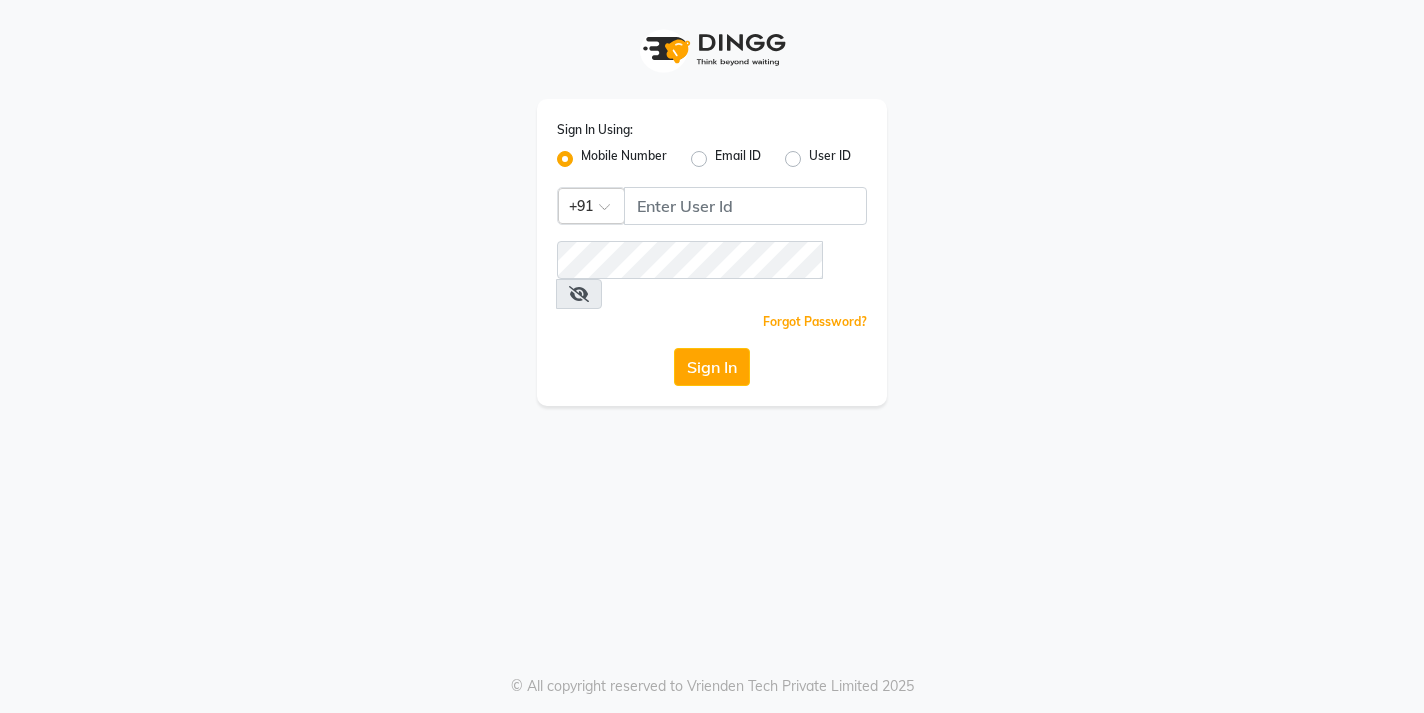 scroll, scrollTop: 0, scrollLeft: 0, axis: both 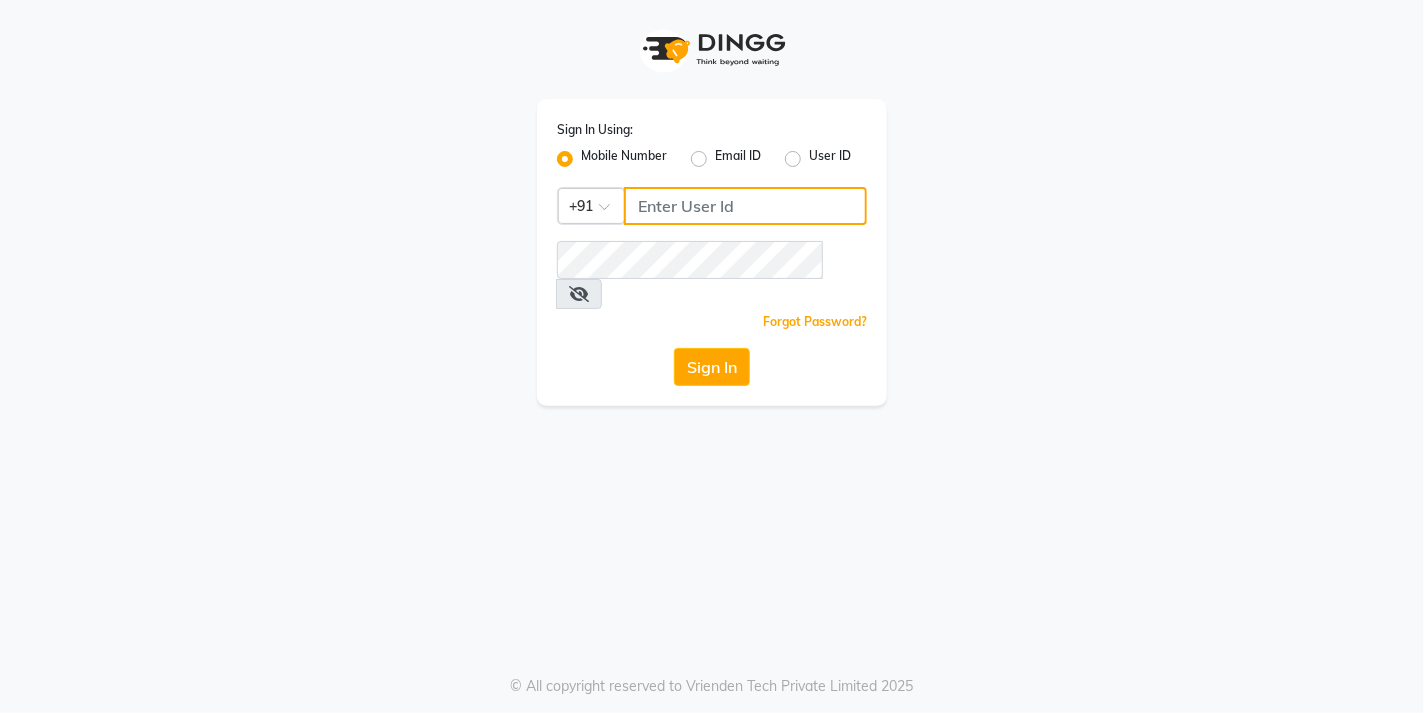 click 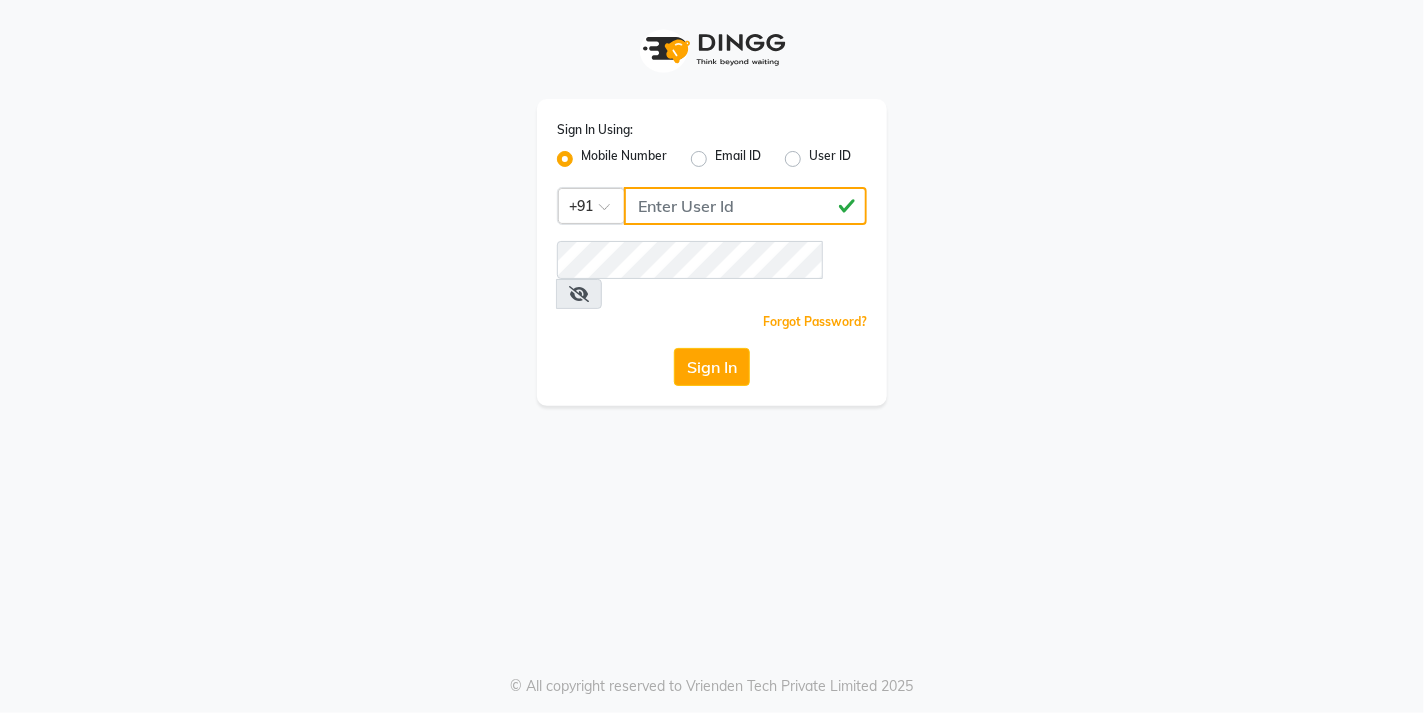 type on "[PHONE]" 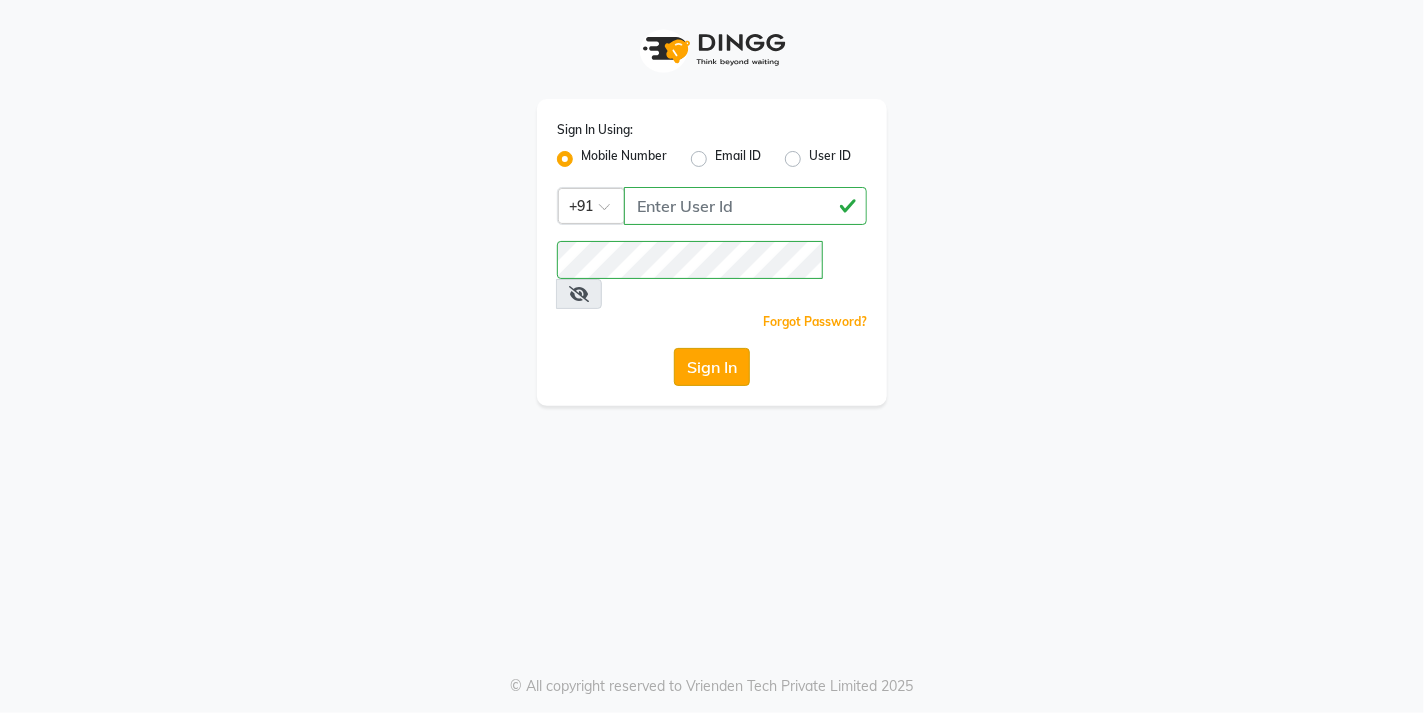 click on "Sign In" 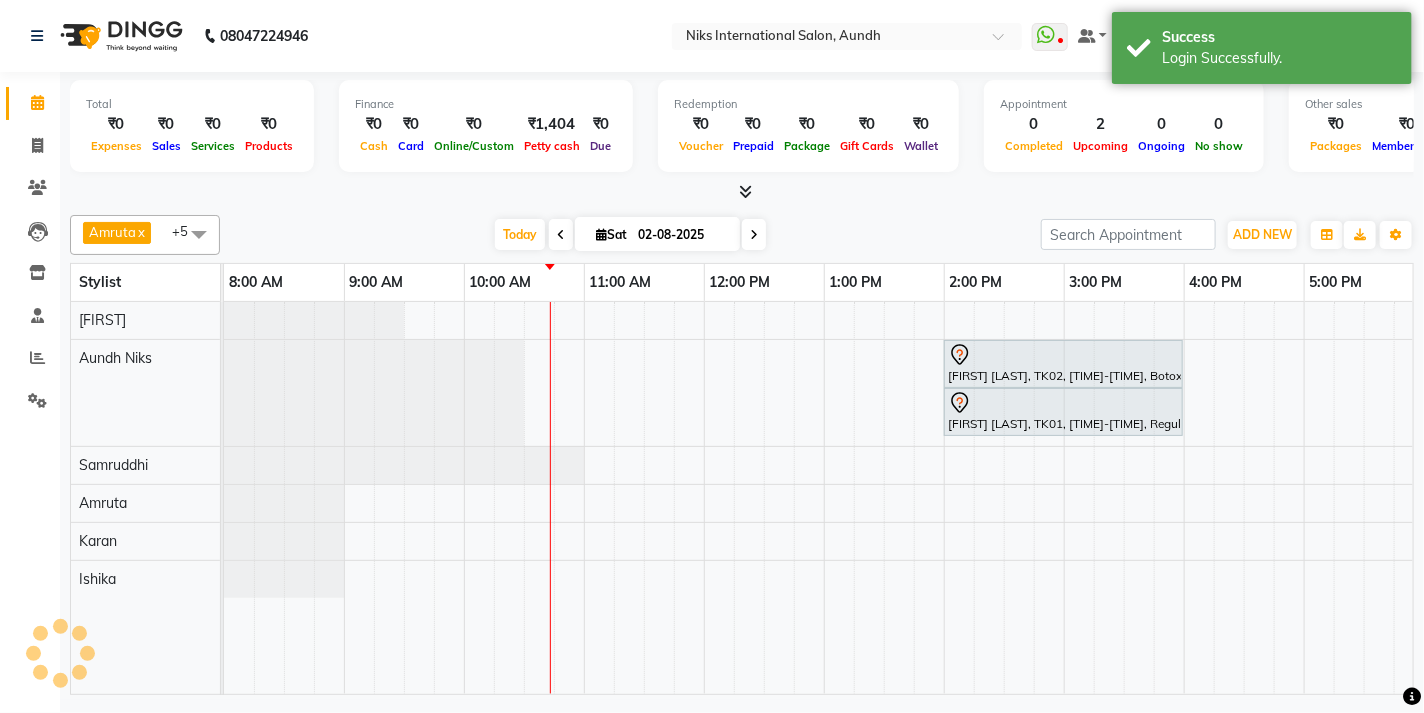 scroll, scrollTop: 0, scrollLeft: 0, axis: both 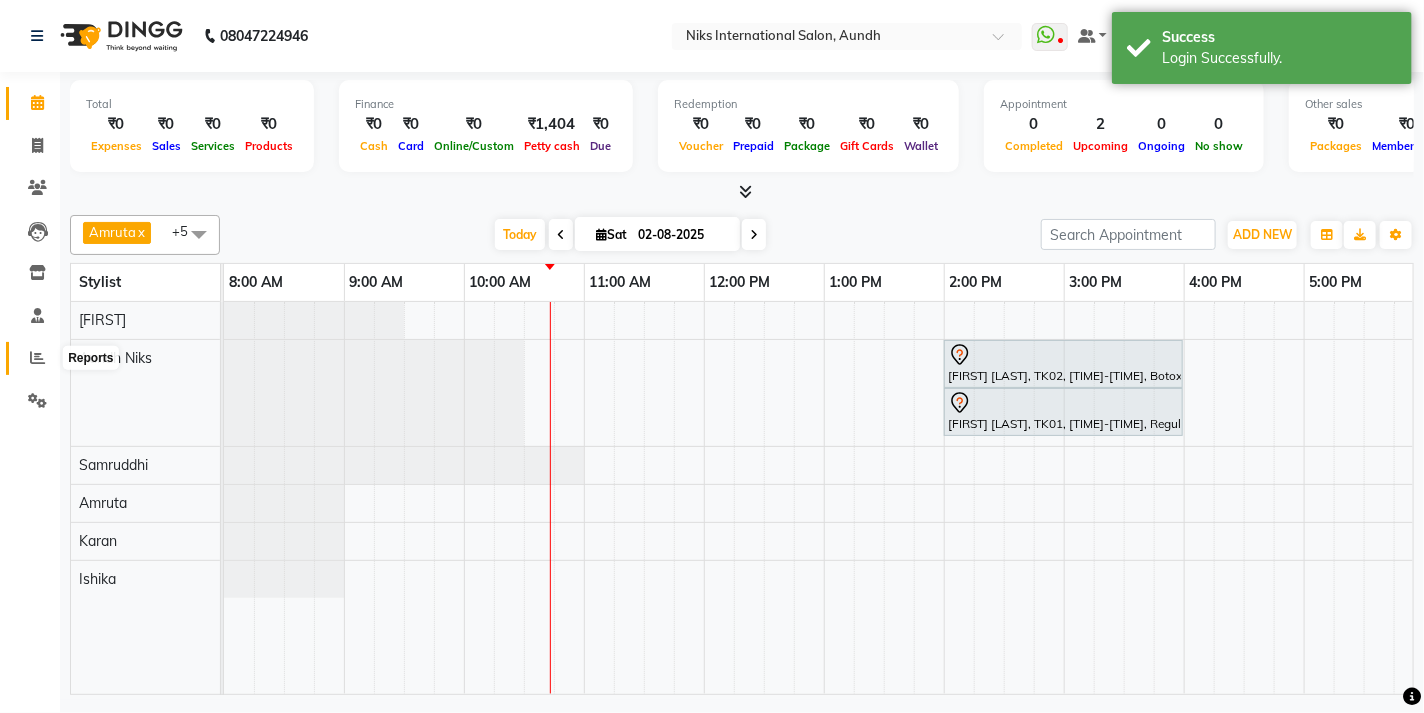 click 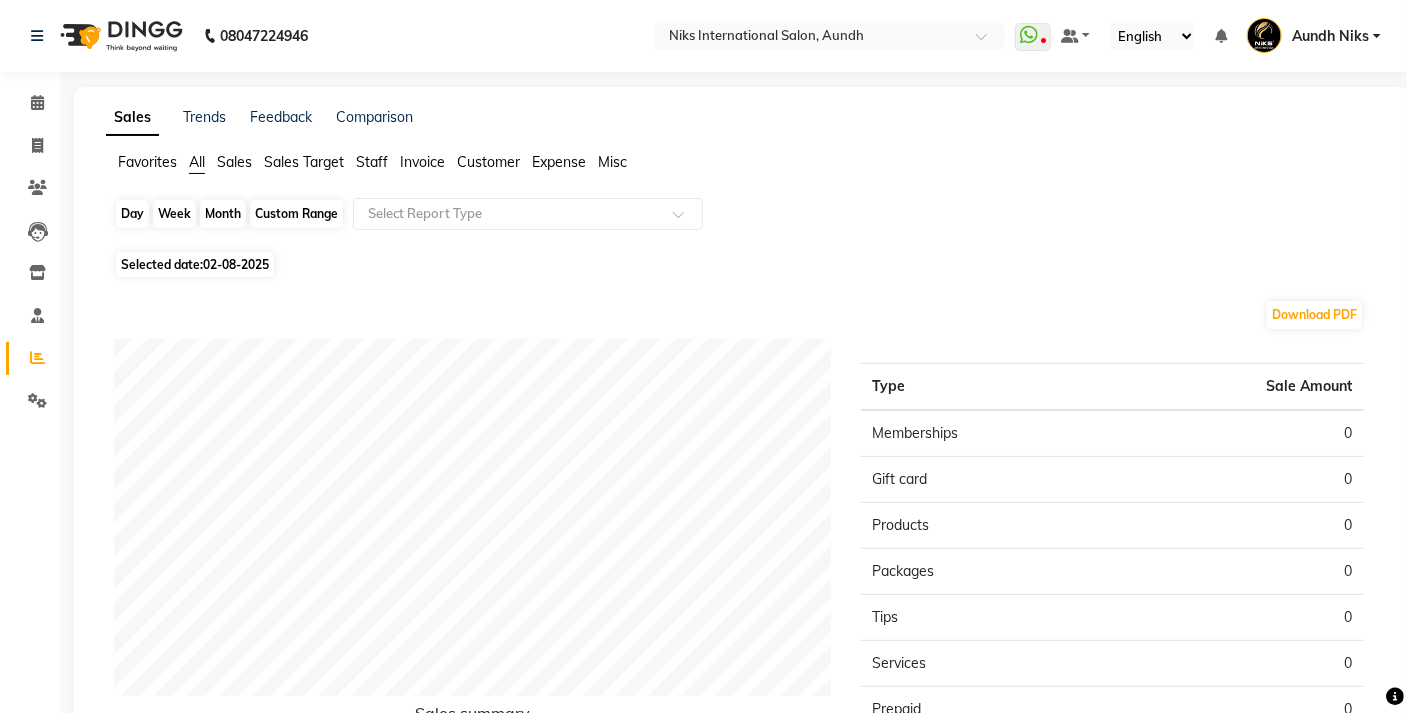 click on "Day" 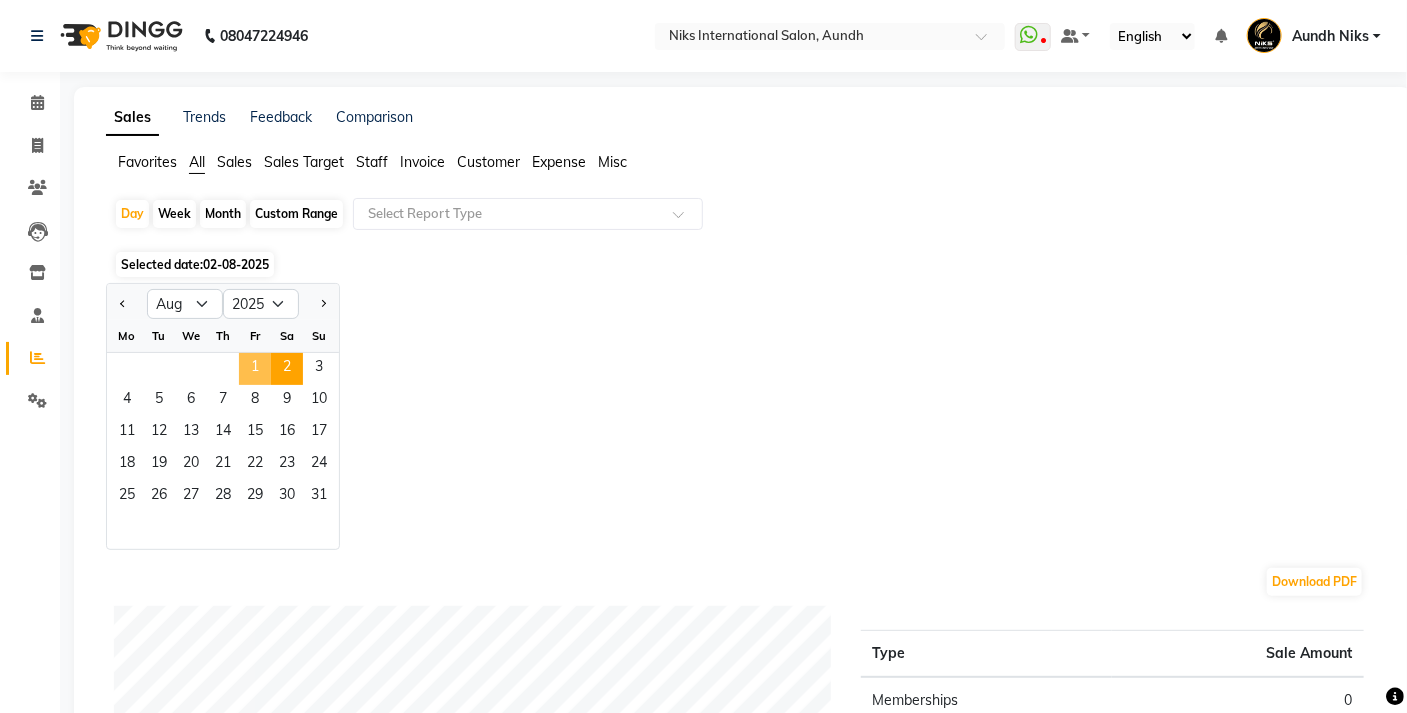 click on "1" 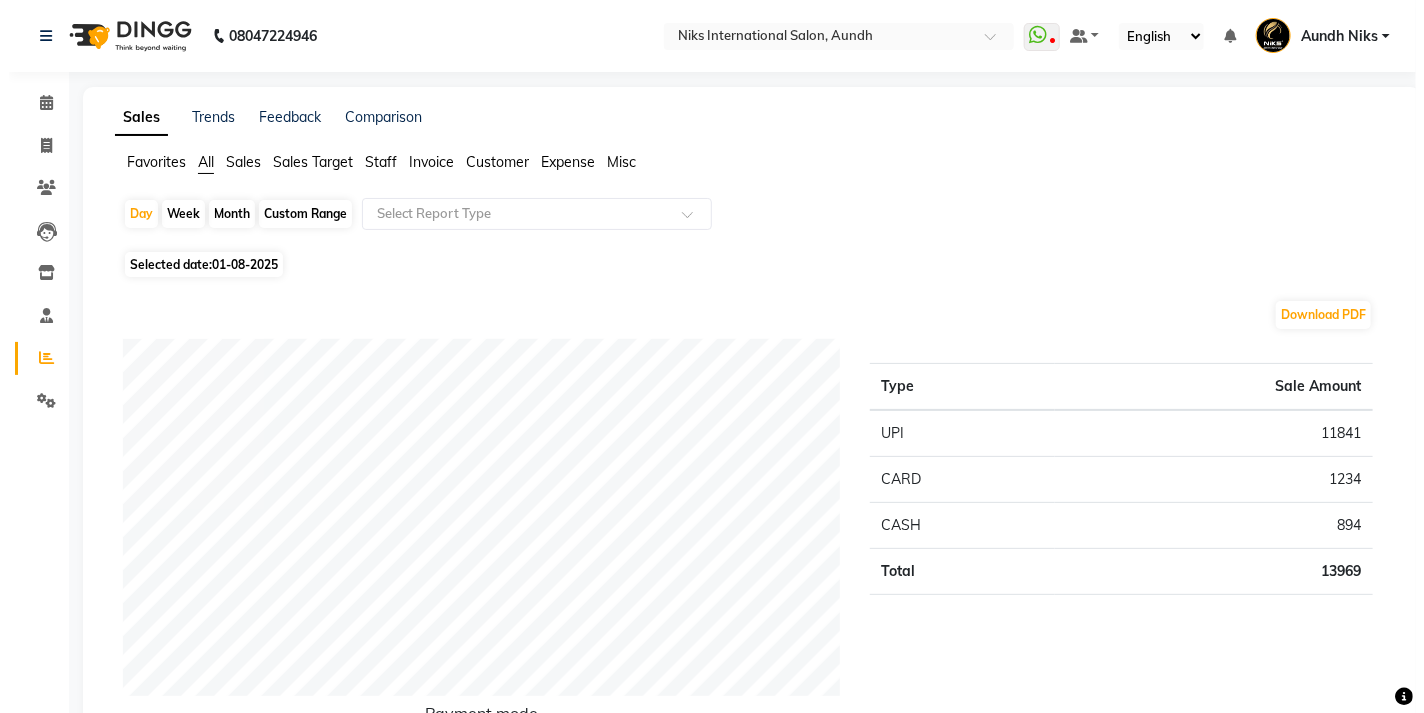 scroll, scrollTop: 0, scrollLeft: 0, axis: both 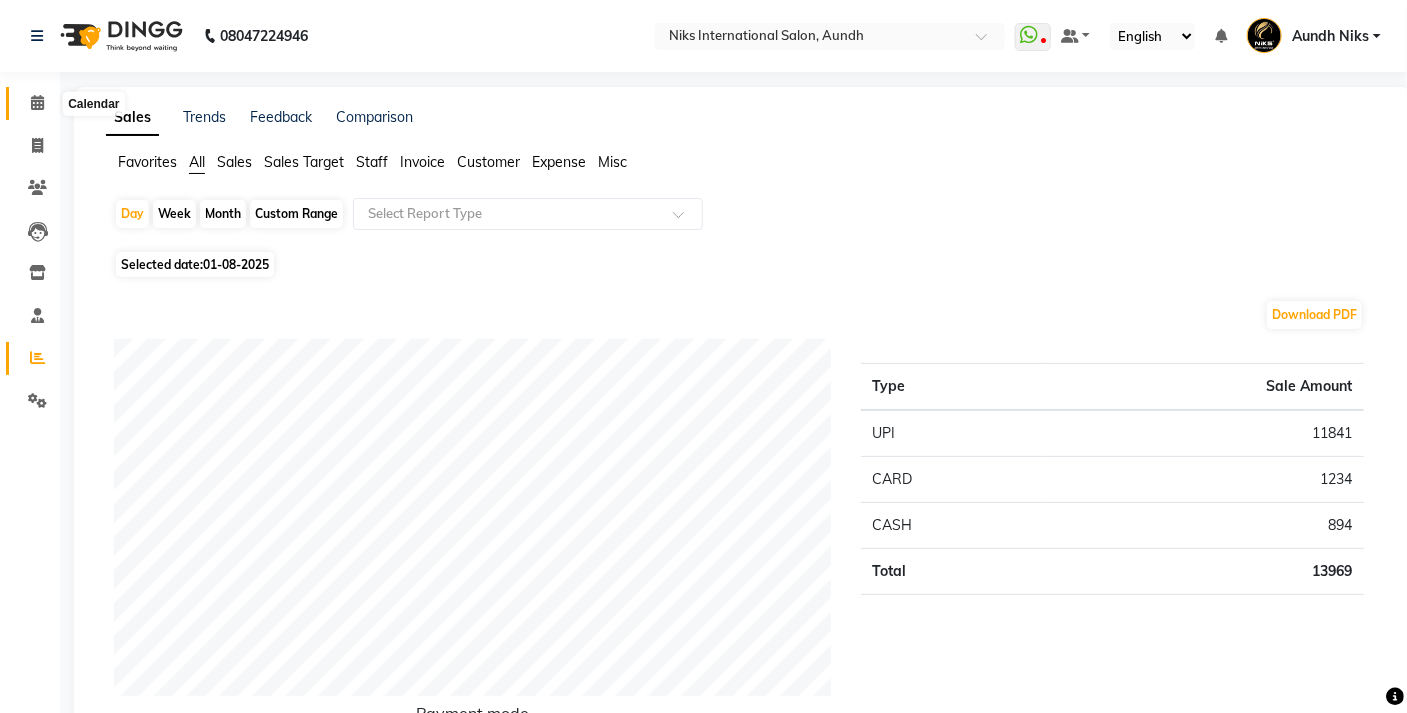 click 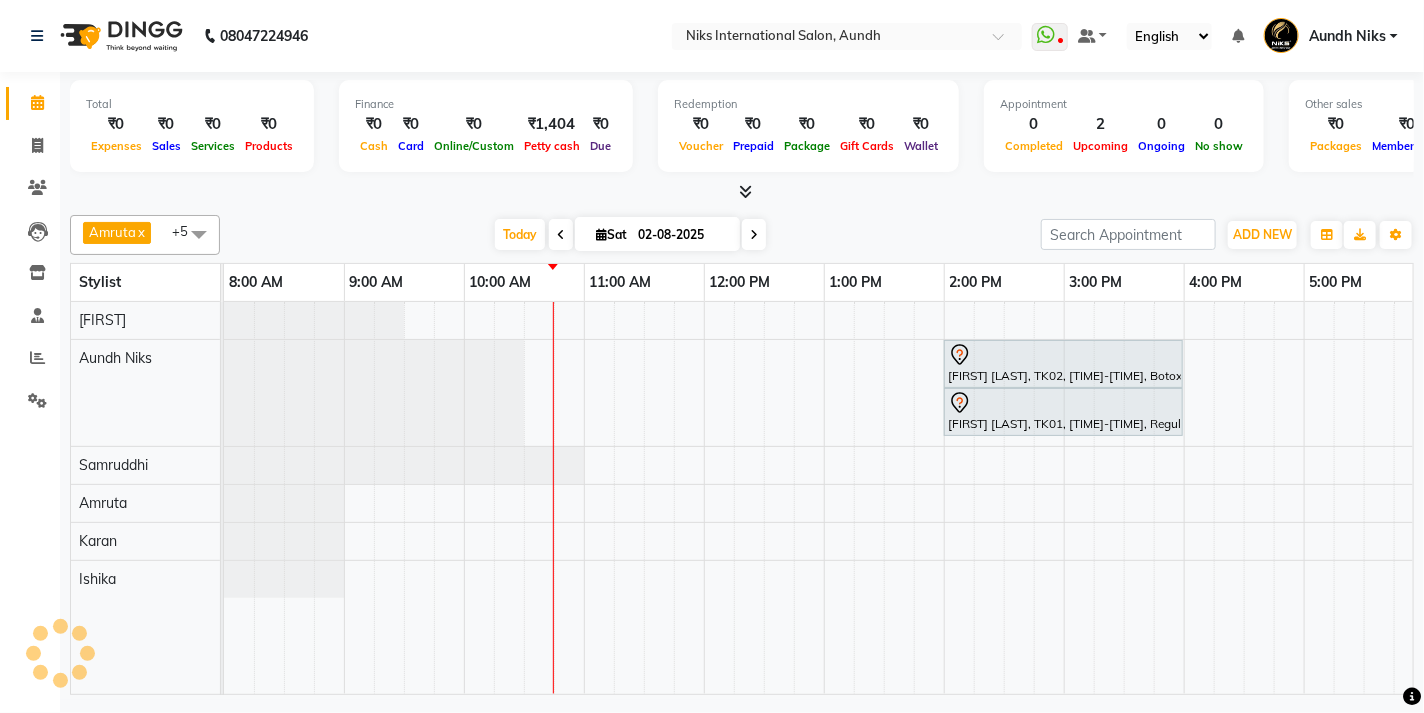scroll, scrollTop: 0, scrollLeft: 0, axis: both 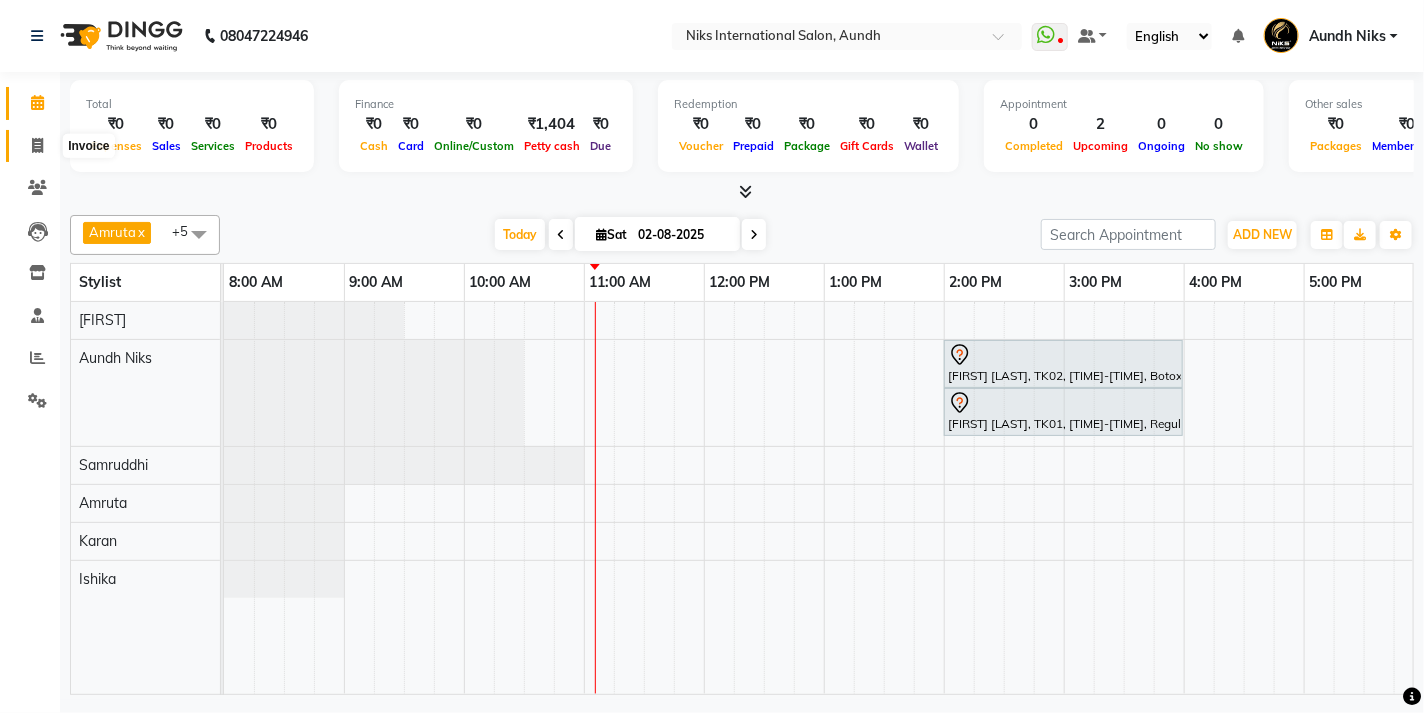 click 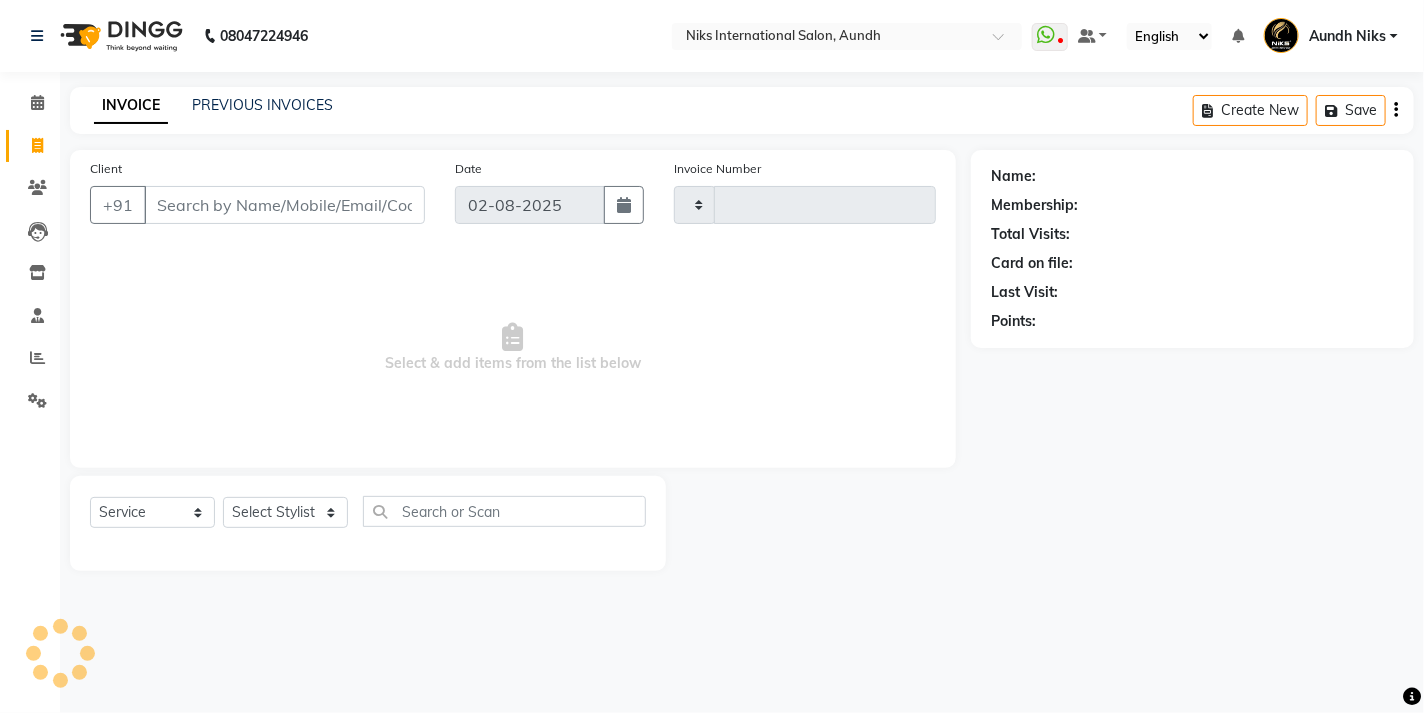type on "1582" 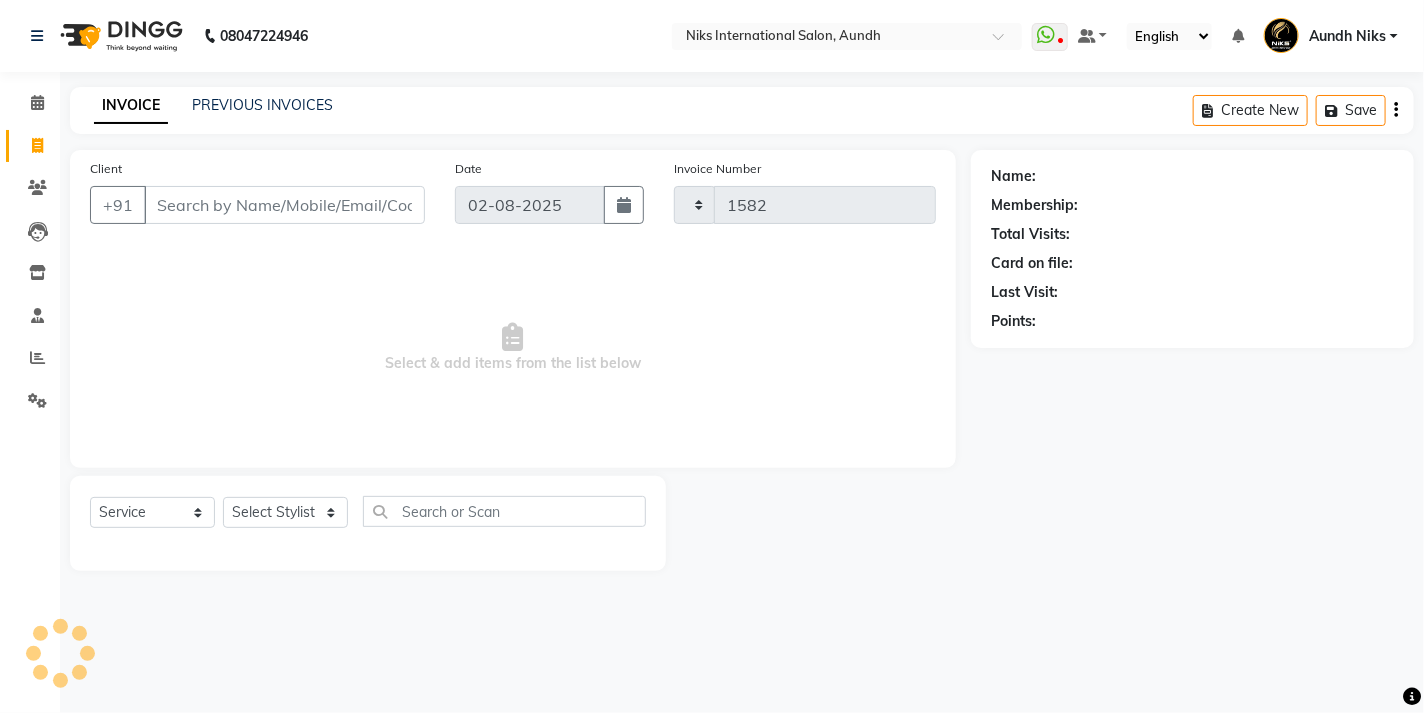 select on "6" 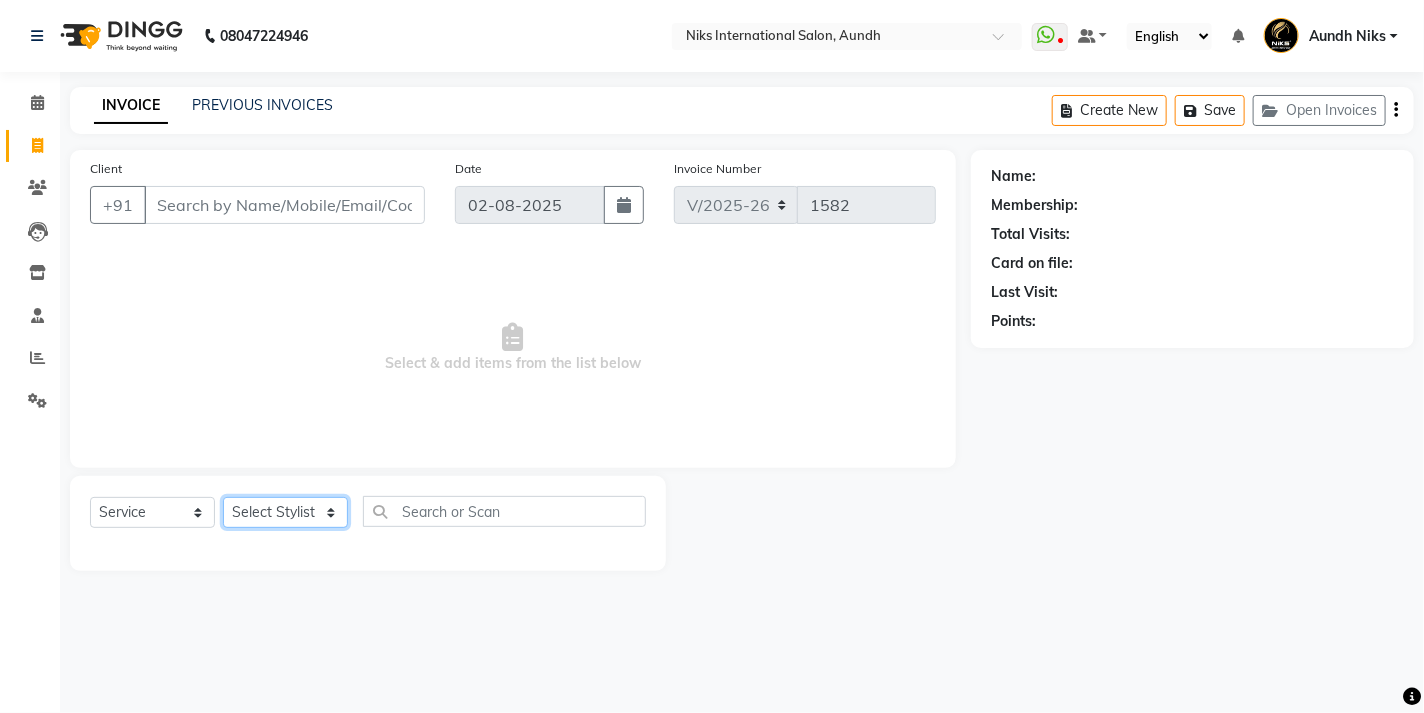 click on "Select Stylist [FIRST] [FIRST] [FIRST] [FIRST] [FIRST] [FIRST] [FIRST] [FIRST] [FIRST] [FIRST] [FIRST] [FIRST] [FIRST]" 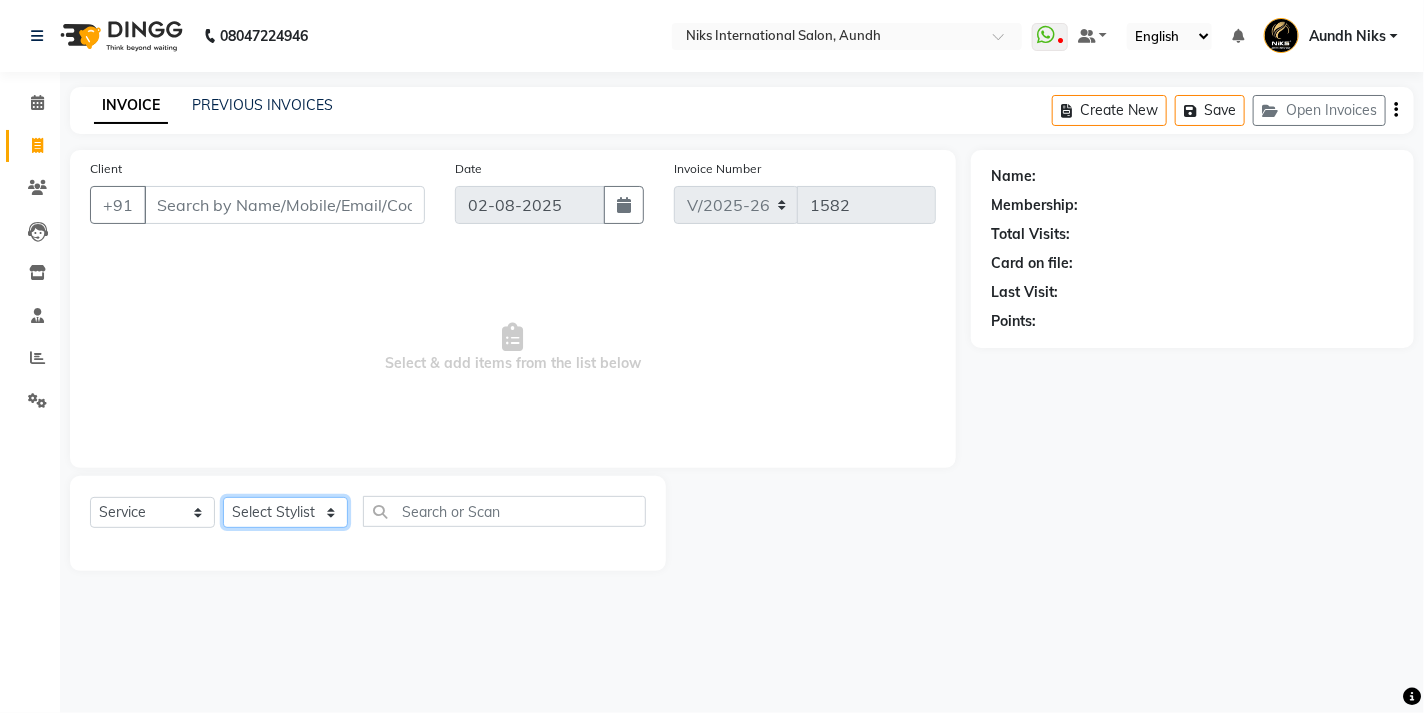 select on "22944" 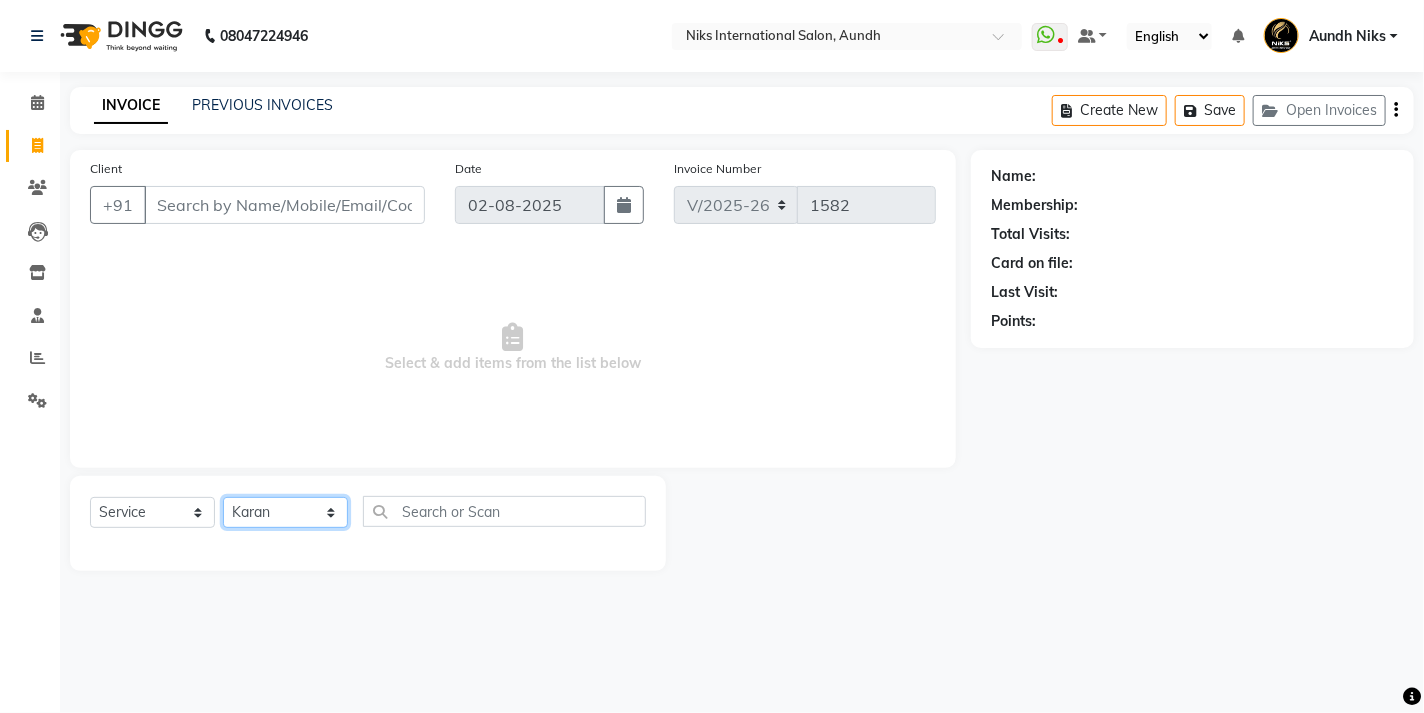 click on "Select Stylist [FIRST] [FIRST] [FIRST] [FIRST] [FIRST] [FIRST] [FIRST] [FIRST] [FIRST] [FIRST] [FIRST] [FIRST] [FIRST]" 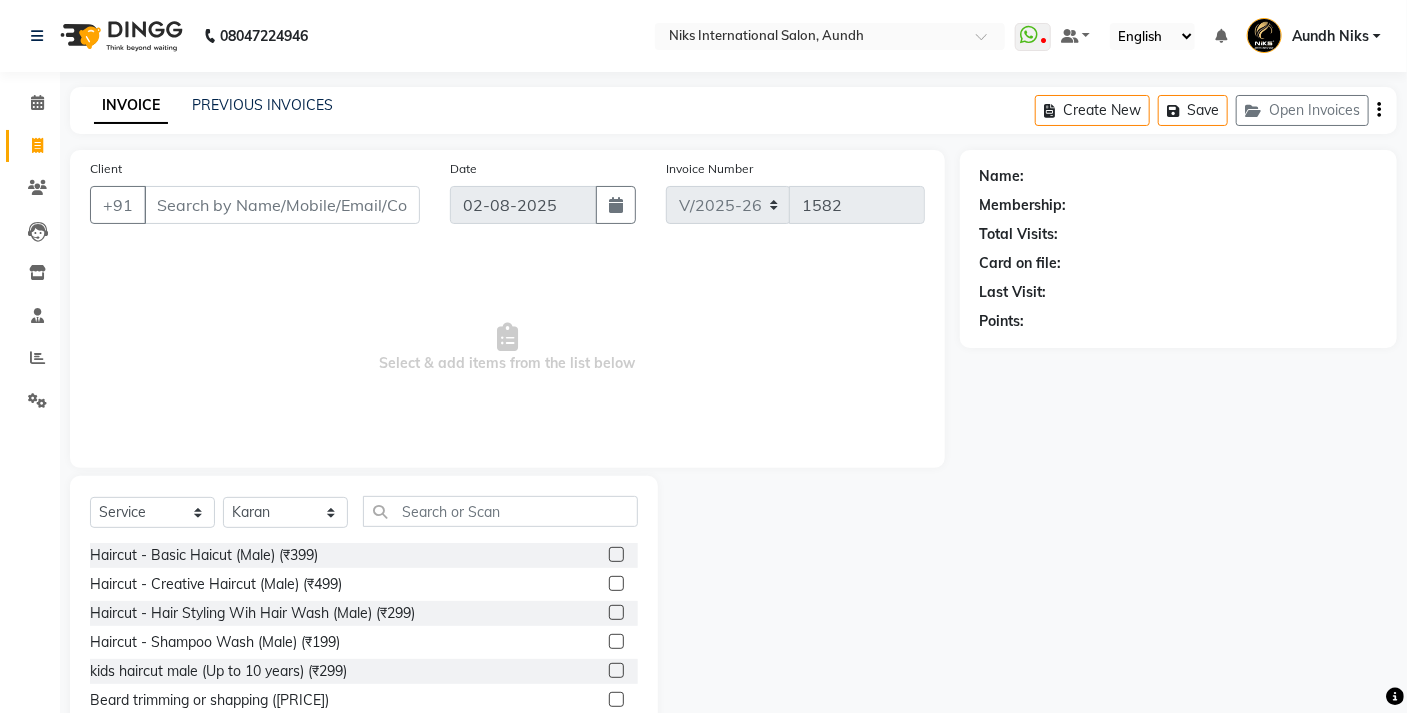 click 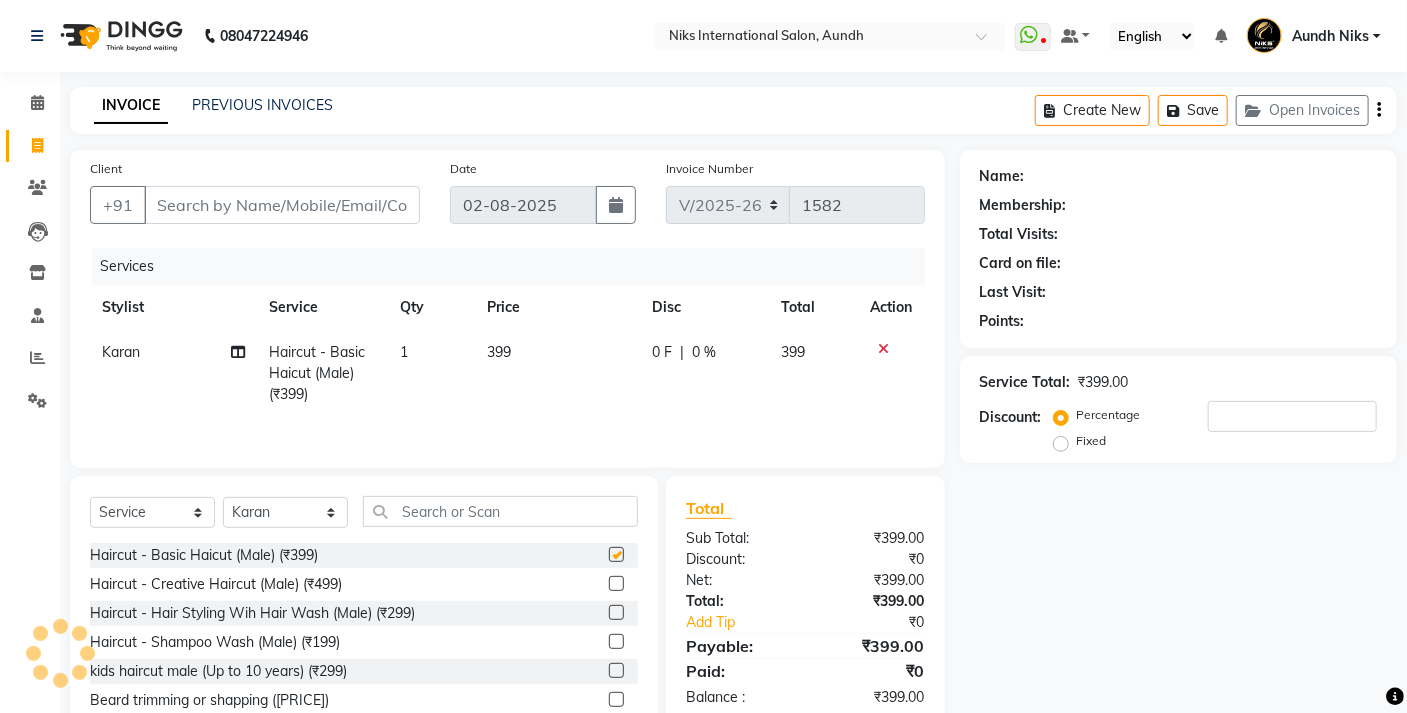 checkbox on "false" 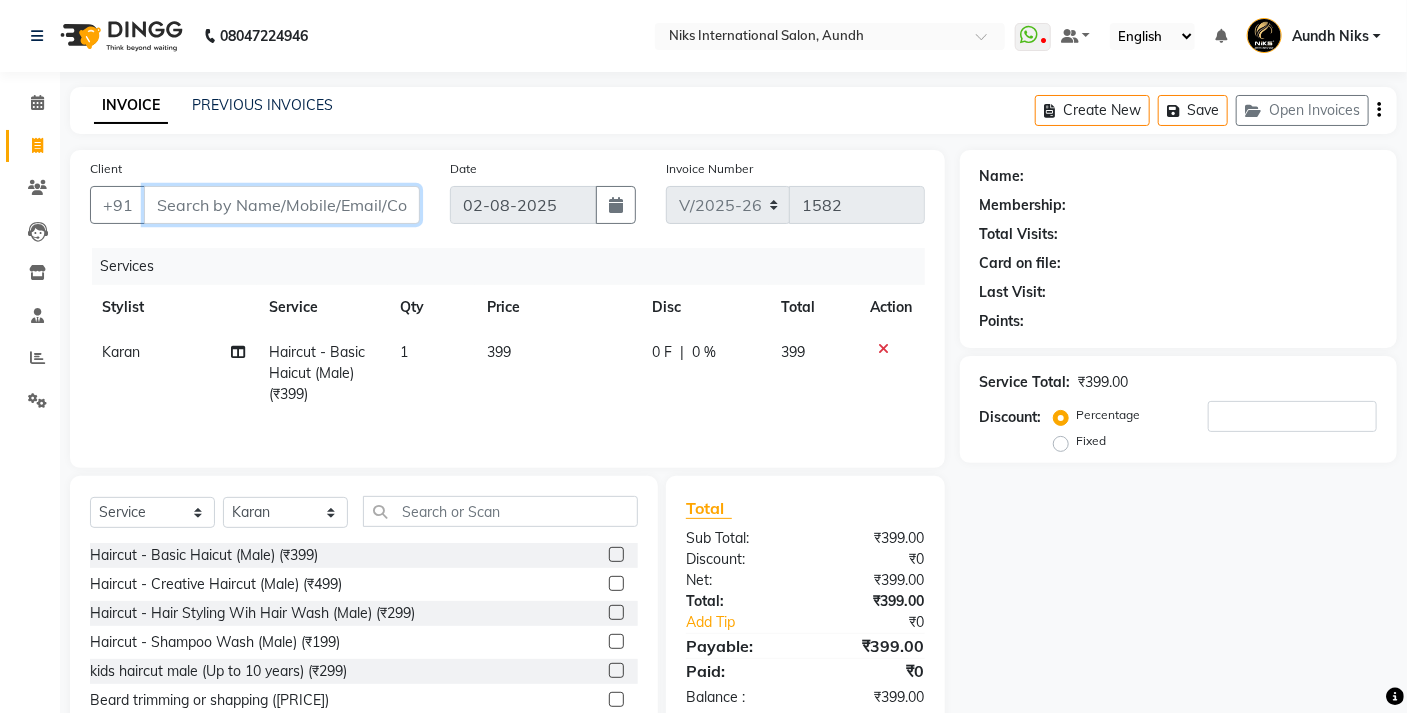 click on "Client" at bounding box center [282, 205] 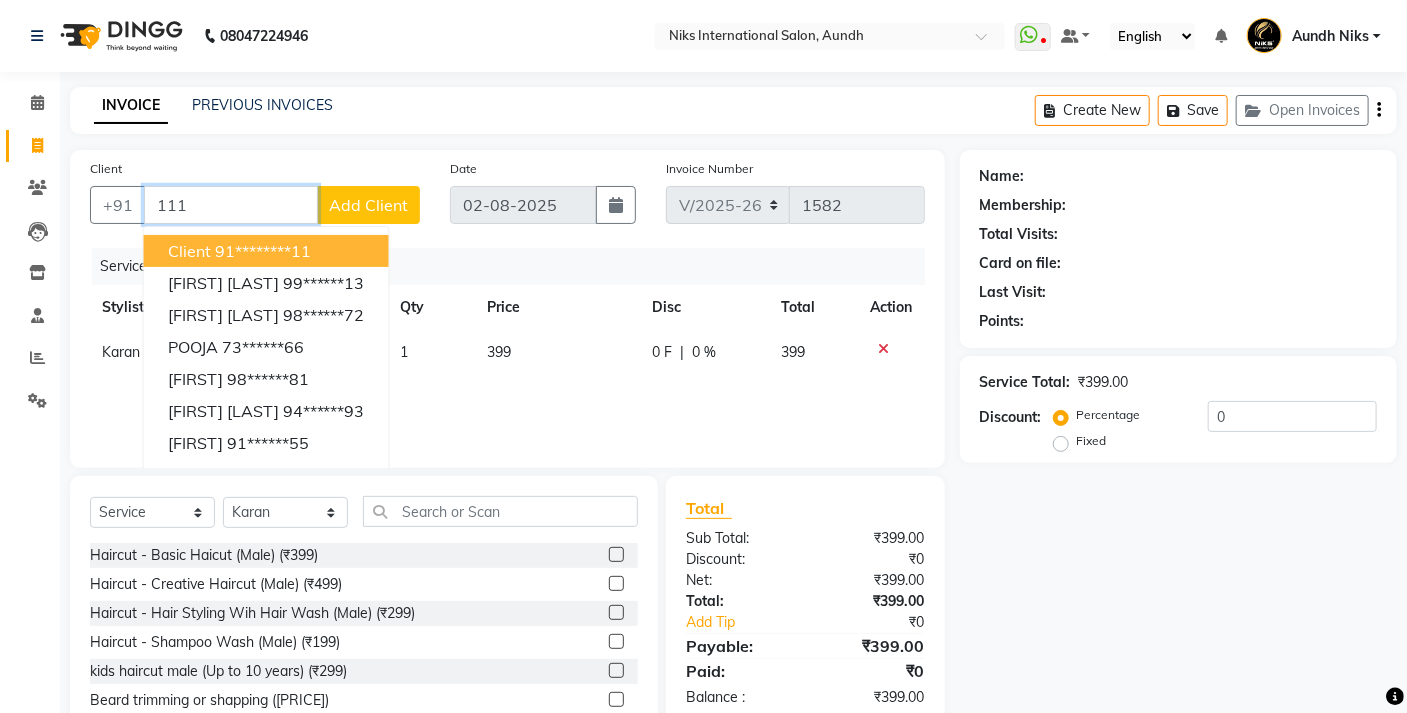 click on "91********11" at bounding box center [263, 251] 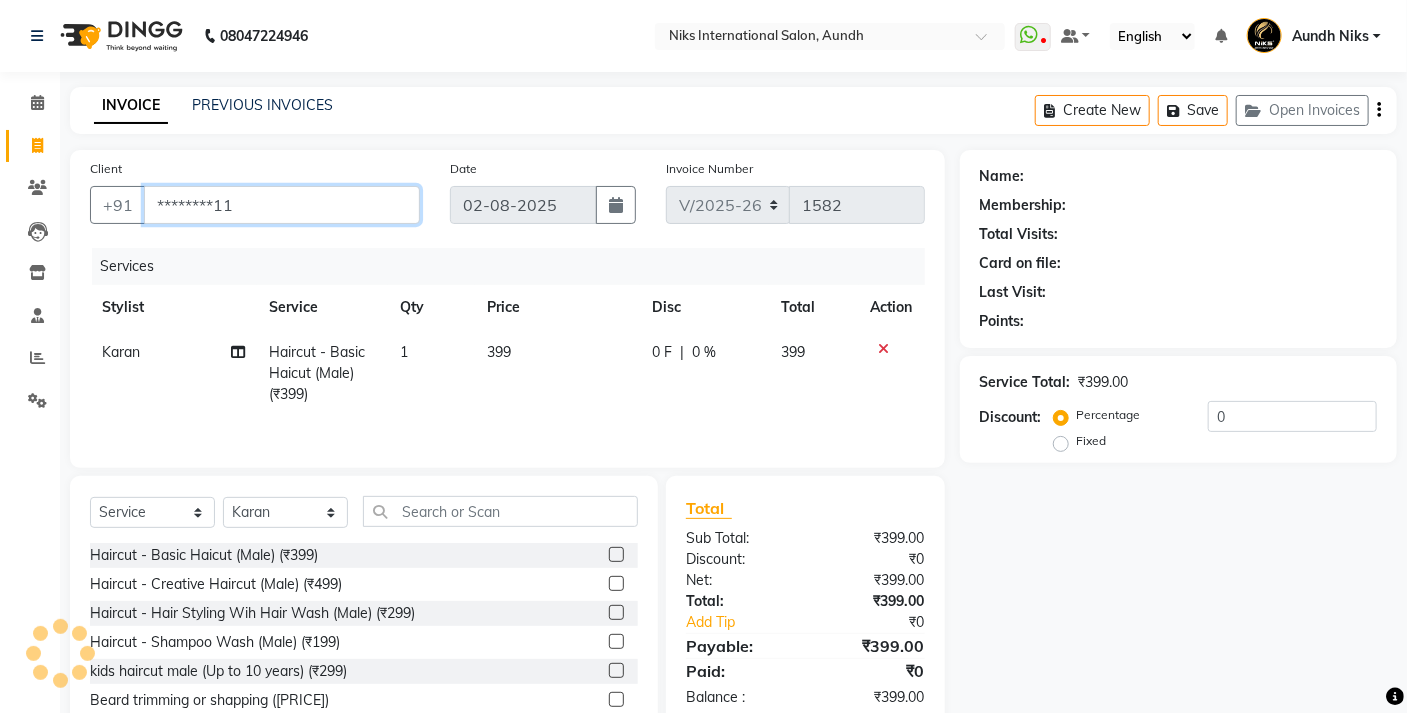 type on "********11" 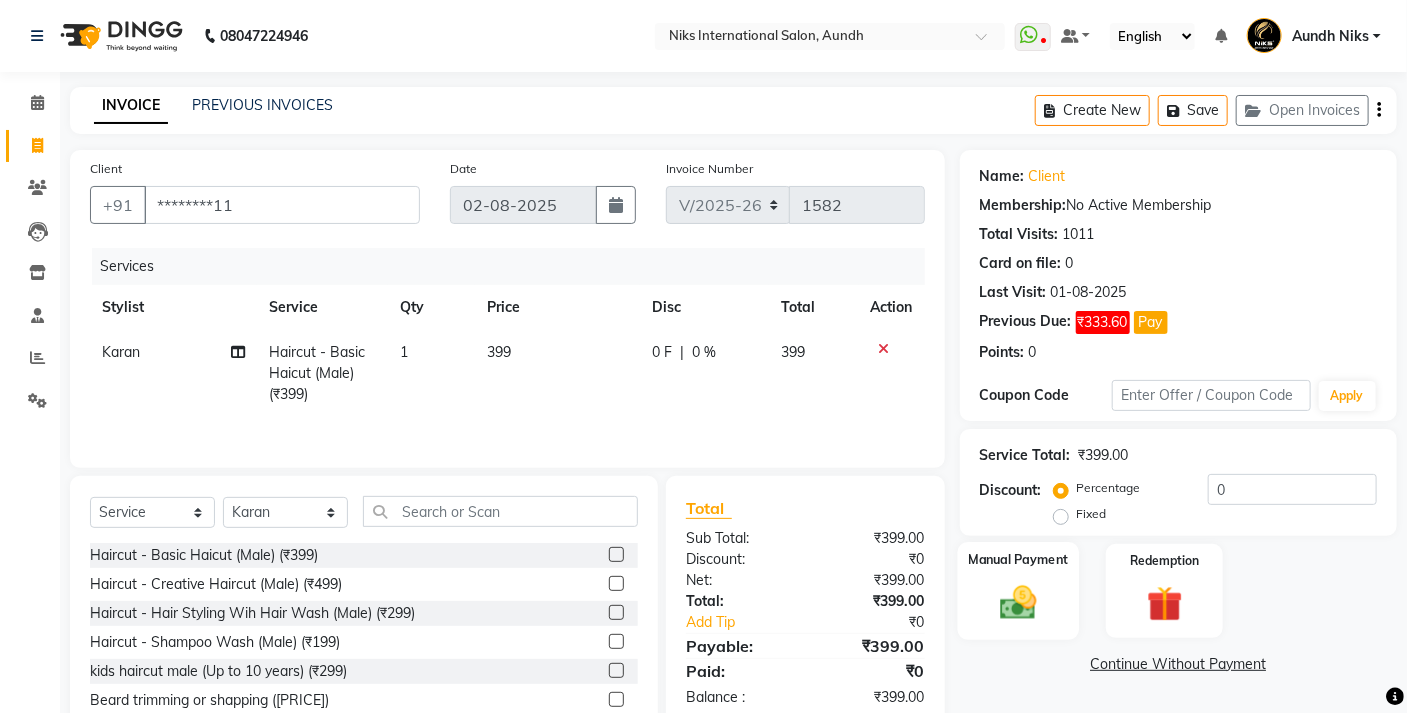 click on "Manual Payment" 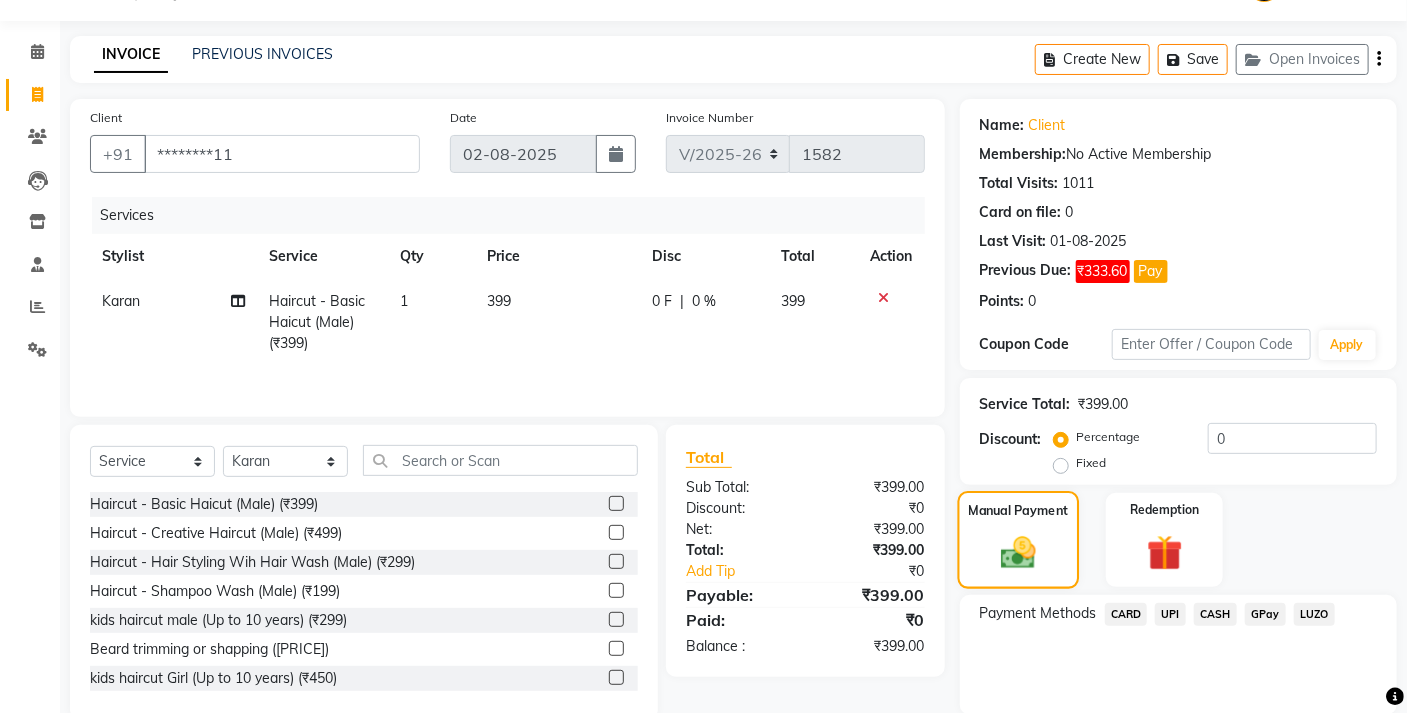 scroll, scrollTop: 122, scrollLeft: 0, axis: vertical 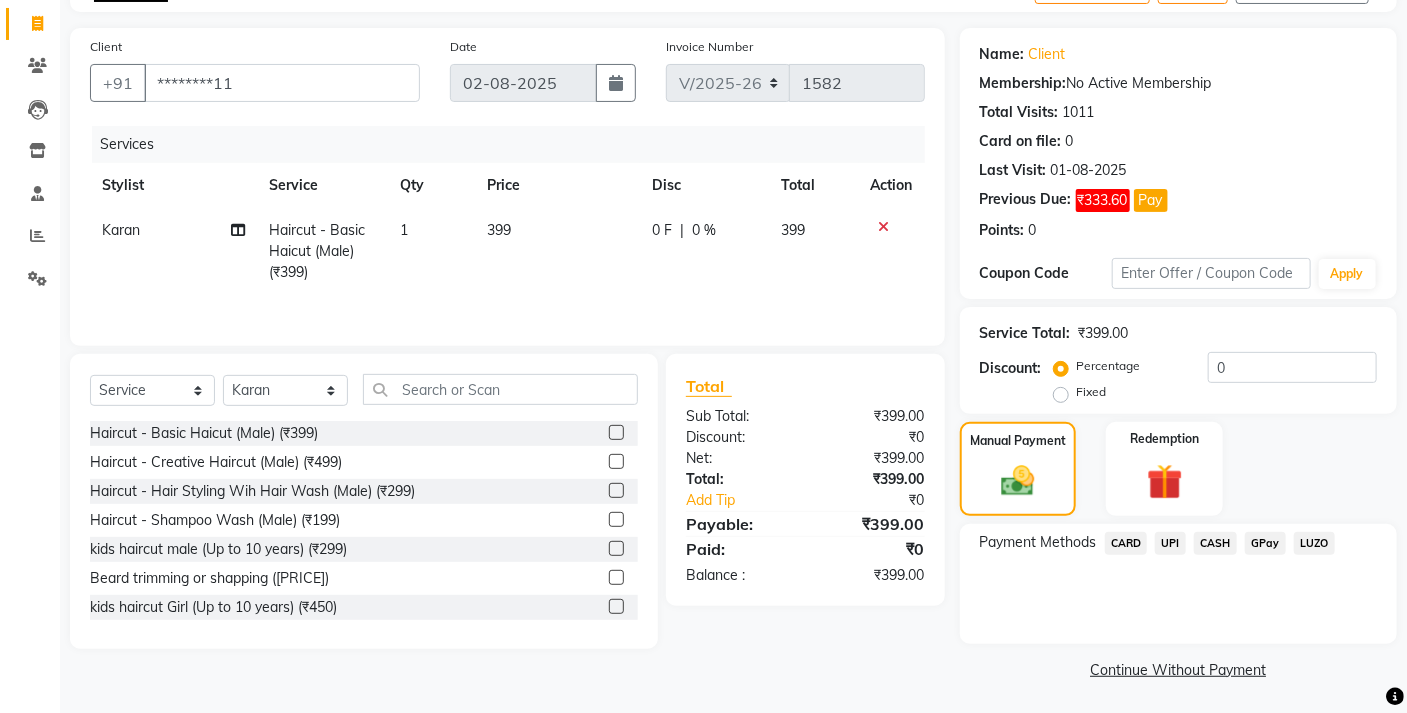 click on "CASH" 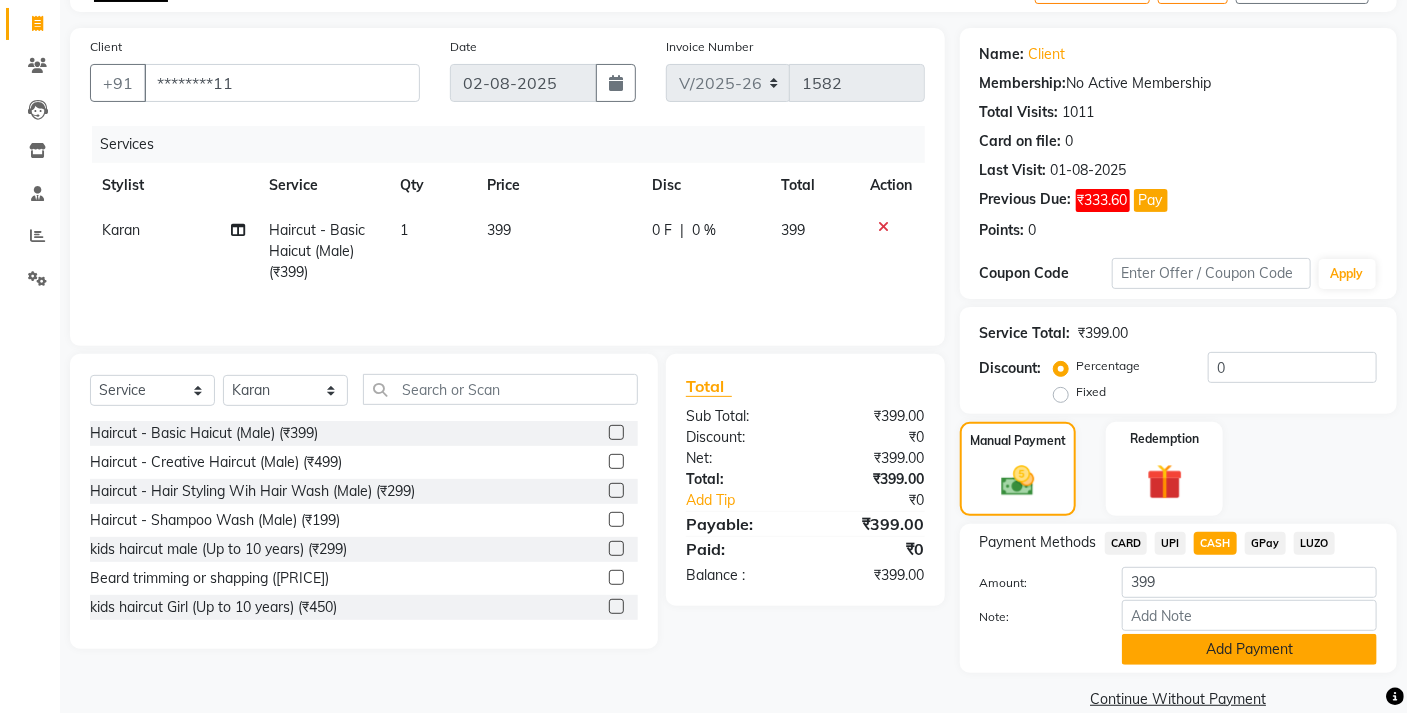 click on "Add Payment" 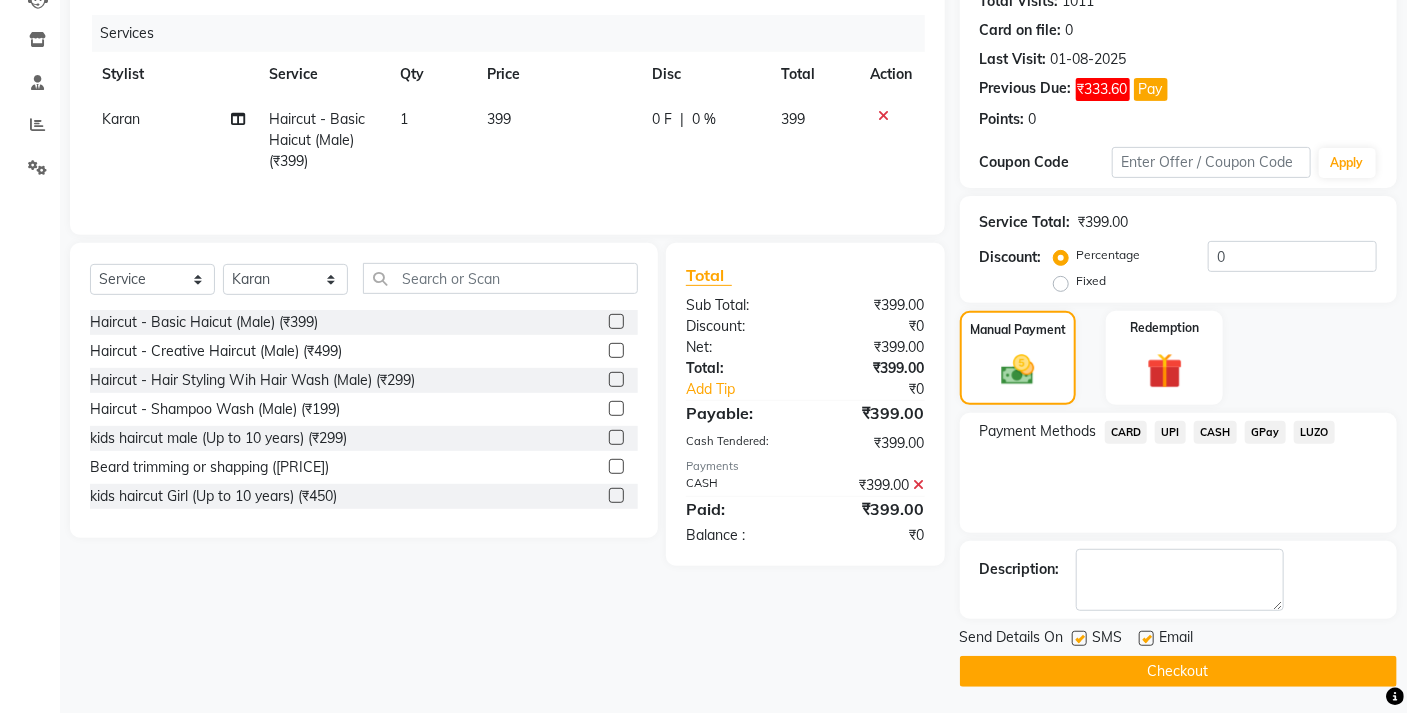 scroll, scrollTop: 234, scrollLeft: 0, axis: vertical 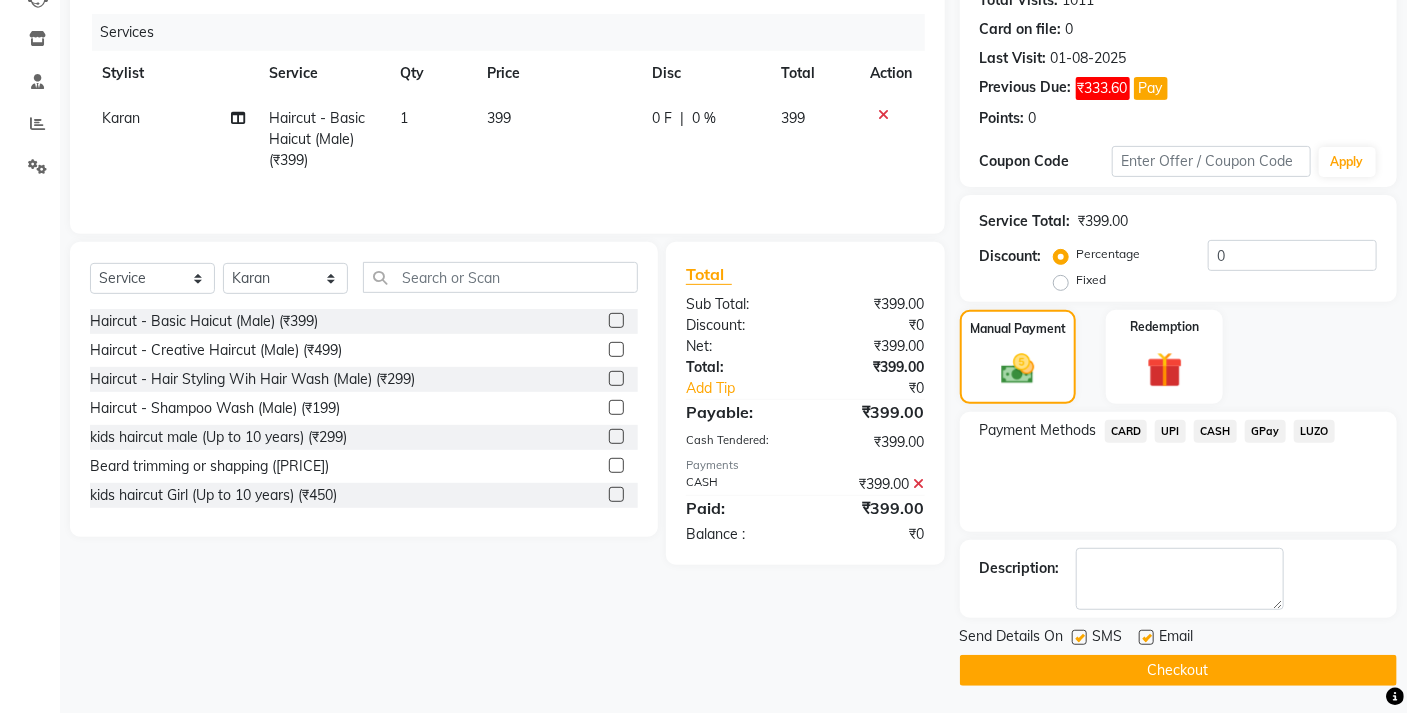 click on "Checkout" 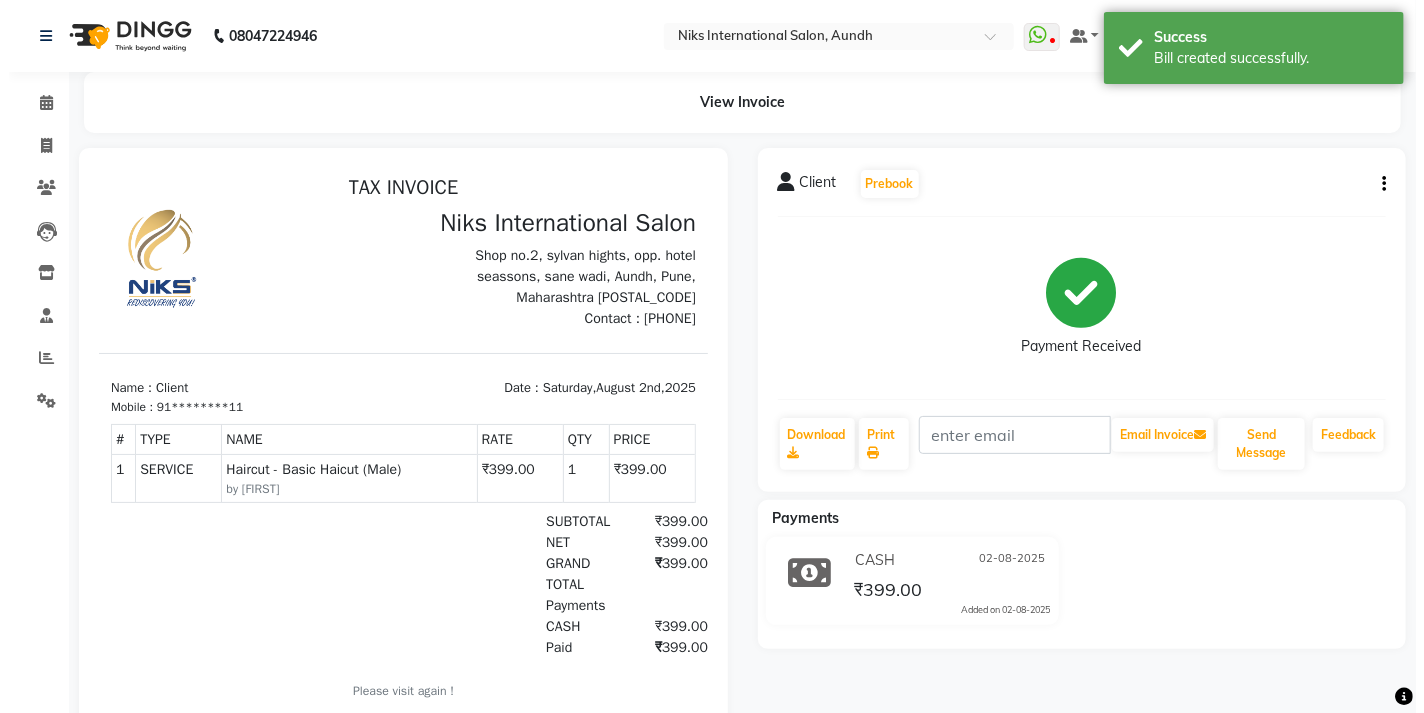 scroll, scrollTop: 0, scrollLeft: 0, axis: both 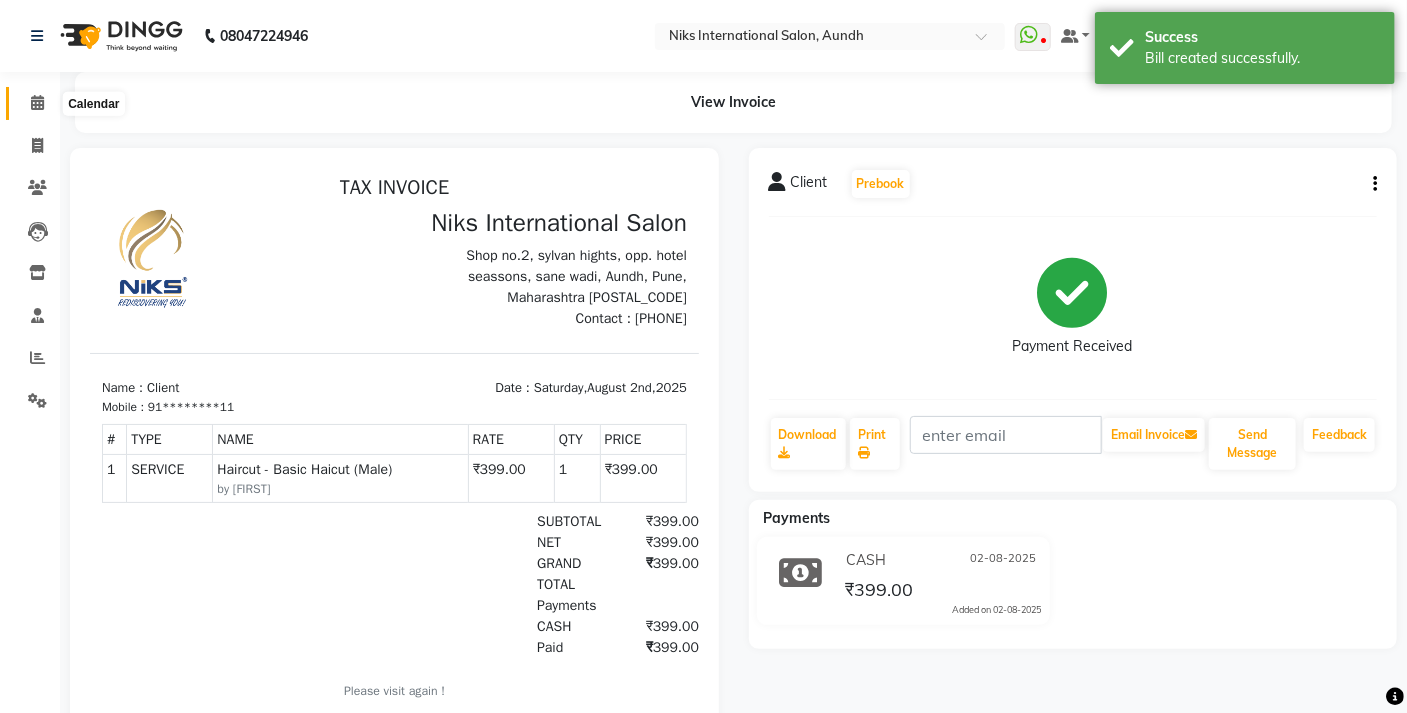 click 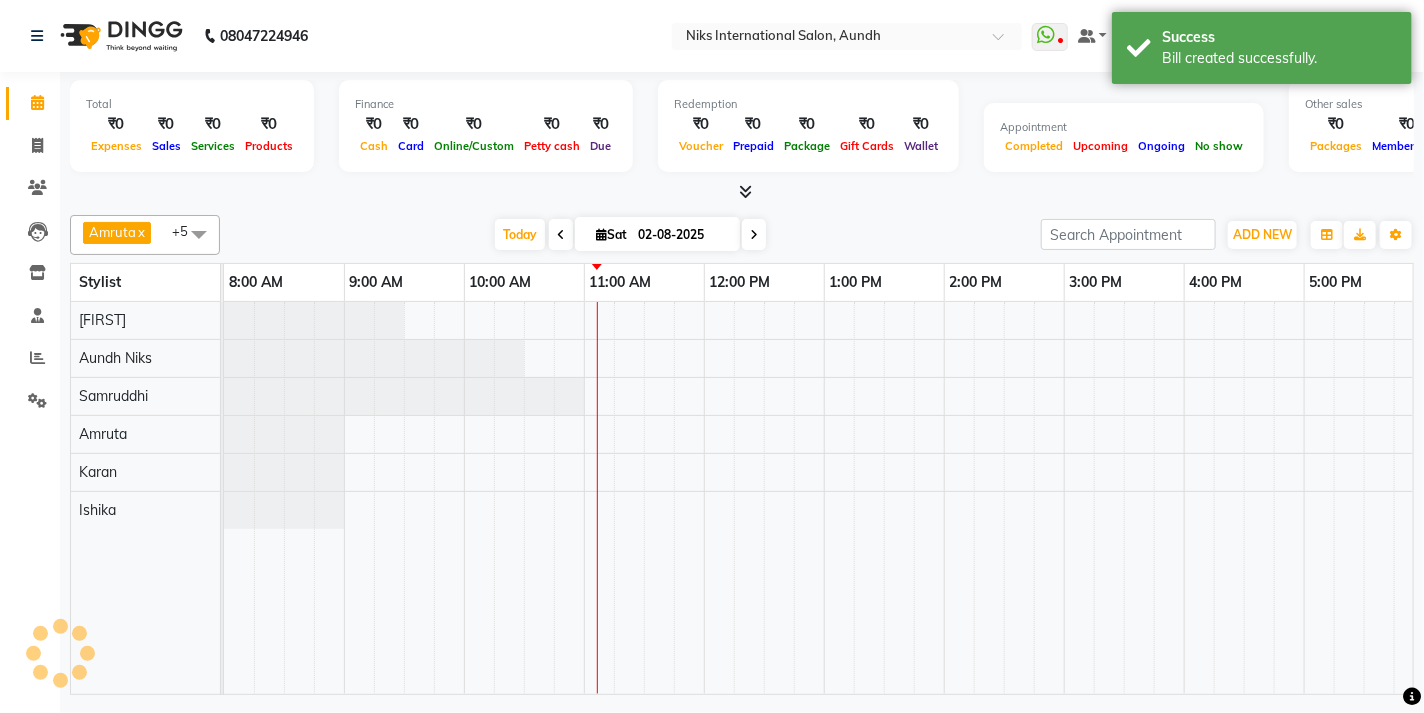 scroll, scrollTop: 0, scrollLeft: 0, axis: both 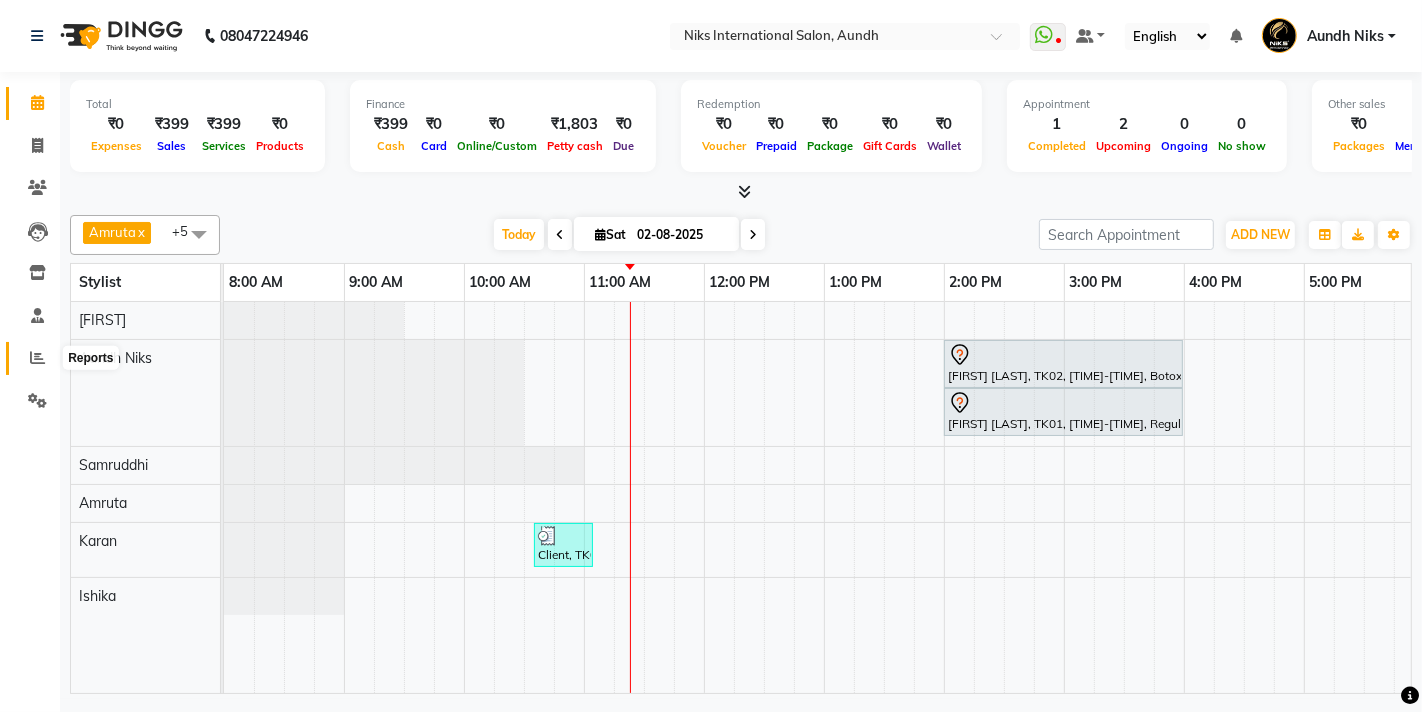 click 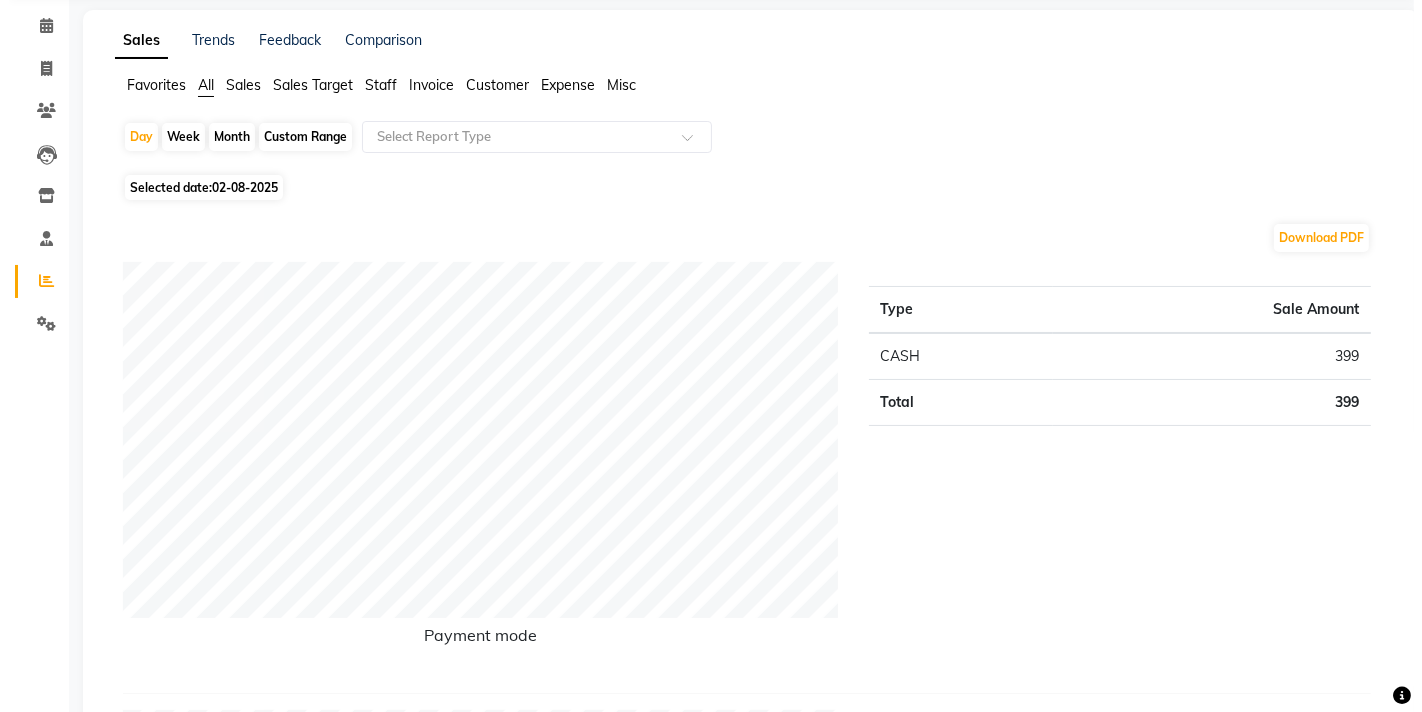 scroll, scrollTop: 0, scrollLeft: 0, axis: both 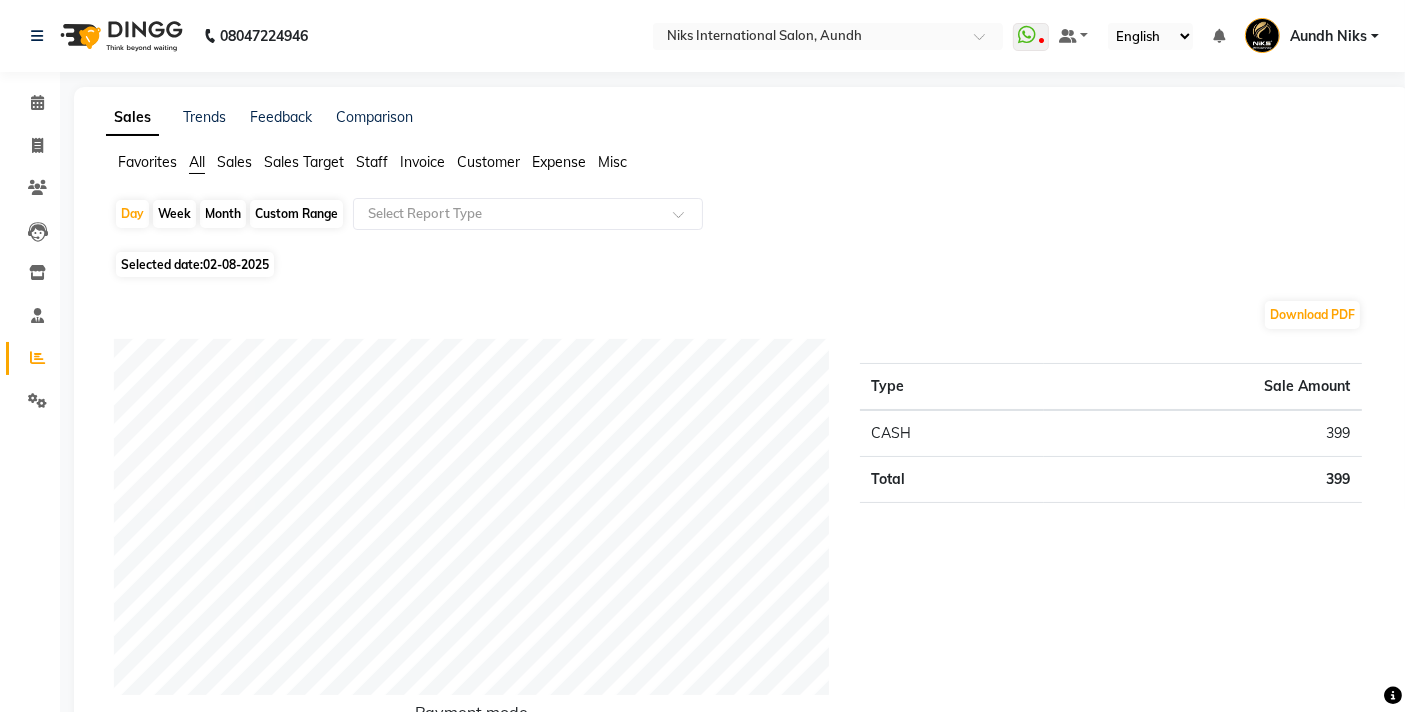 click on "Staff" 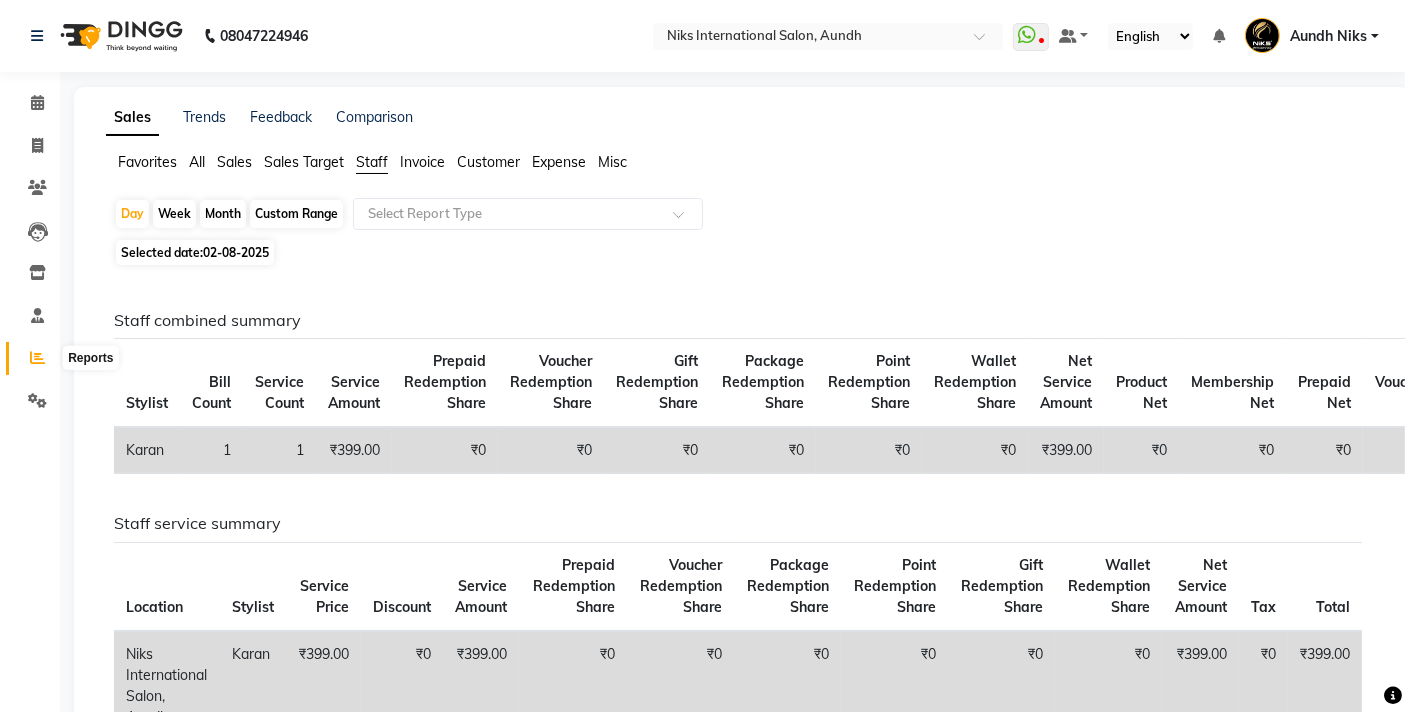 click 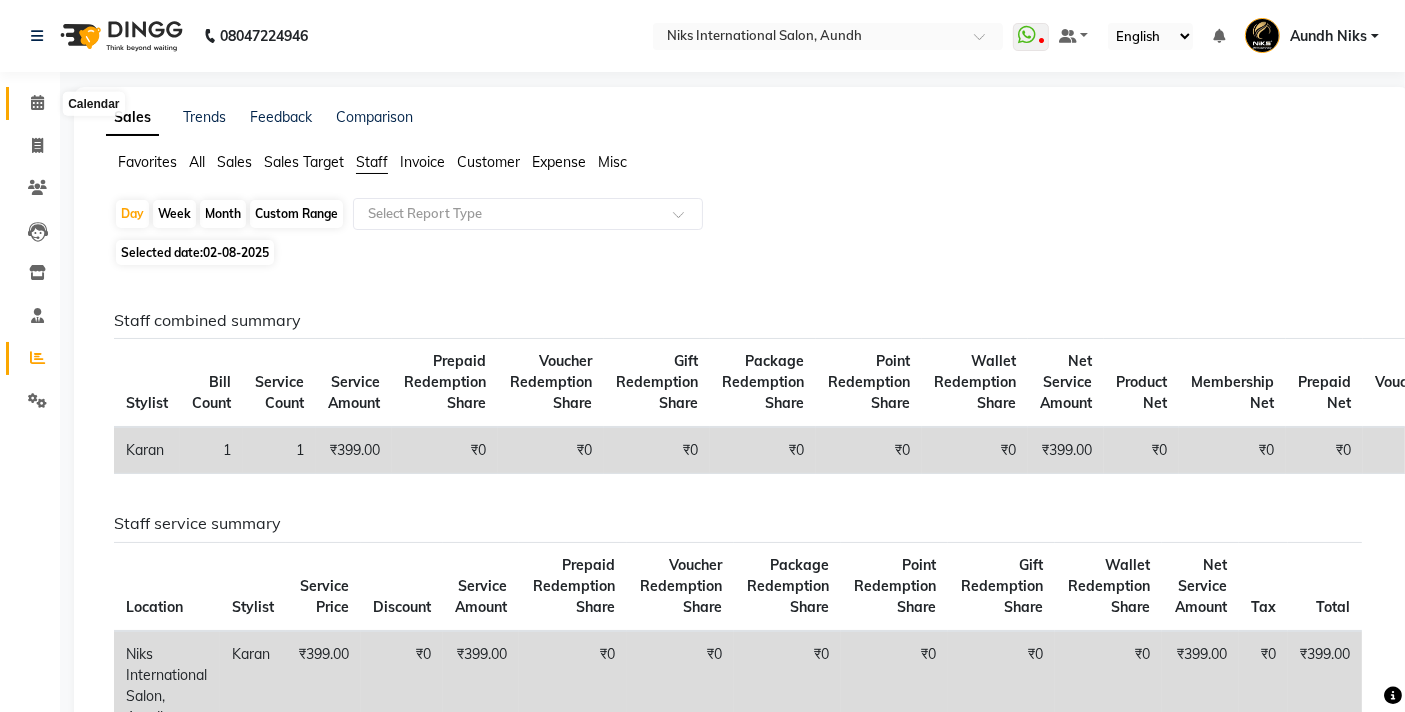 click 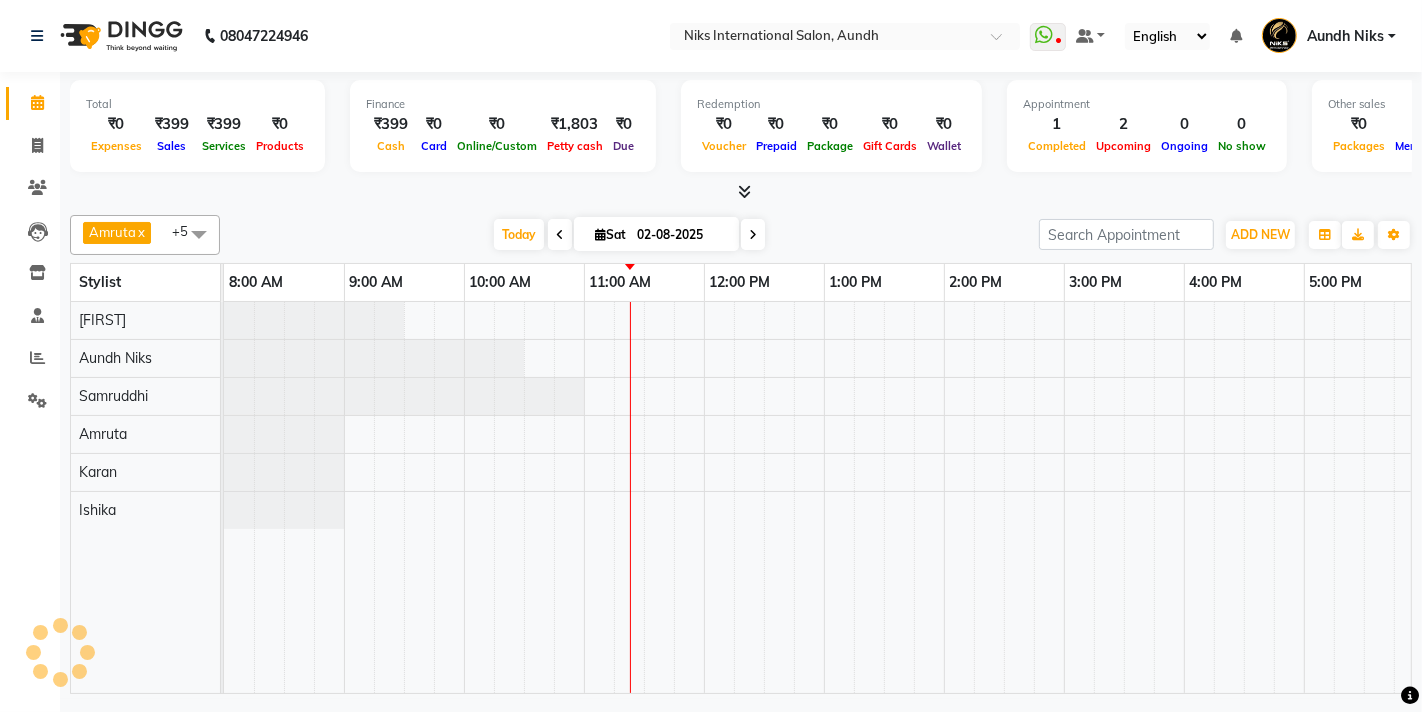 scroll, scrollTop: 0, scrollLeft: 0, axis: both 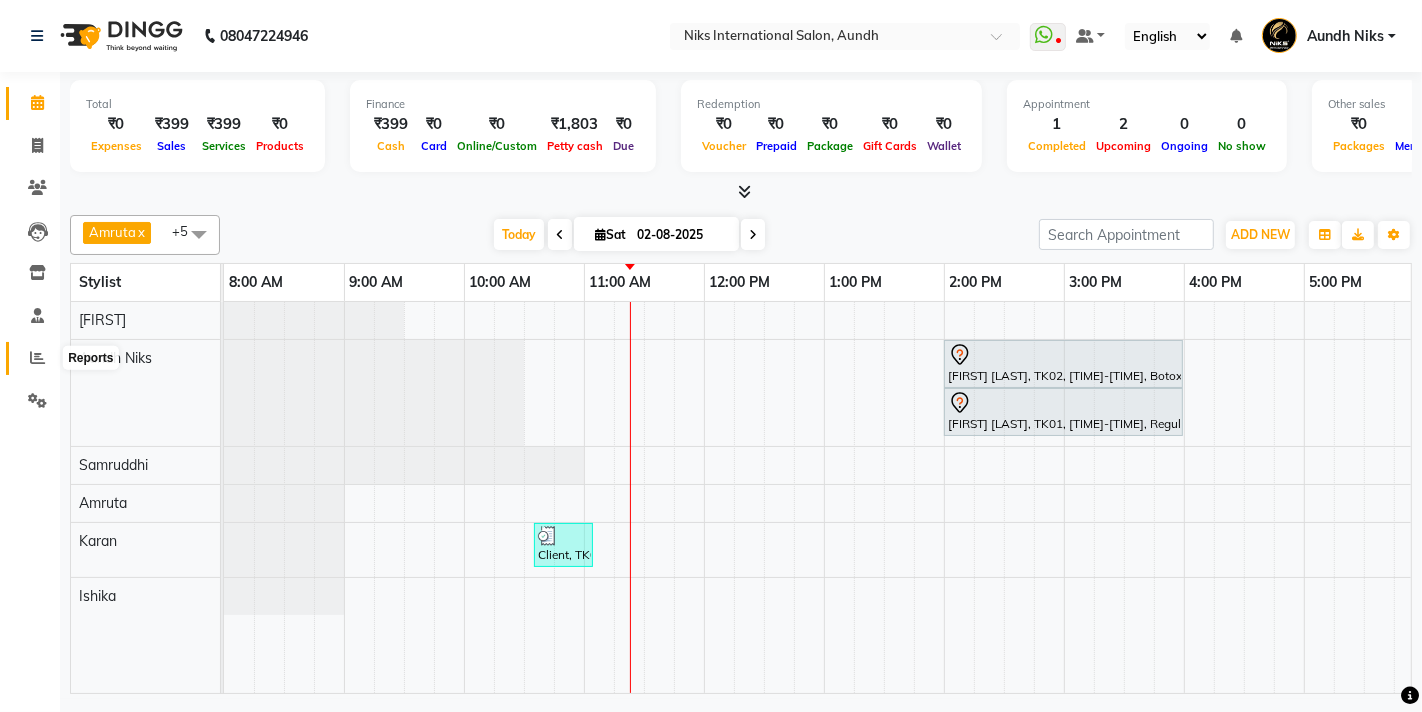 click 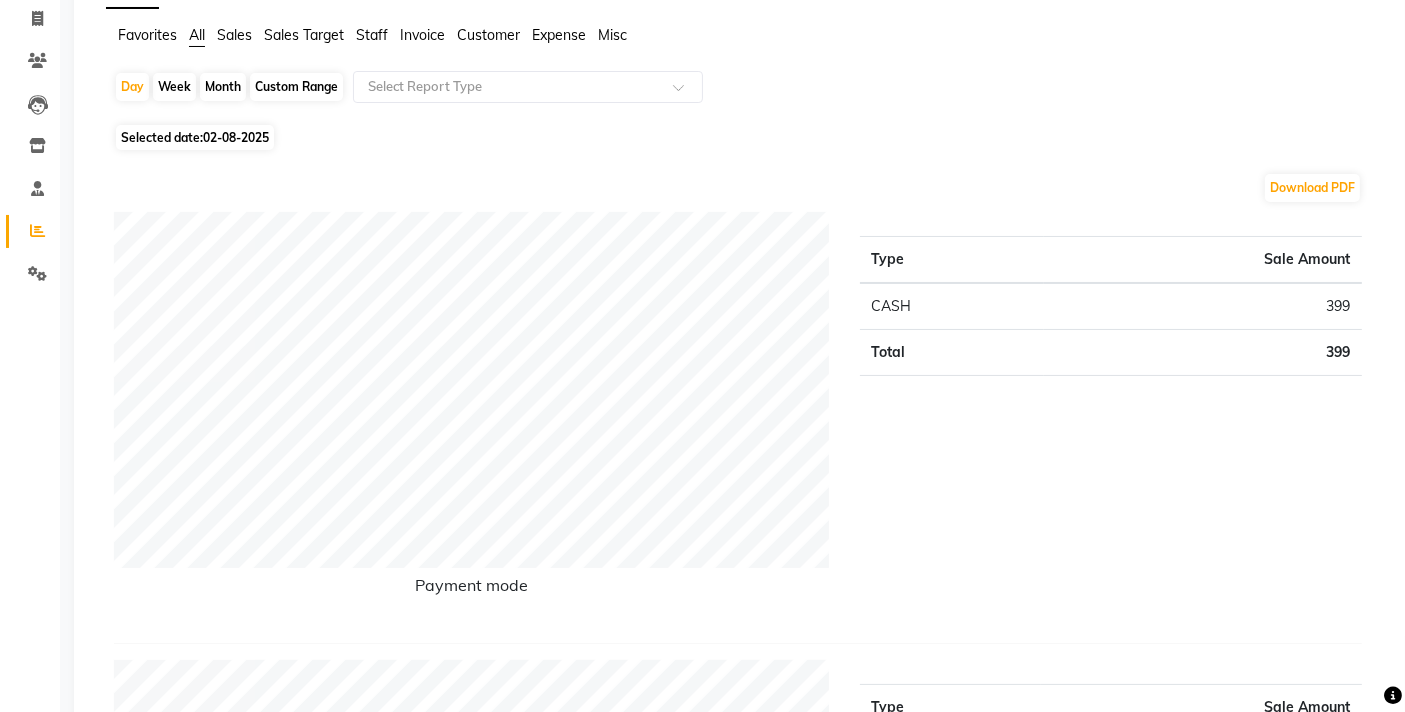 scroll, scrollTop: 0, scrollLeft: 0, axis: both 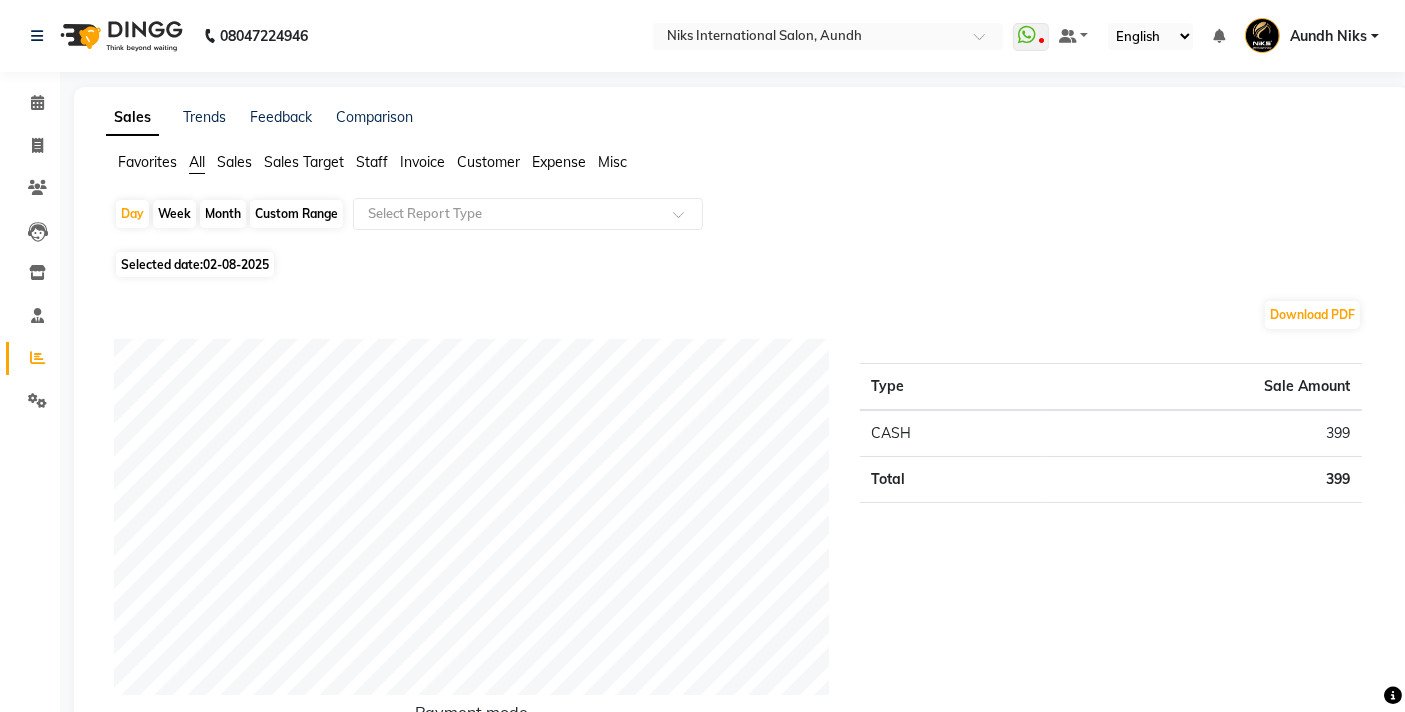 click on "Staff" 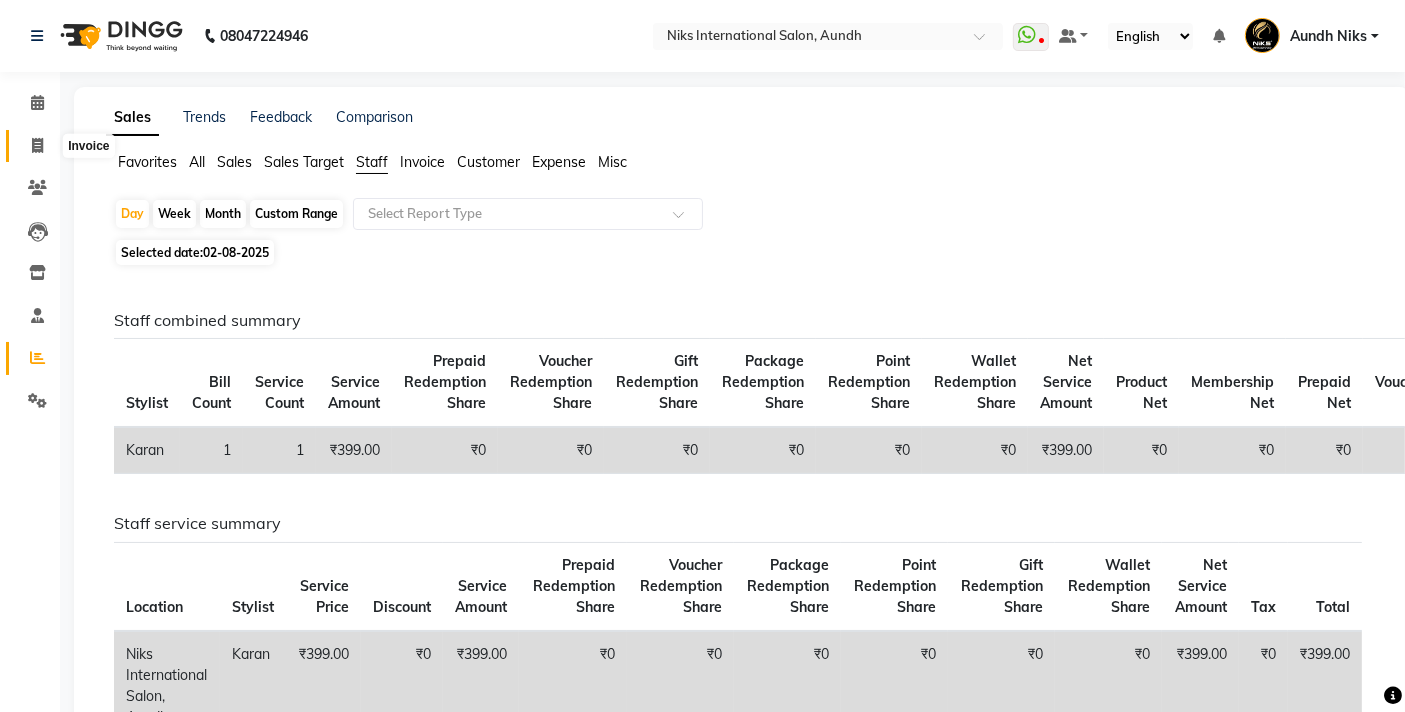 click 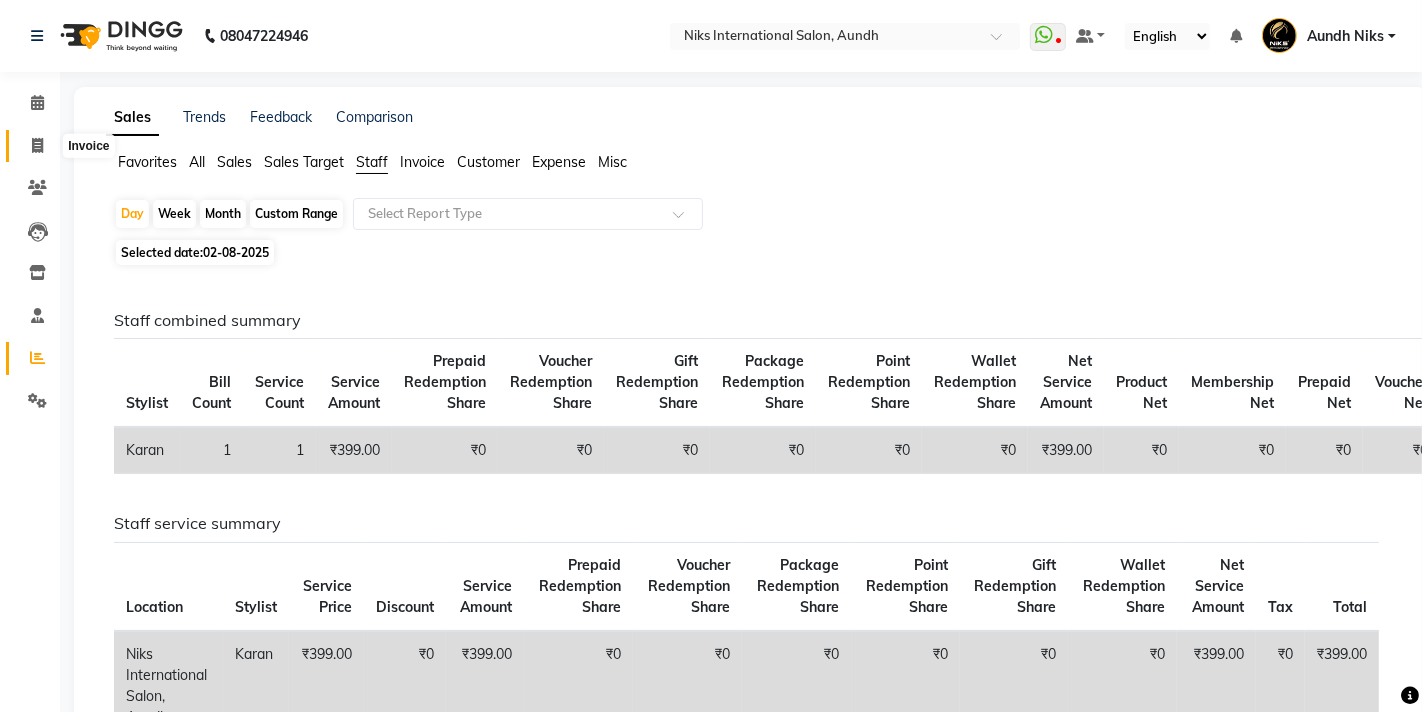 select on "6" 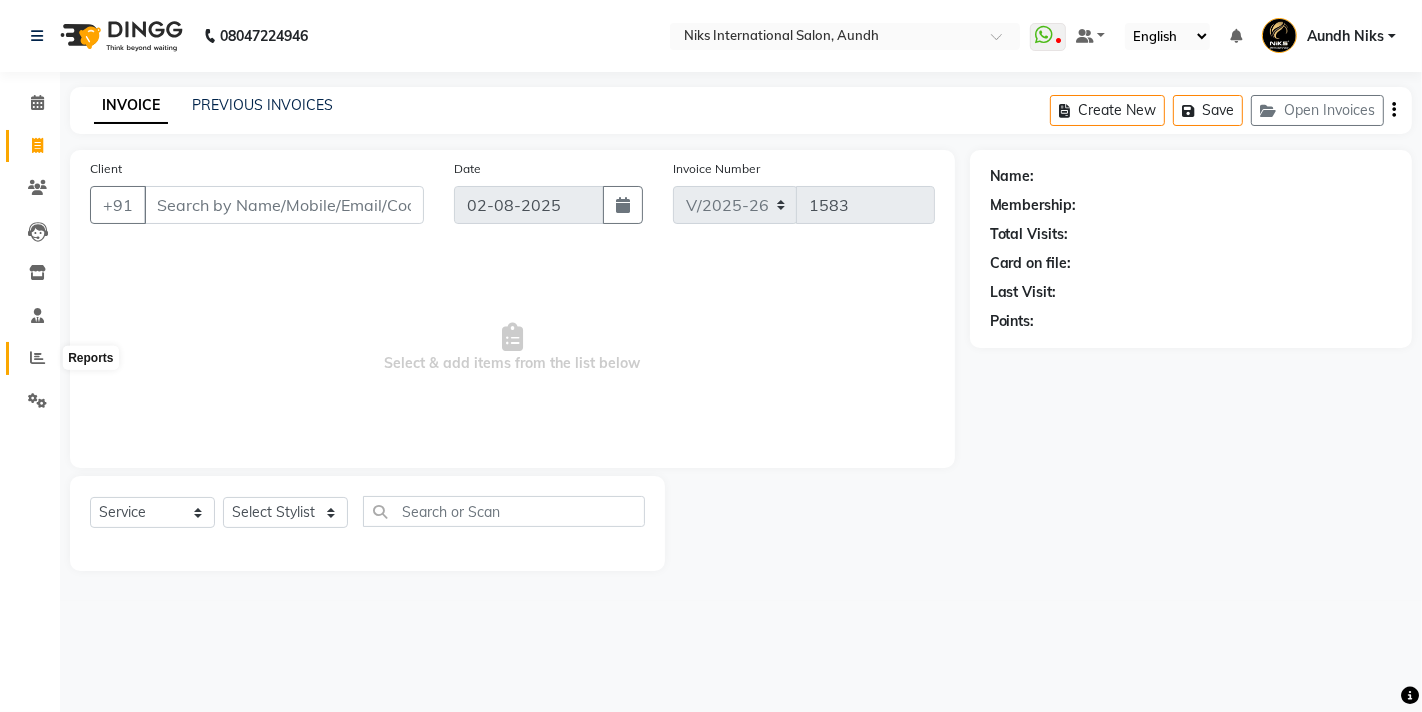 click 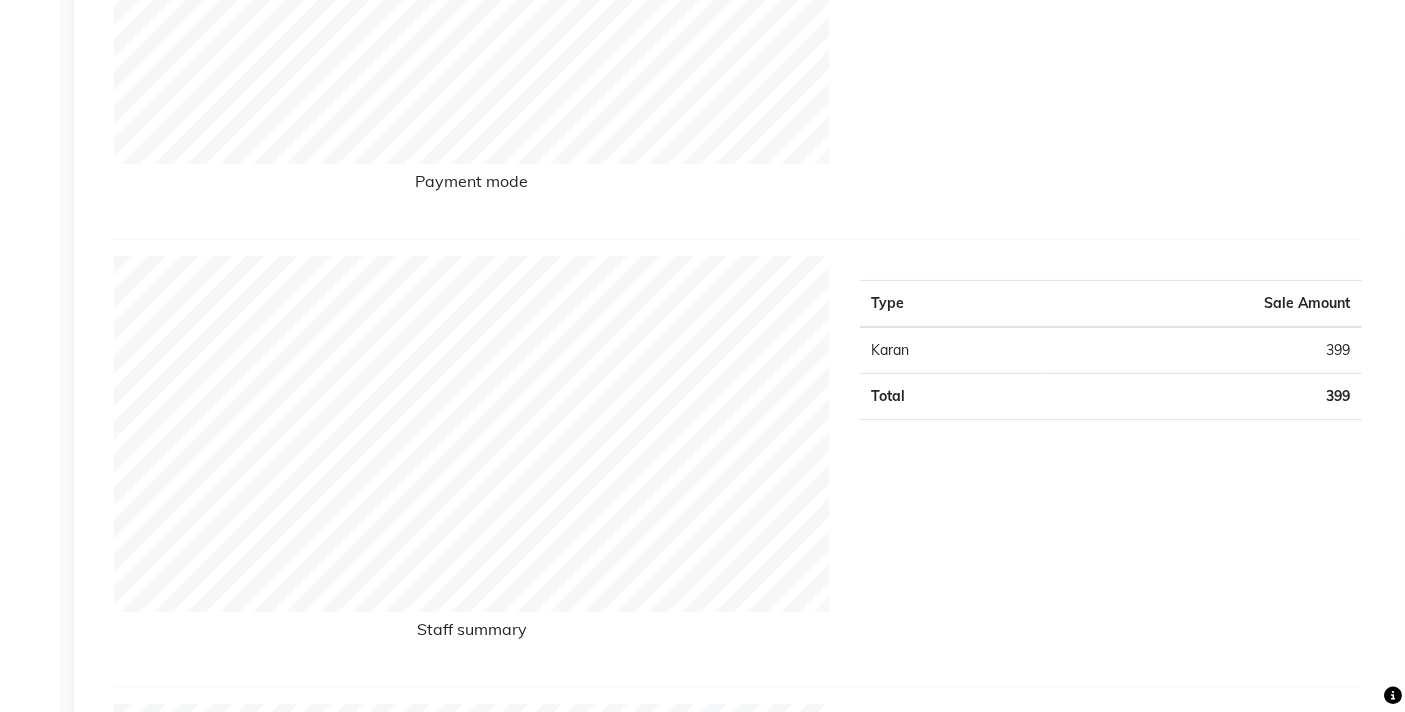 scroll, scrollTop: 0, scrollLeft: 0, axis: both 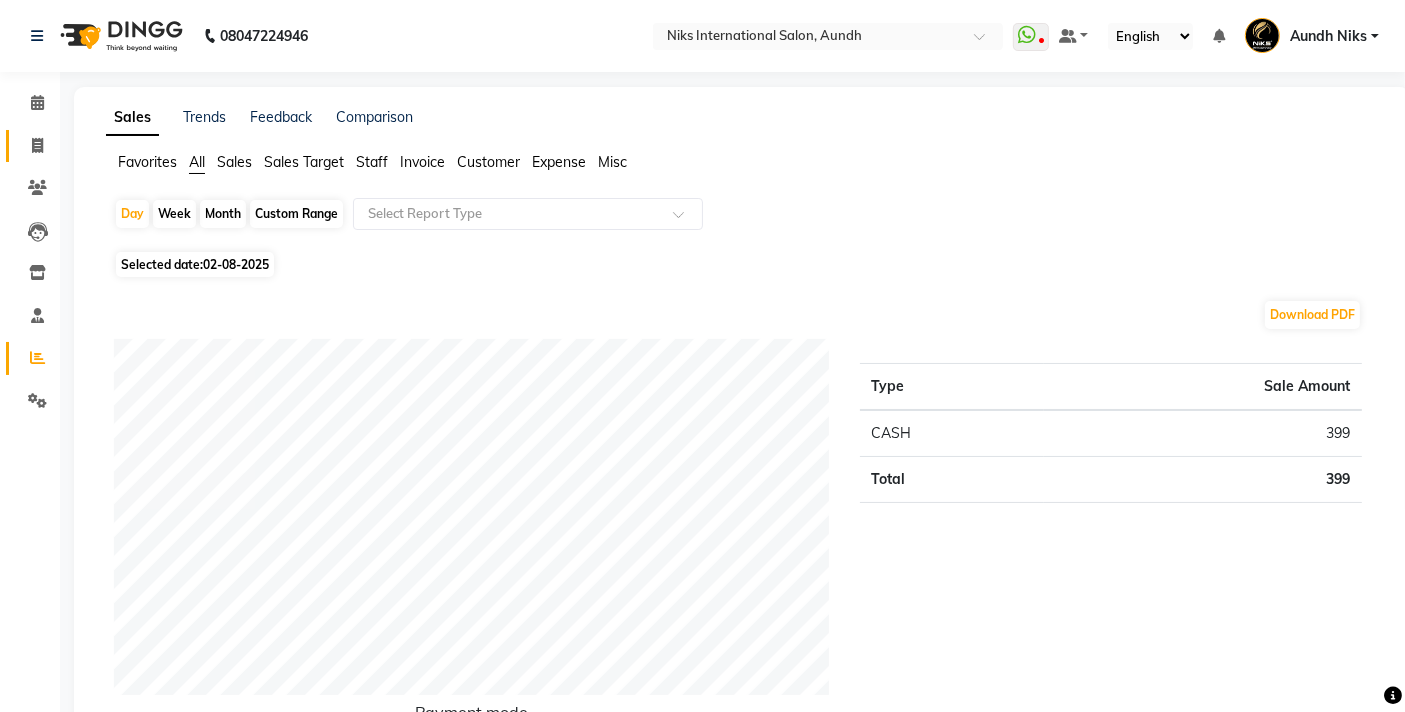 click 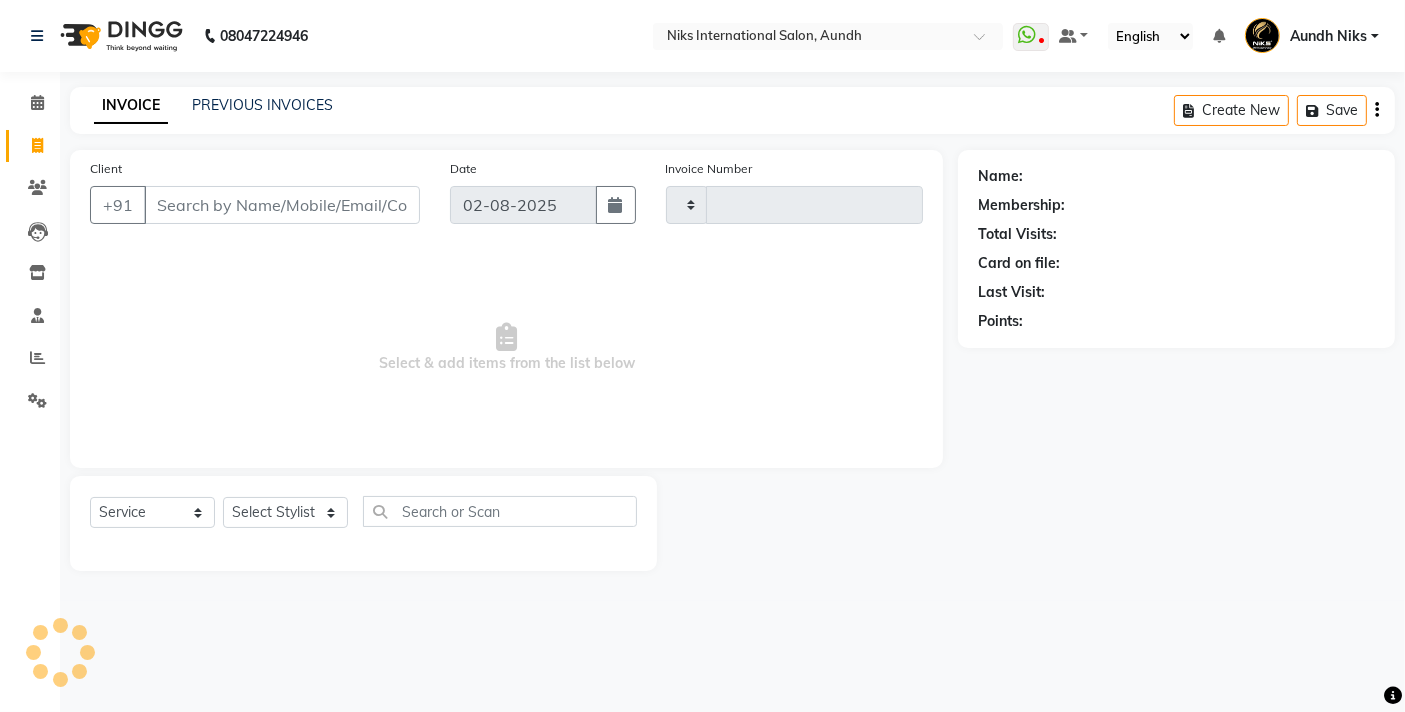 type on "1583" 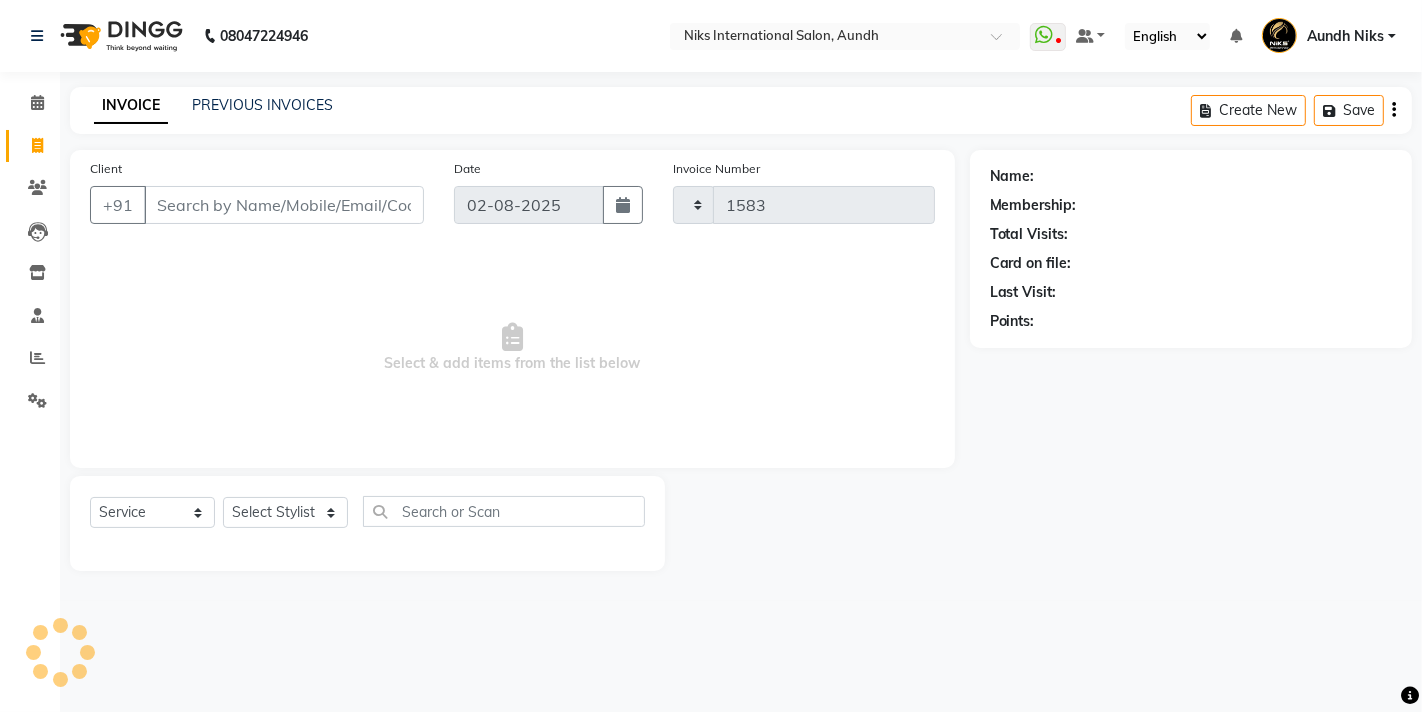 select on "6" 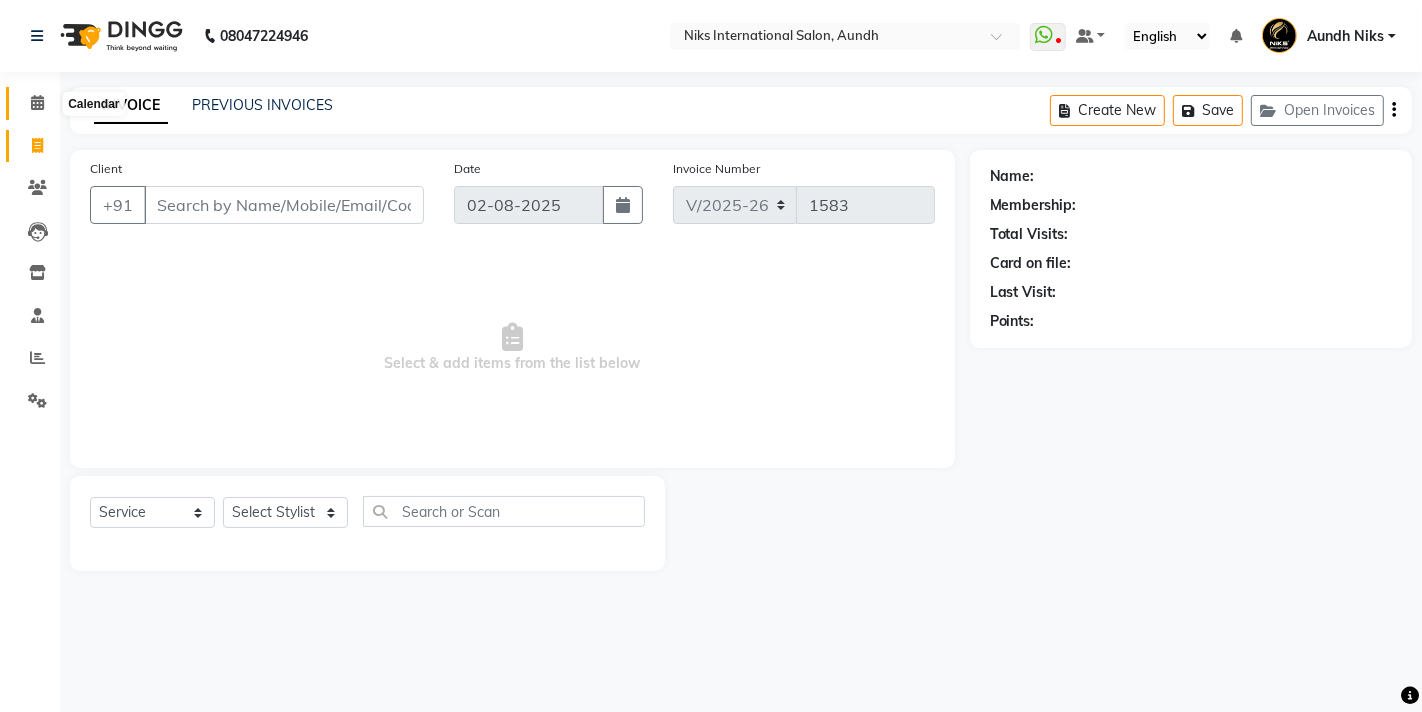 click 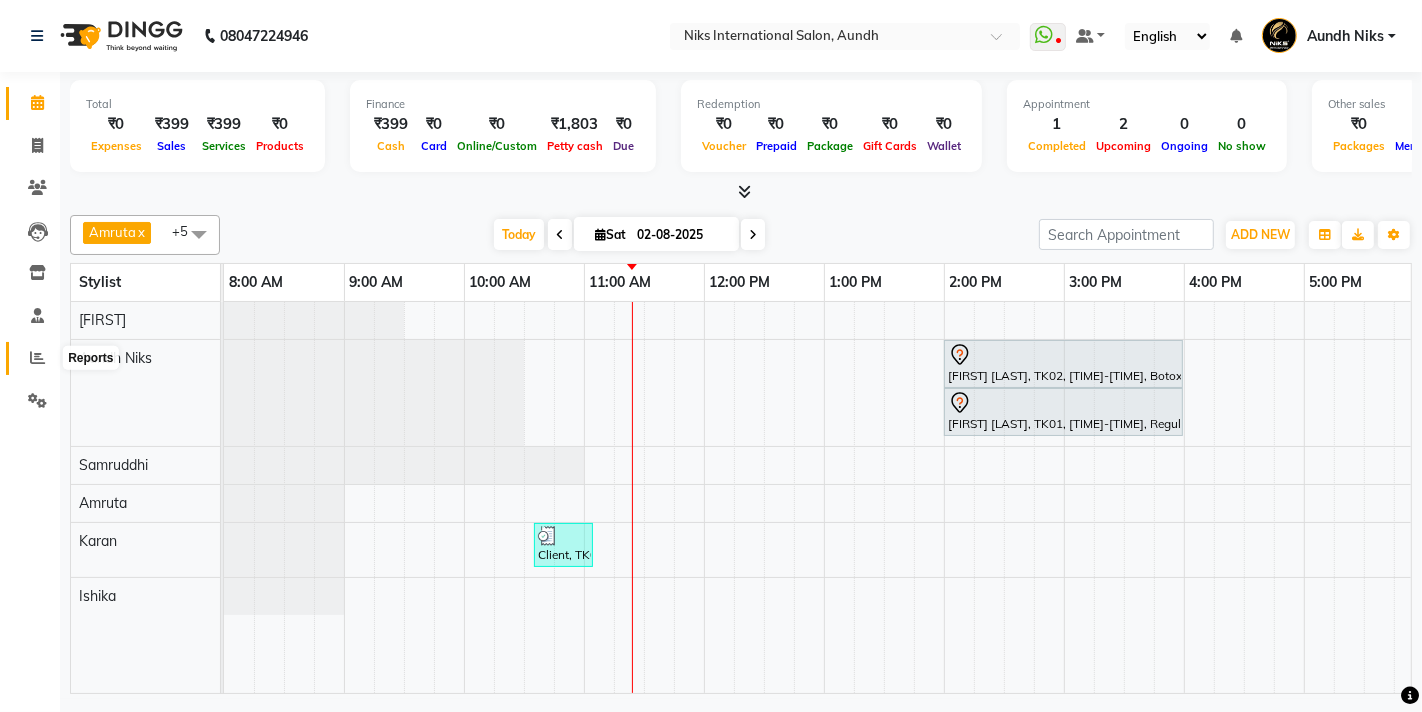 click 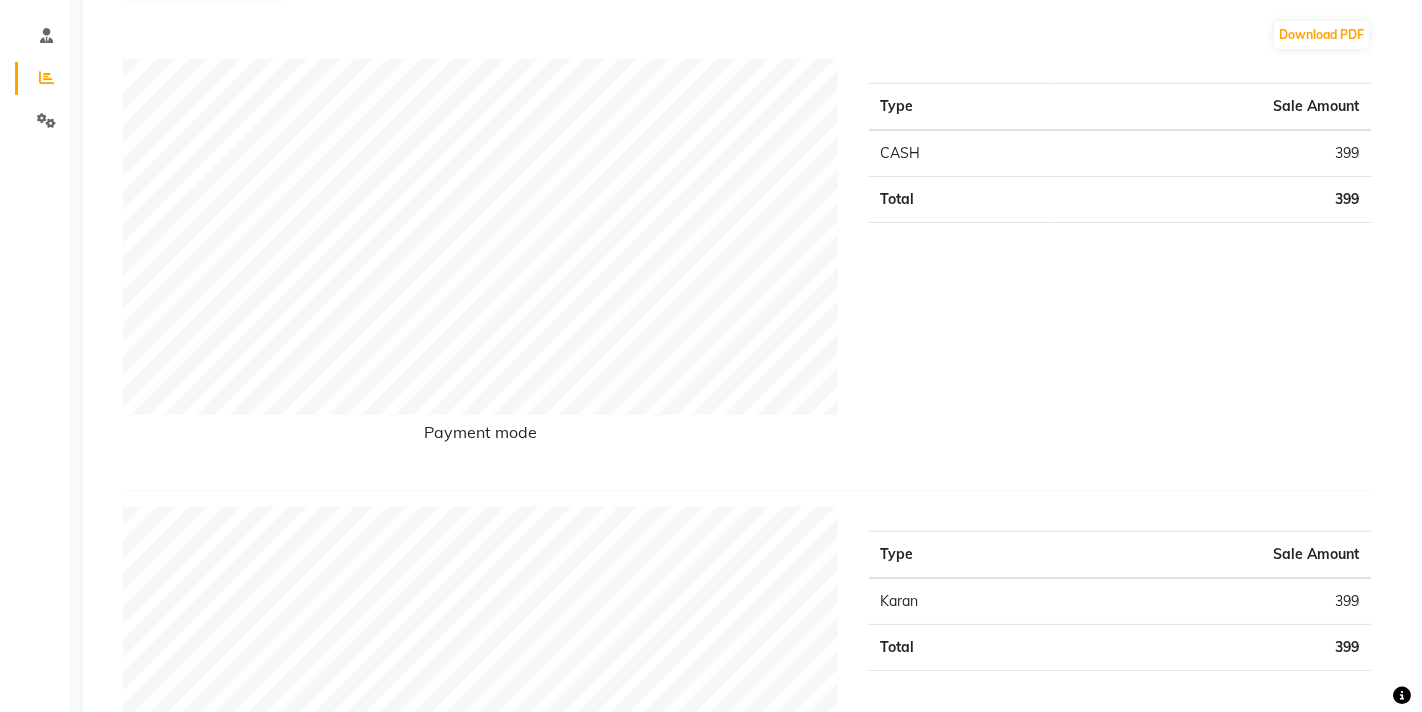 scroll, scrollTop: 0, scrollLeft: 0, axis: both 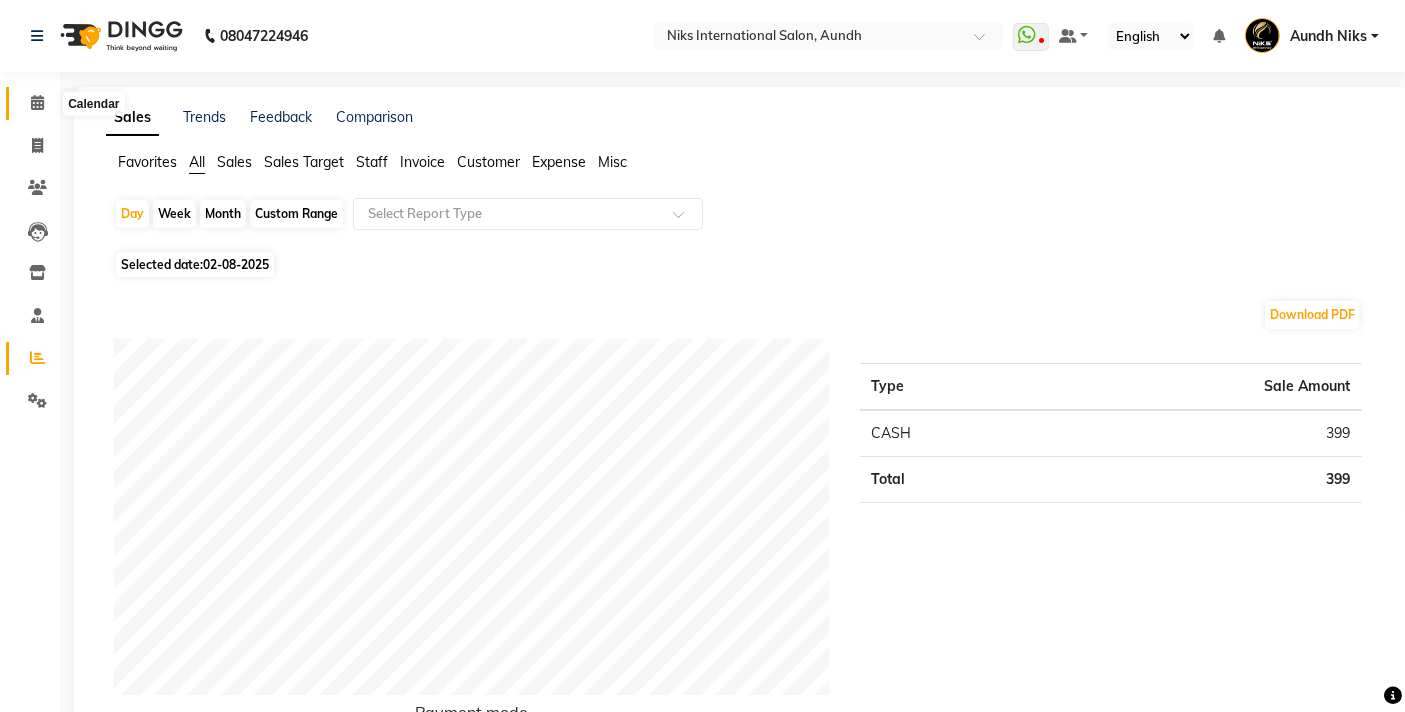 click 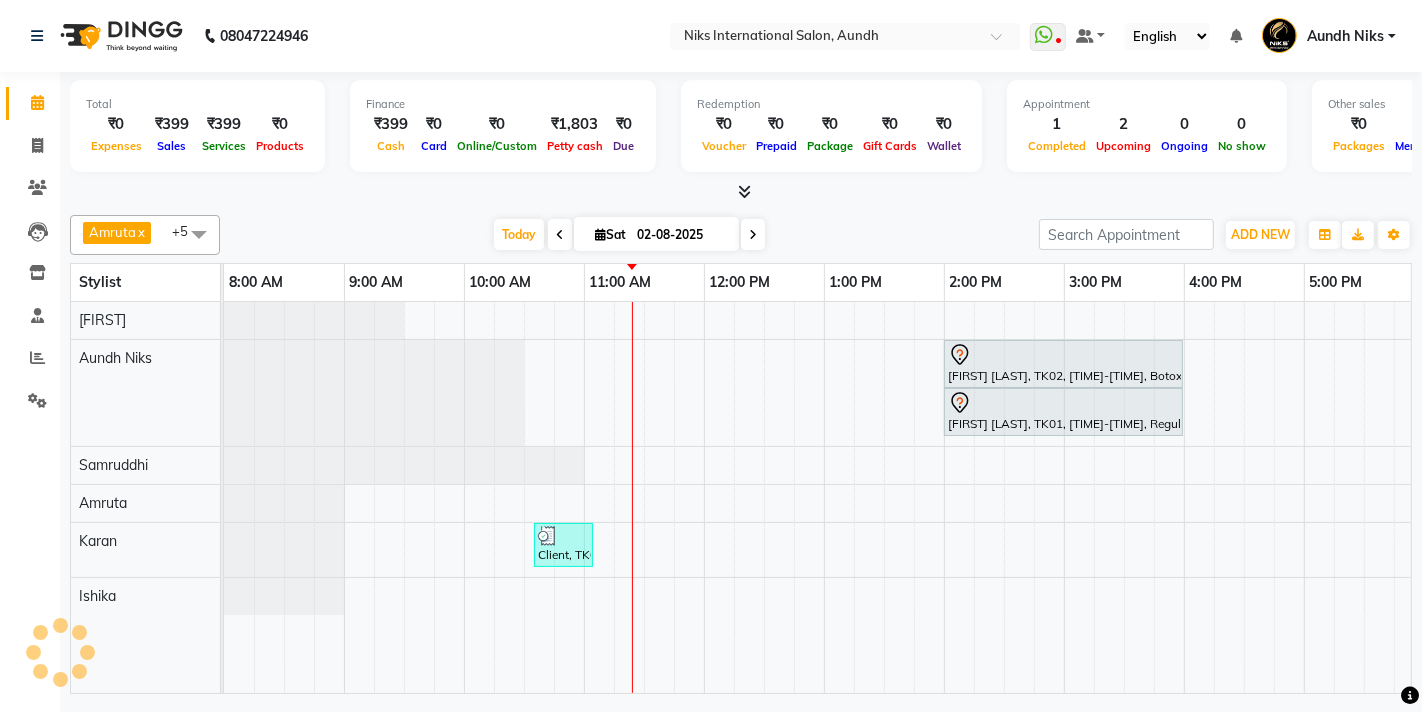 scroll, scrollTop: 0, scrollLeft: 360, axis: horizontal 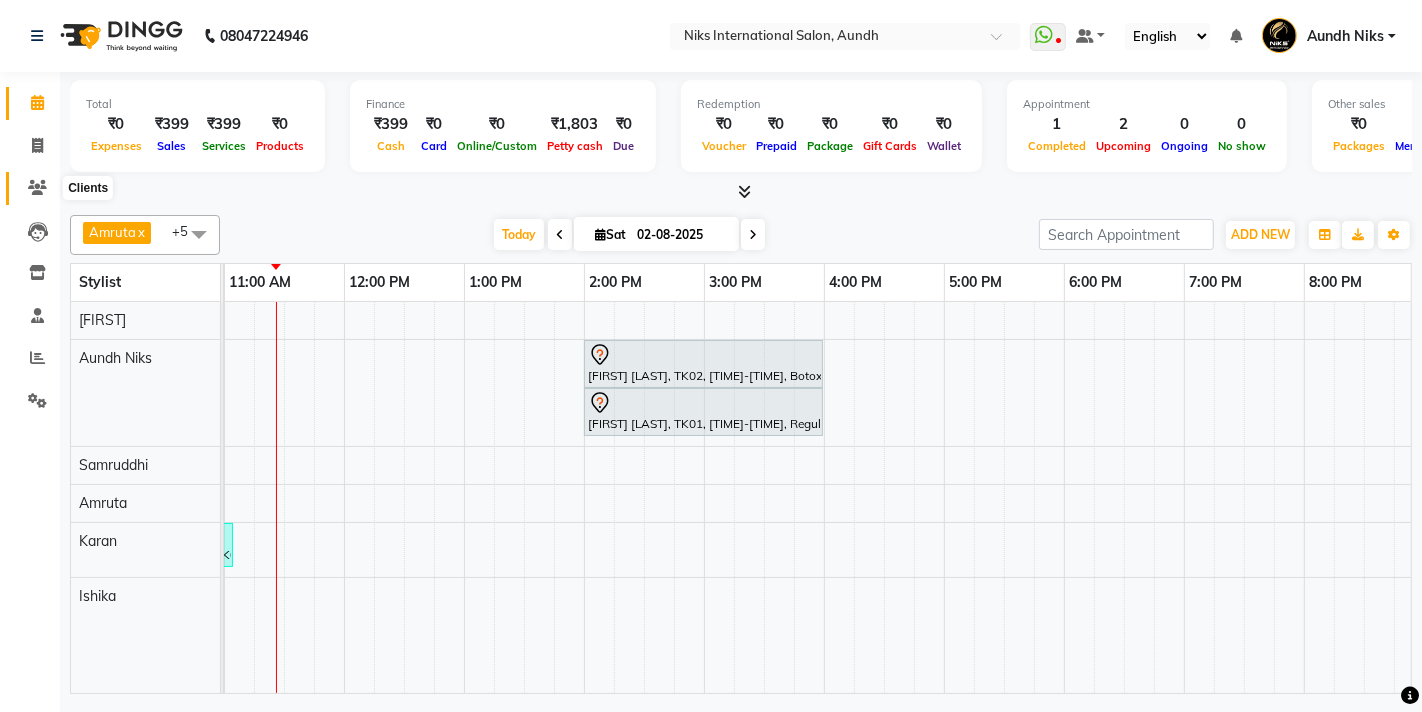 click 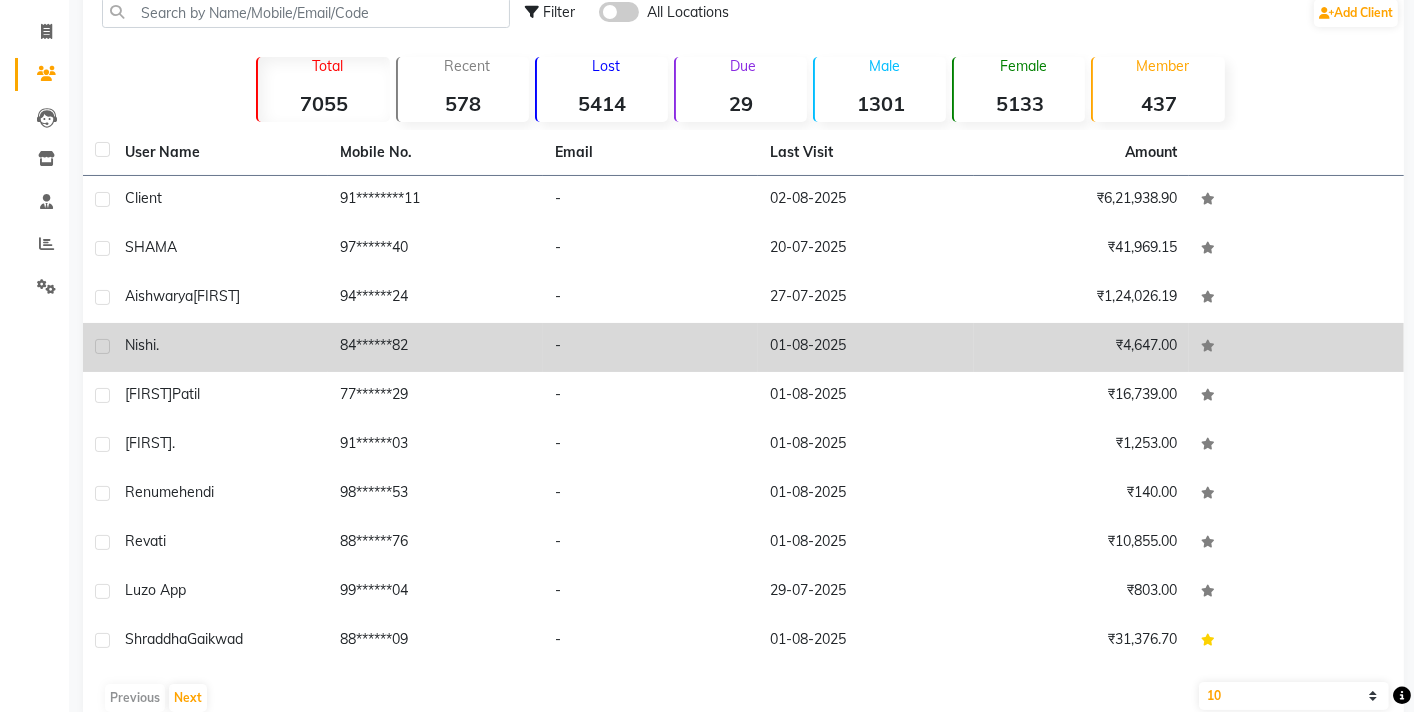 scroll, scrollTop: 152, scrollLeft: 0, axis: vertical 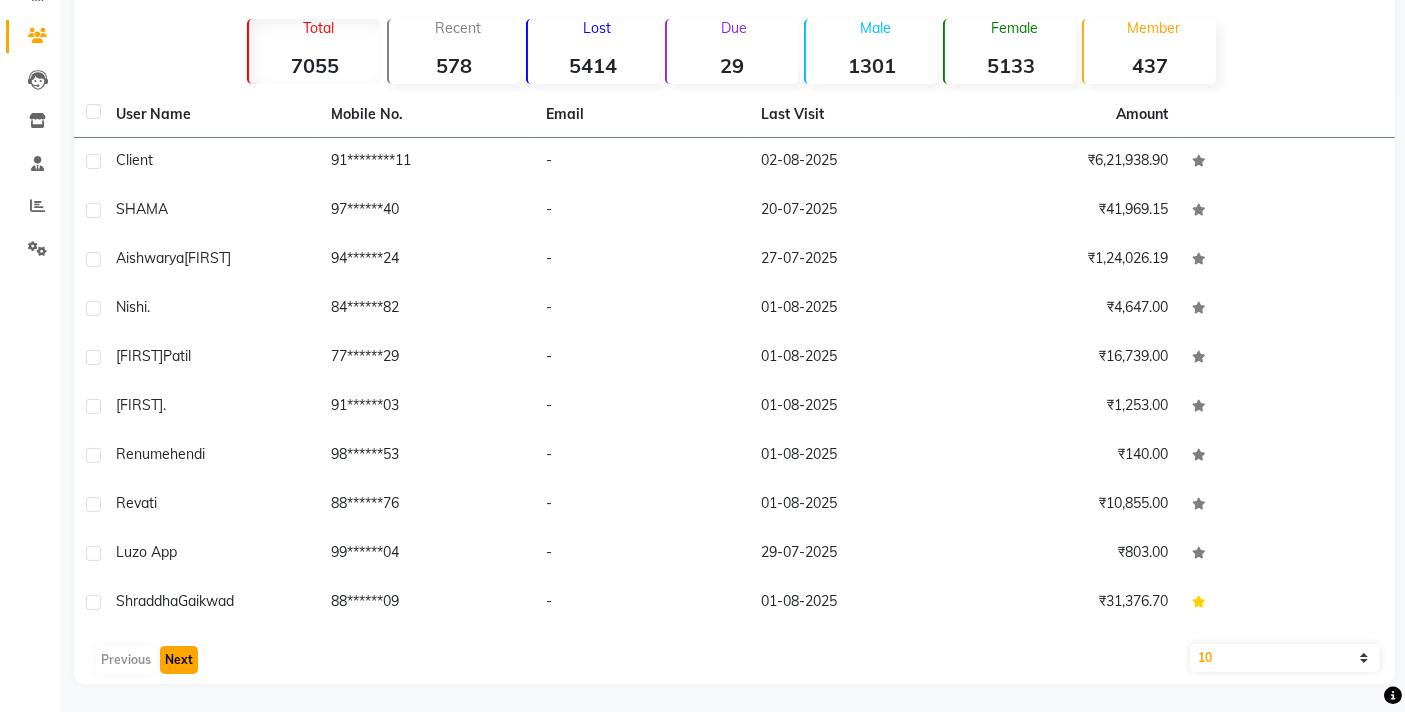 click on "Next" 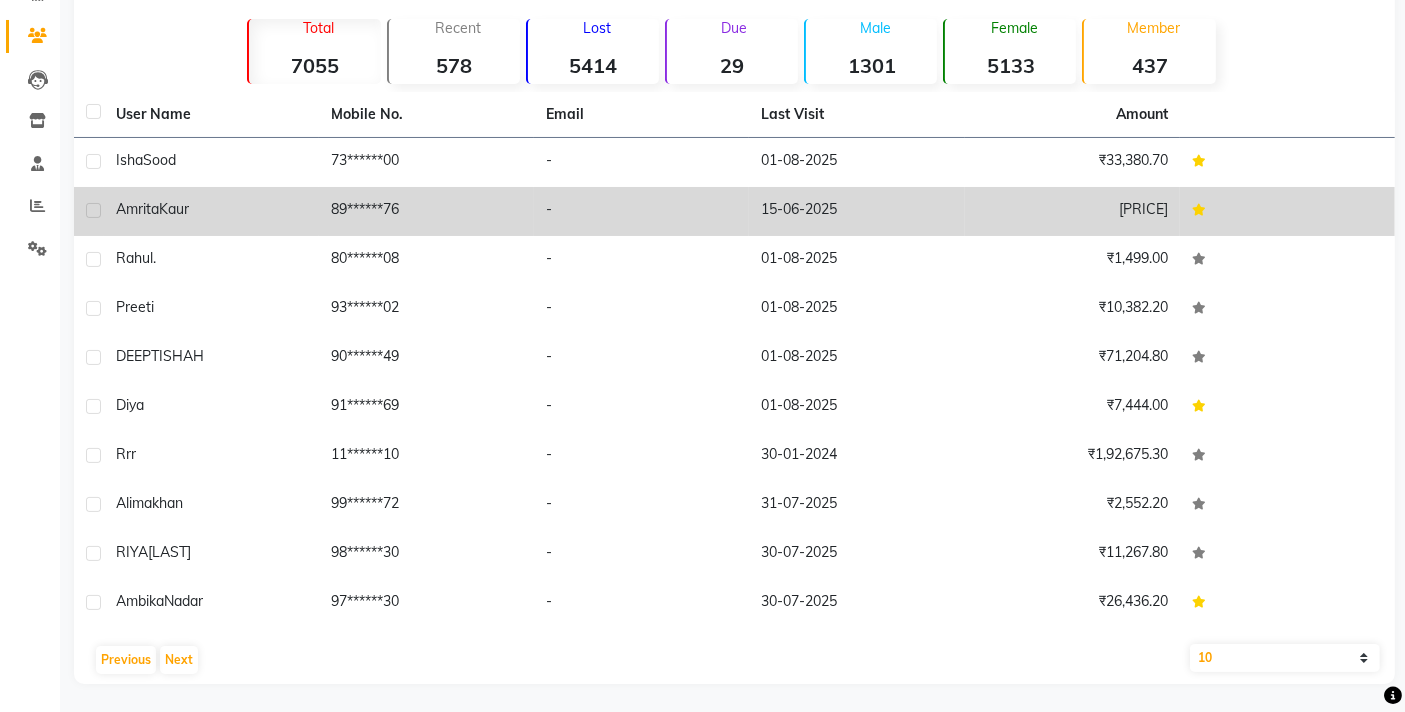 click on "-" 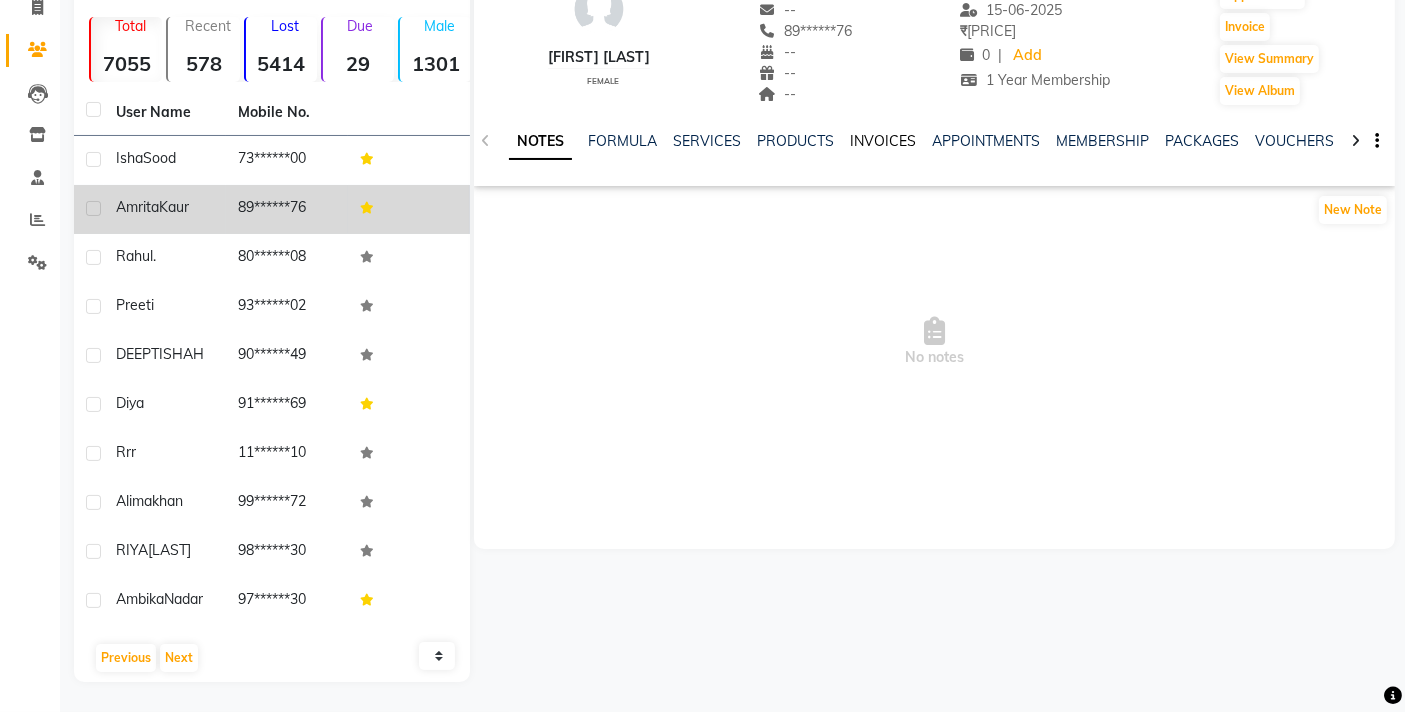 click on "INVOICES" 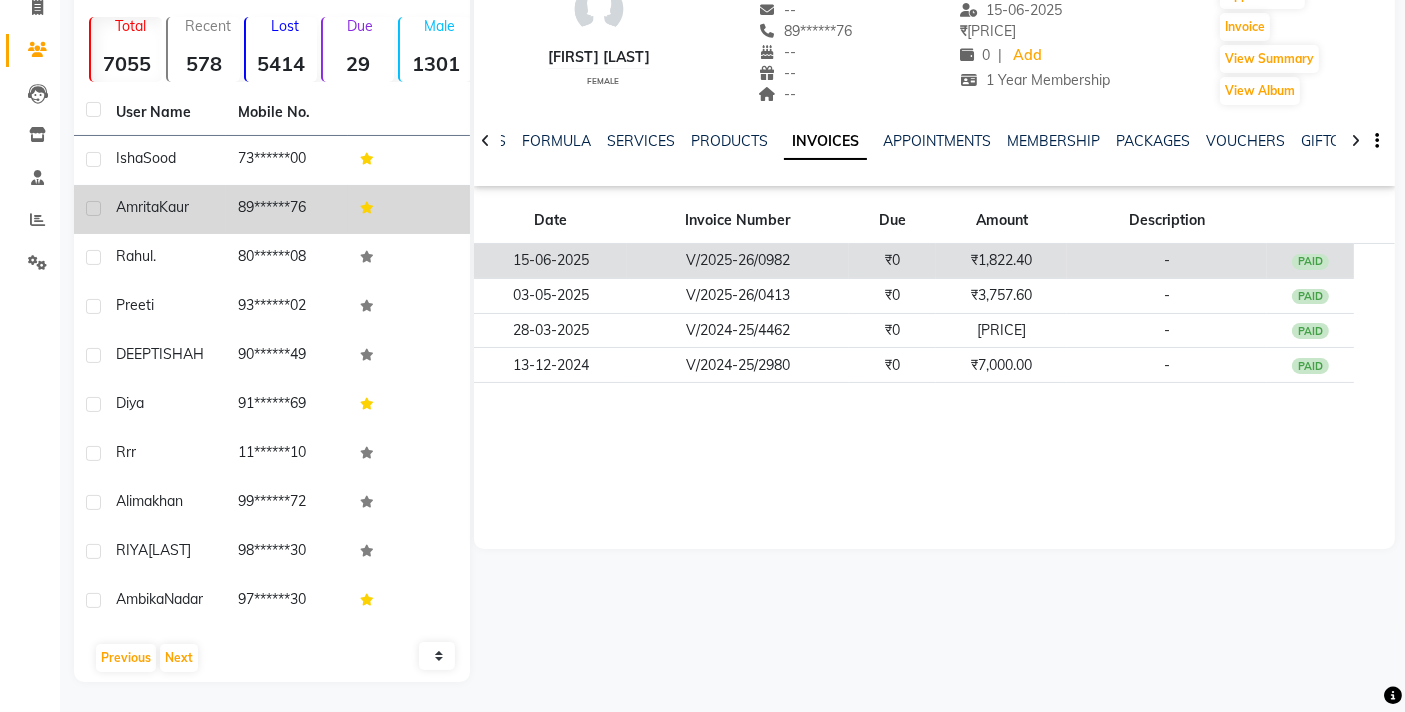 click on "₹1,822.40" 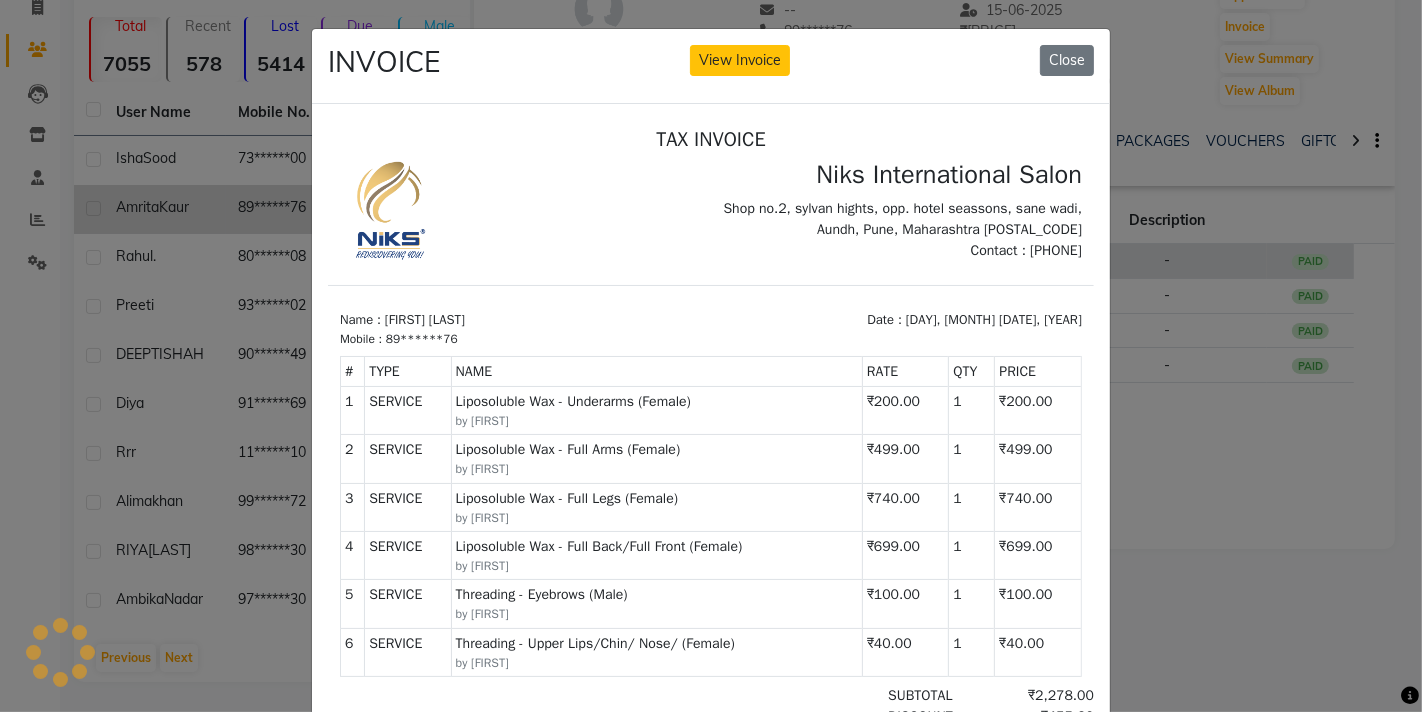 scroll, scrollTop: 0, scrollLeft: 0, axis: both 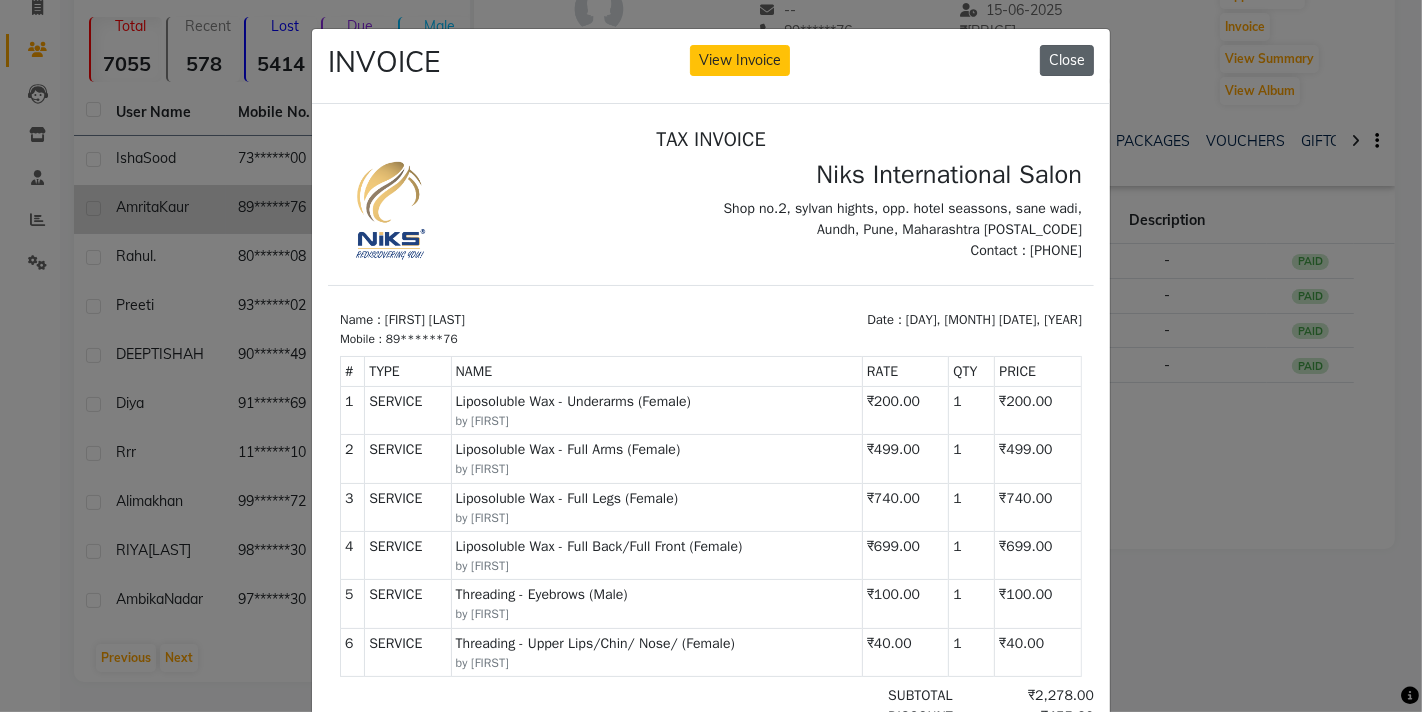 click on "Close" 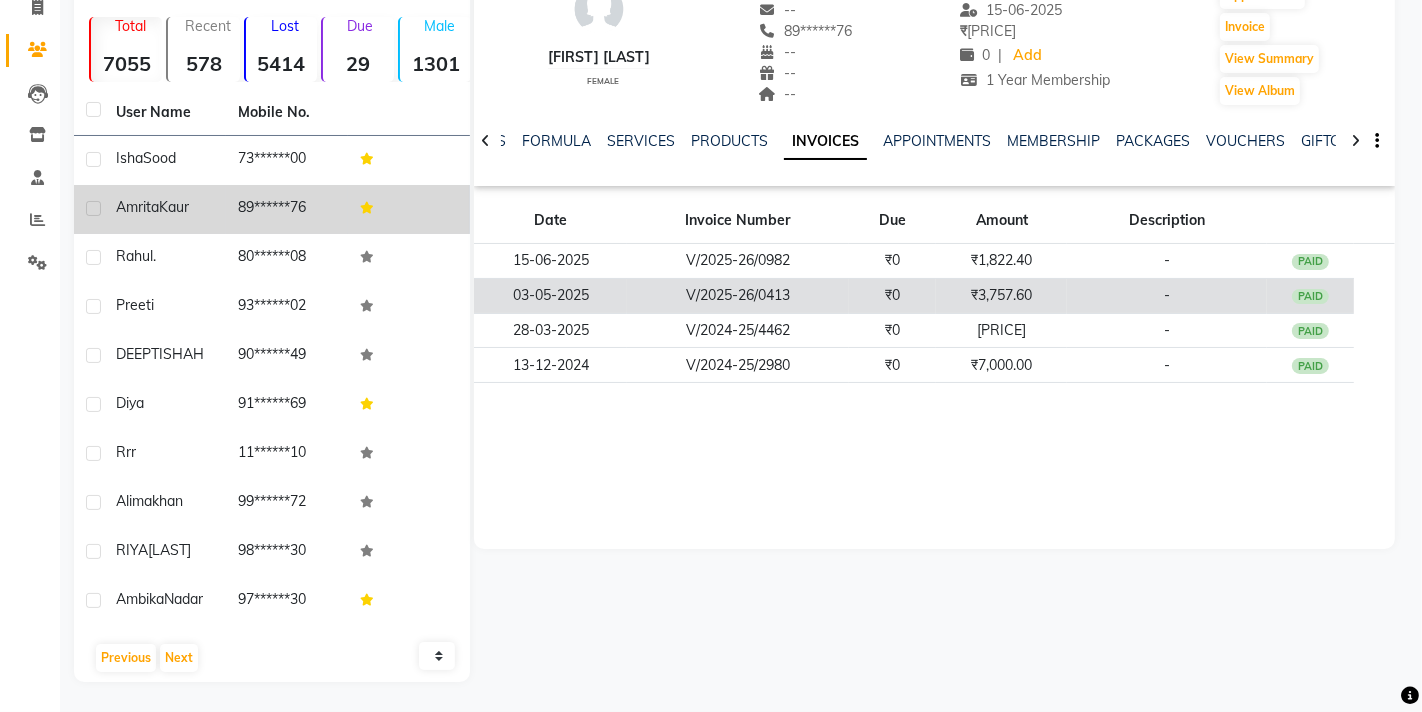 scroll, scrollTop: 137, scrollLeft: 0, axis: vertical 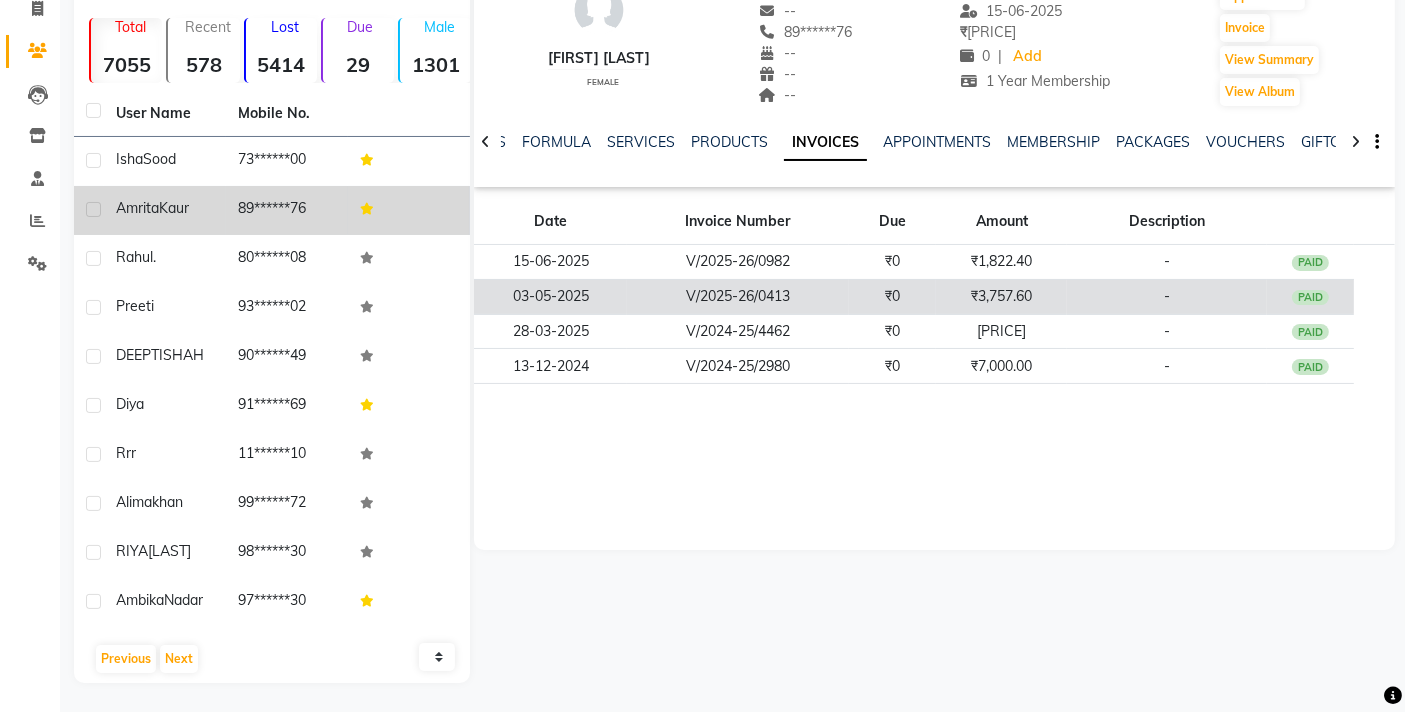 click on "₹3,757.60" 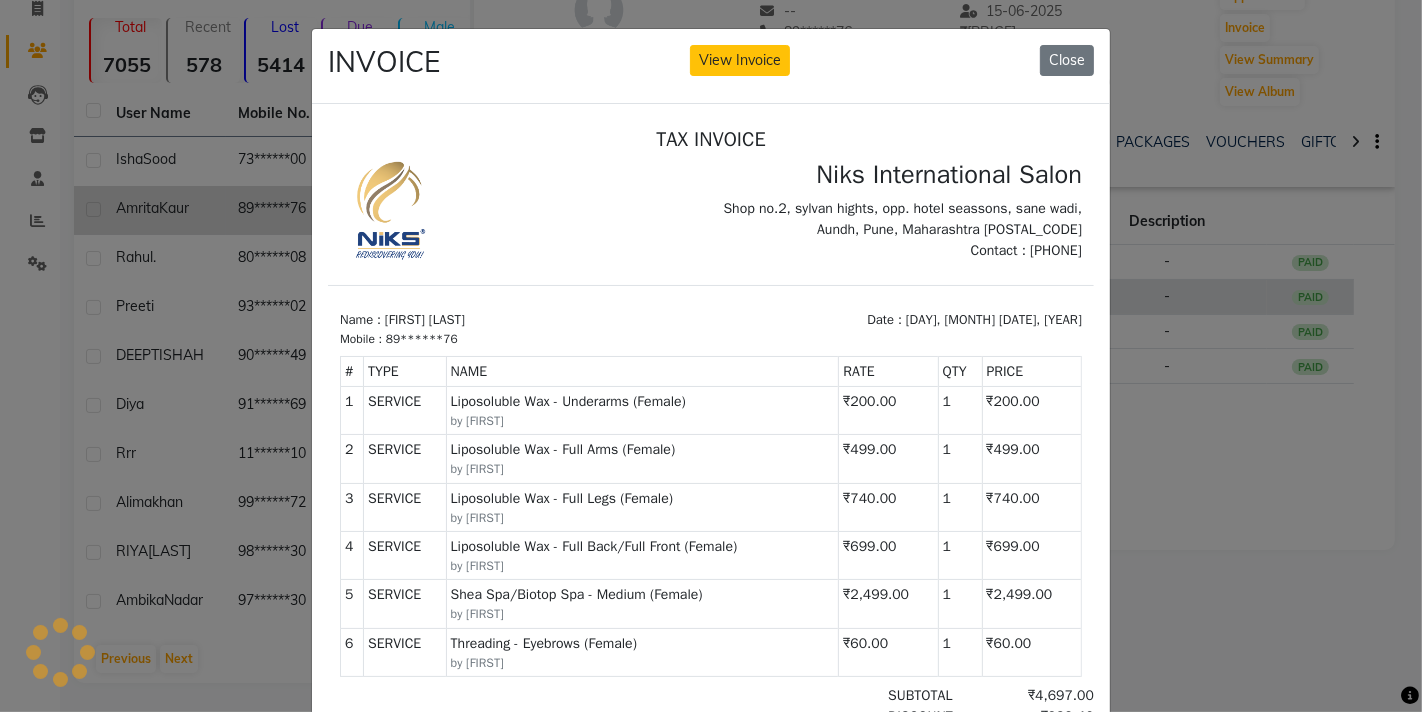 scroll, scrollTop: 0, scrollLeft: 0, axis: both 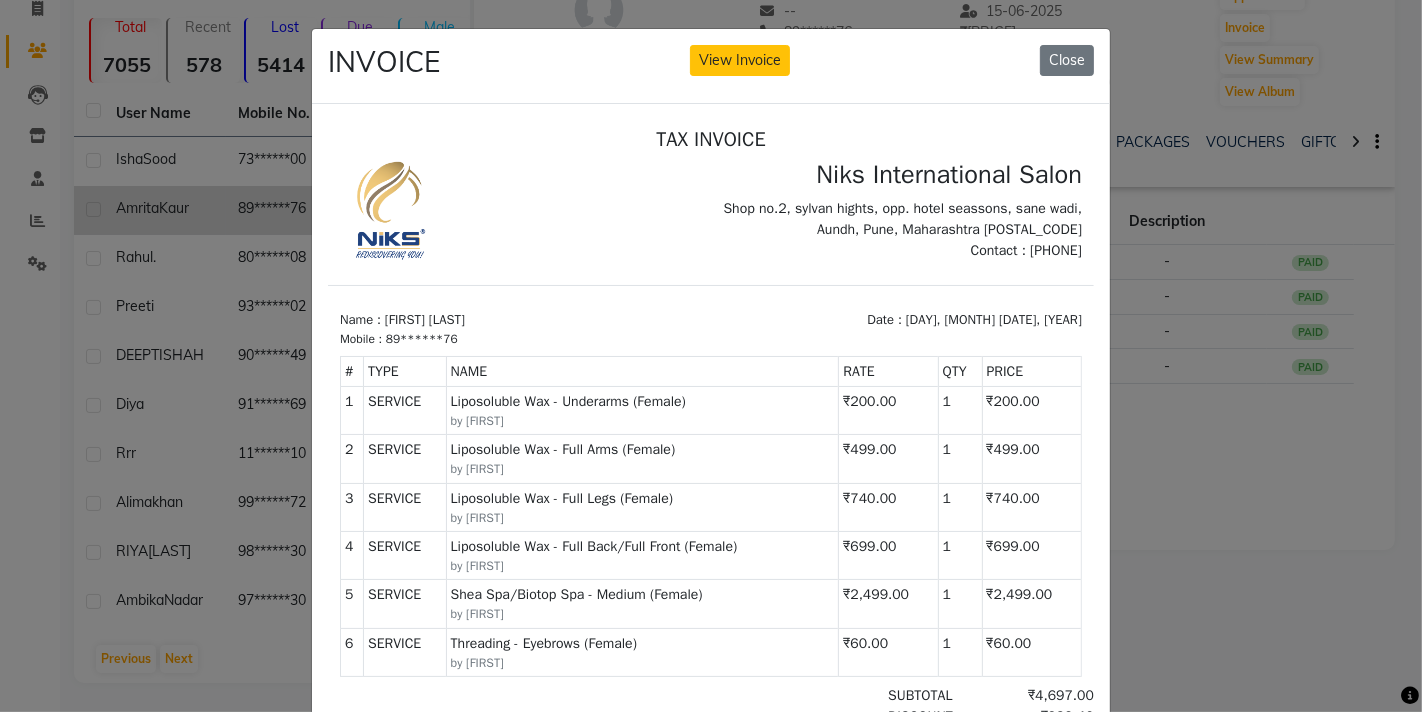 click on "INVOICE View Invoice Close" 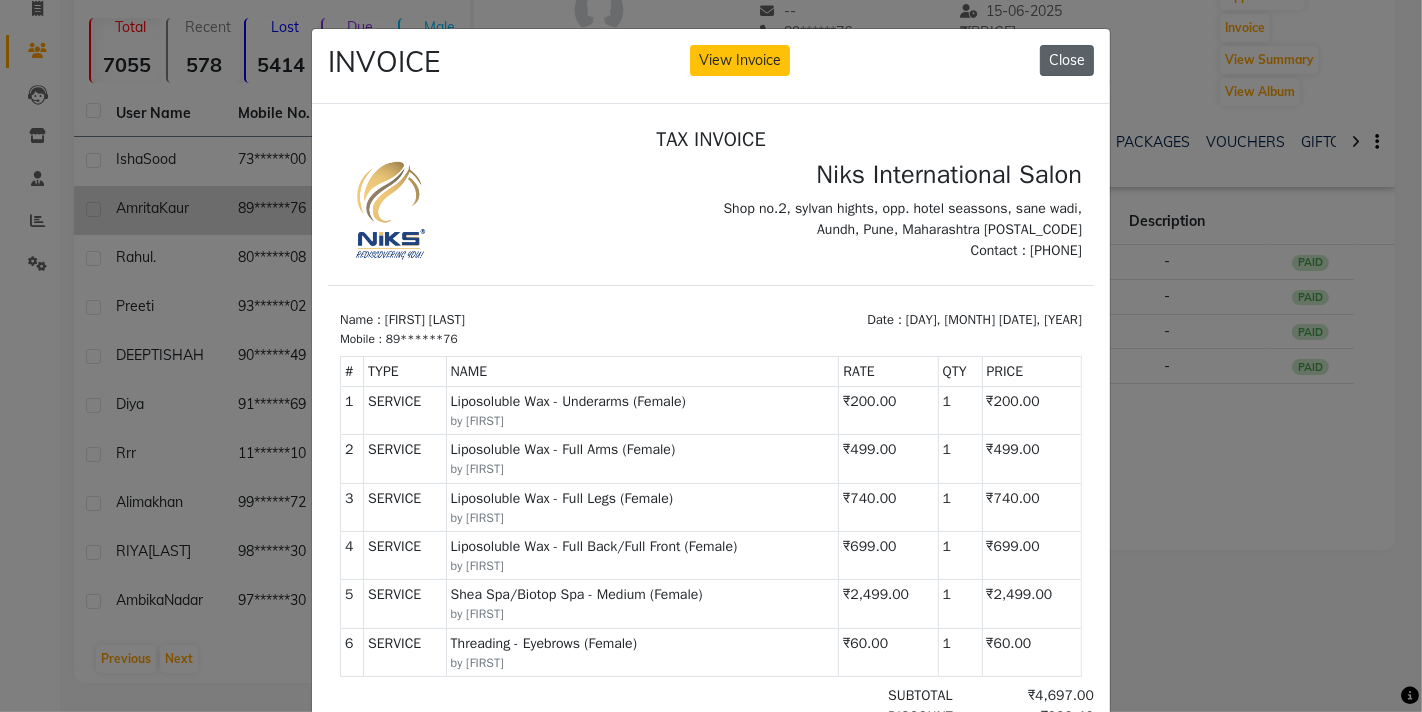drag, startPoint x: 1047, startPoint y: 53, endPoint x: 694, endPoint y: 251, distance: 404.7382 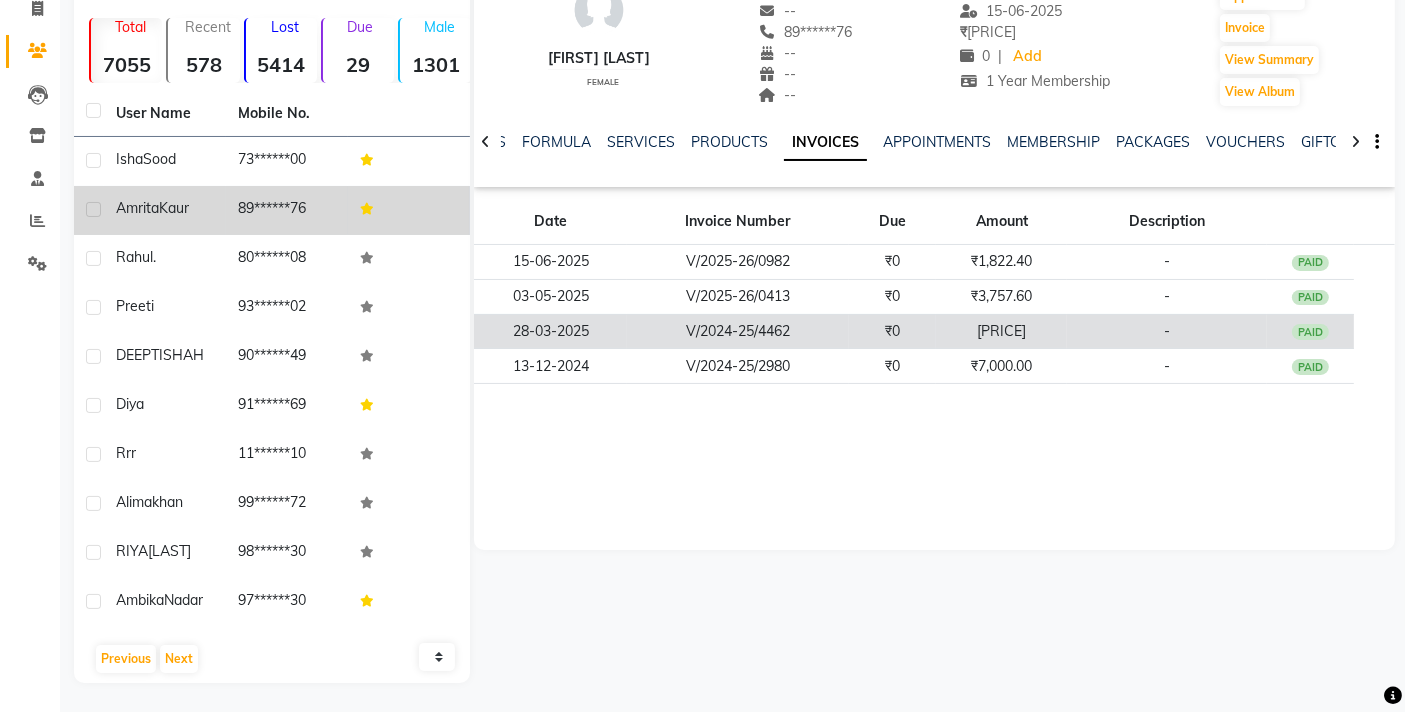 click on "[PRICE]" 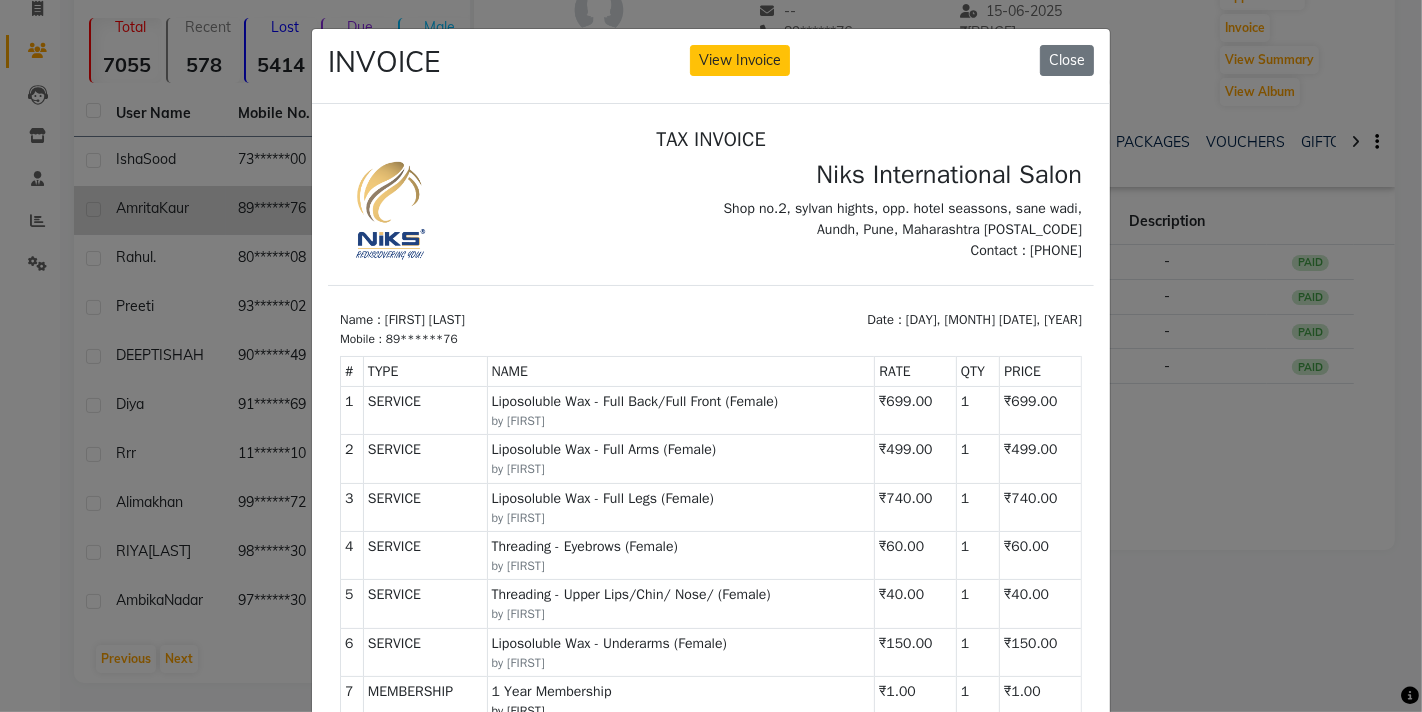 scroll, scrollTop: 15, scrollLeft: 0, axis: vertical 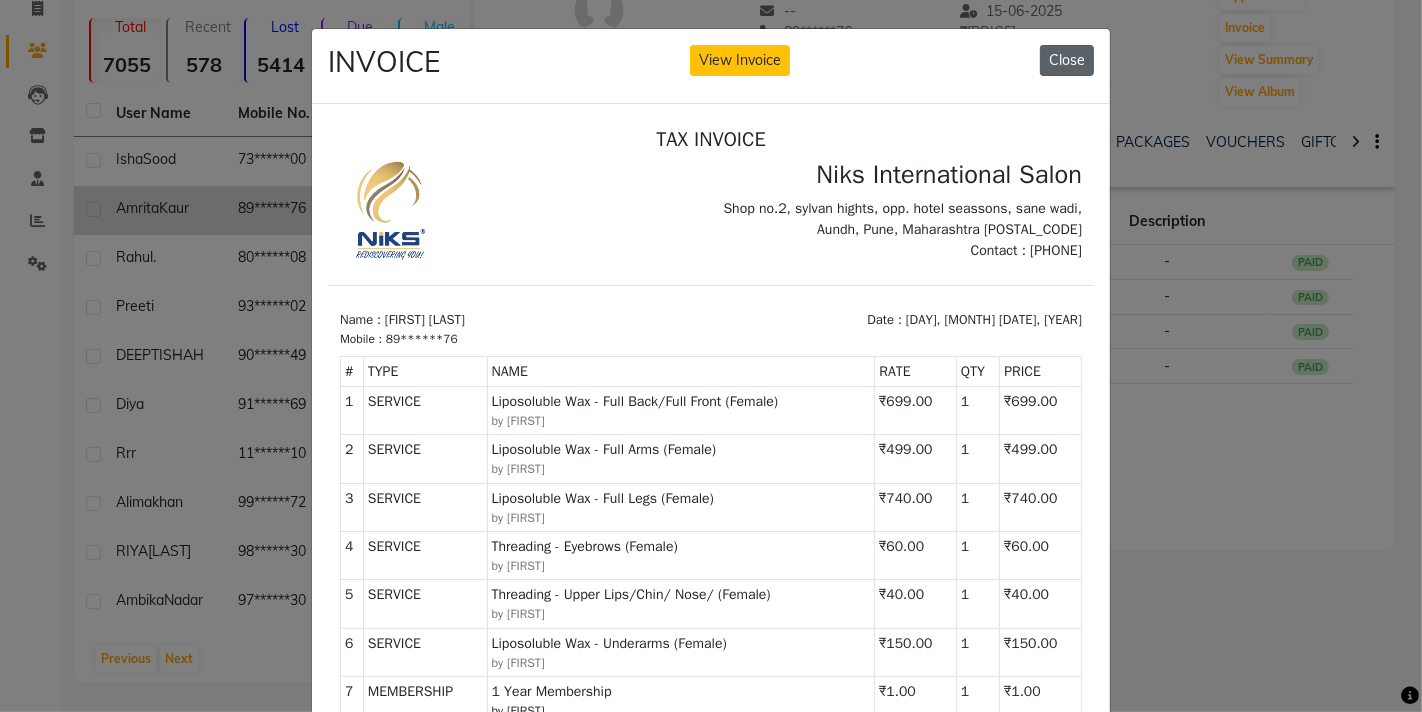 click on "Close" 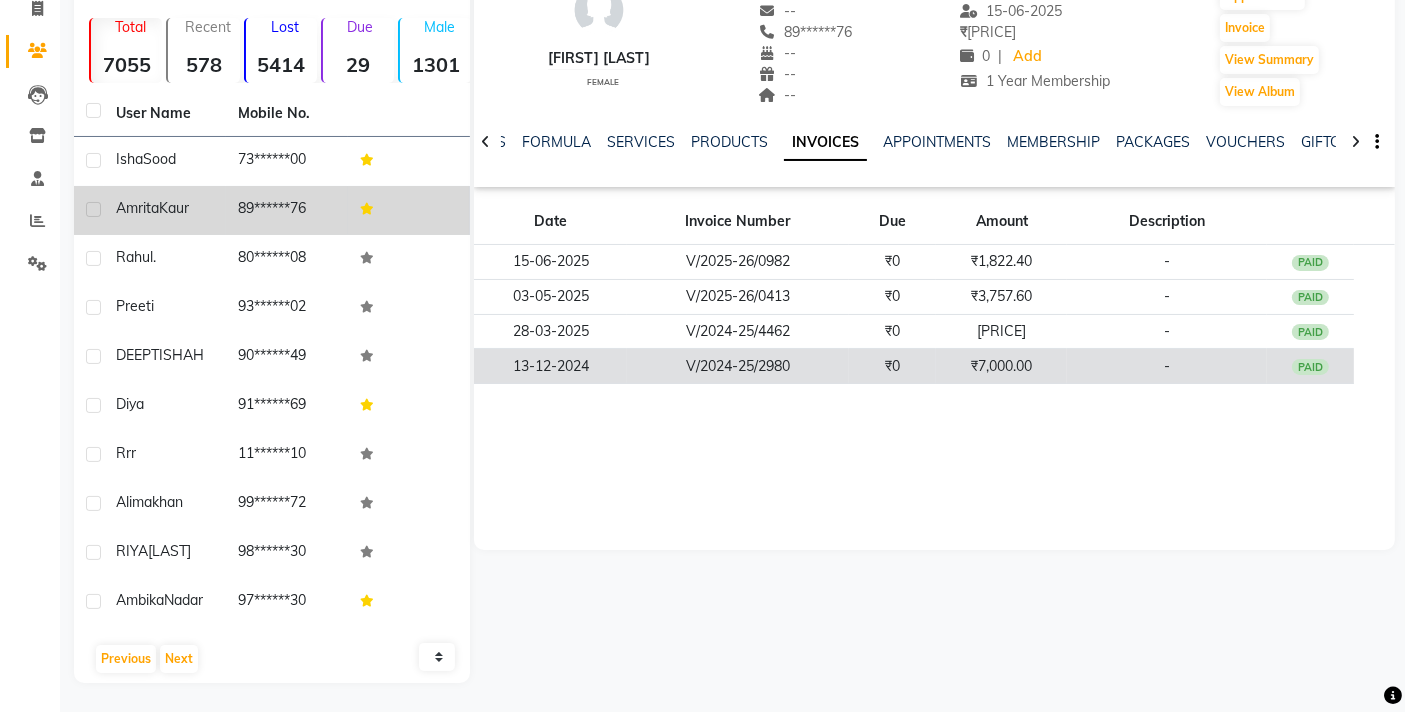 click on "₹7,000.00" 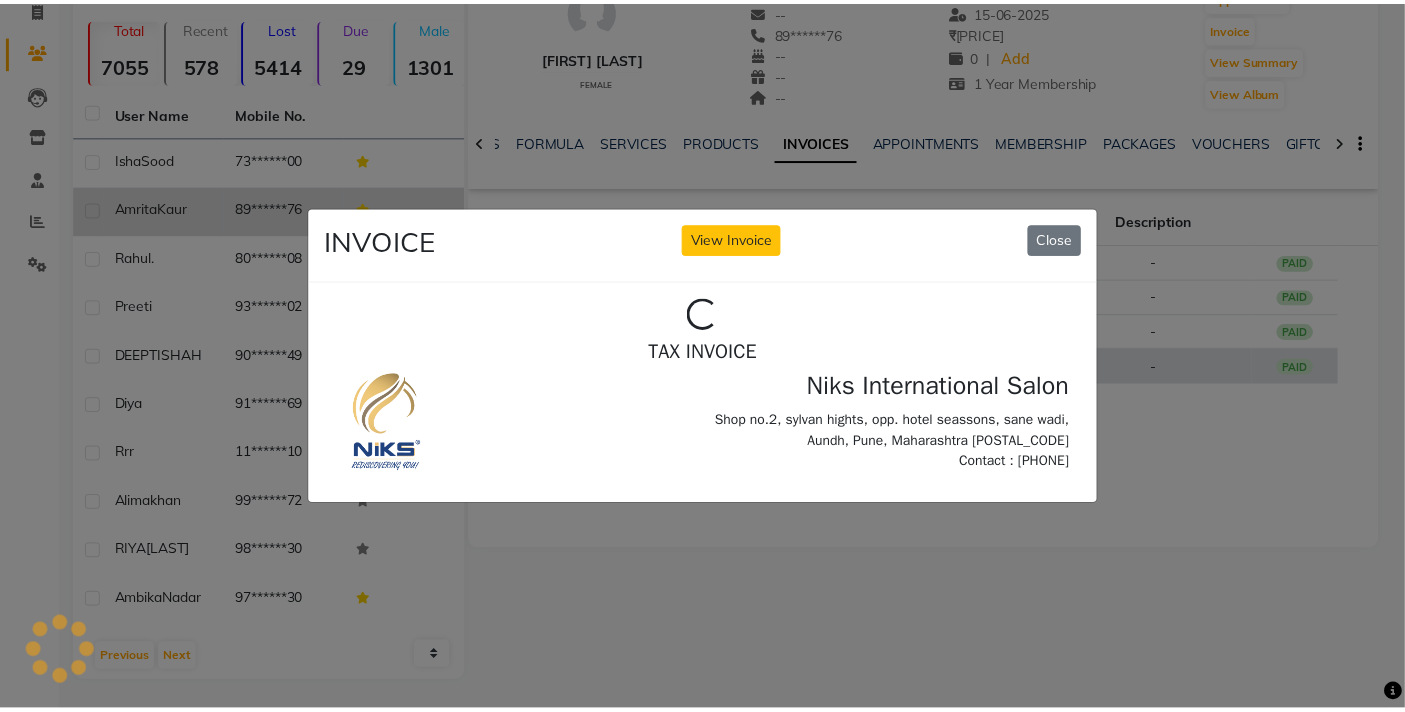 scroll, scrollTop: 0, scrollLeft: 0, axis: both 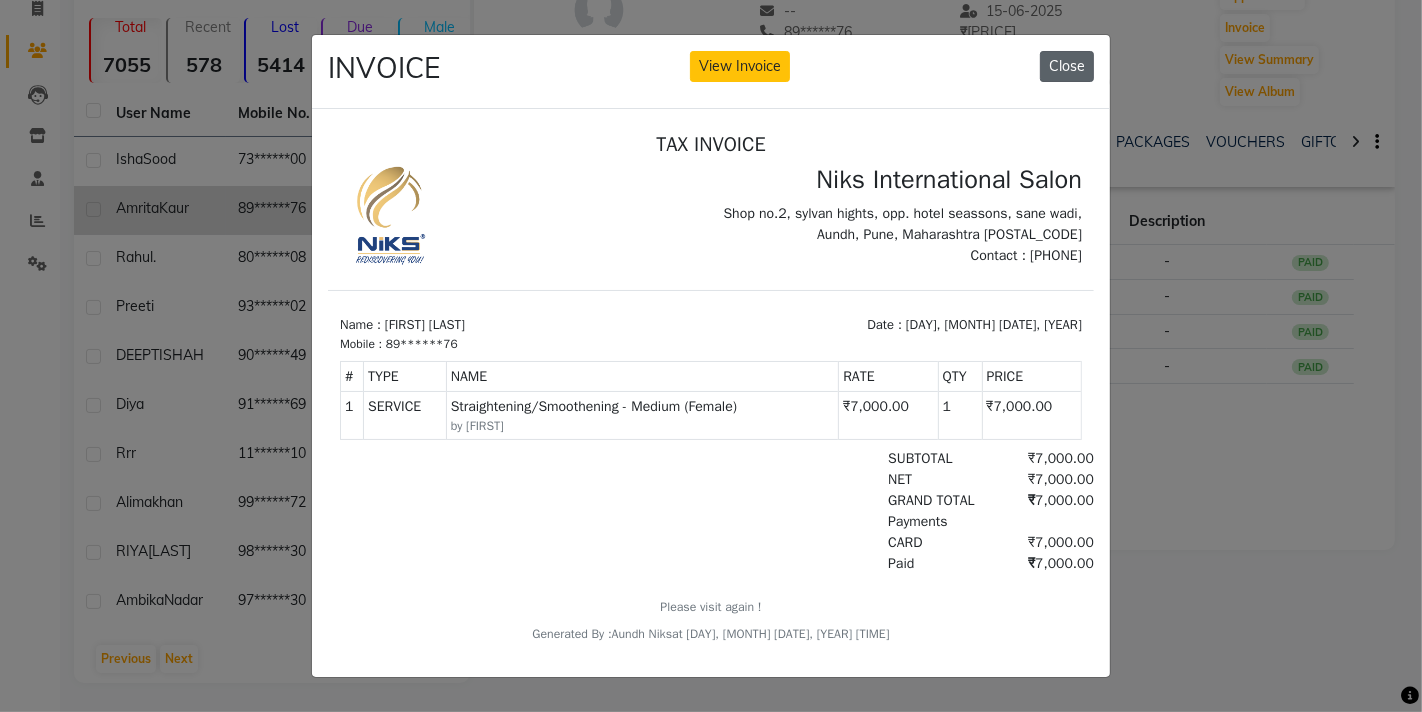 click on "Close" 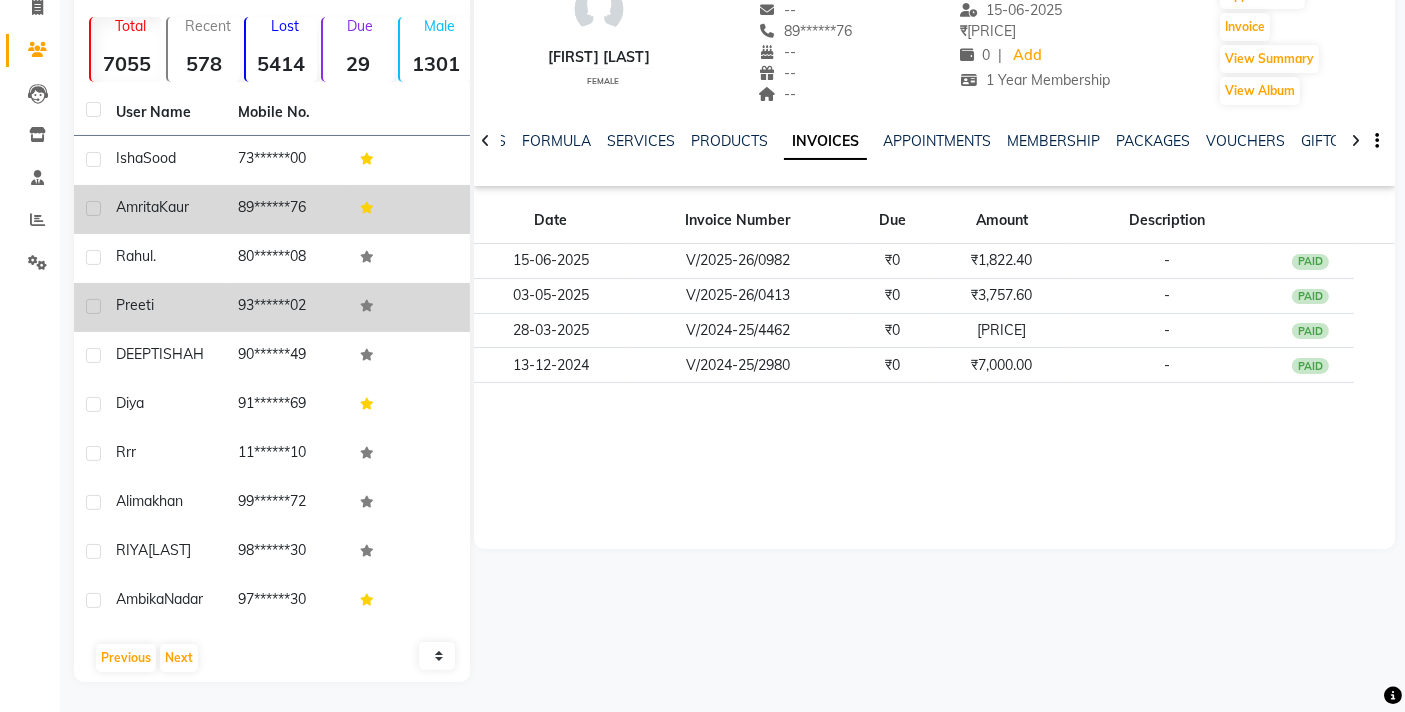 scroll, scrollTop: 0, scrollLeft: 0, axis: both 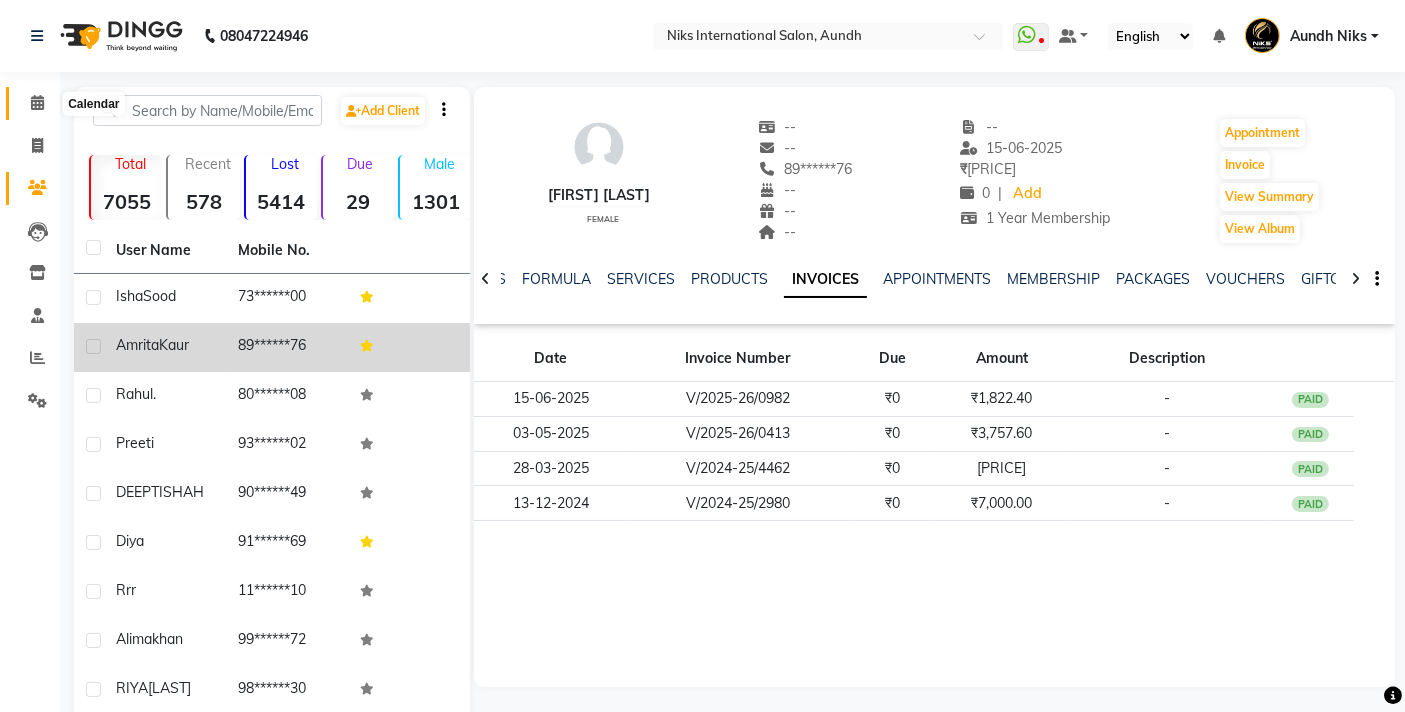 click 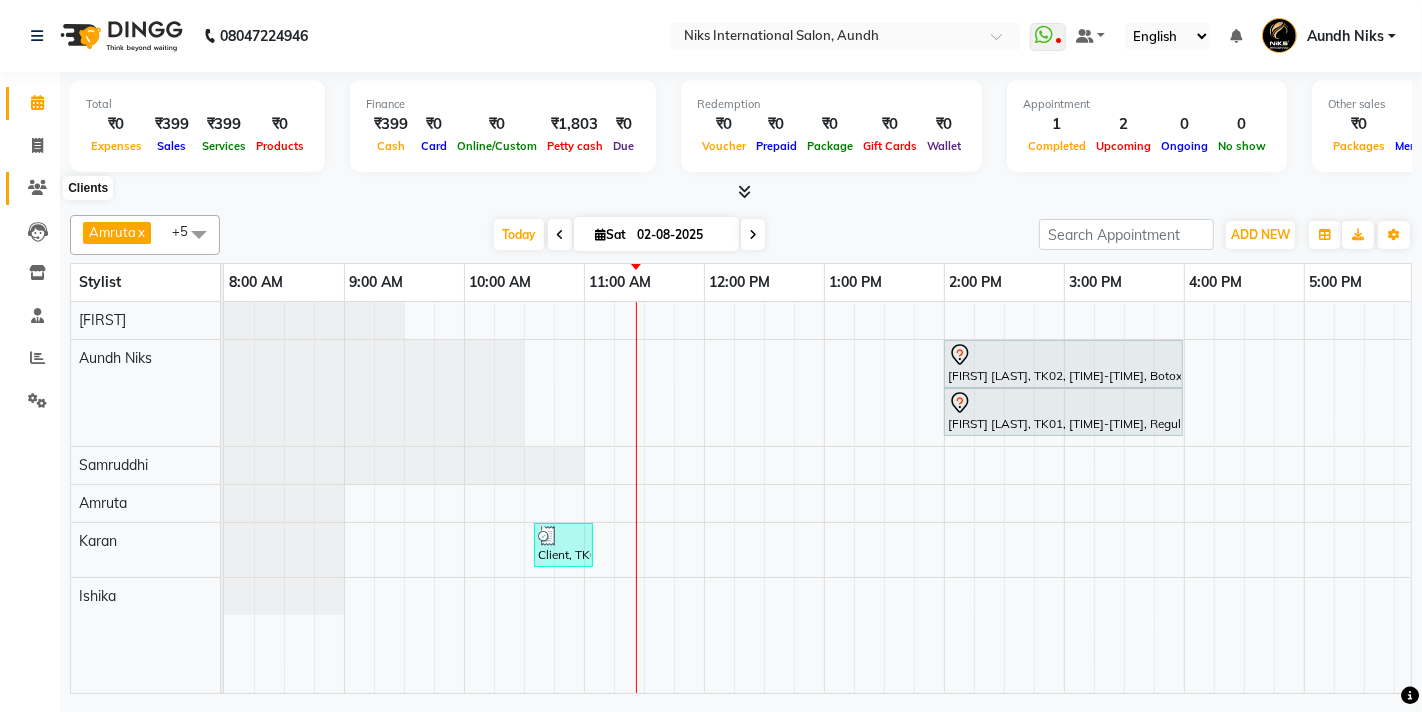 click 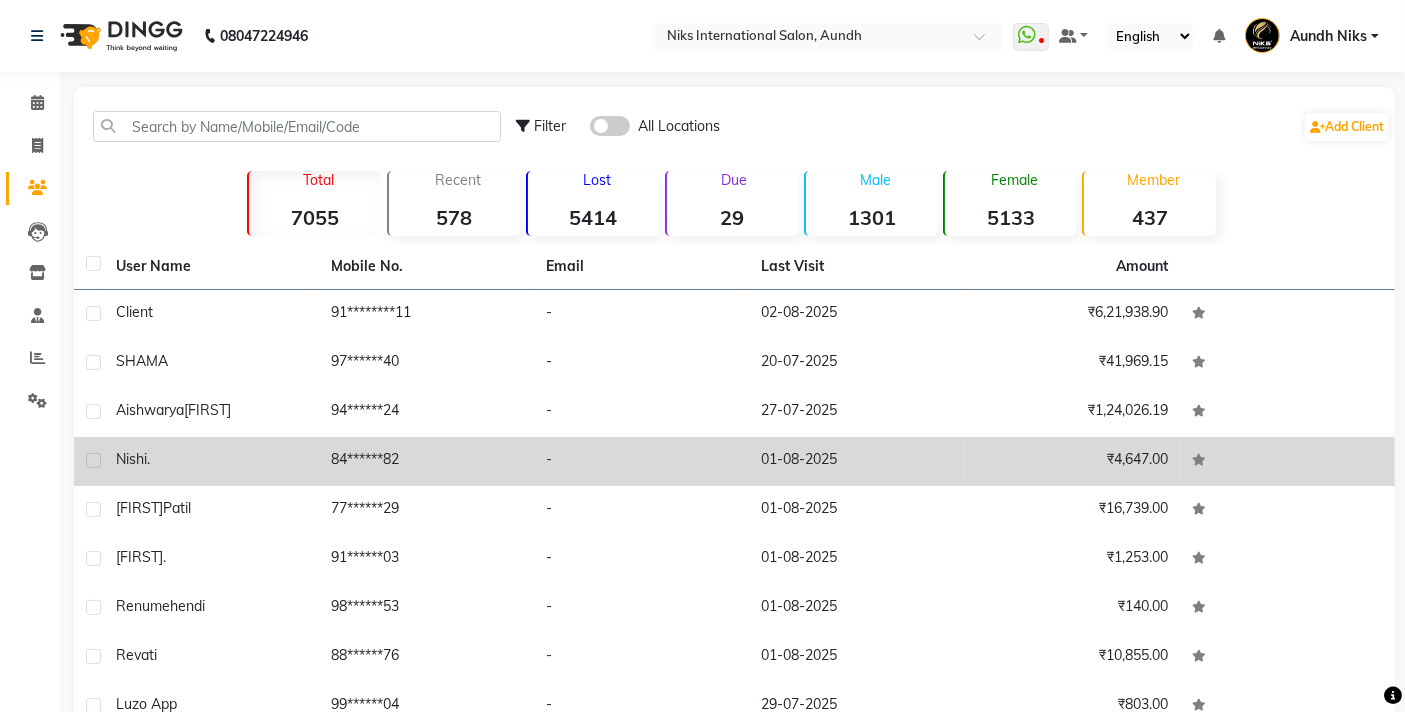 scroll, scrollTop: 152, scrollLeft: 0, axis: vertical 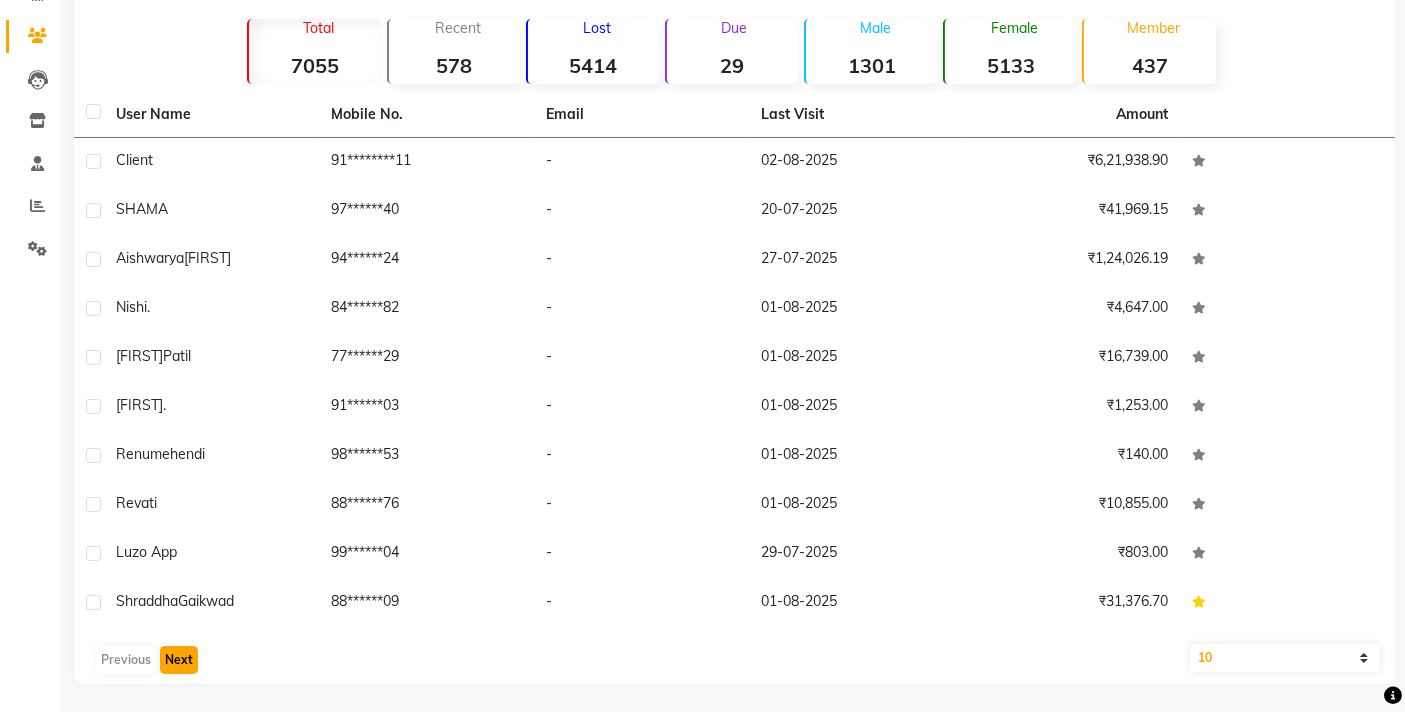 click on "Next" 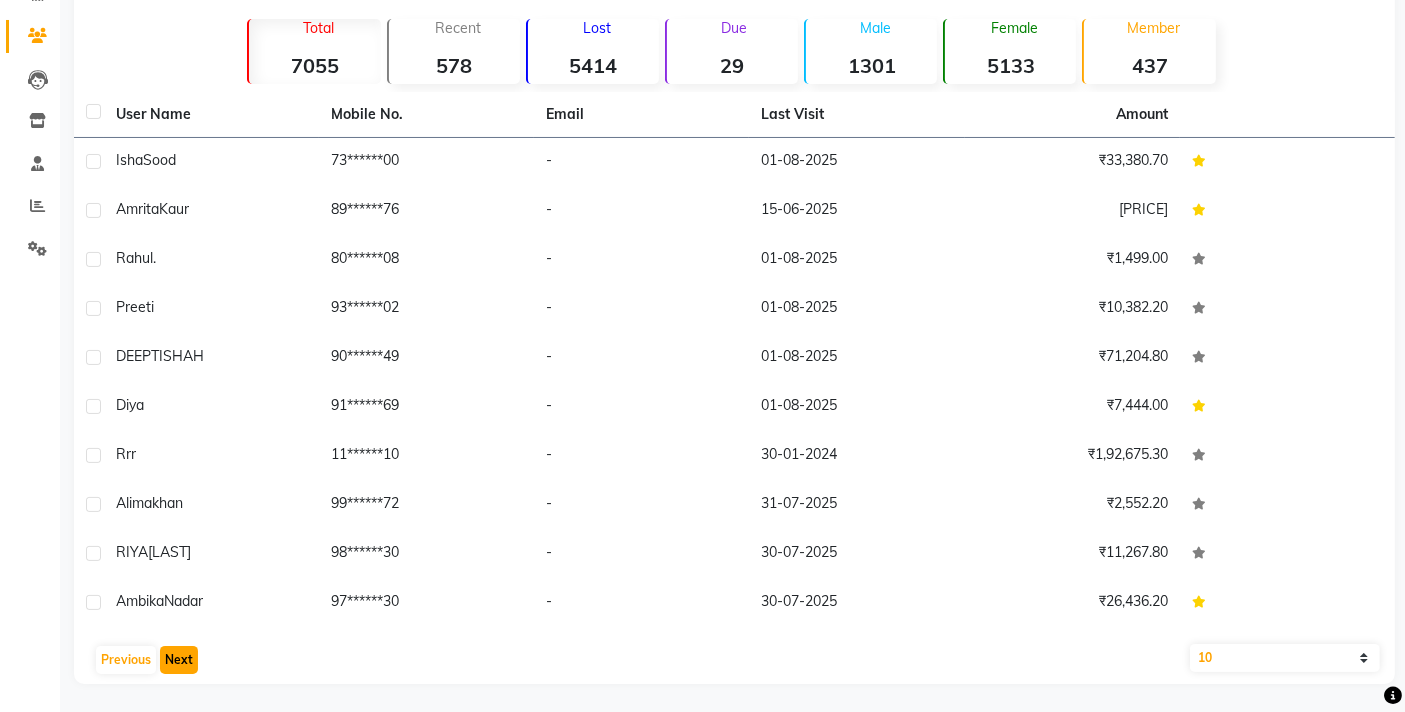 click on "Next" 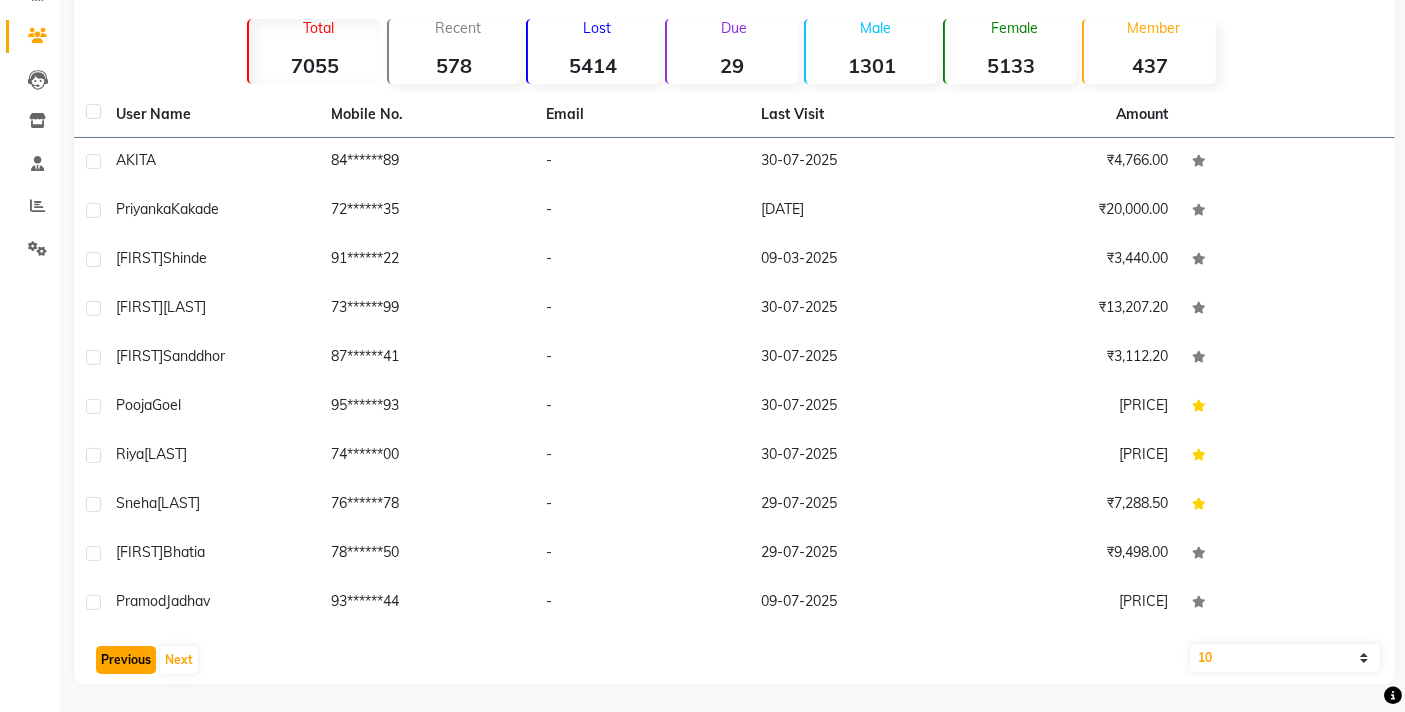 click on "Previous" 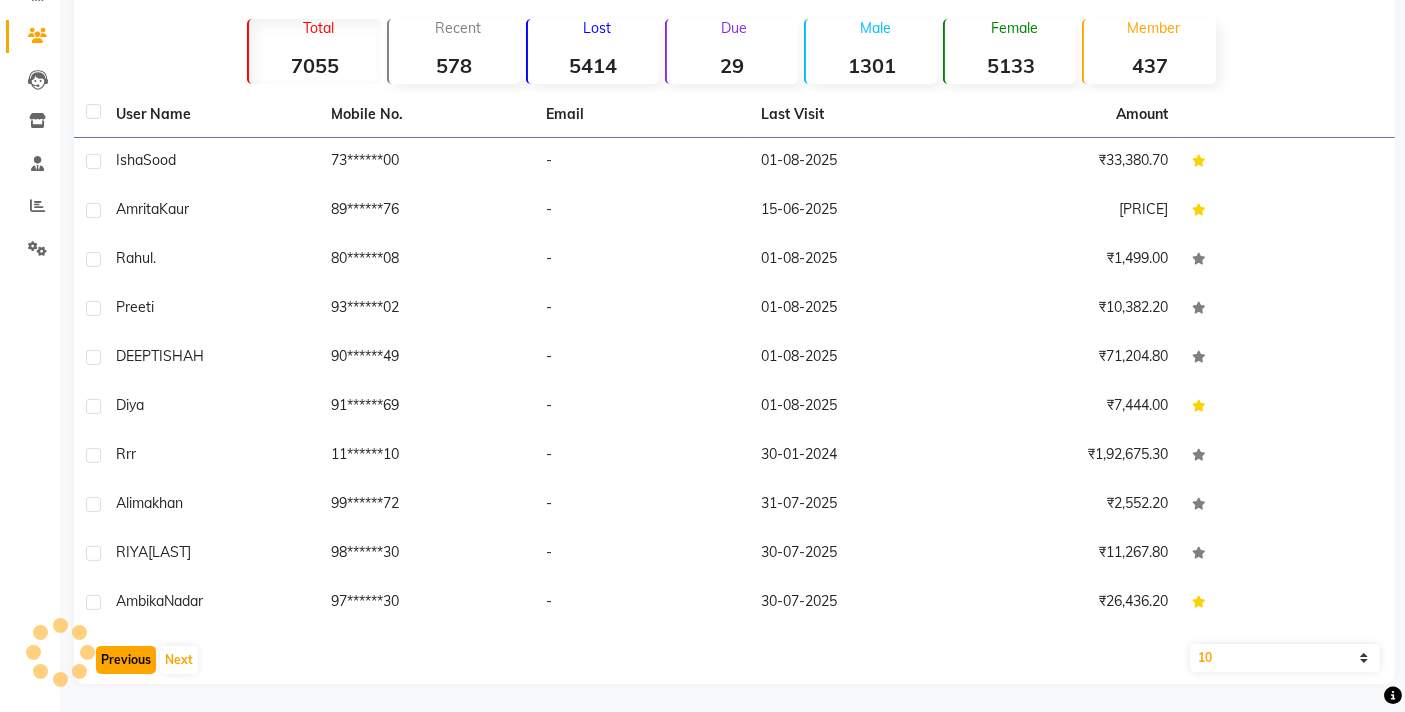 click on "Previous" 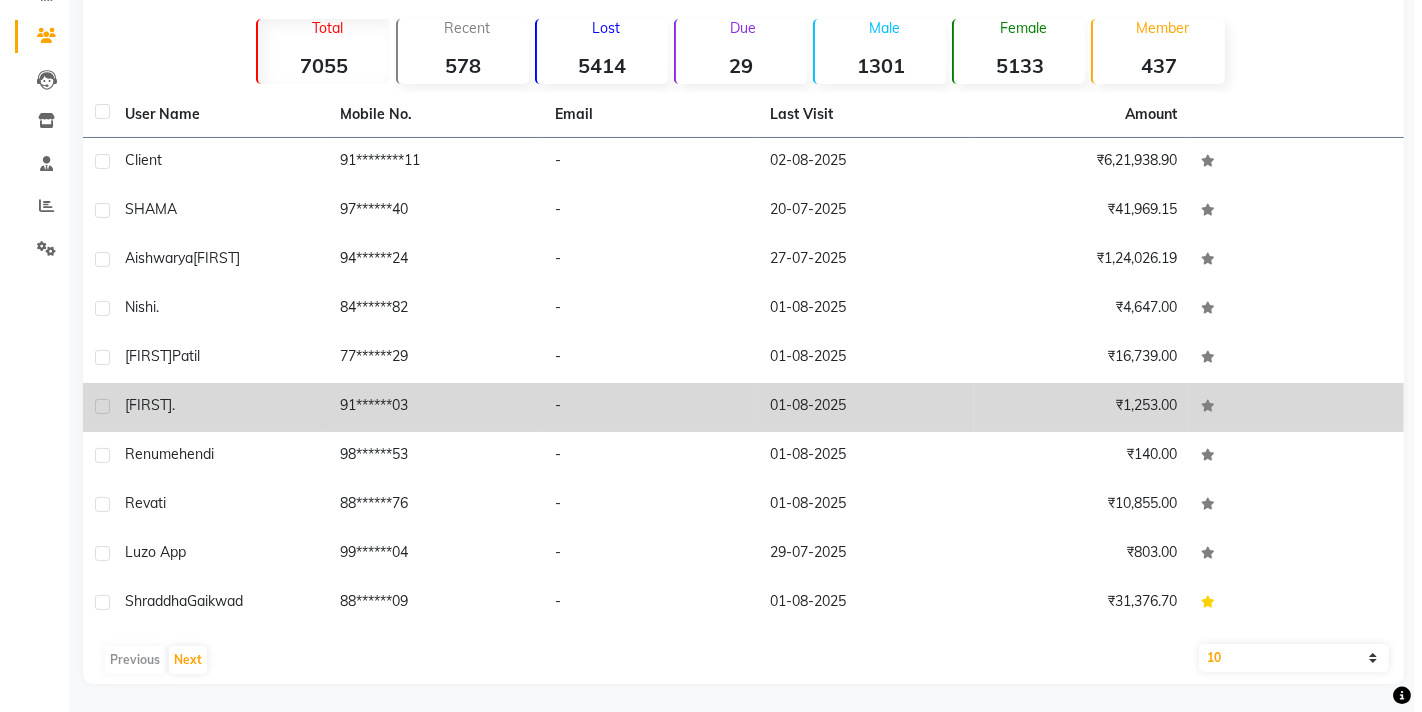 scroll, scrollTop: 0, scrollLeft: 0, axis: both 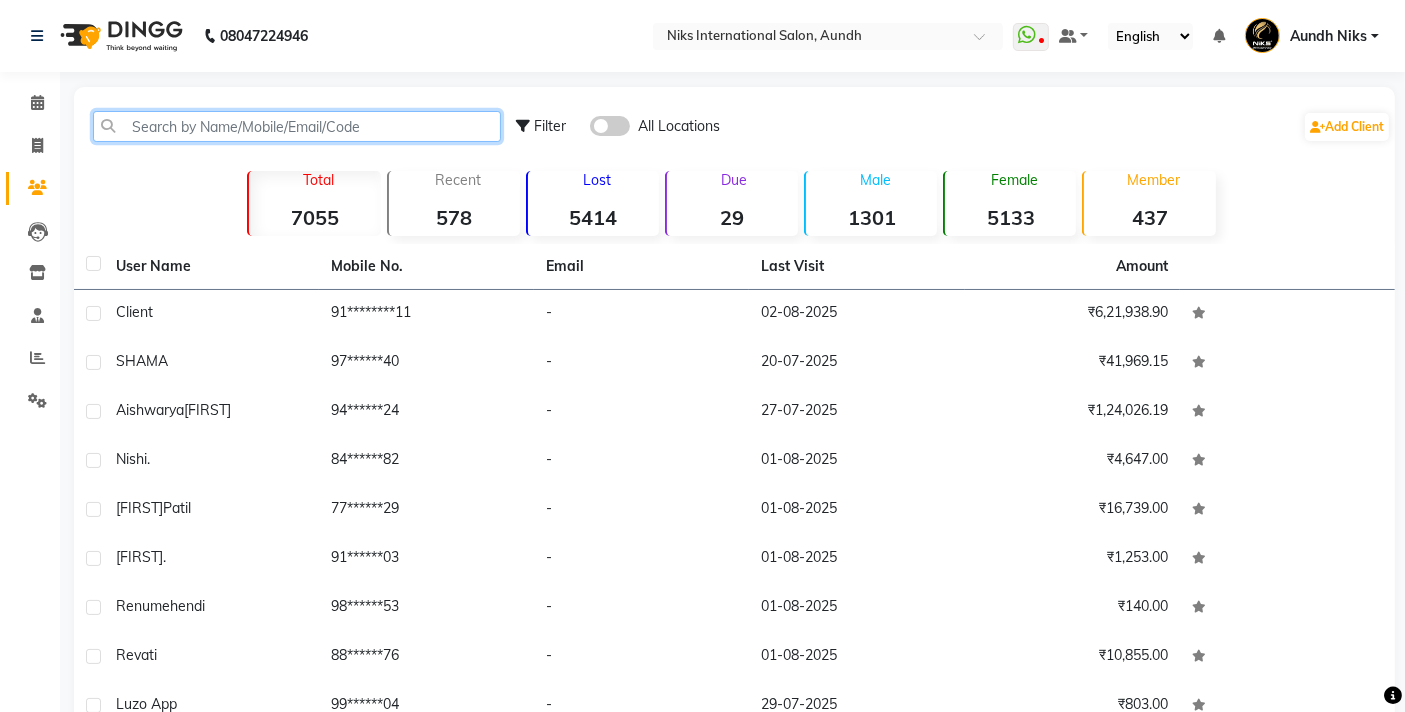 click 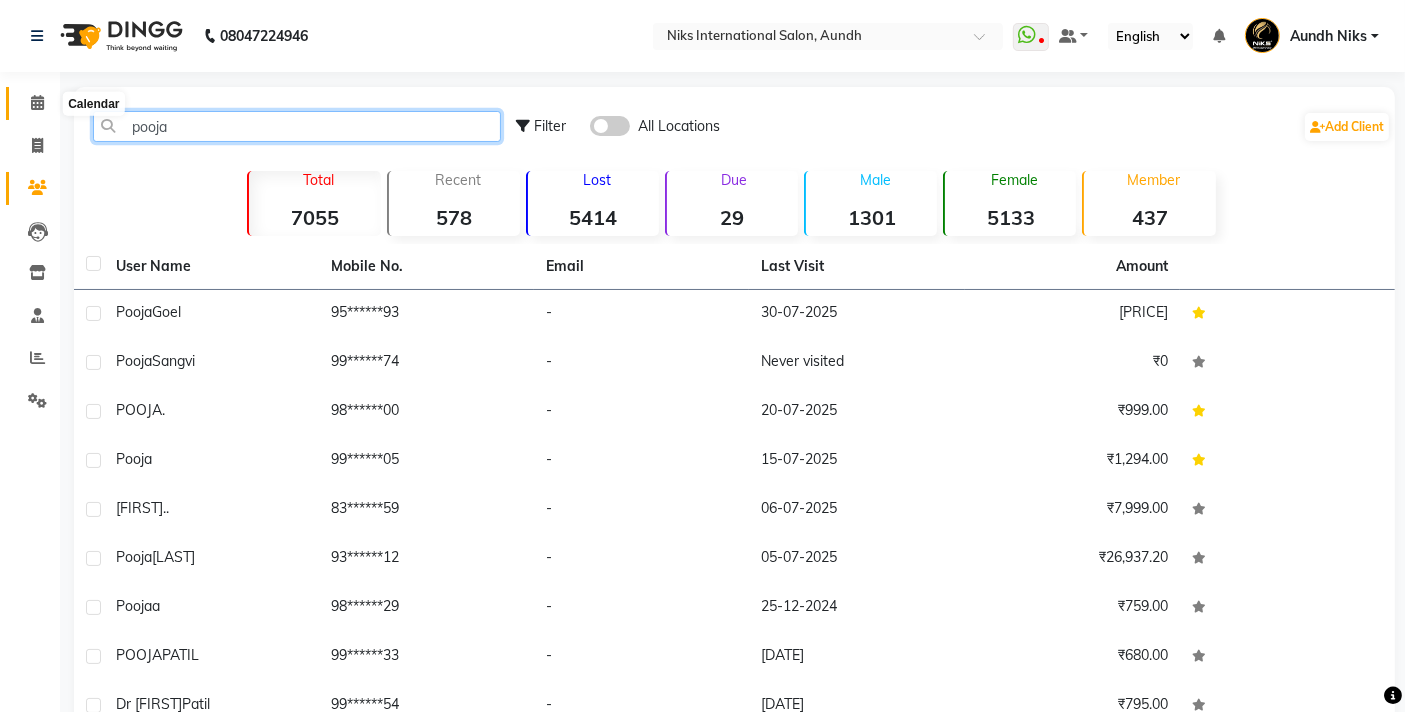 type on "pooja" 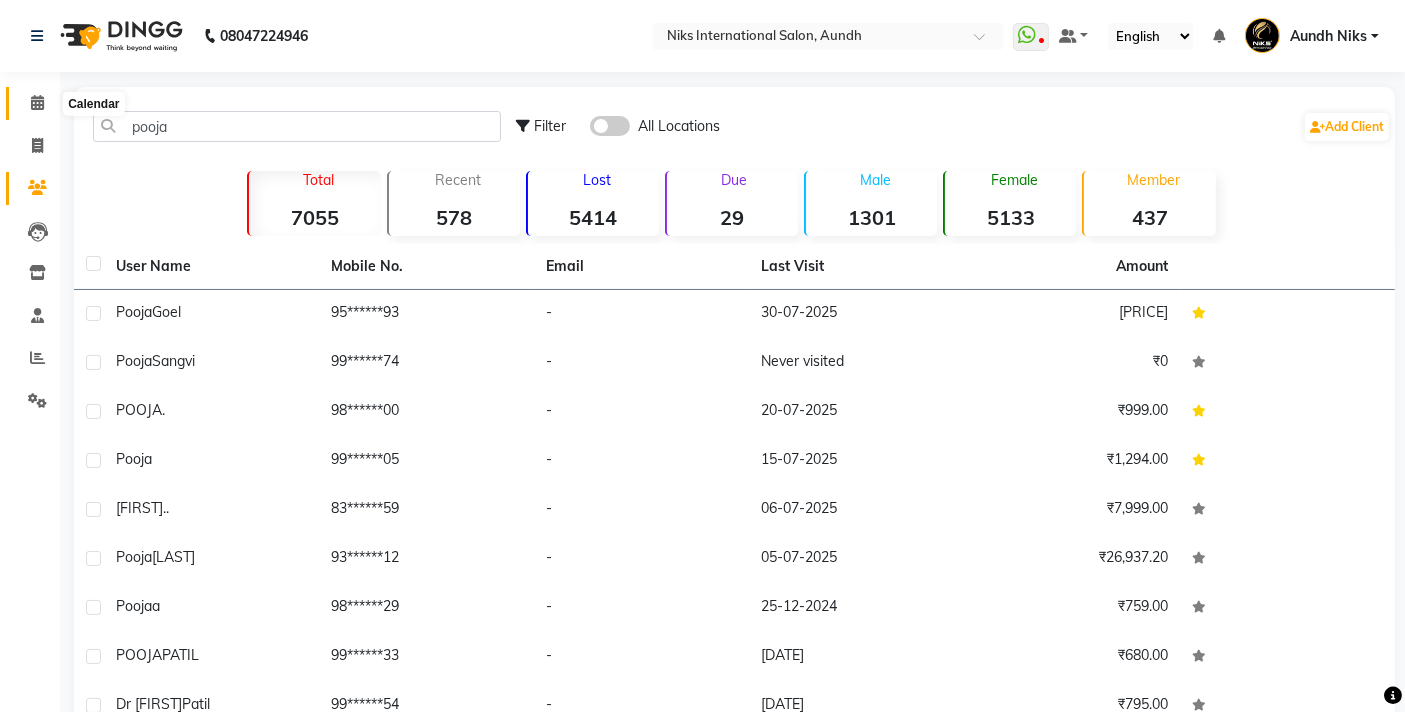 click 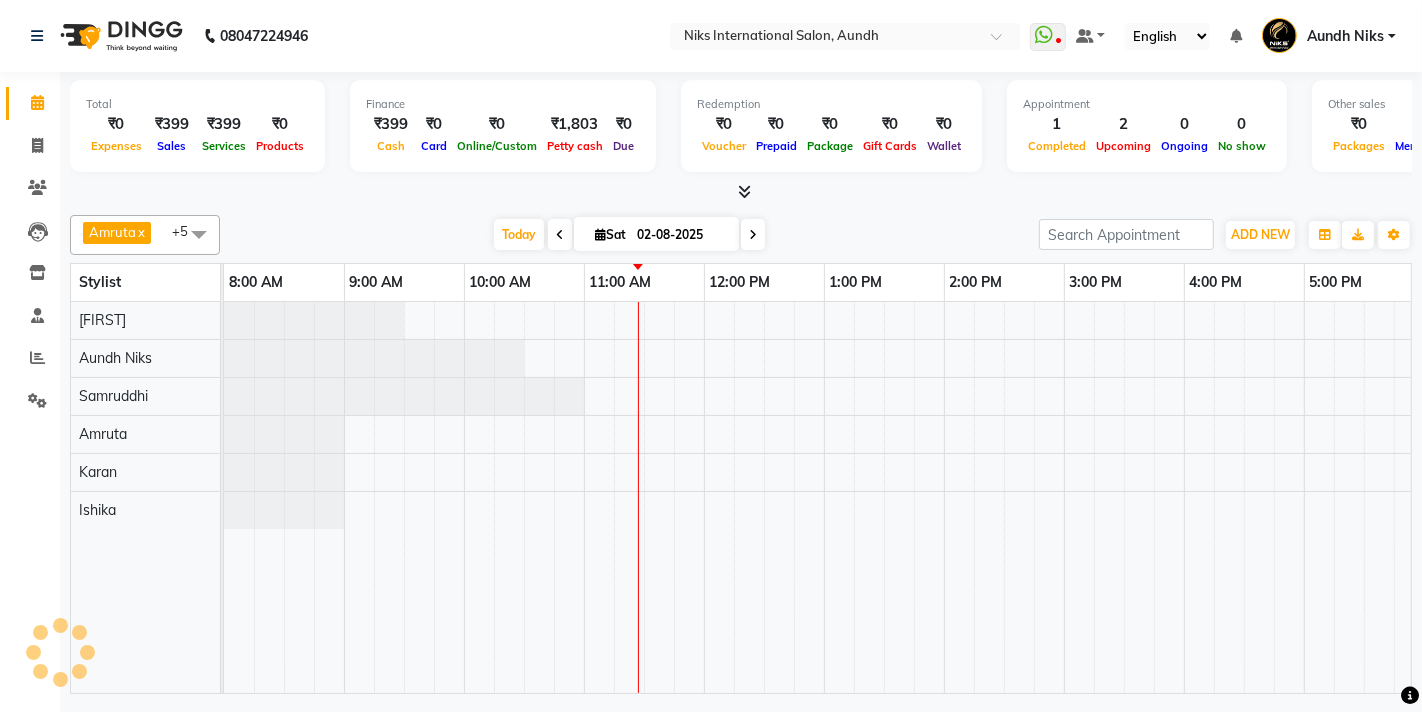 scroll, scrollTop: 0, scrollLeft: 0, axis: both 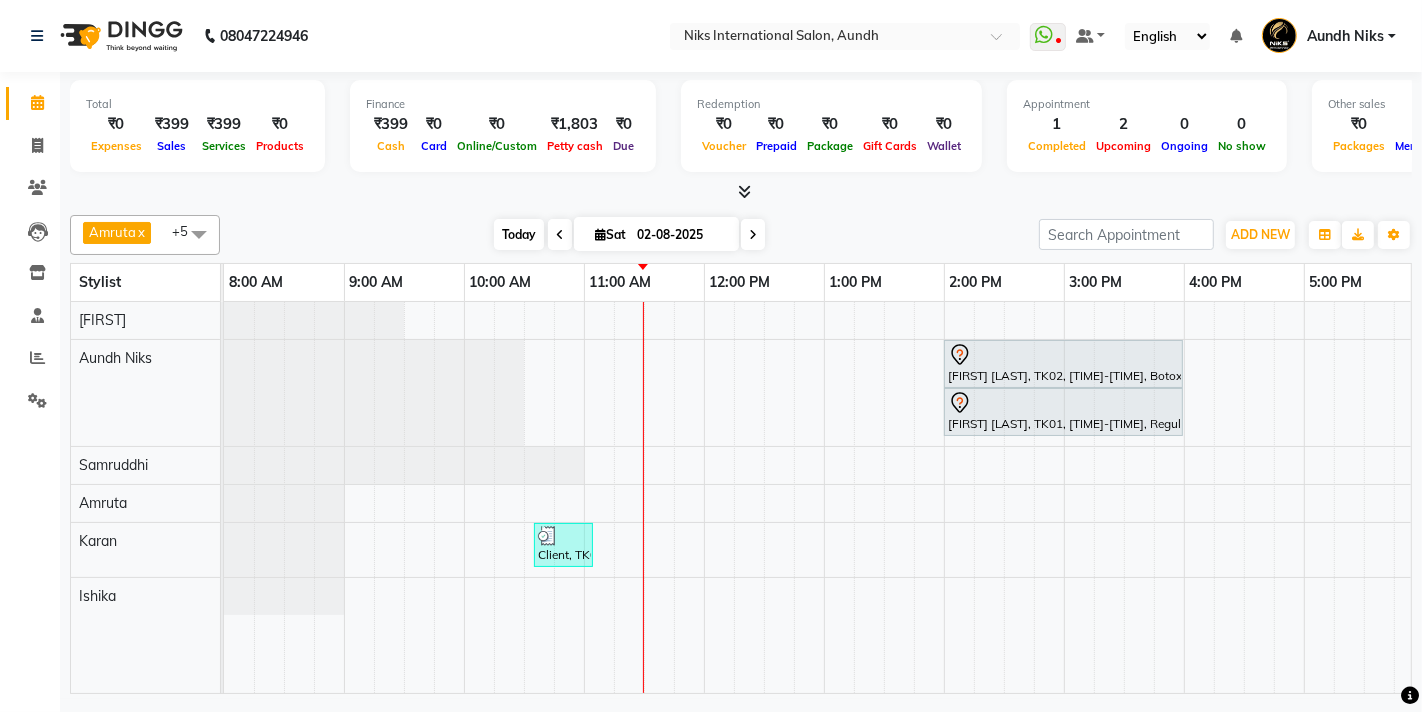 click on "Today" at bounding box center [519, 234] 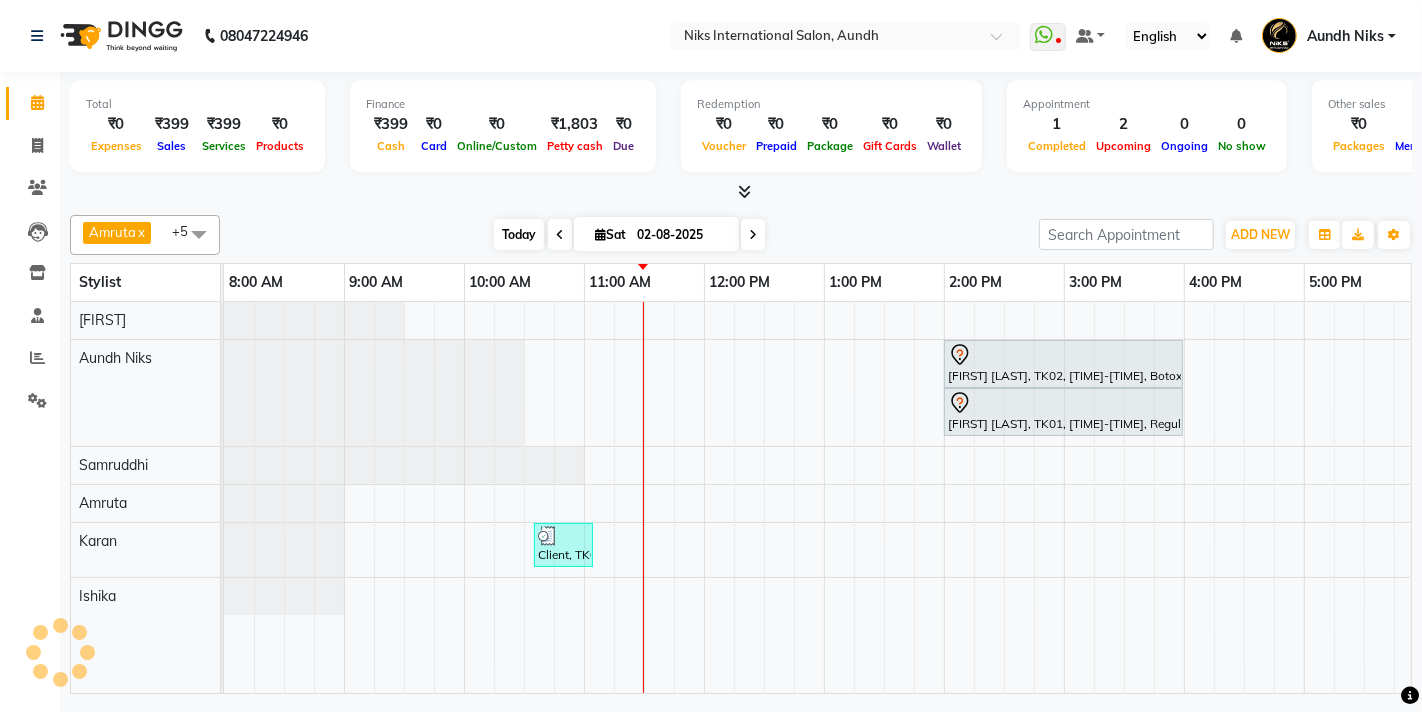 scroll, scrollTop: 0, scrollLeft: 360, axis: horizontal 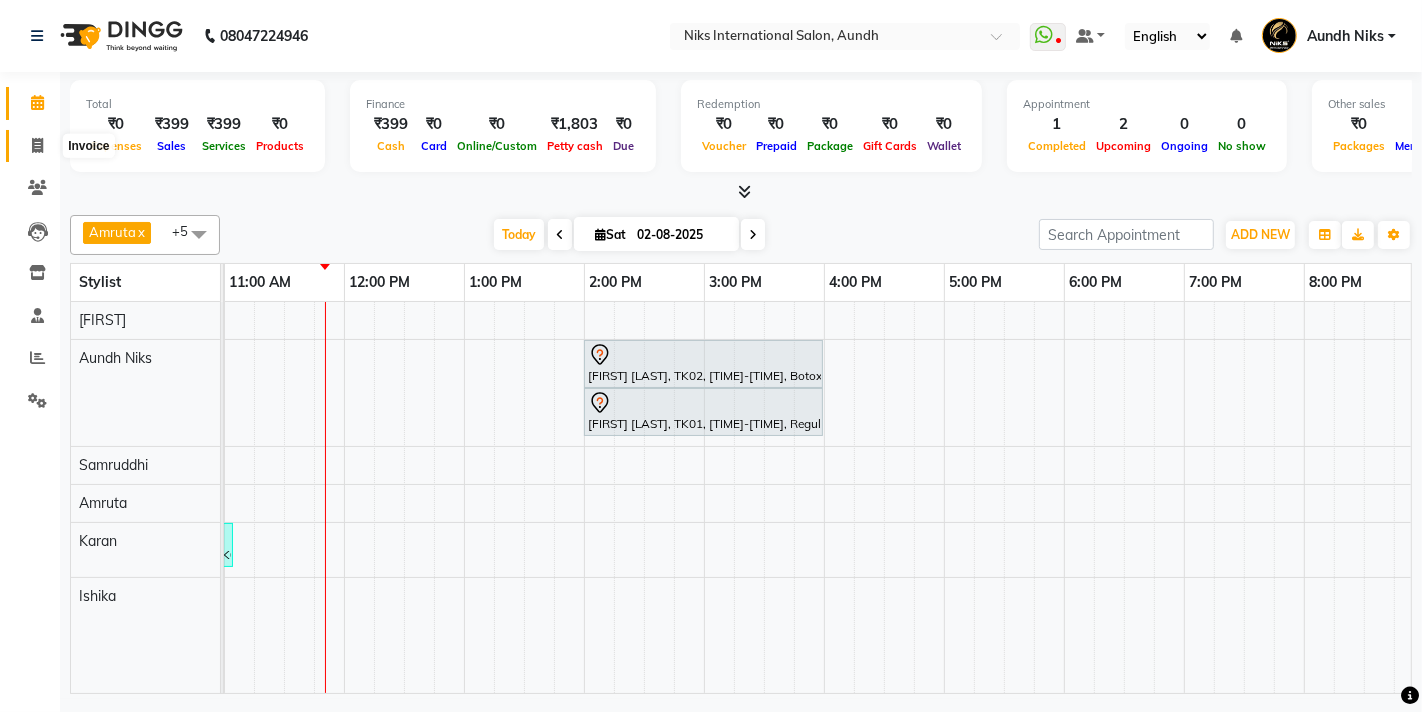 click 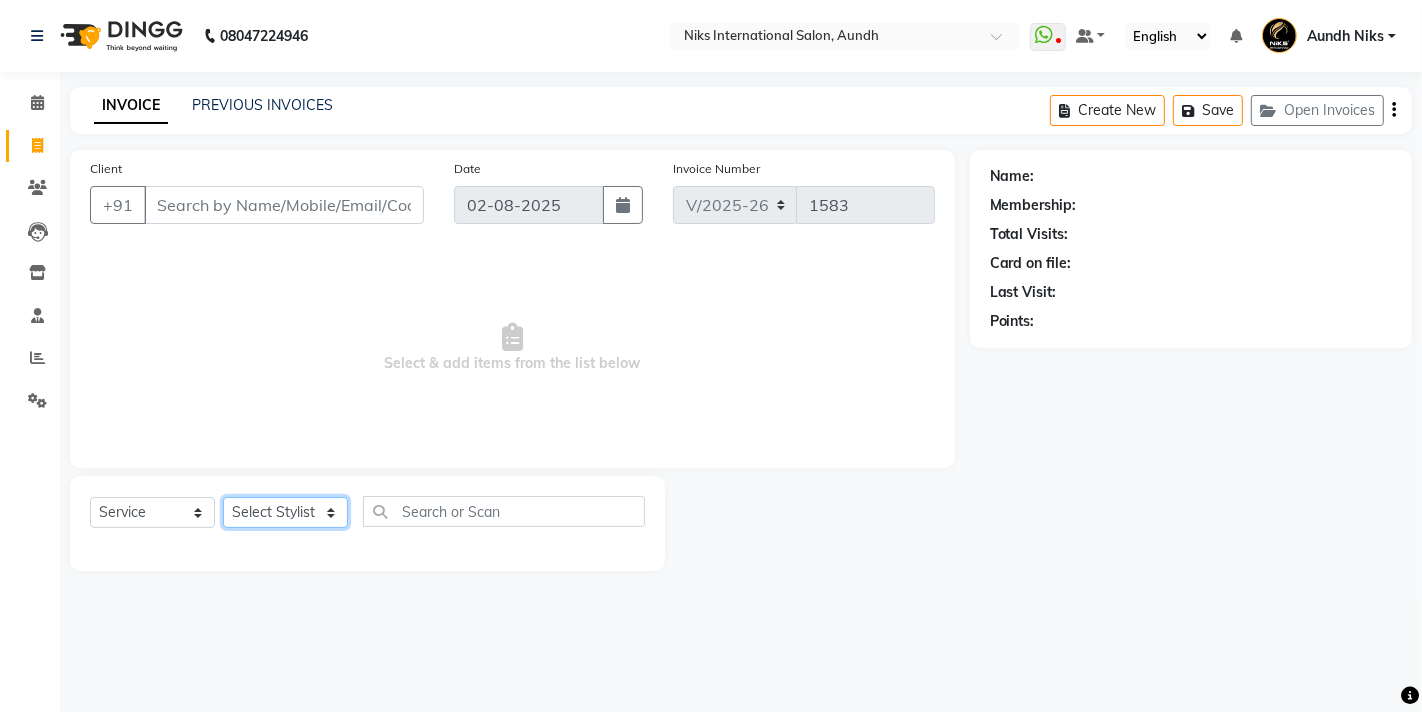 click on "Select Stylist [FIRST] [FIRST] [FIRST] [FIRST] [FIRST] [FIRST] [FIRST] [FIRST] [FIRST] [FIRST] [FIRST] [FIRST] [FIRST]" 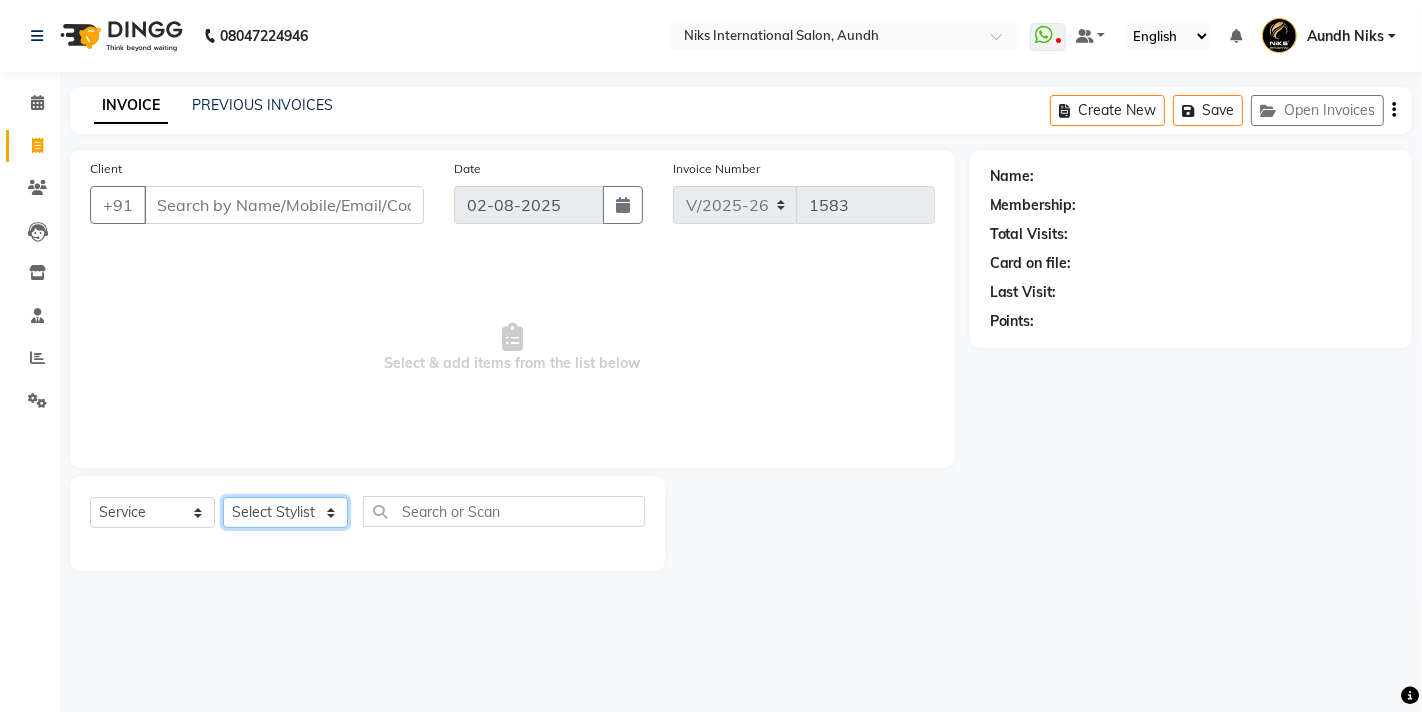 select on "20840" 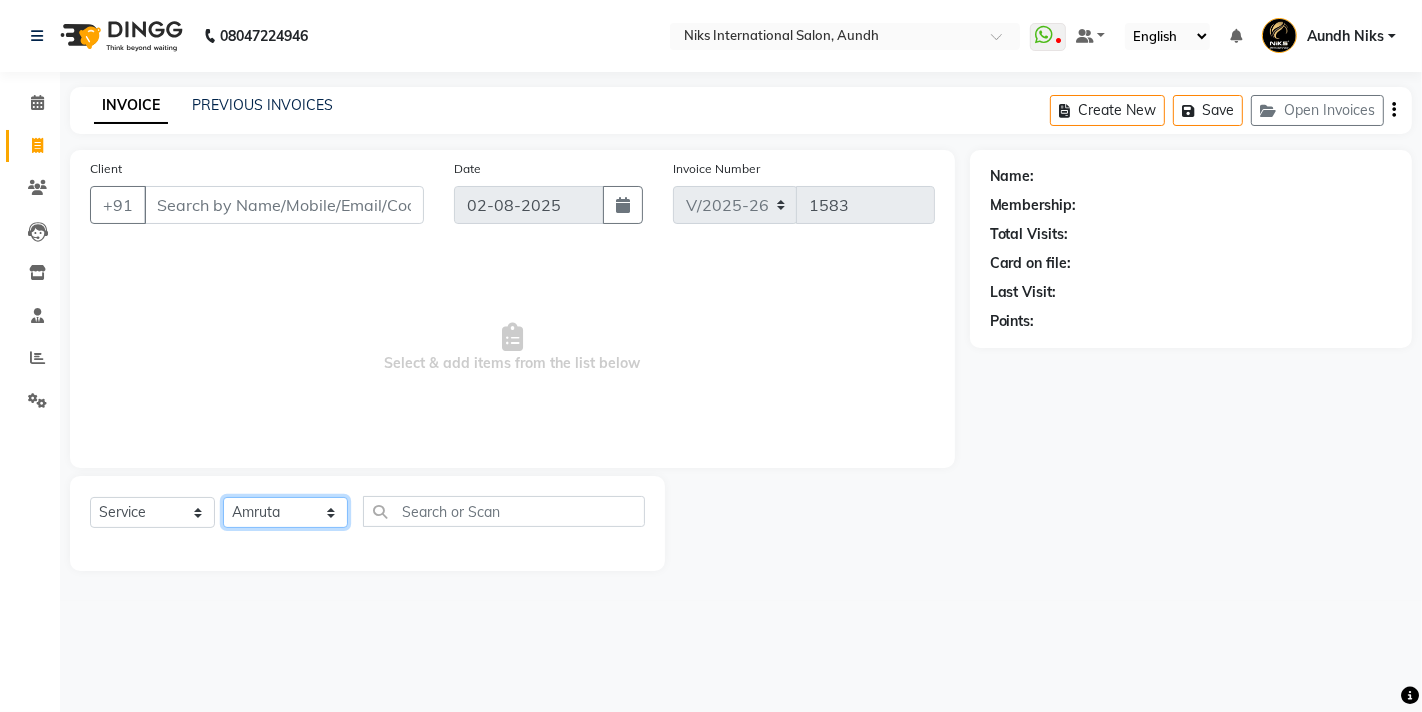 click on "Select Stylist [FIRST] [FIRST] [FIRST] [FIRST] [FIRST] [FIRST] [FIRST] [FIRST] [FIRST] [FIRST] [FIRST] [FIRST] [FIRST]" 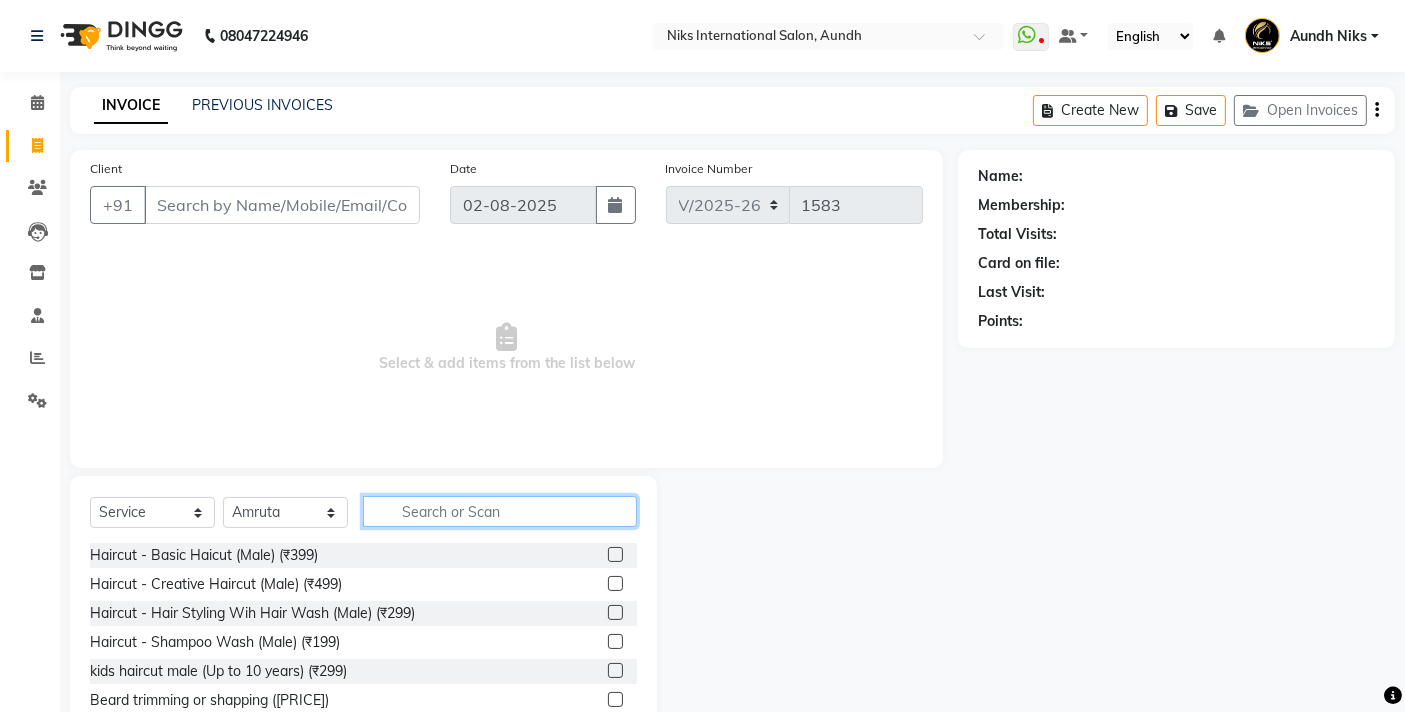 click 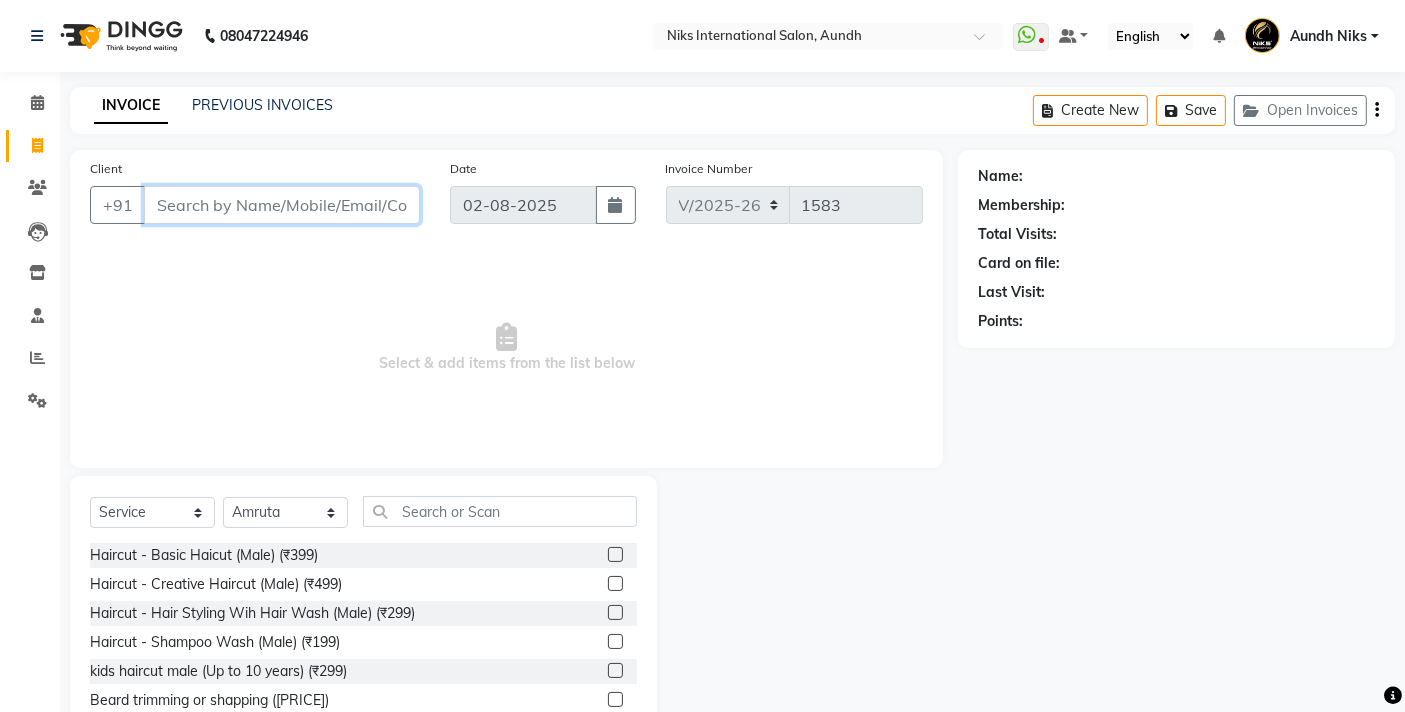 click on "Client" at bounding box center (282, 205) 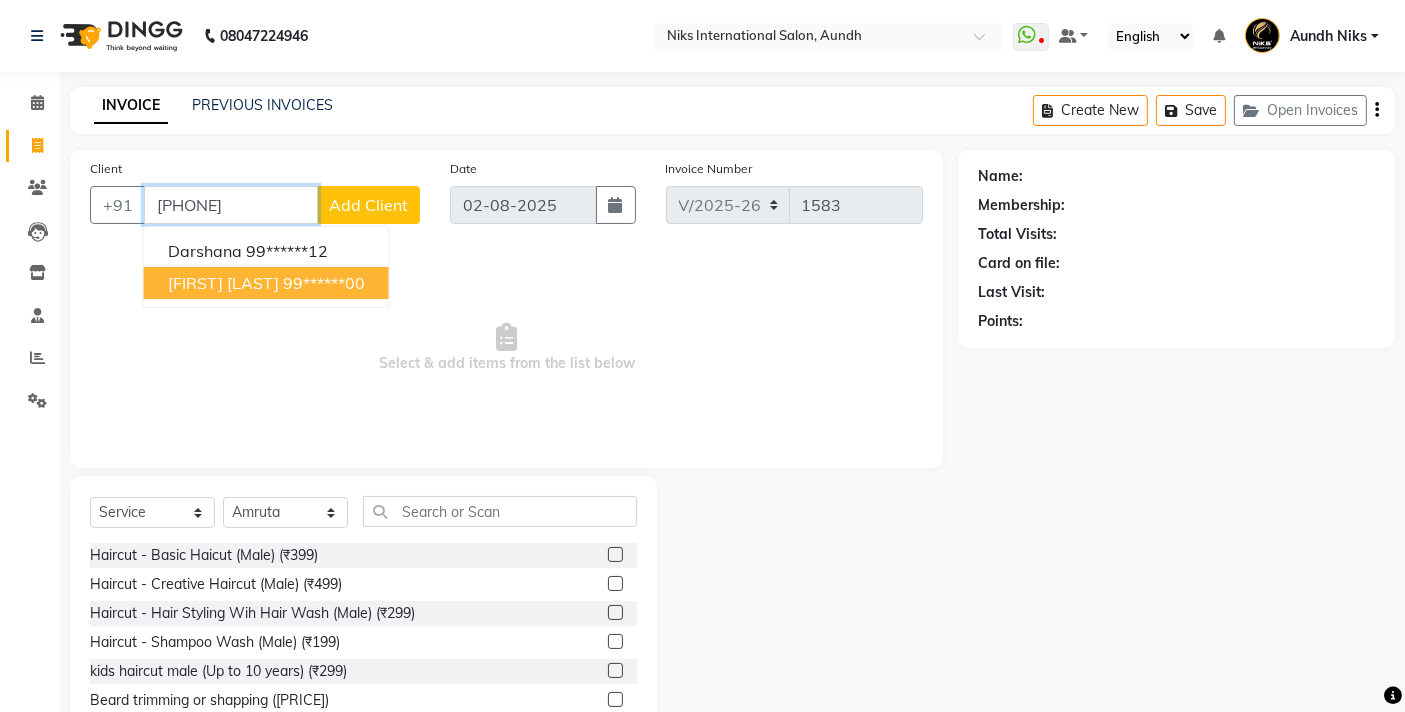 click on "99******00" at bounding box center (324, 283) 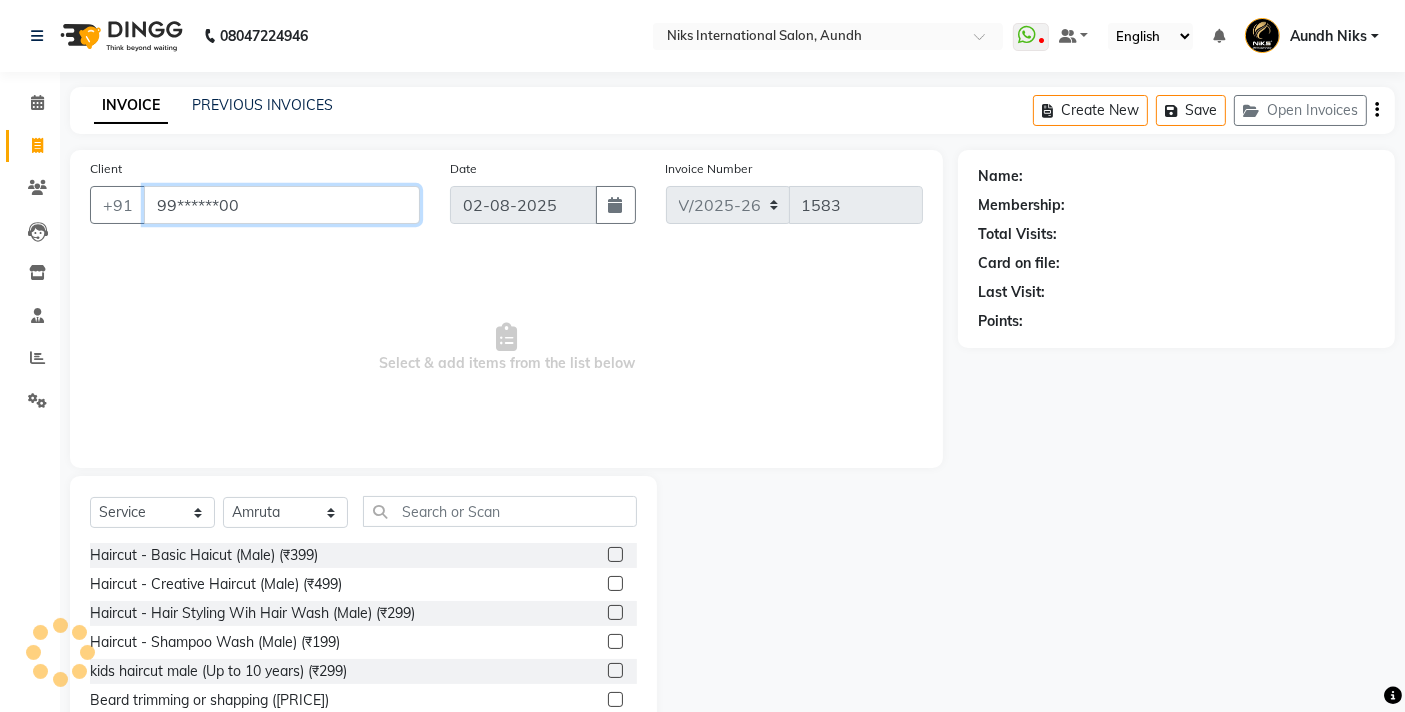 type on "99******00" 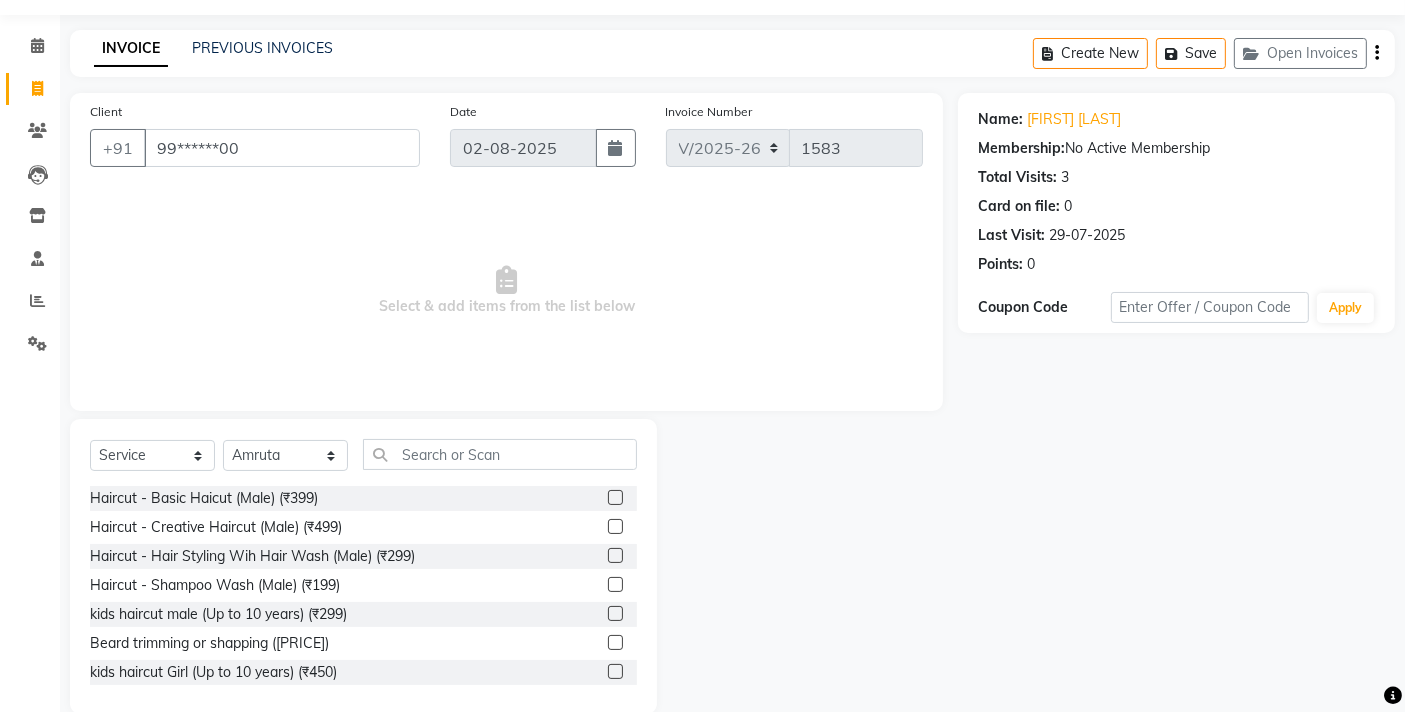 scroll, scrollTop: 88, scrollLeft: 0, axis: vertical 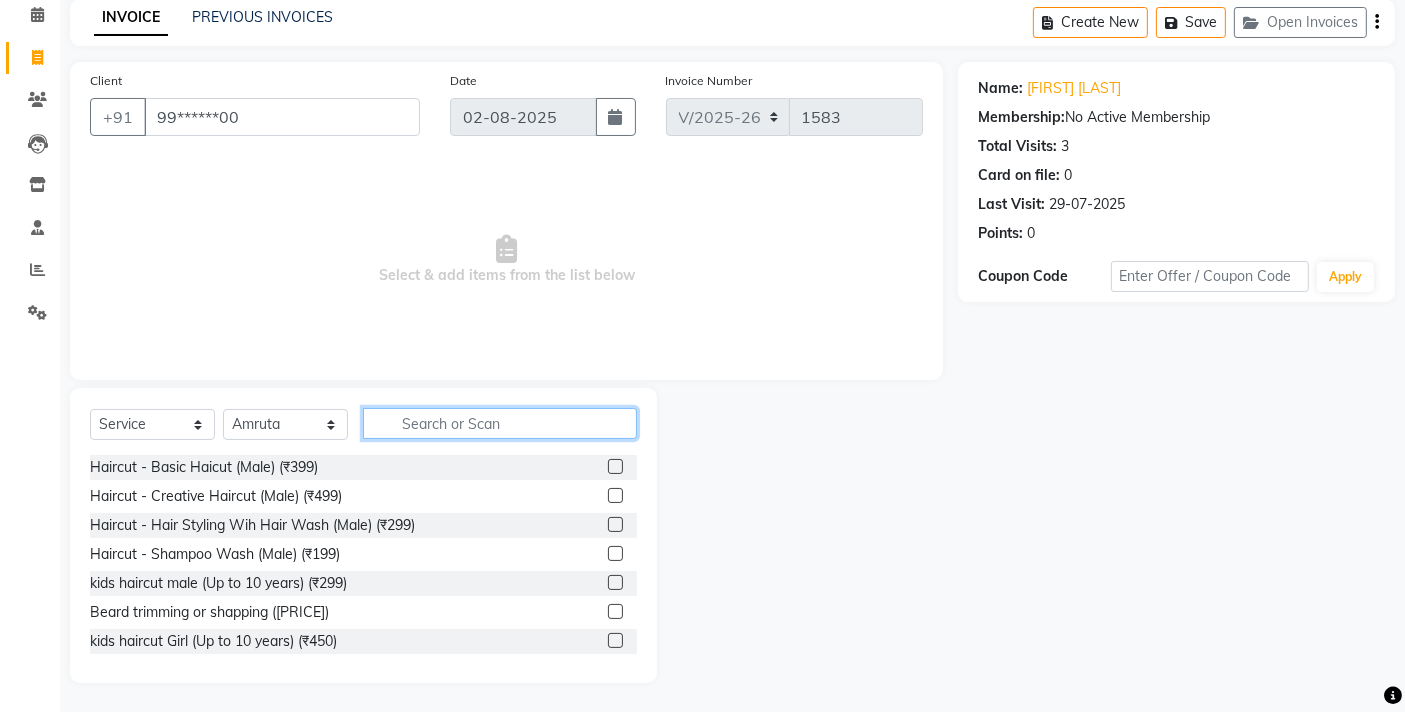 click 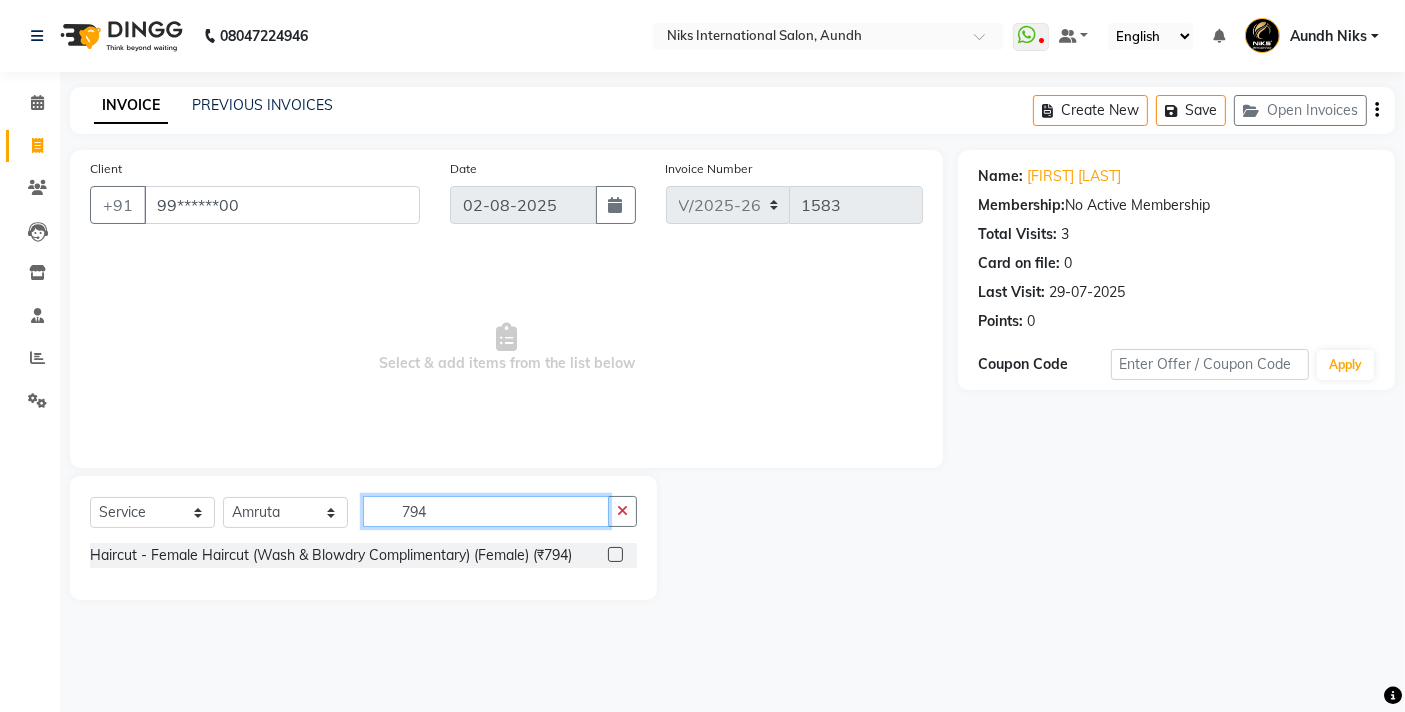 scroll, scrollTop: 0, scrollLeft: 0, axis: both 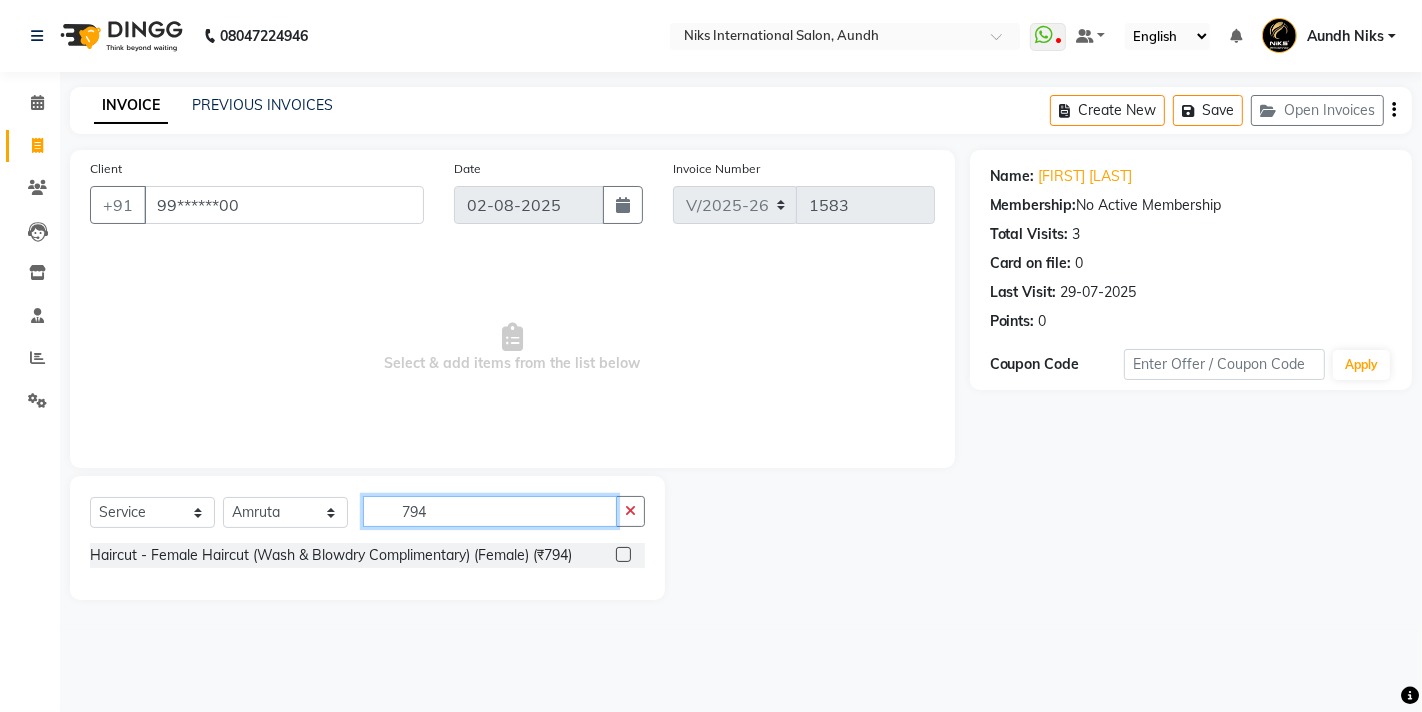 type on "794" 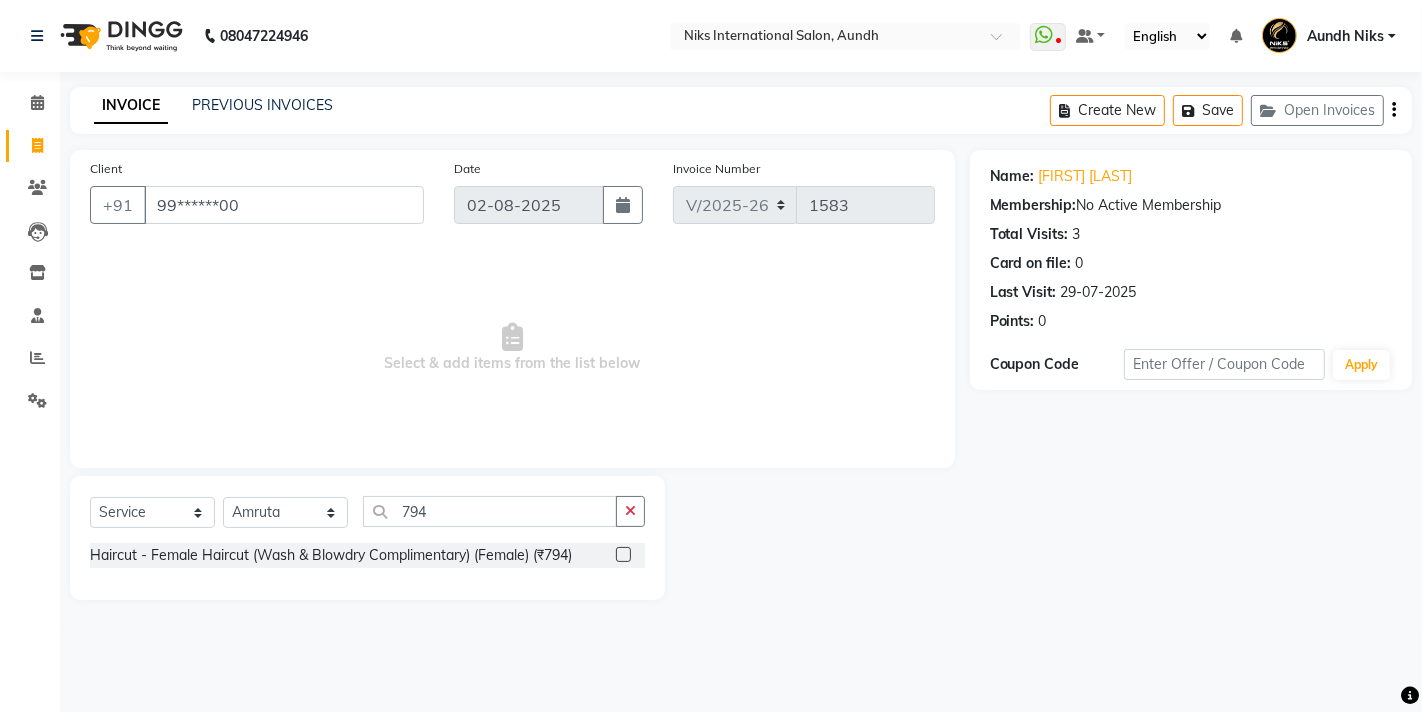 click 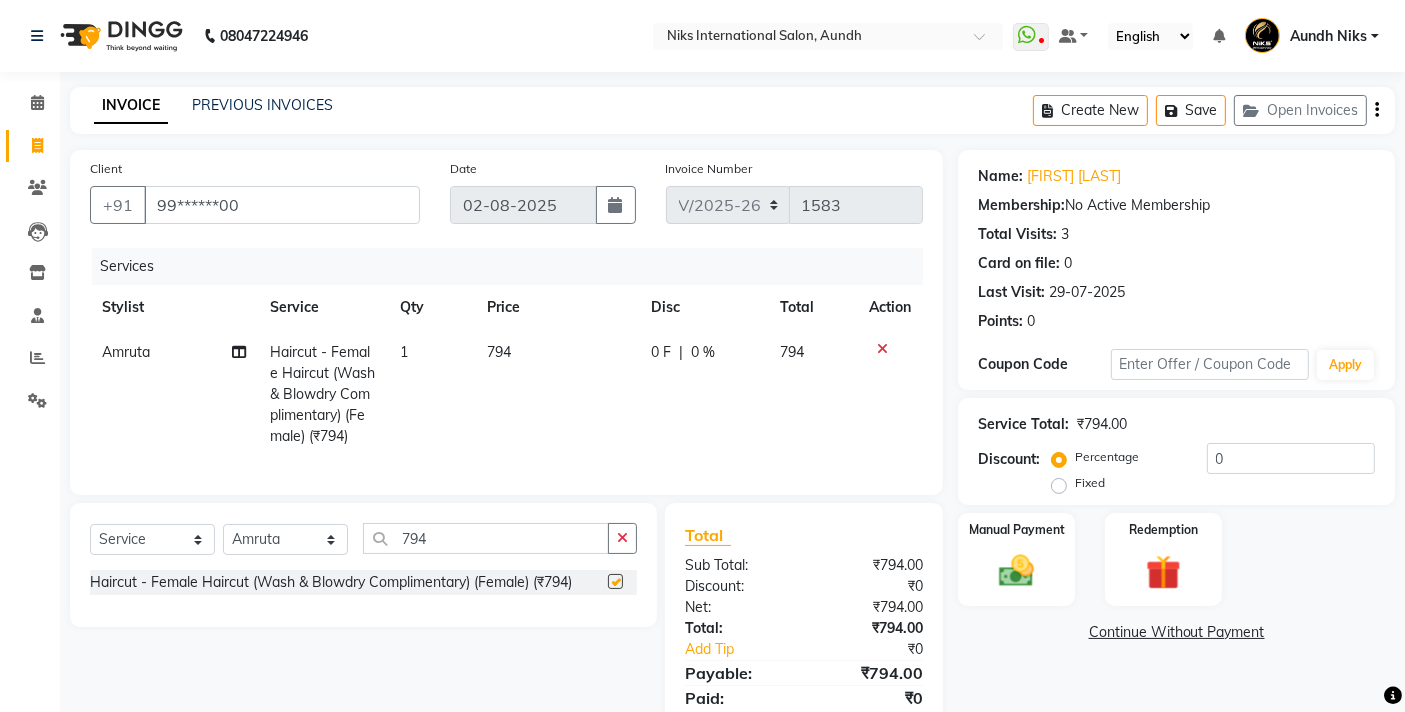 checkbox on "false" 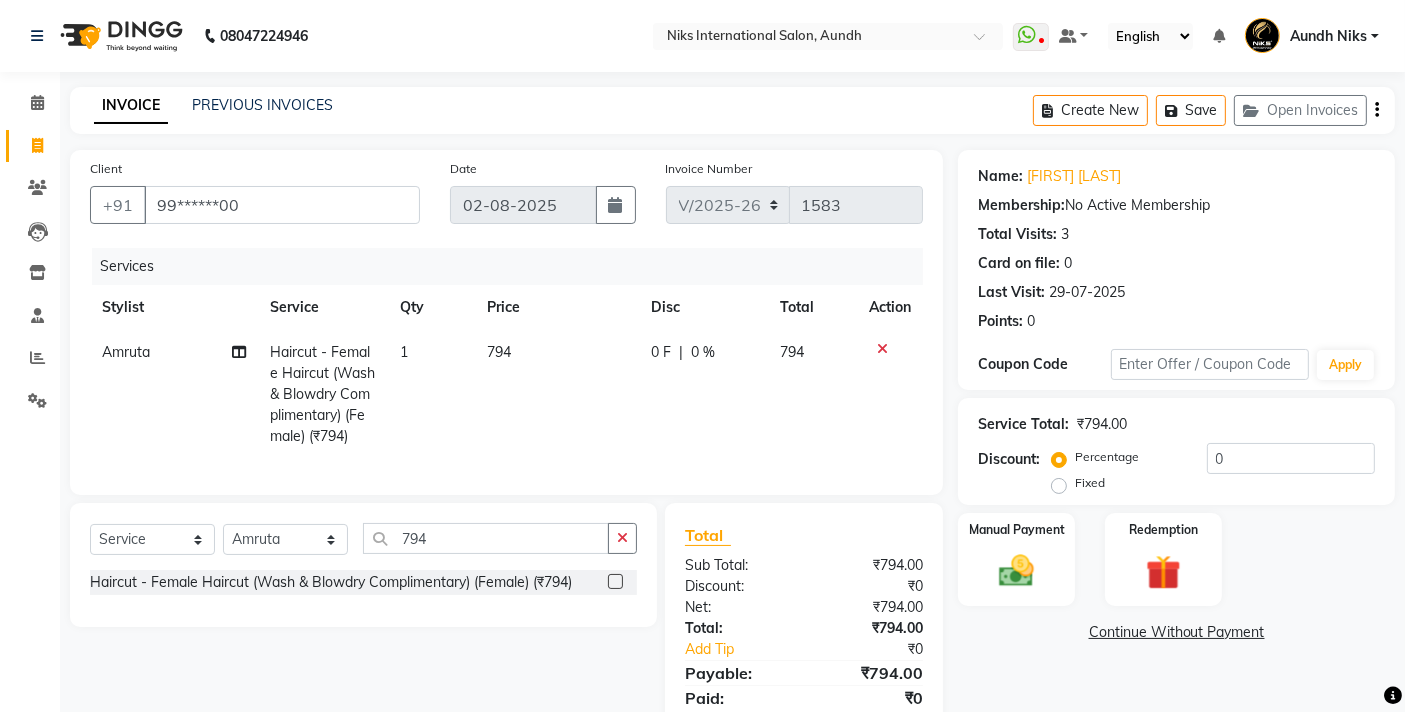 click on "Amruta" 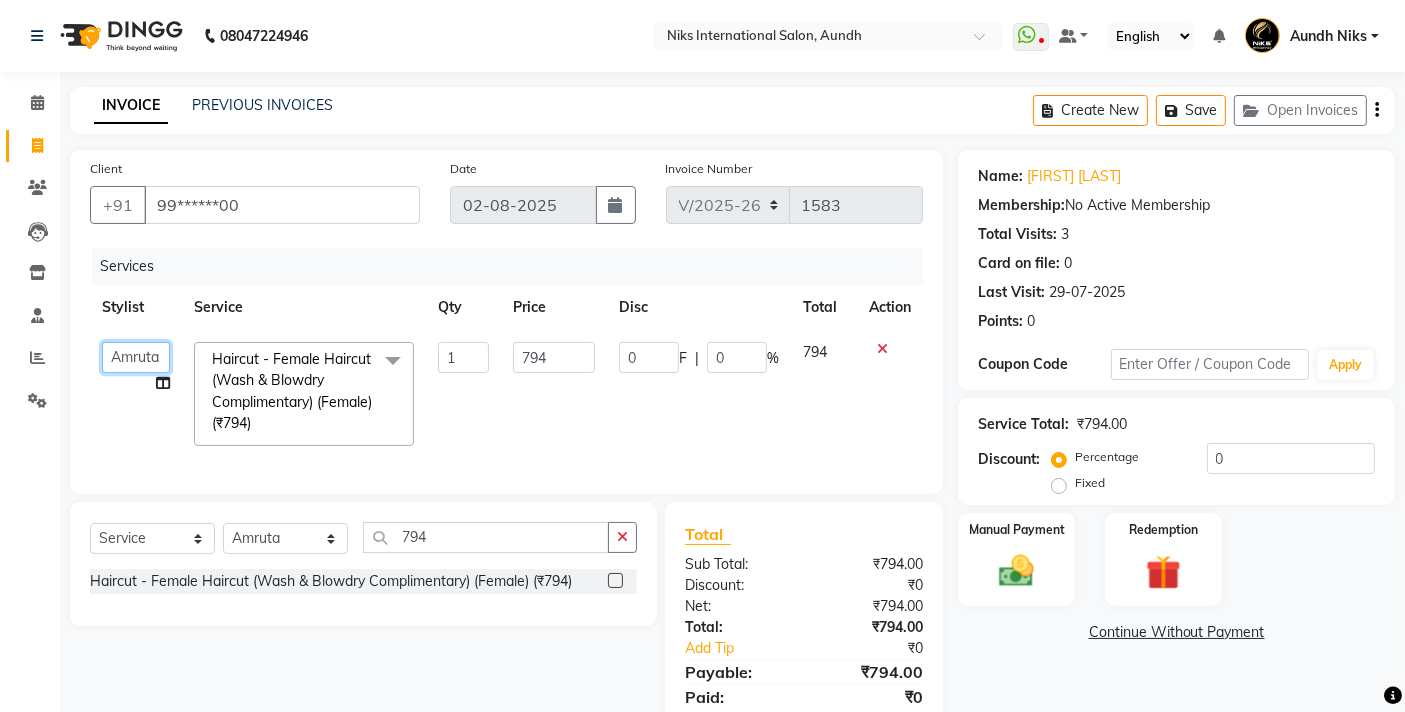click on "[FIRST] [FIRST] [FIRST] [FIRST] [FIRST] [FIRST] [FIRST] [FIRST] [FIRST] [FIRST] [FIRST] [FIRST] [FIRST]" 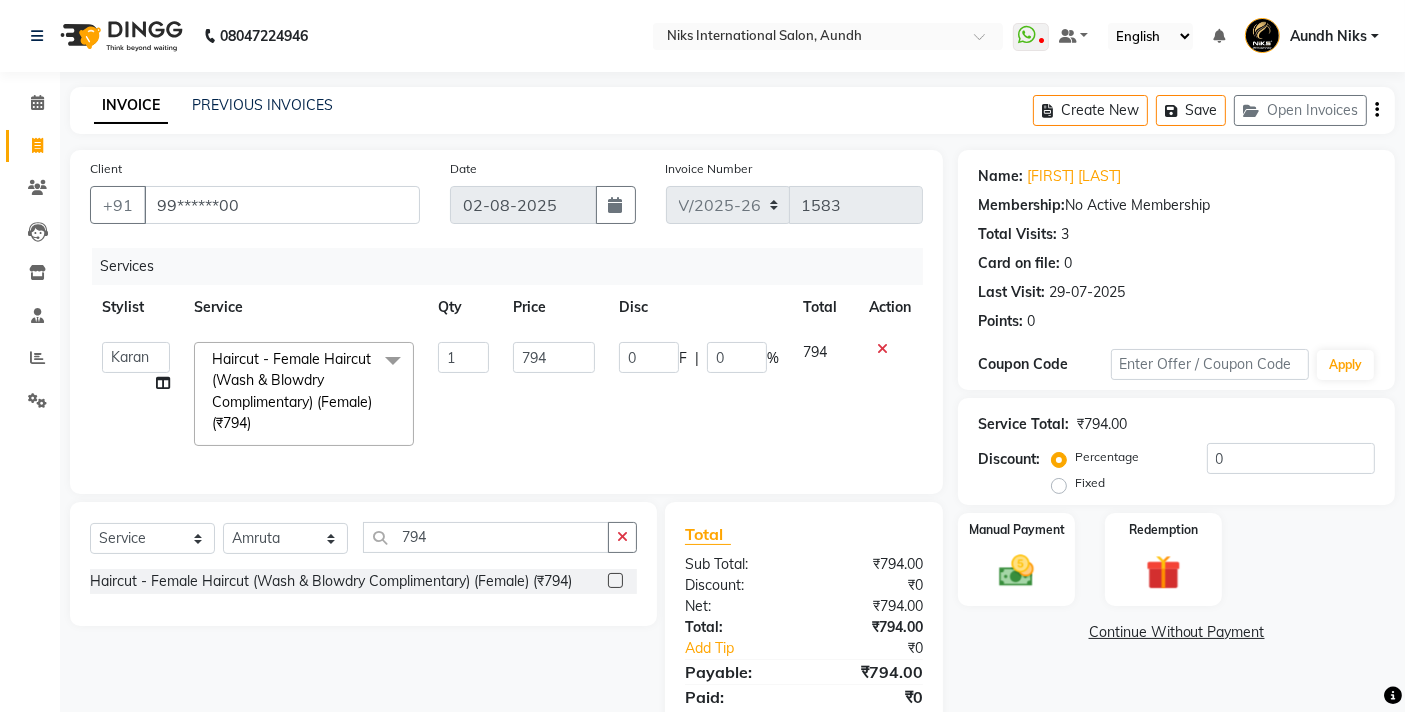 select on "22944" 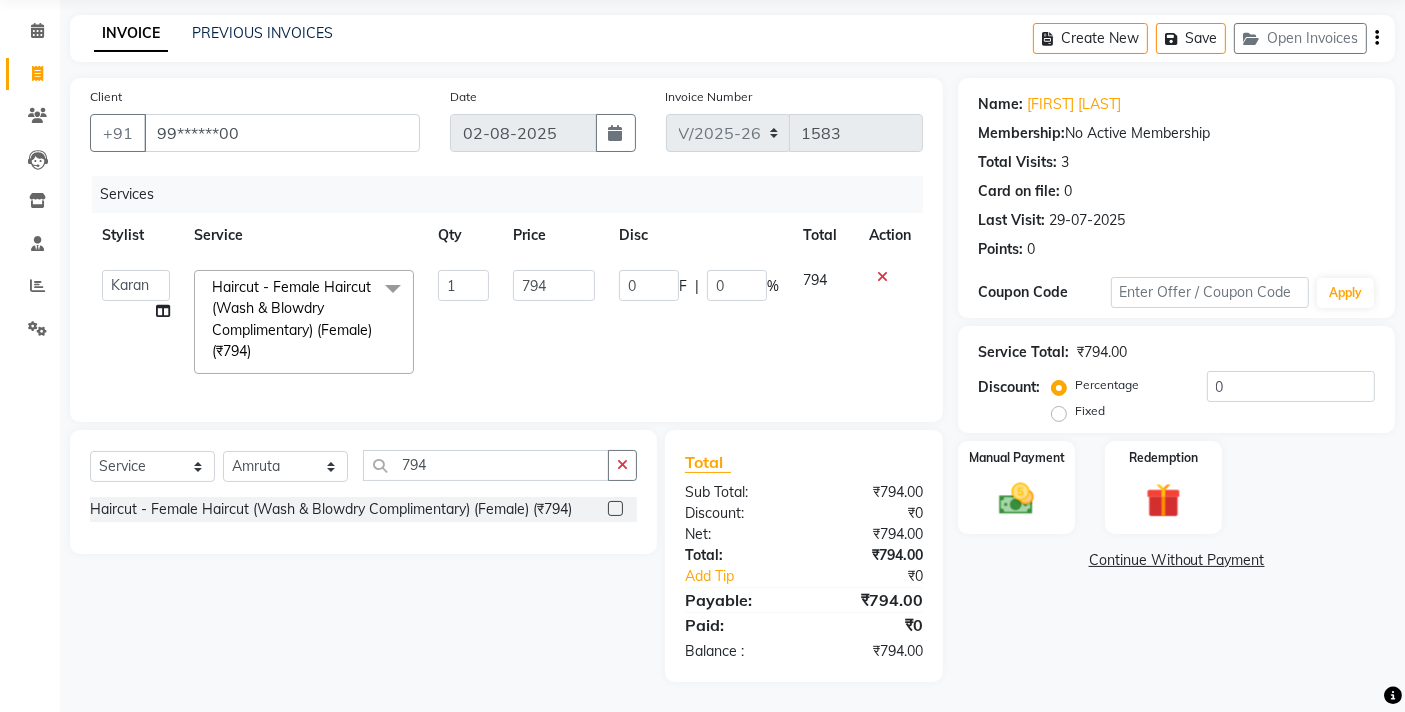 scroll, scrollTop: 86, scrollLeft: 0, axis: vertical 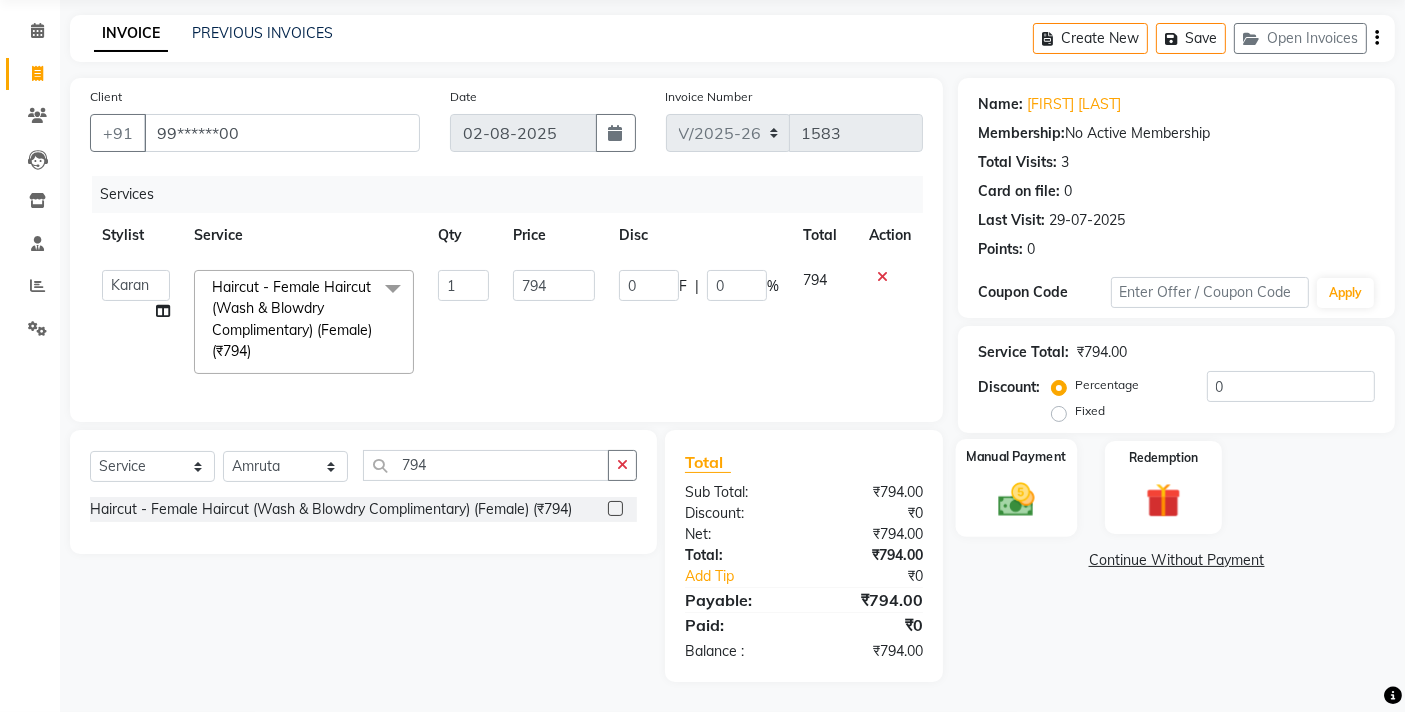 click 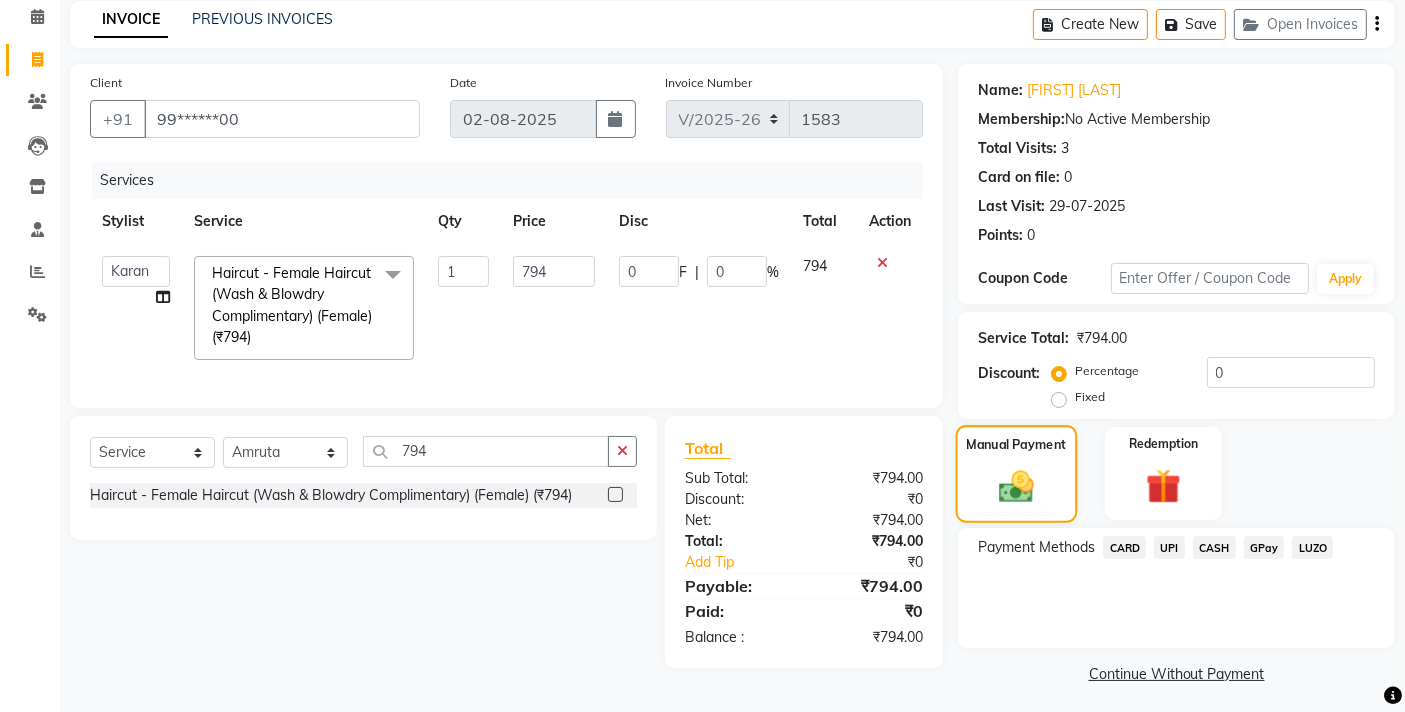 scroll, scrollTop: 92, scrollLeft: 0, axis: vertical 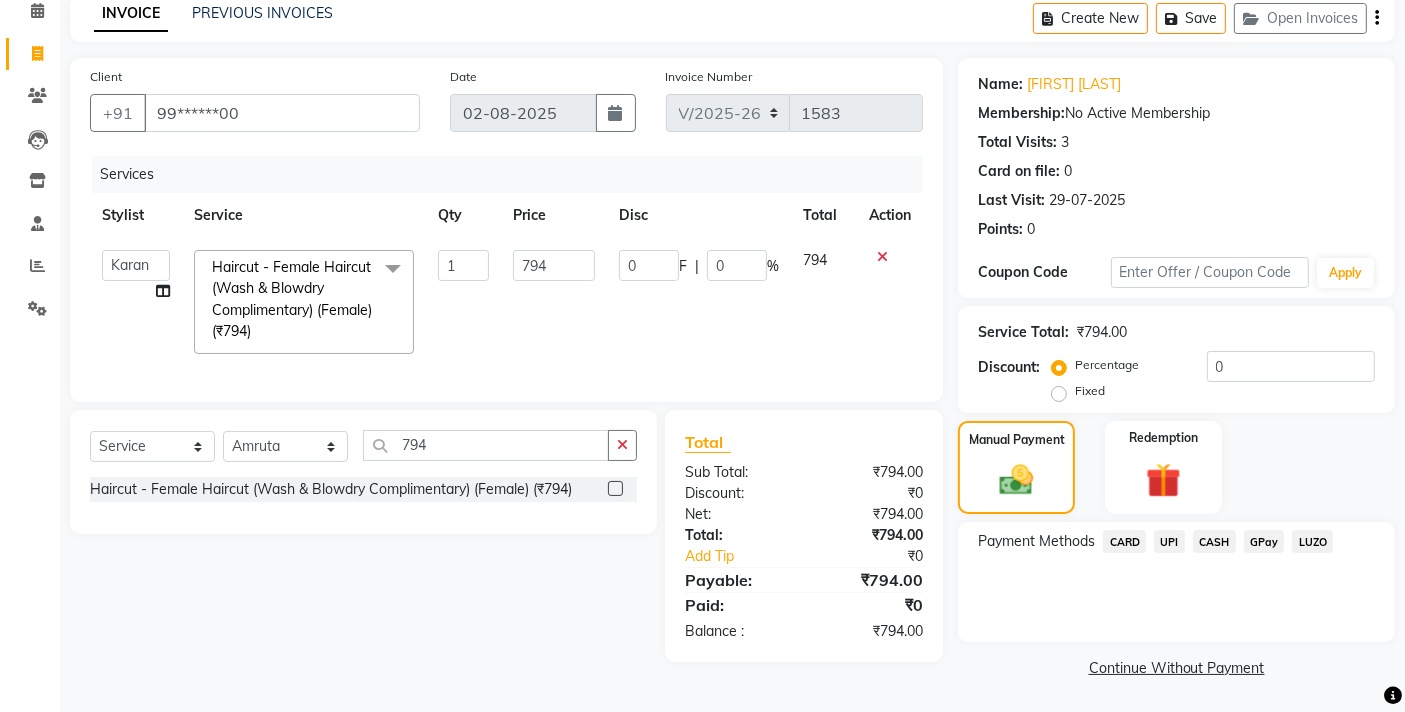 click on "UPI" 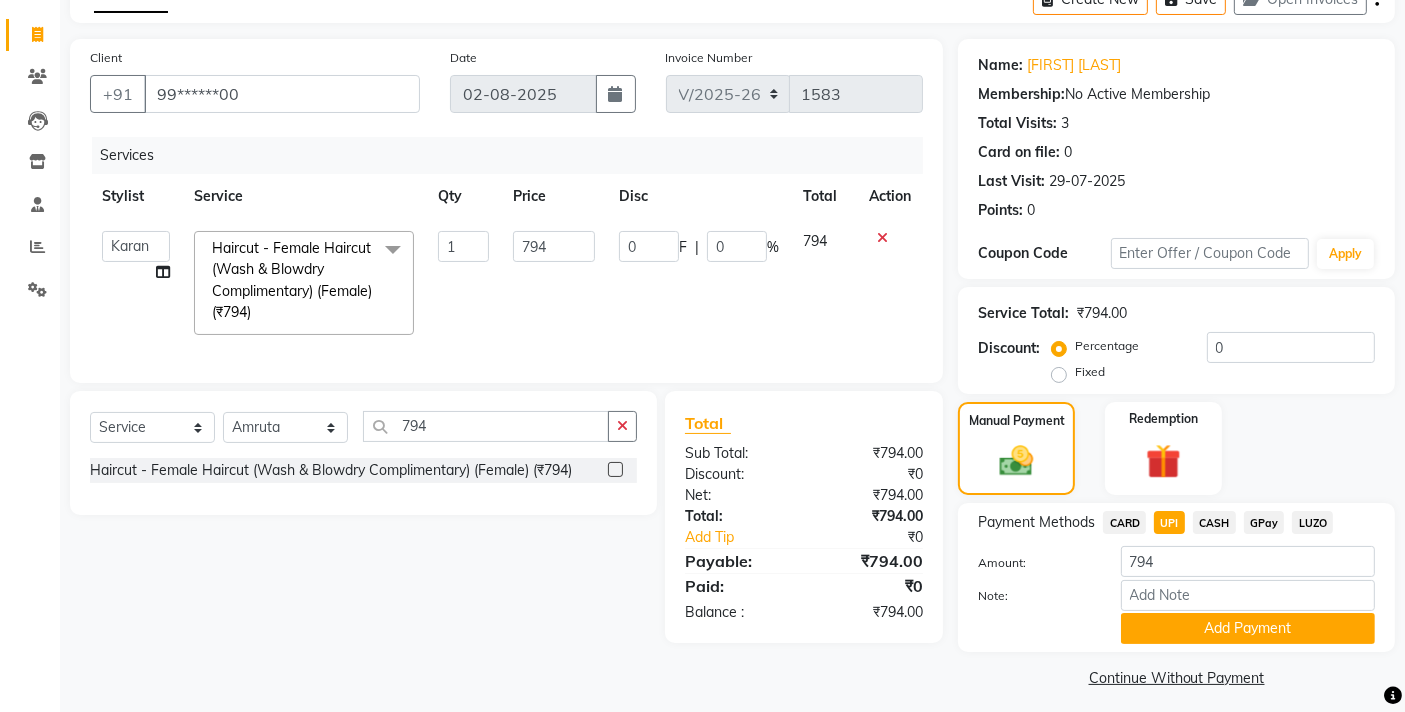 scroll, scrollTop: 120, scrollLeft: 0, axis: vertical 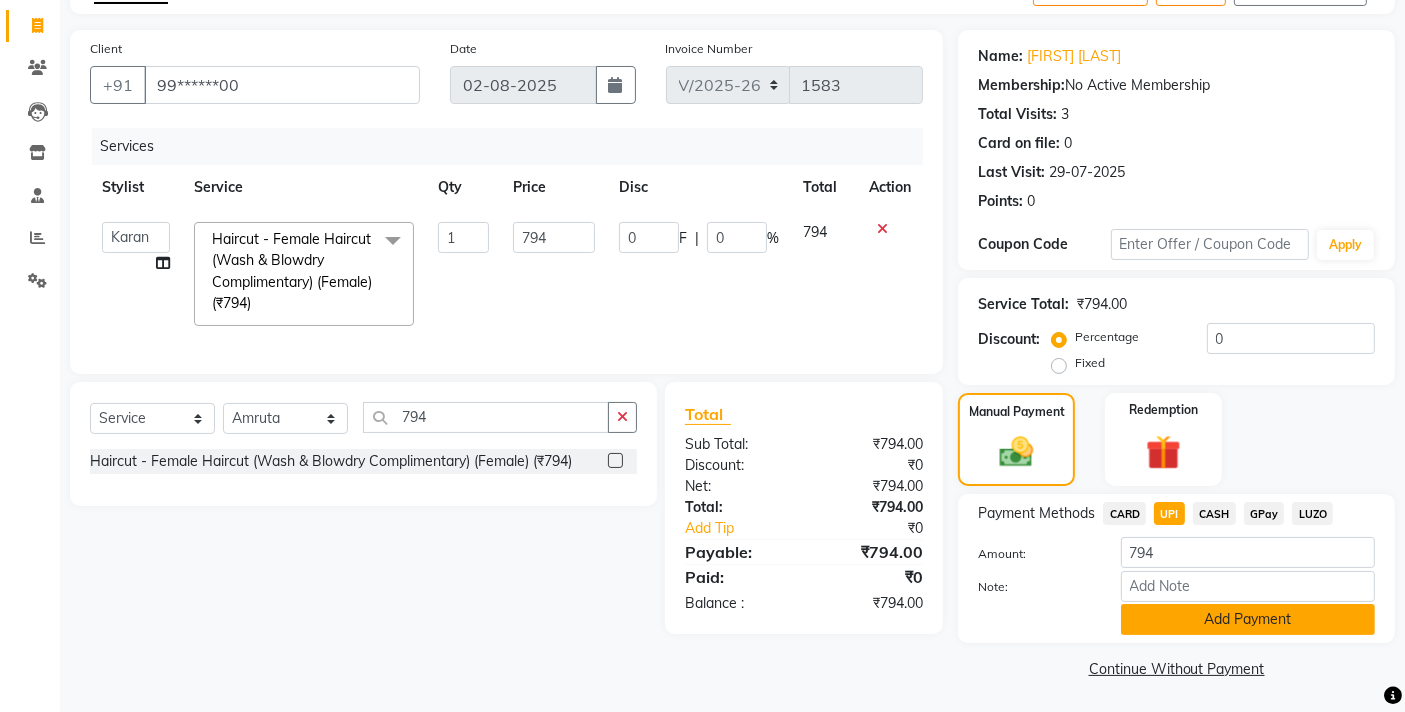 click on "Add Payment" 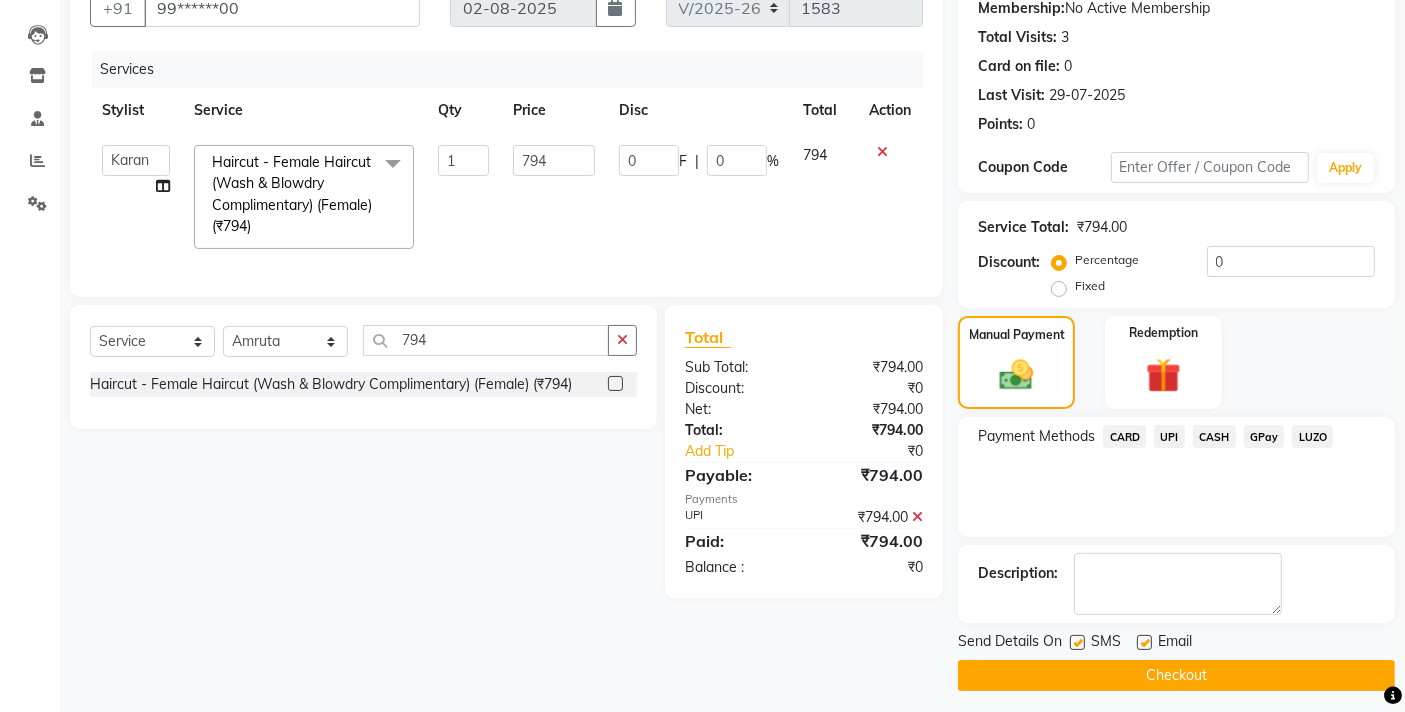 scroll, scrollTop: 204, scrollLeft: 0, axis: vertical 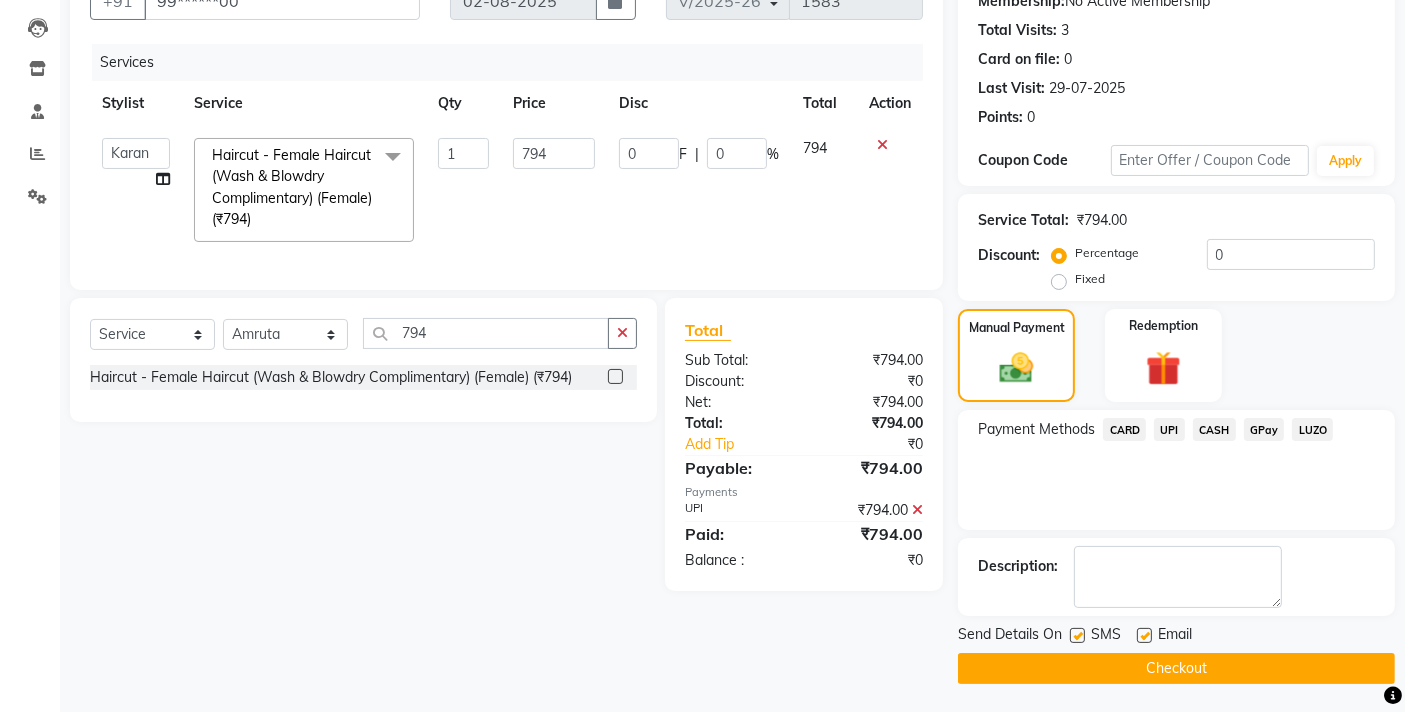 click on "Checkout" 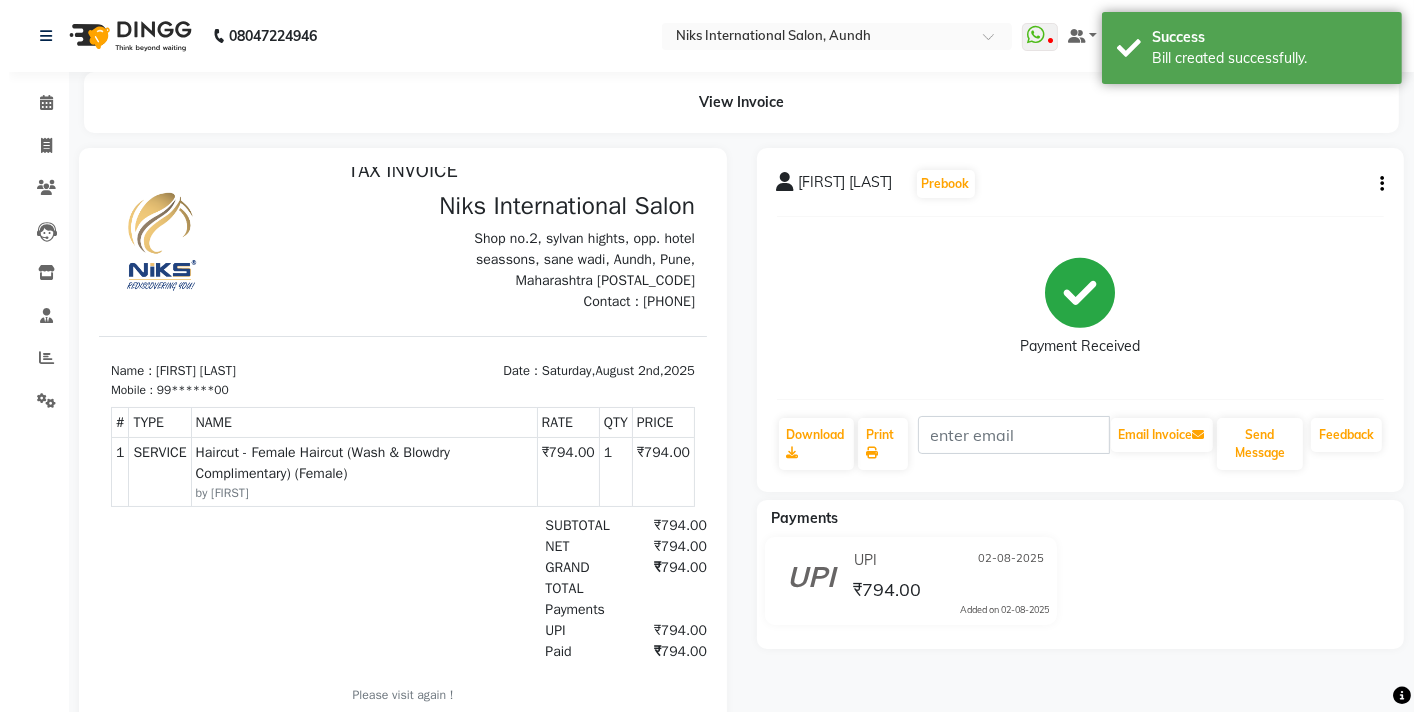 scroll, scrollTop: 45, scrollLeft: 0, axis: vertical 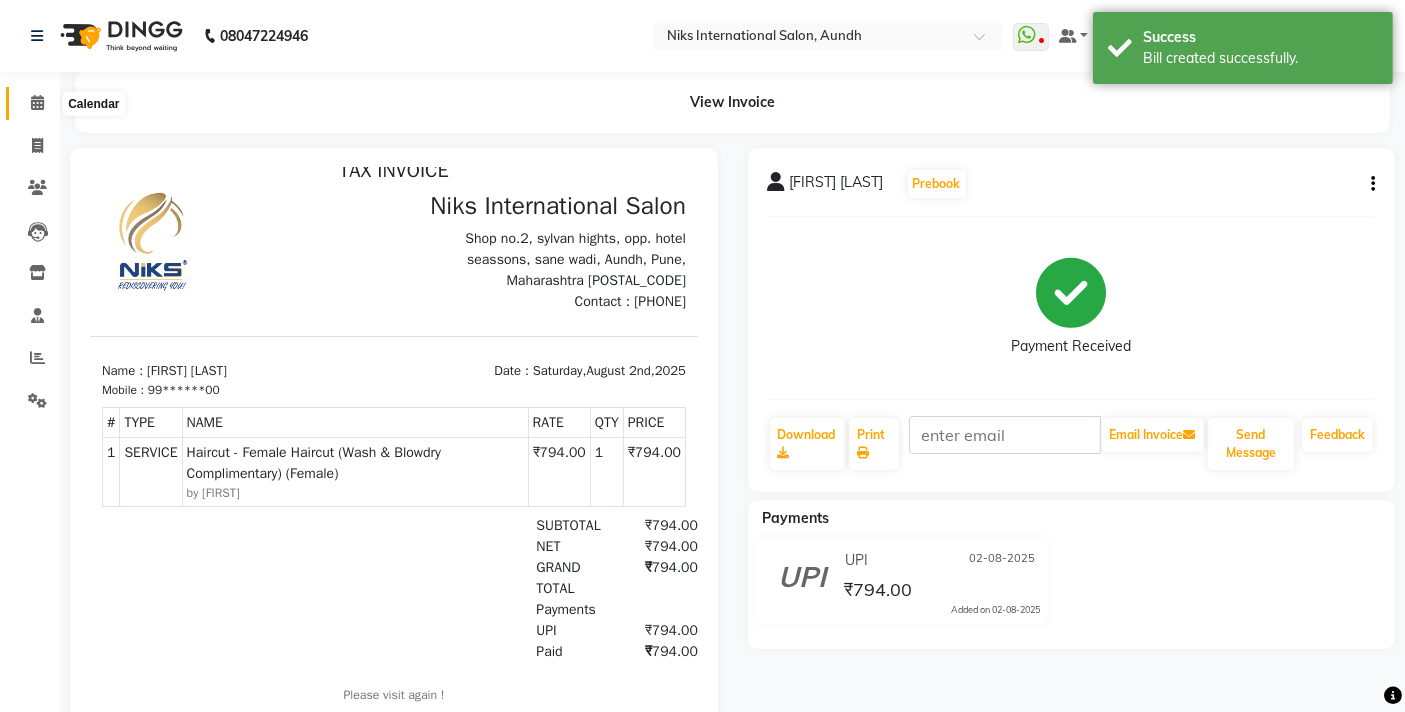 click 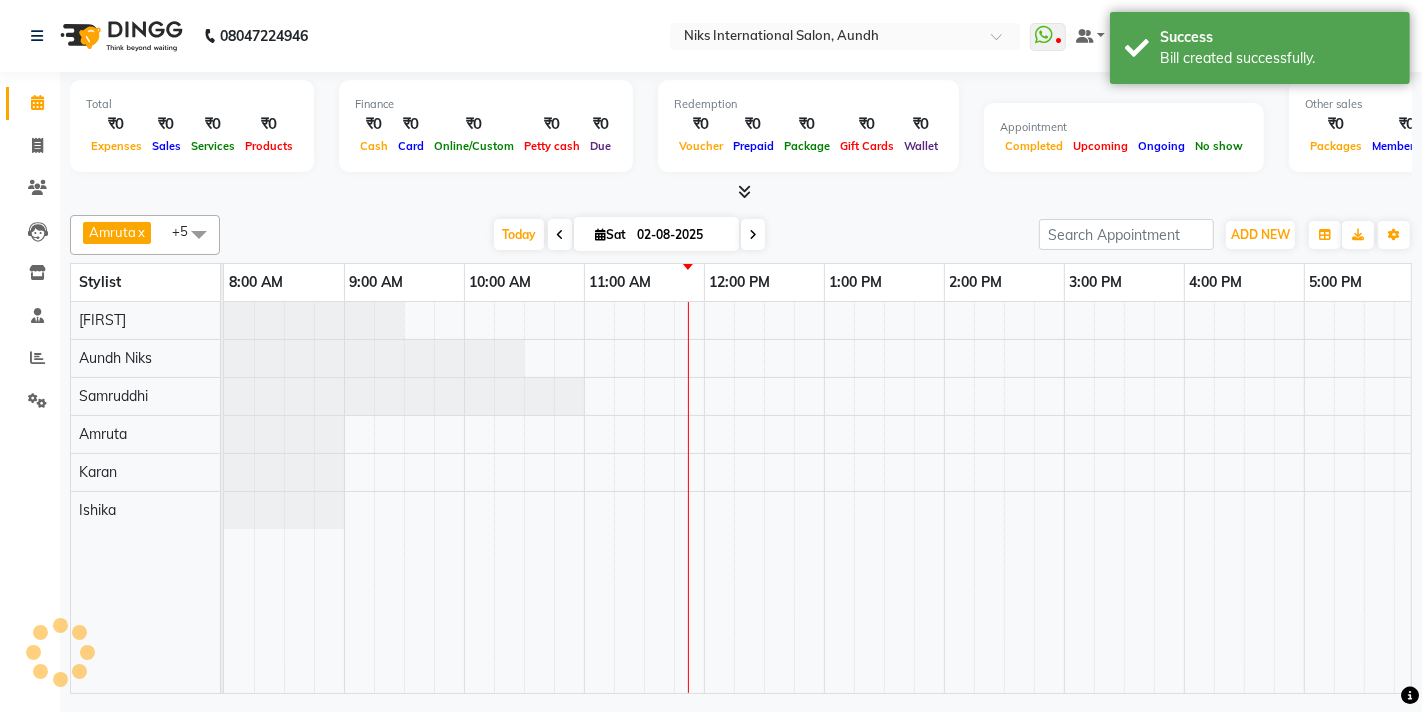 scroll, scrollTop: 0, scrollLeft: 0, axis: both 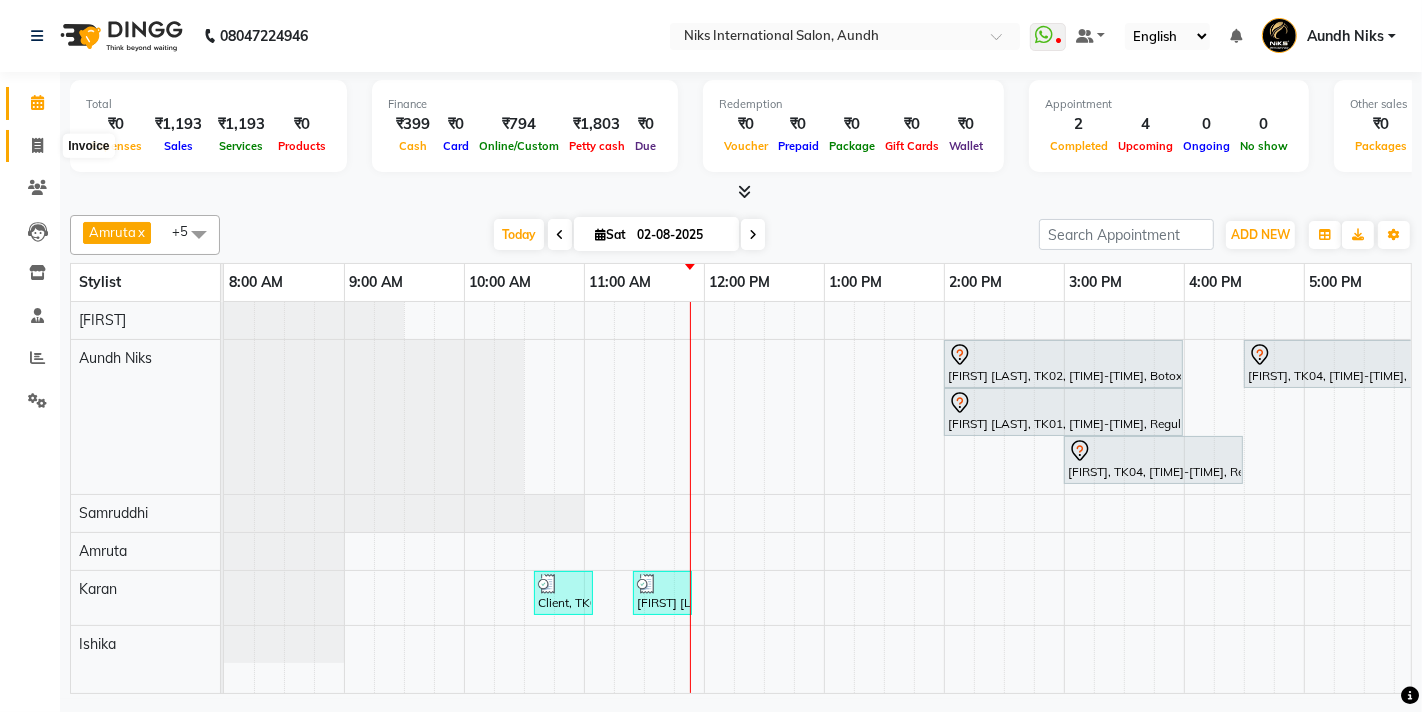 click 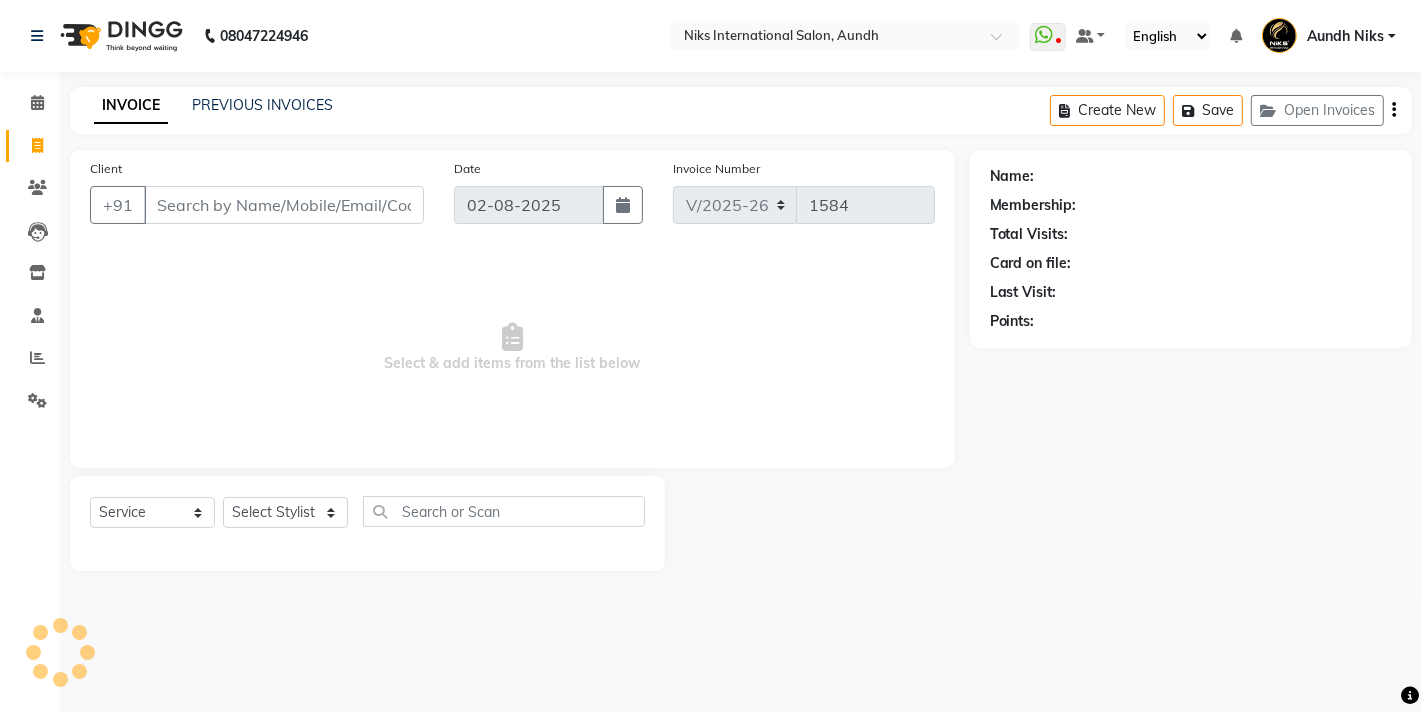 click on "Client" at bounding box center (284, 205) 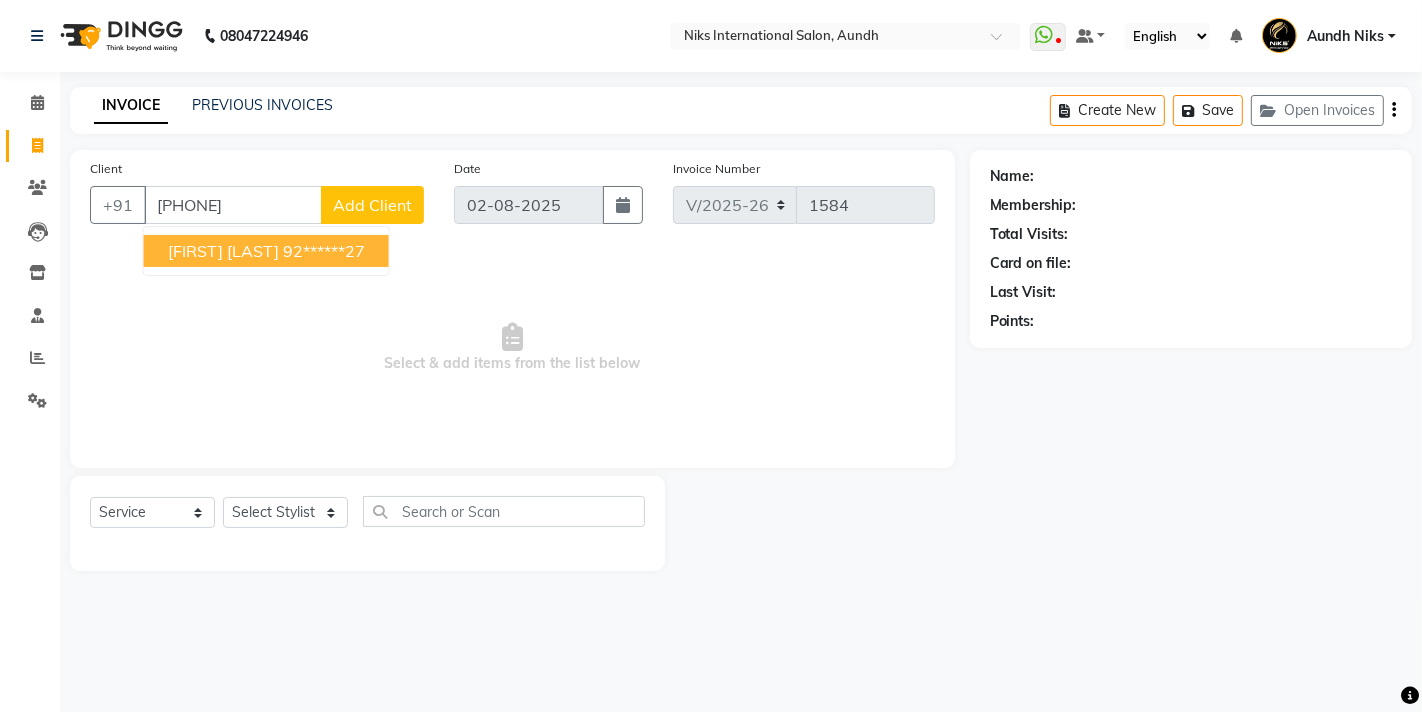 click on "[FIRST] [LAST]" at bounding box center (223, 251) 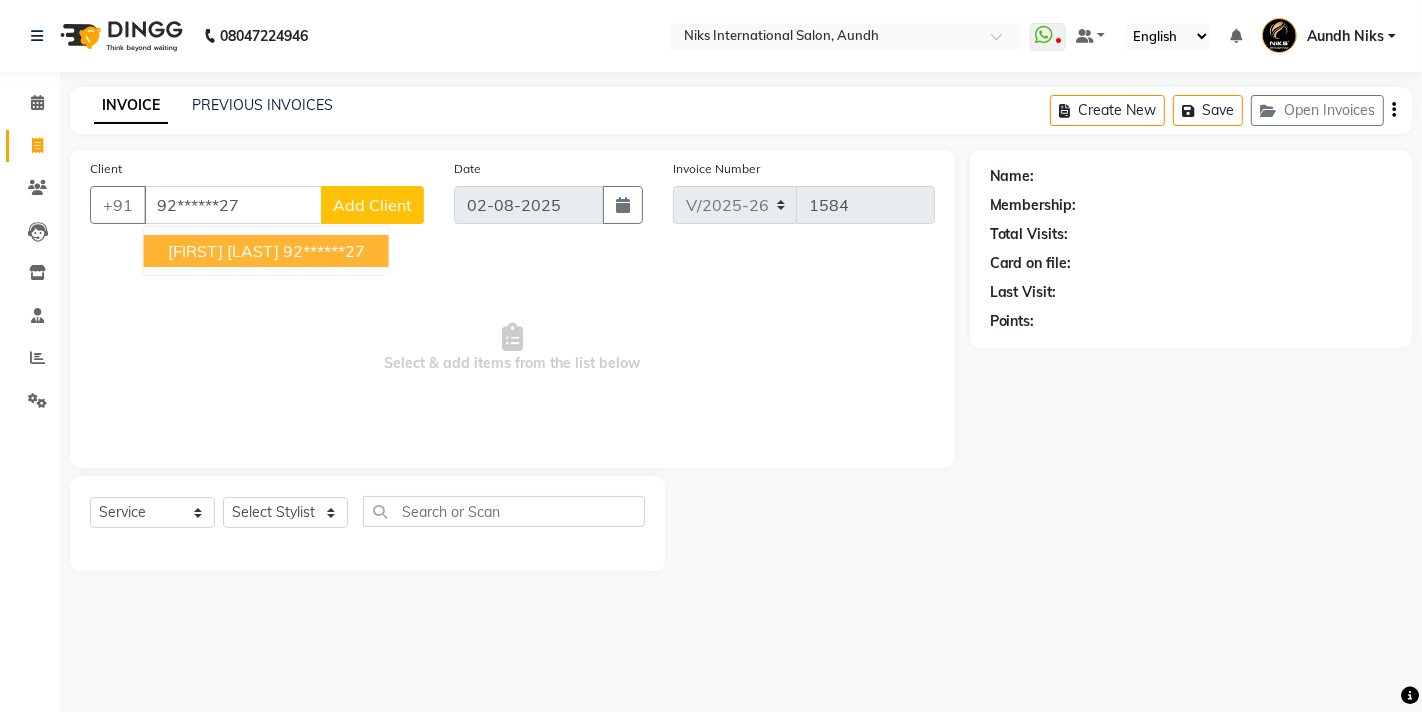 type on "92******27" 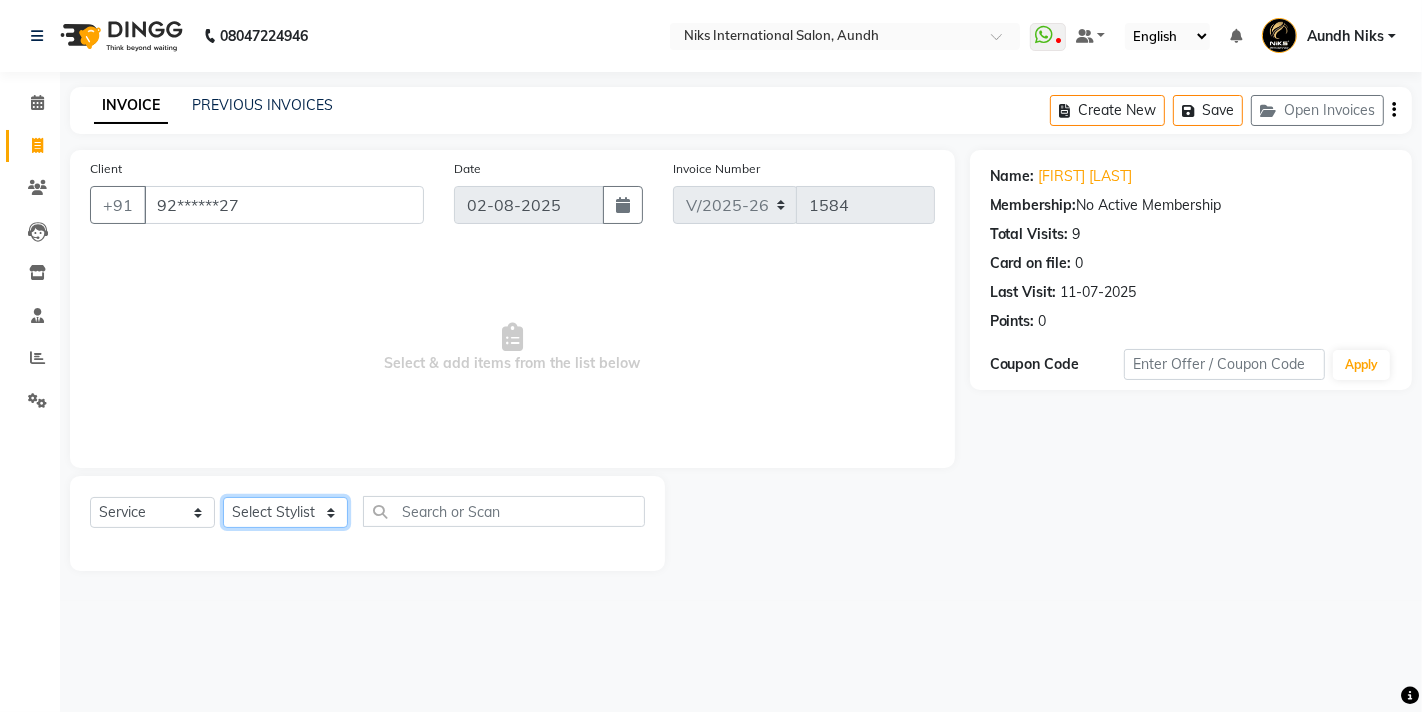 click on "Select Stylist [FIRST] [FIRST] [FIRST] [FIRST] [FIRST] [FIRST] [FIRST] [FIRST] [FIRST] [FIRST] [FIRST] [FIRST] [FIRST]" 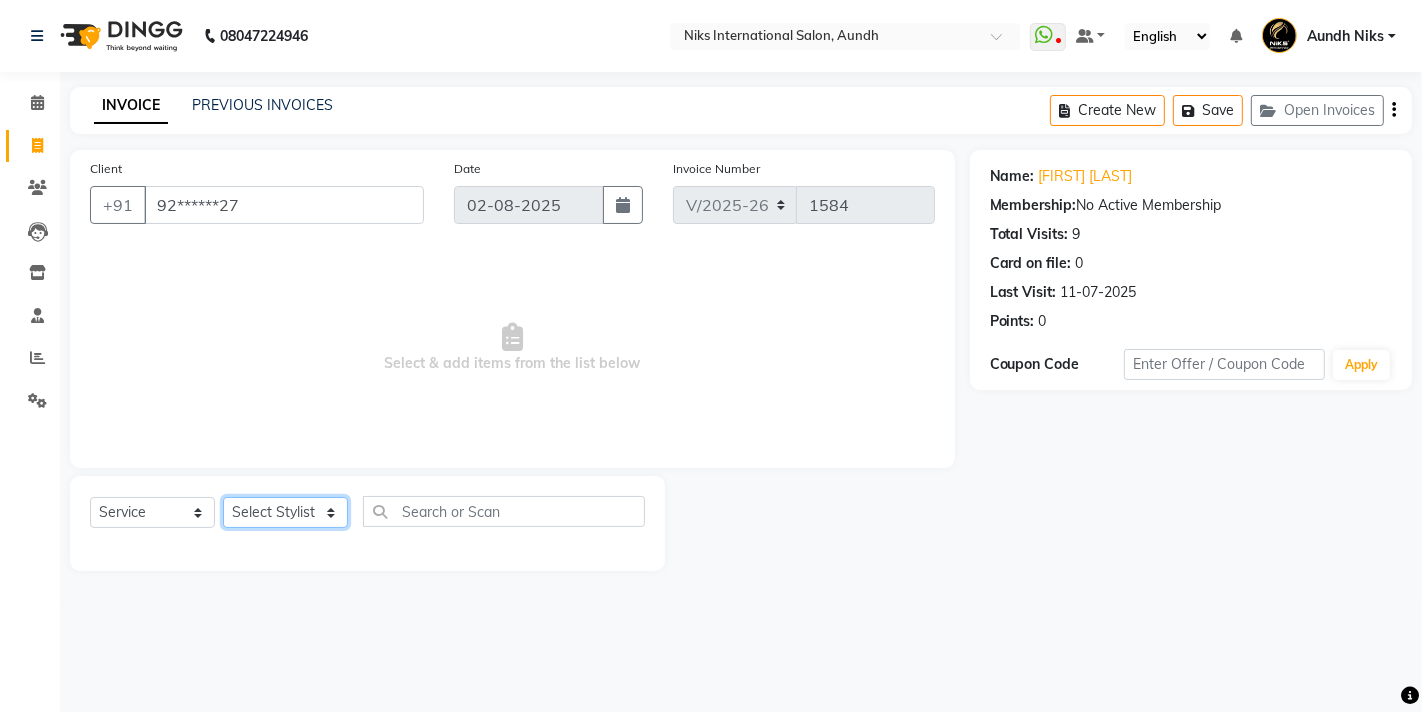select on "20840" 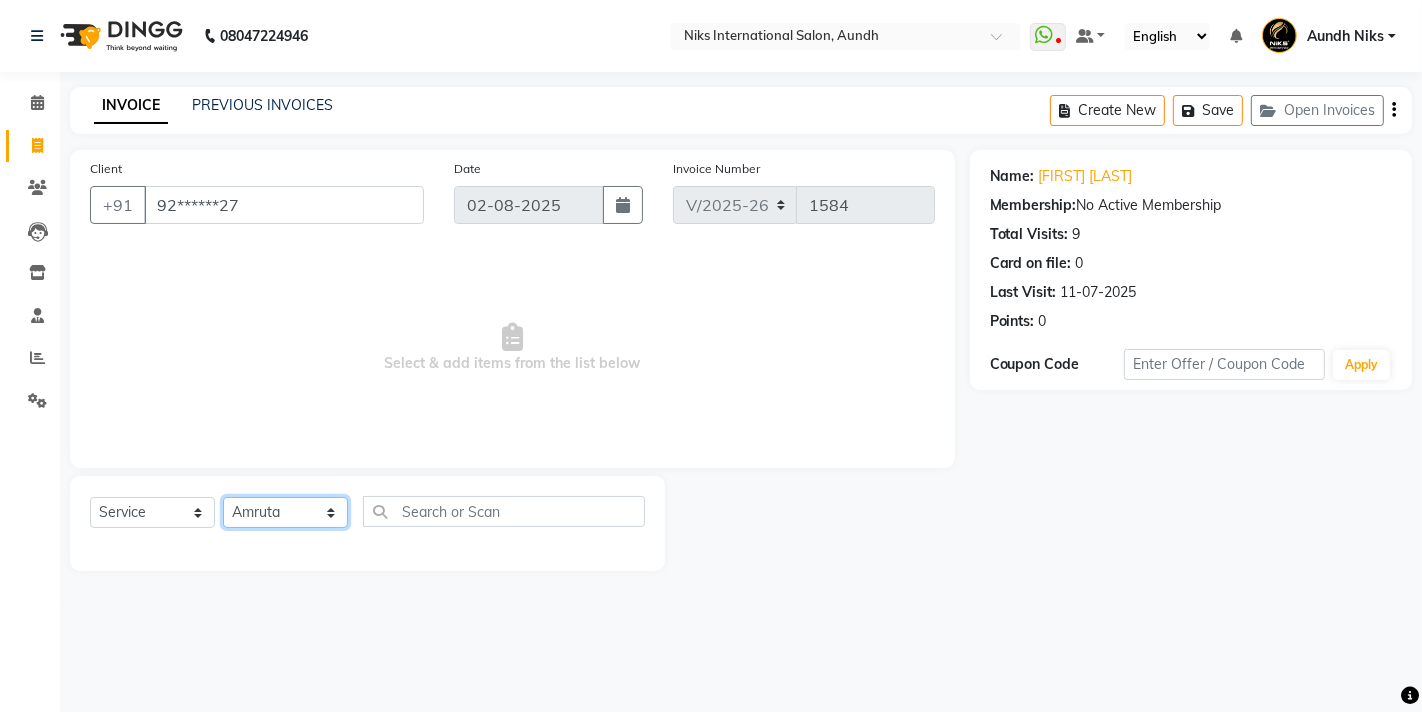 click on "Select Stylist [FIRST] [FIRST] [FIRST] [FIRST] [FIRST] [FIRST] [FIRST] [FIRST] [FIRST] [FIRST] [FIRST] [FIRST] [FIRST]" 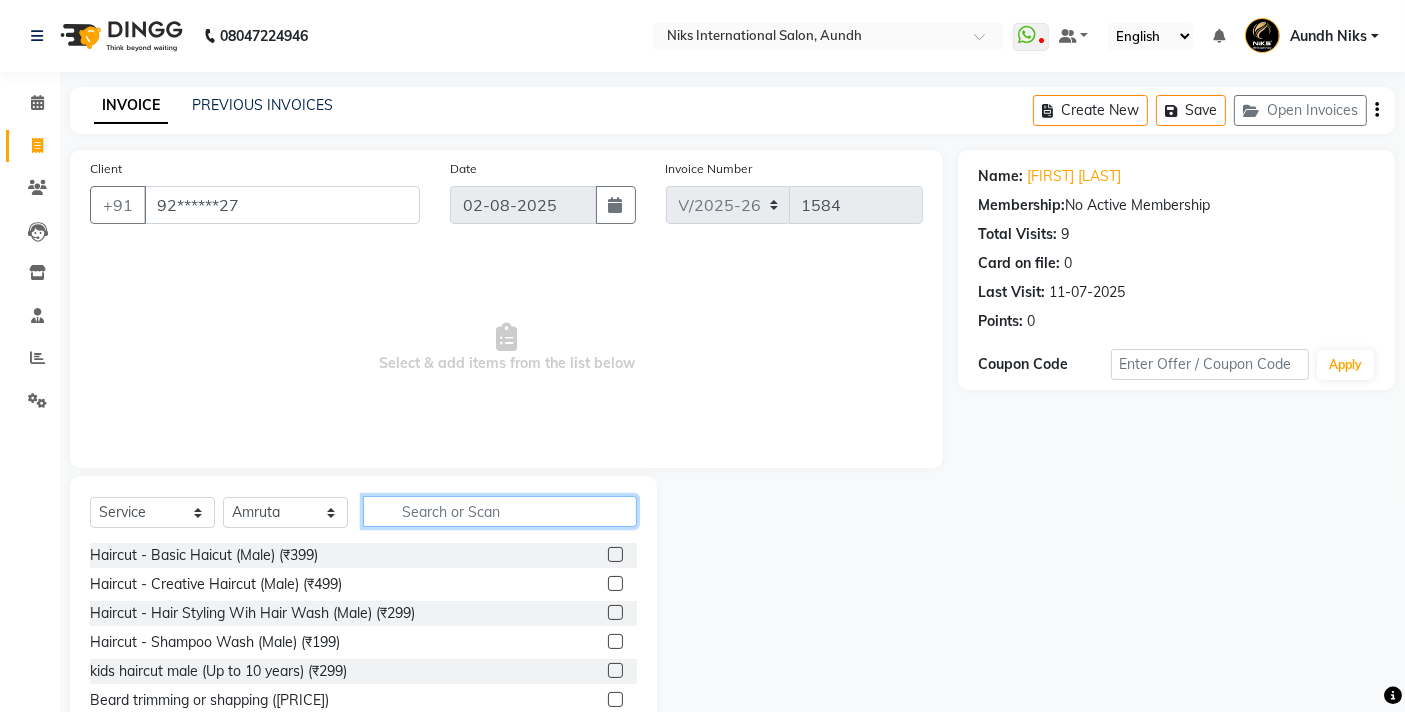 click 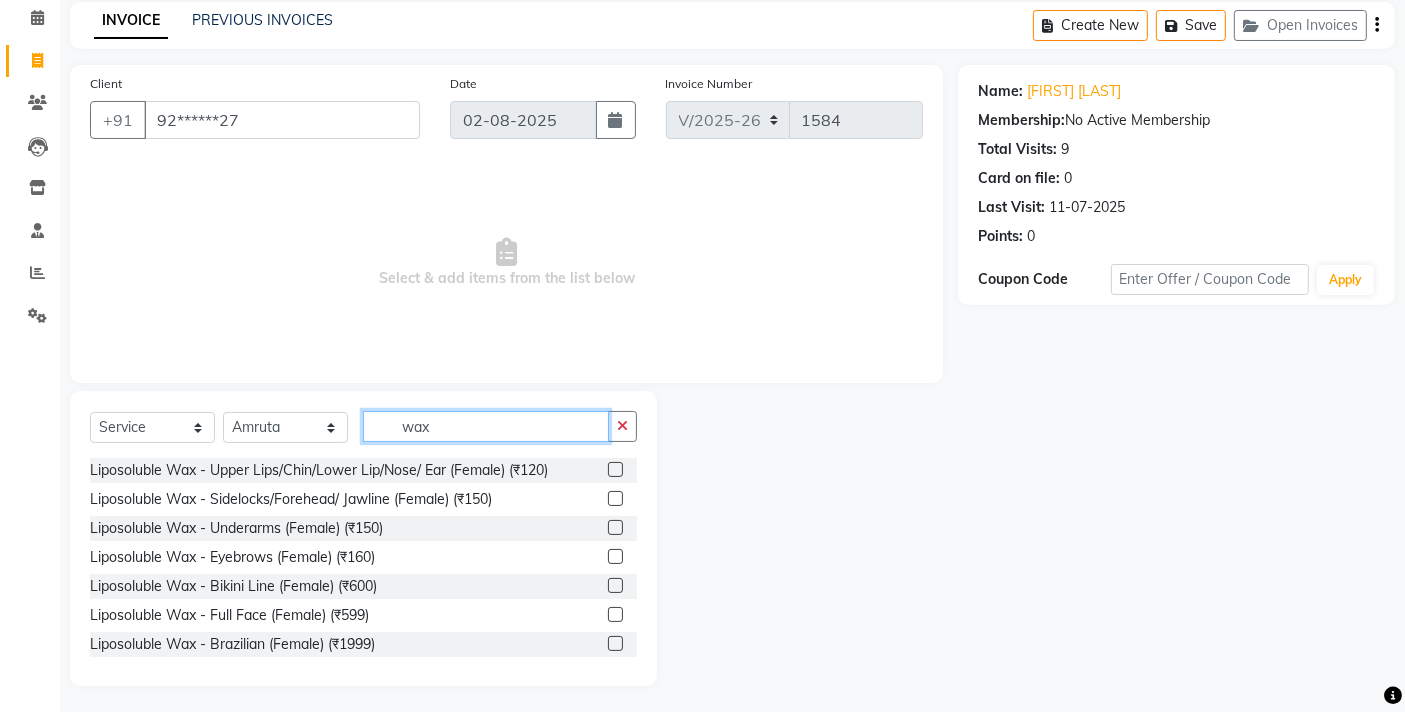 scroll, scrollTop: 88, scrollLeft: 0, axis: vertical 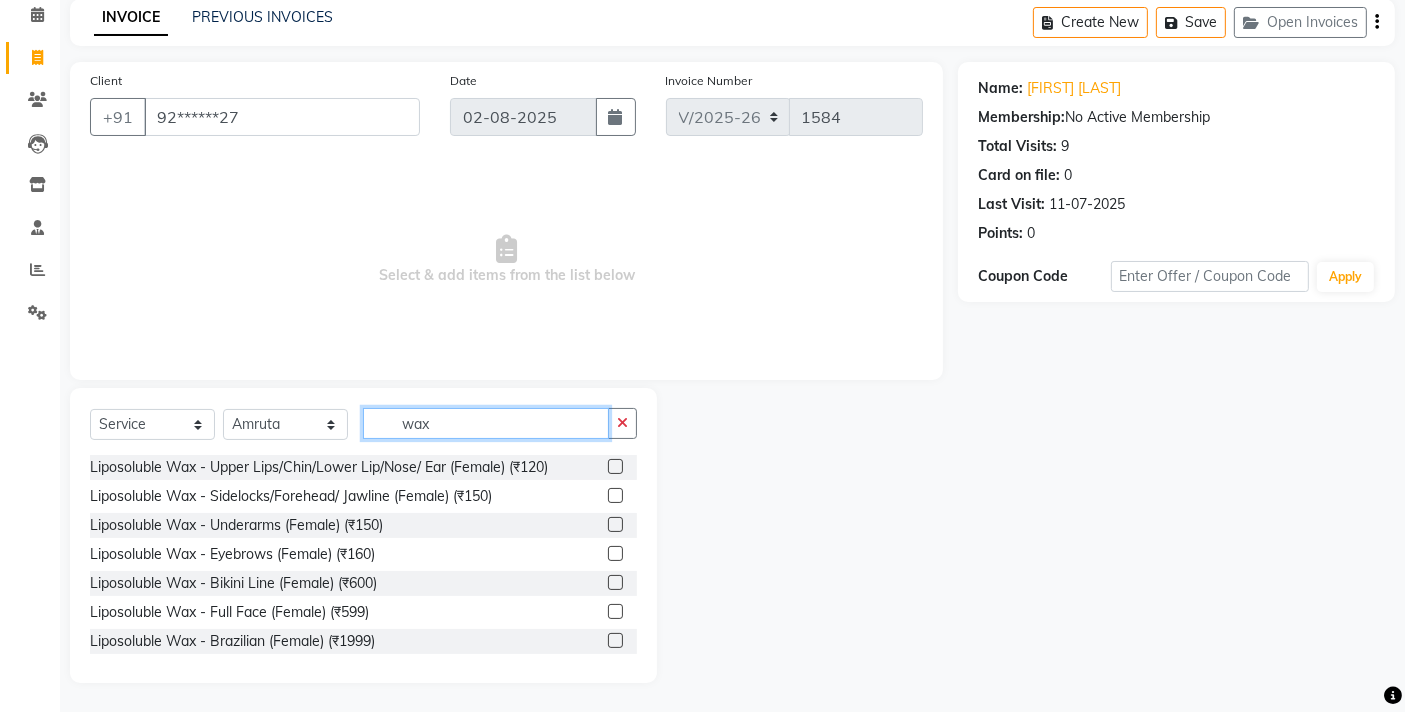 type on "wax" 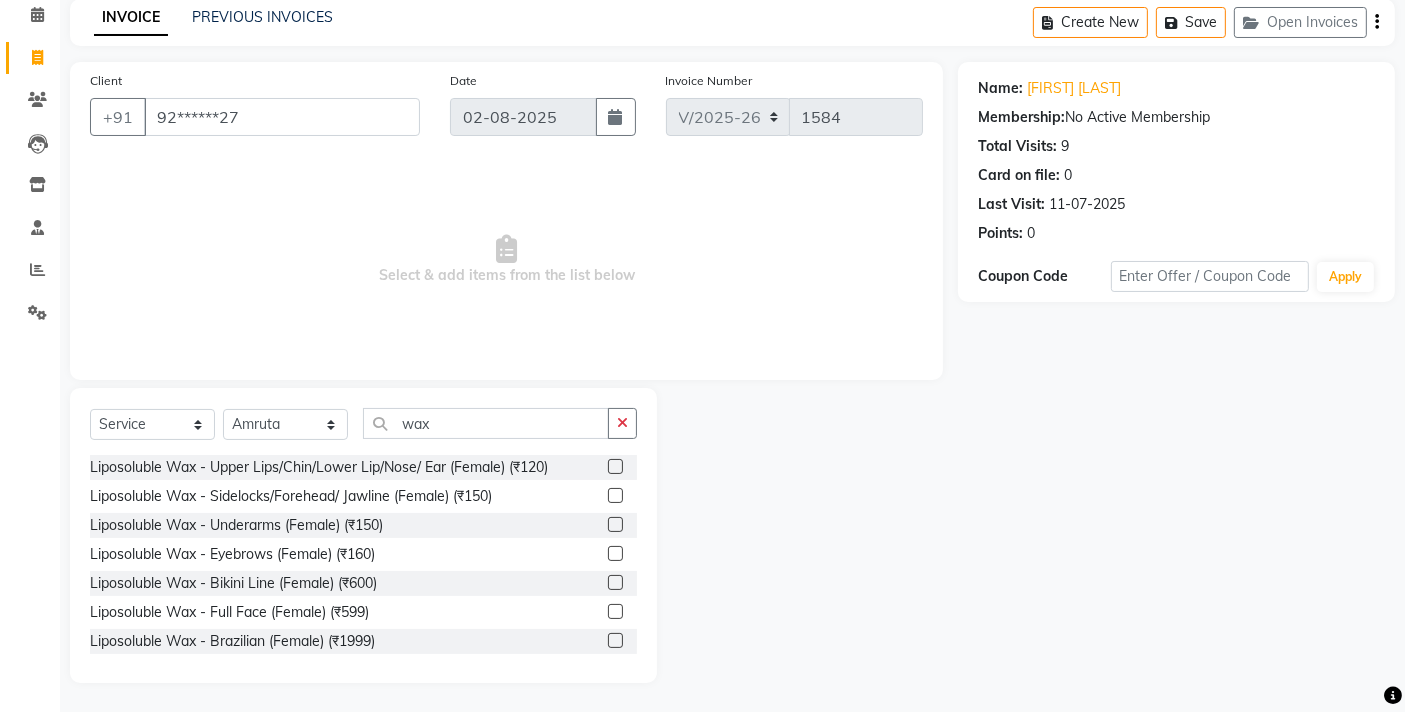 click 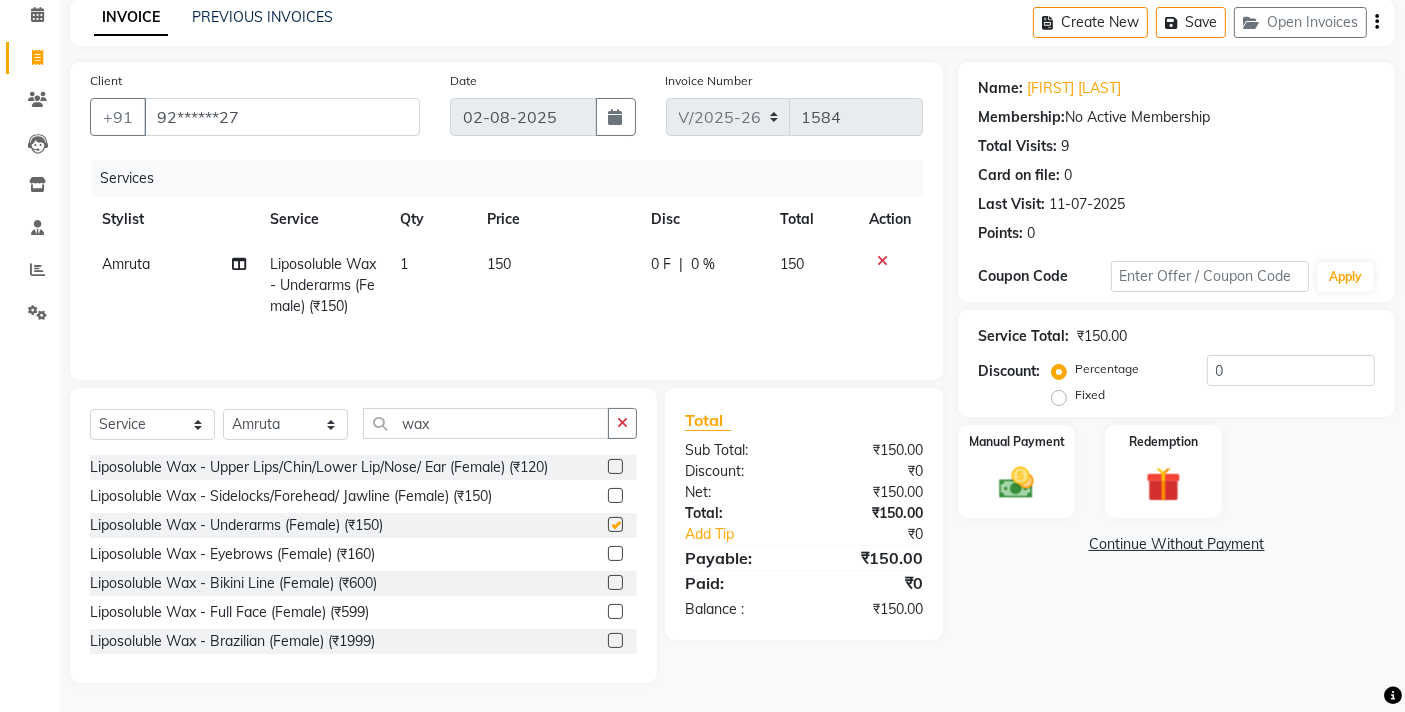 checkbox on "false" 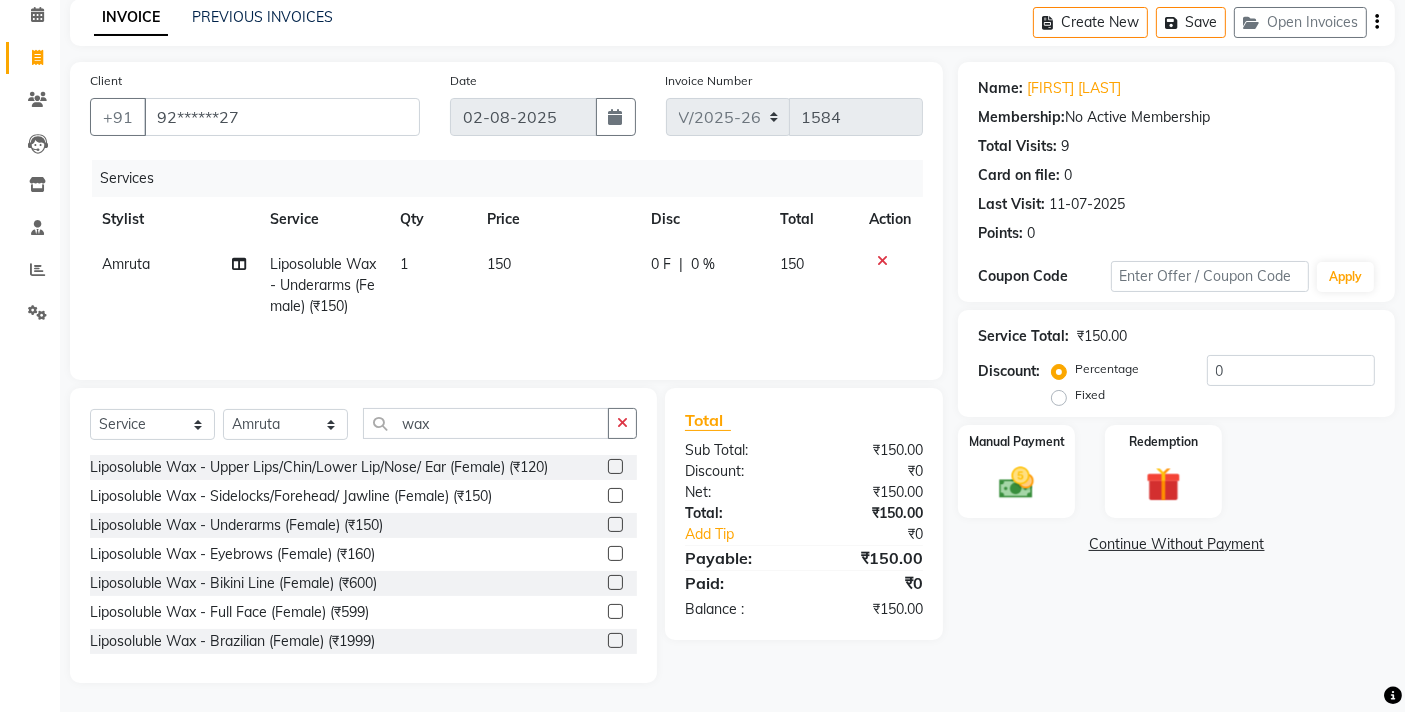 click on "150" 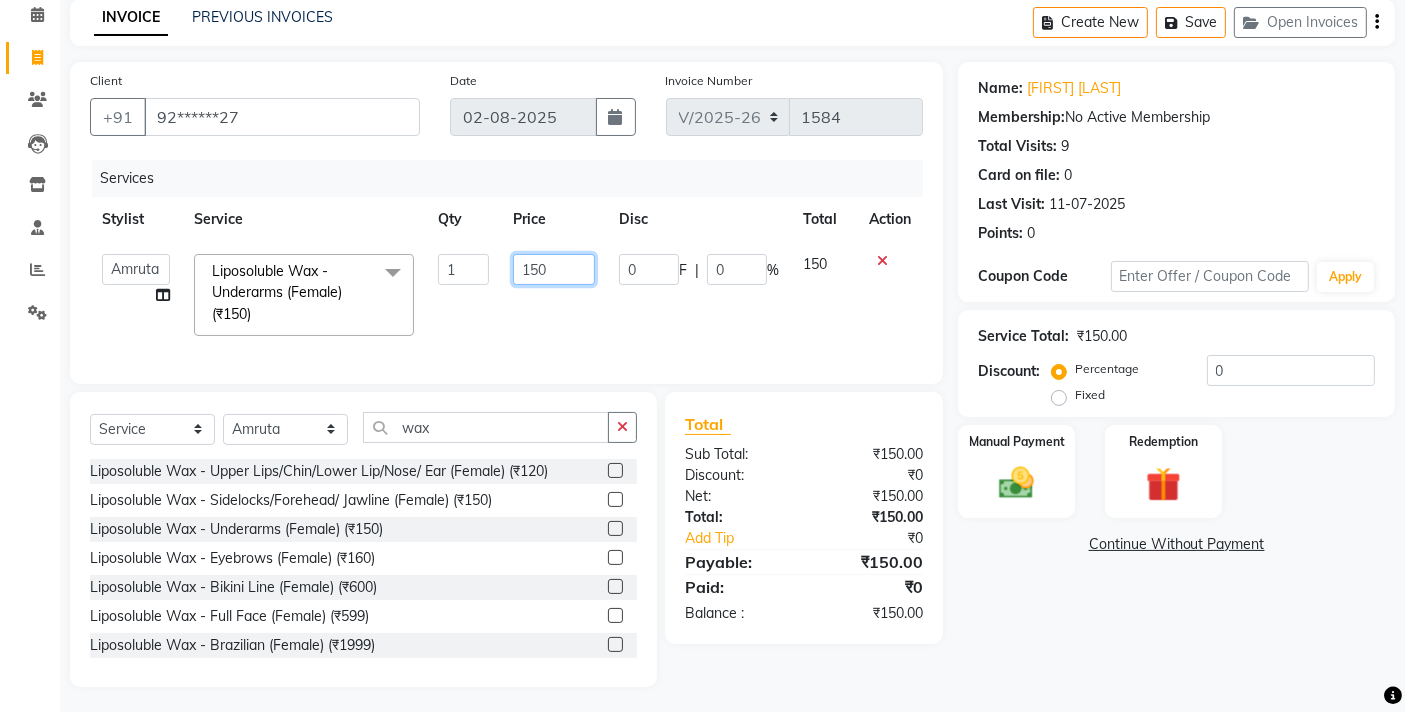 click on "150" 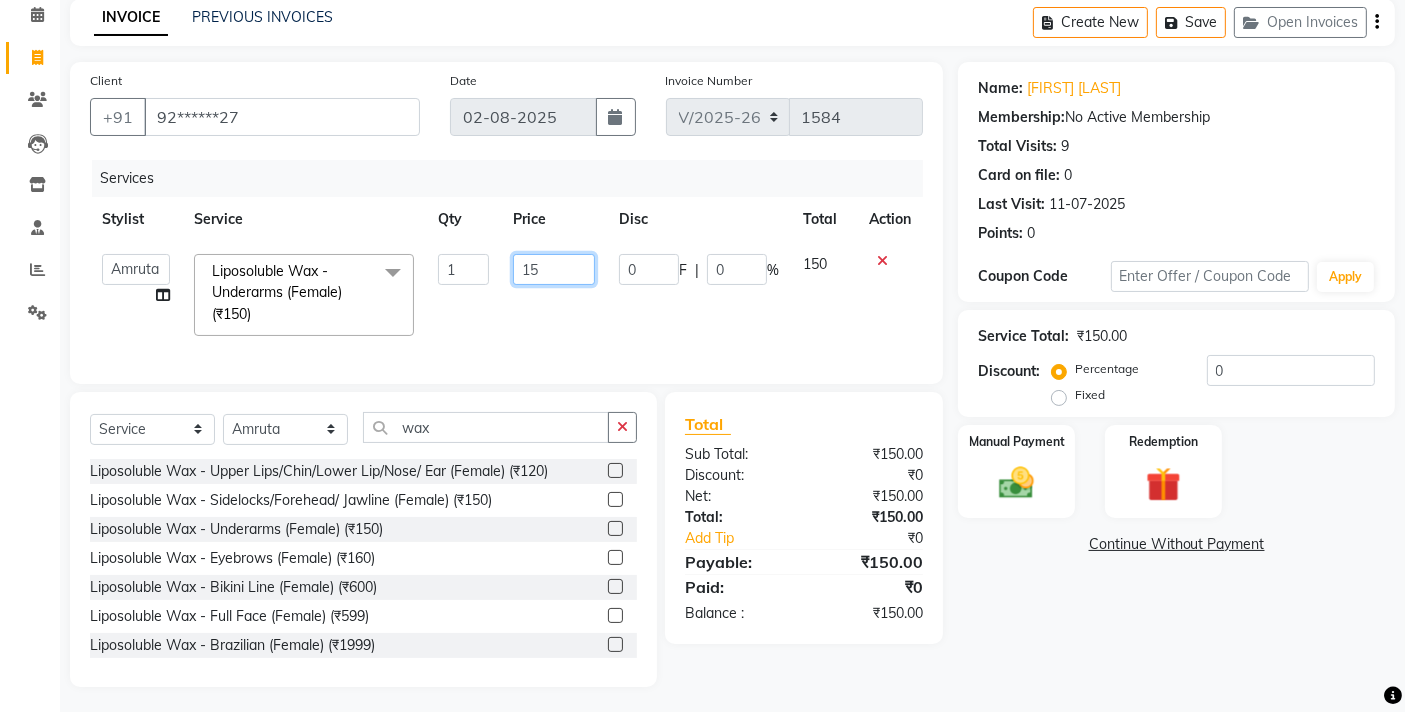 type on "1" 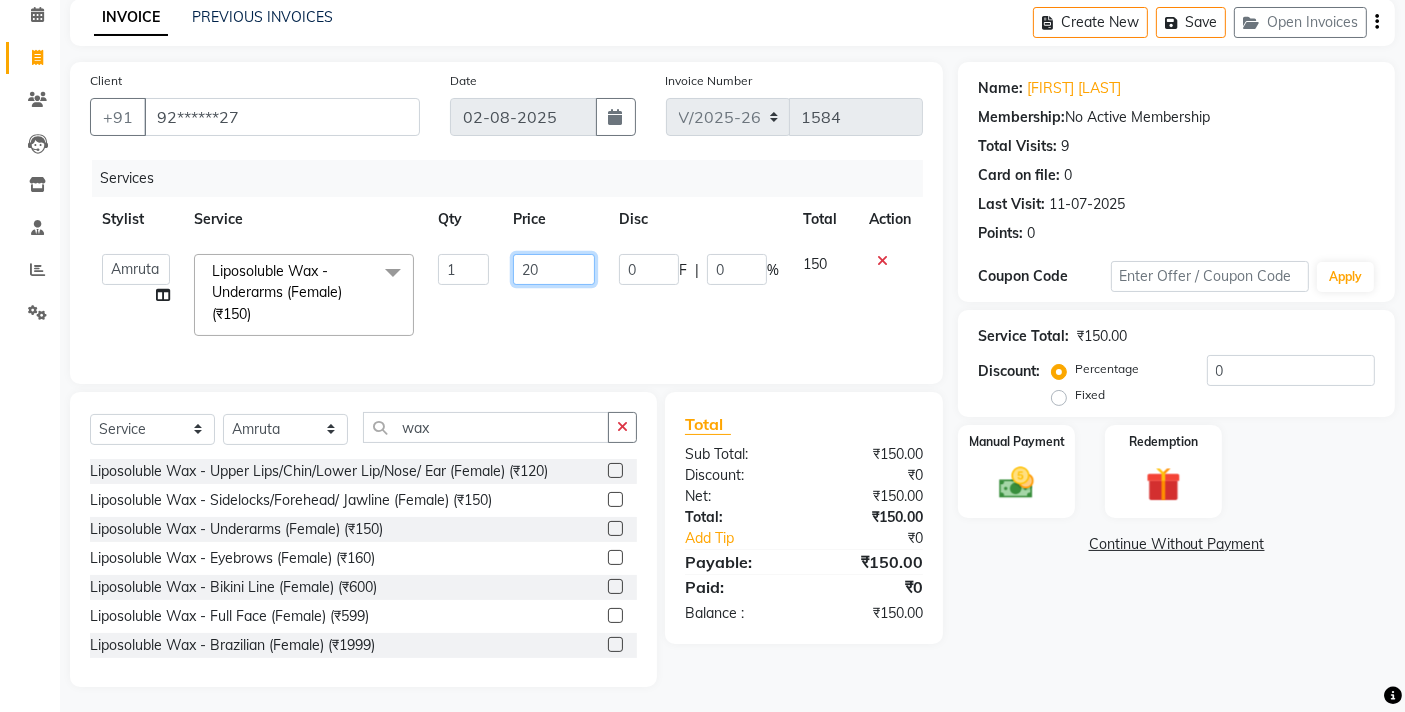 type on "200" 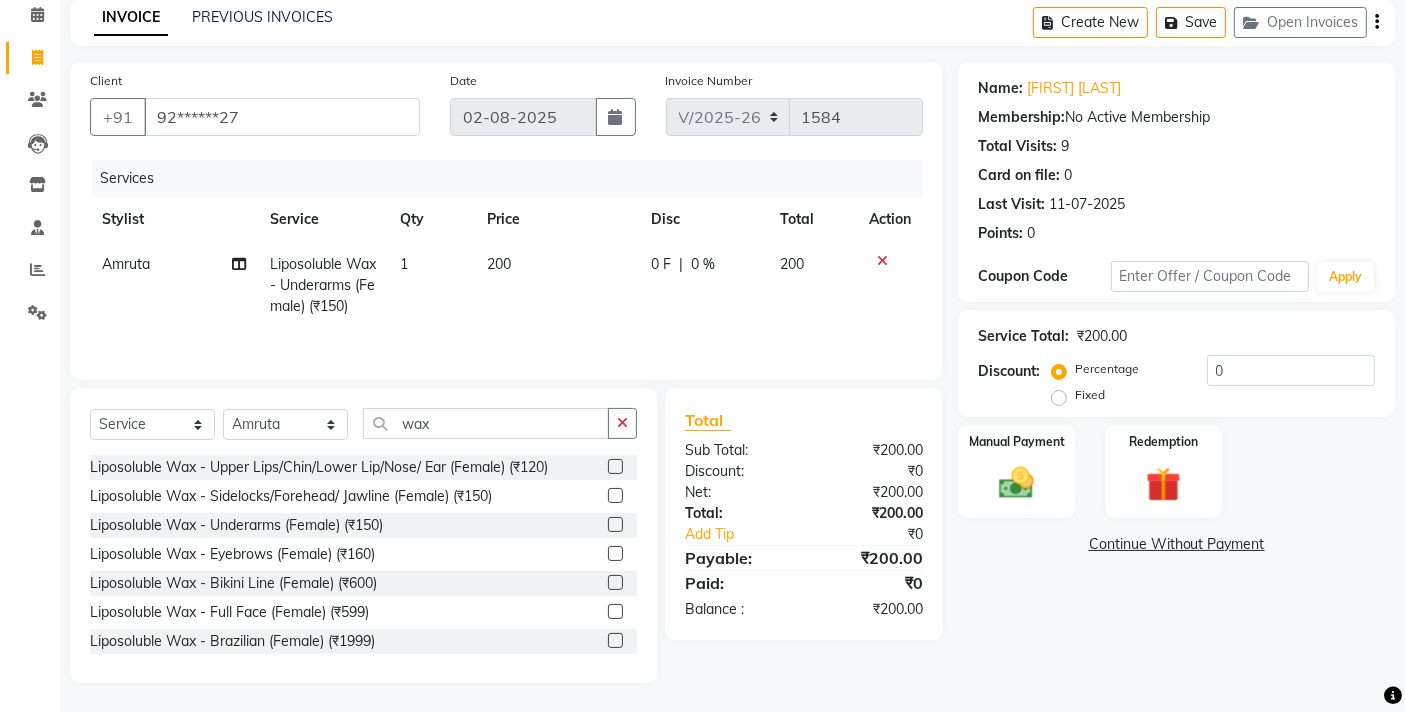 click on "200" 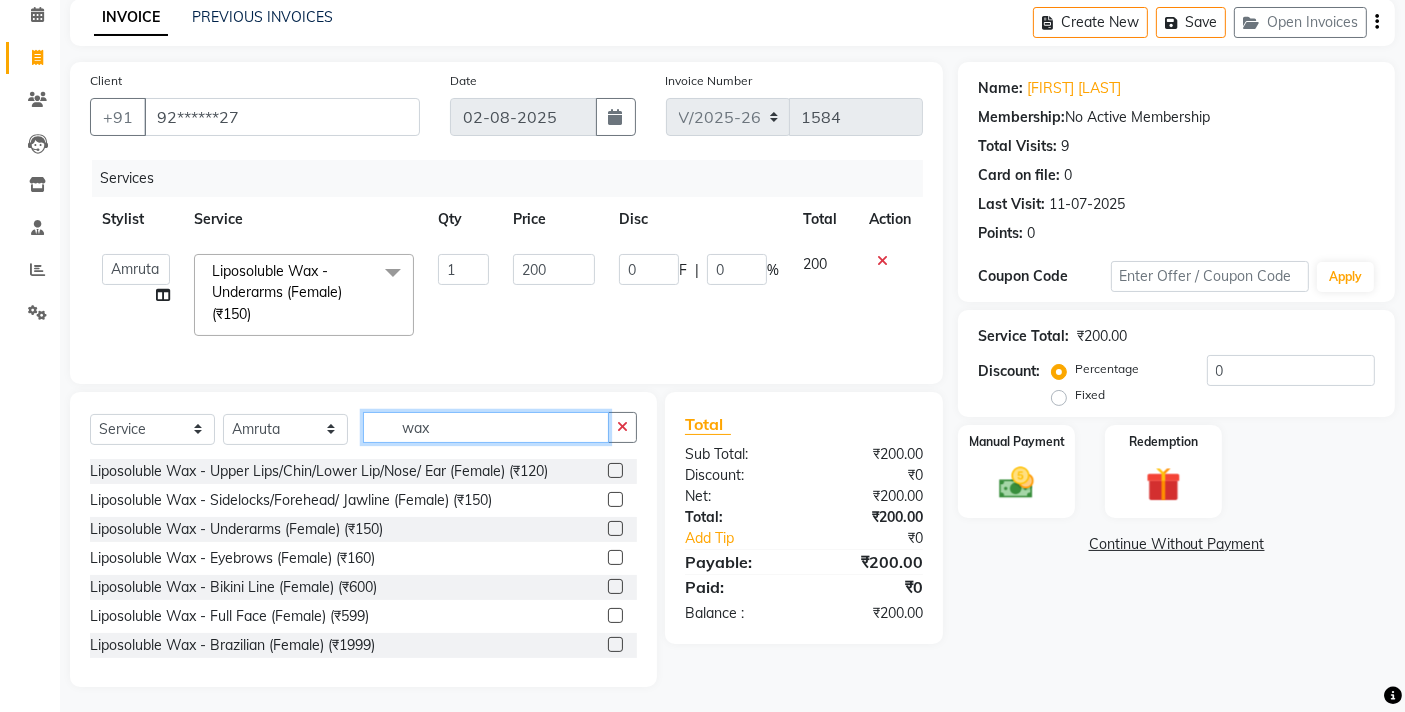 click on "wax" 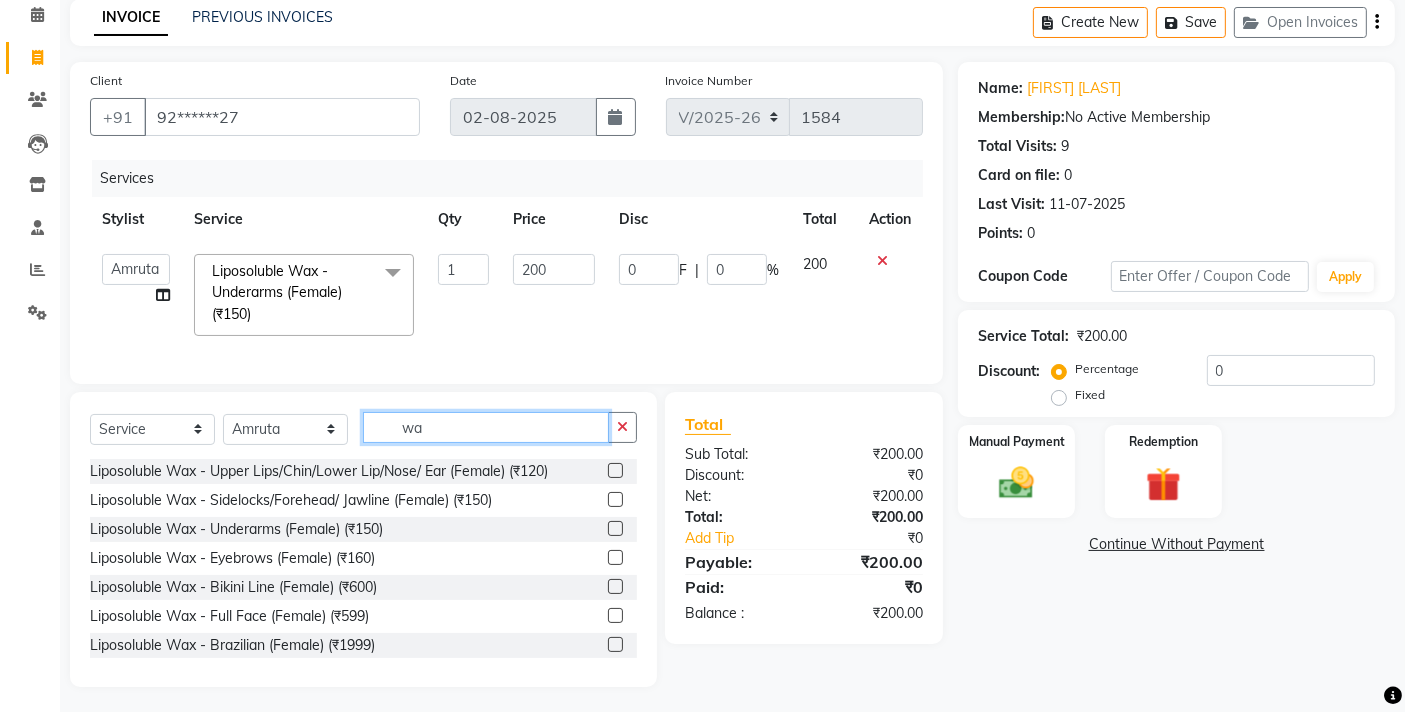 type on "w" 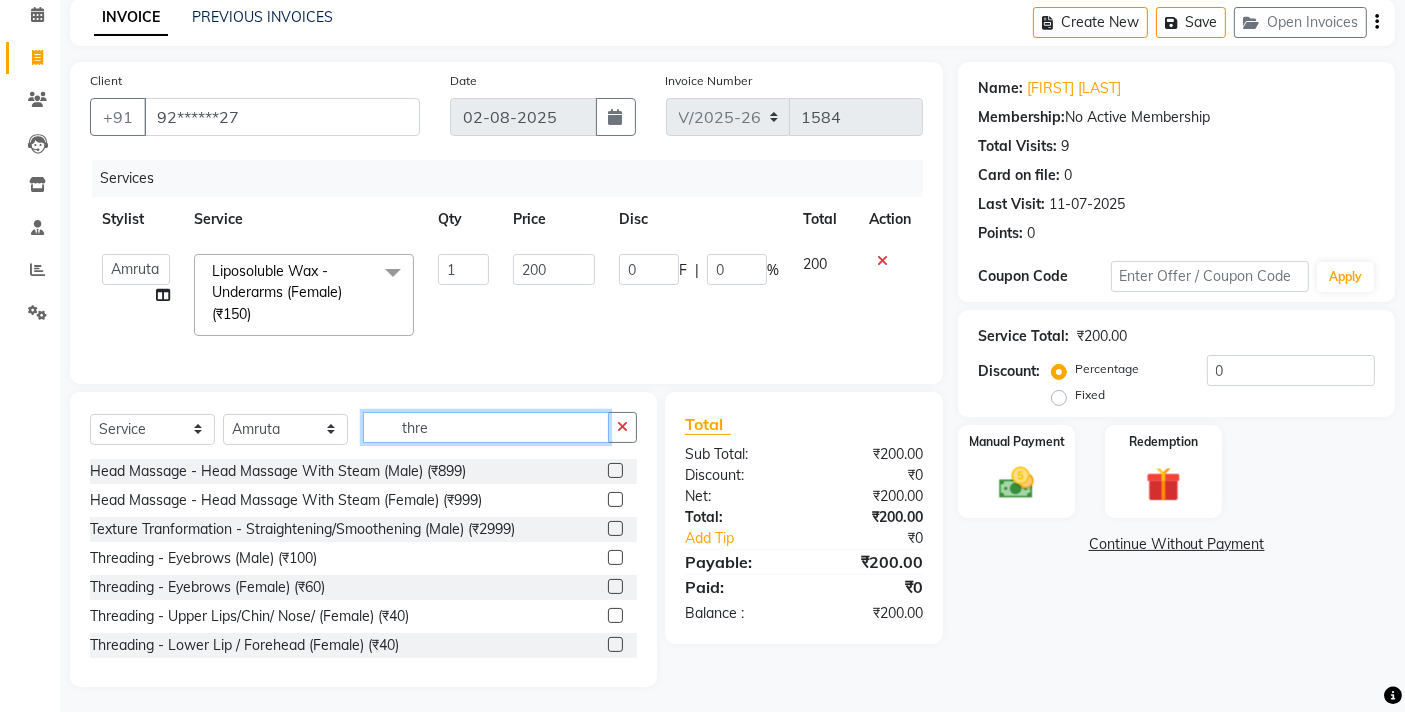 scroll, scrollTop: 82, scrollLeft: 0, axis: vertical 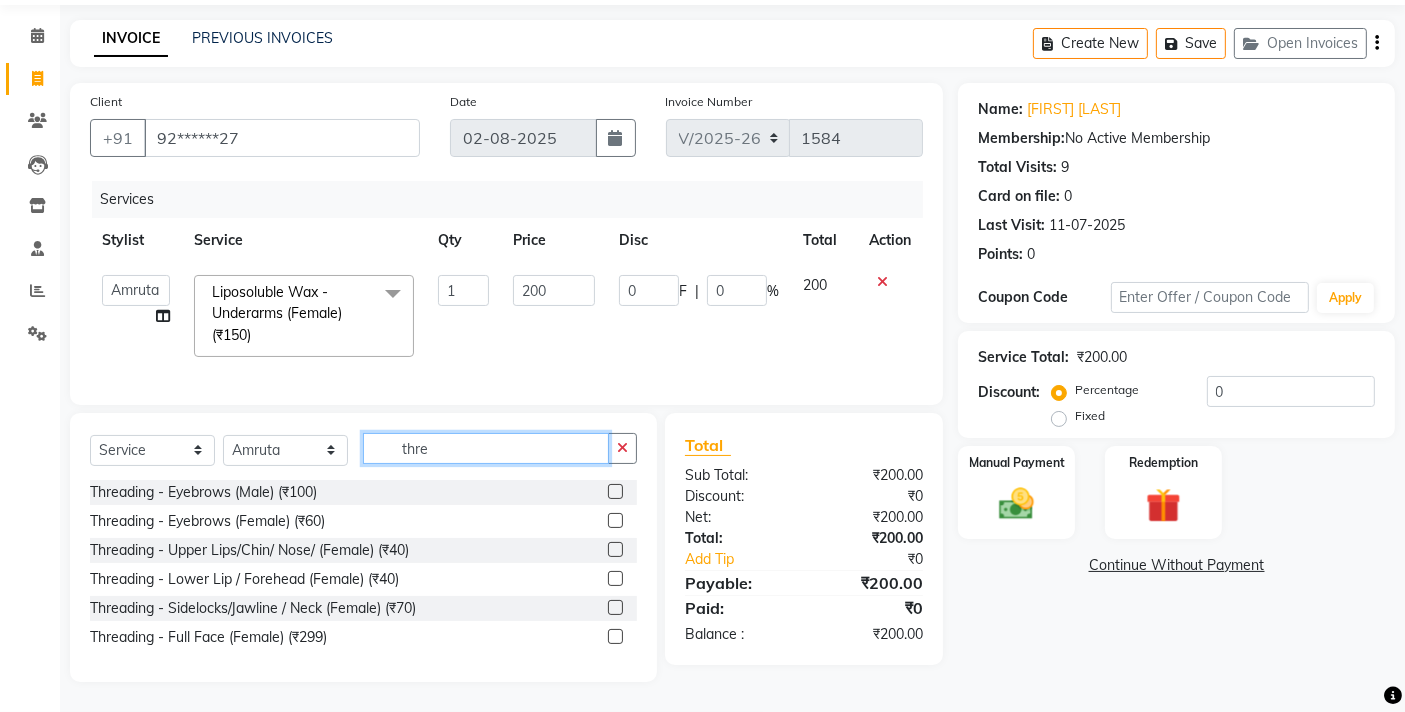 type on "thre" 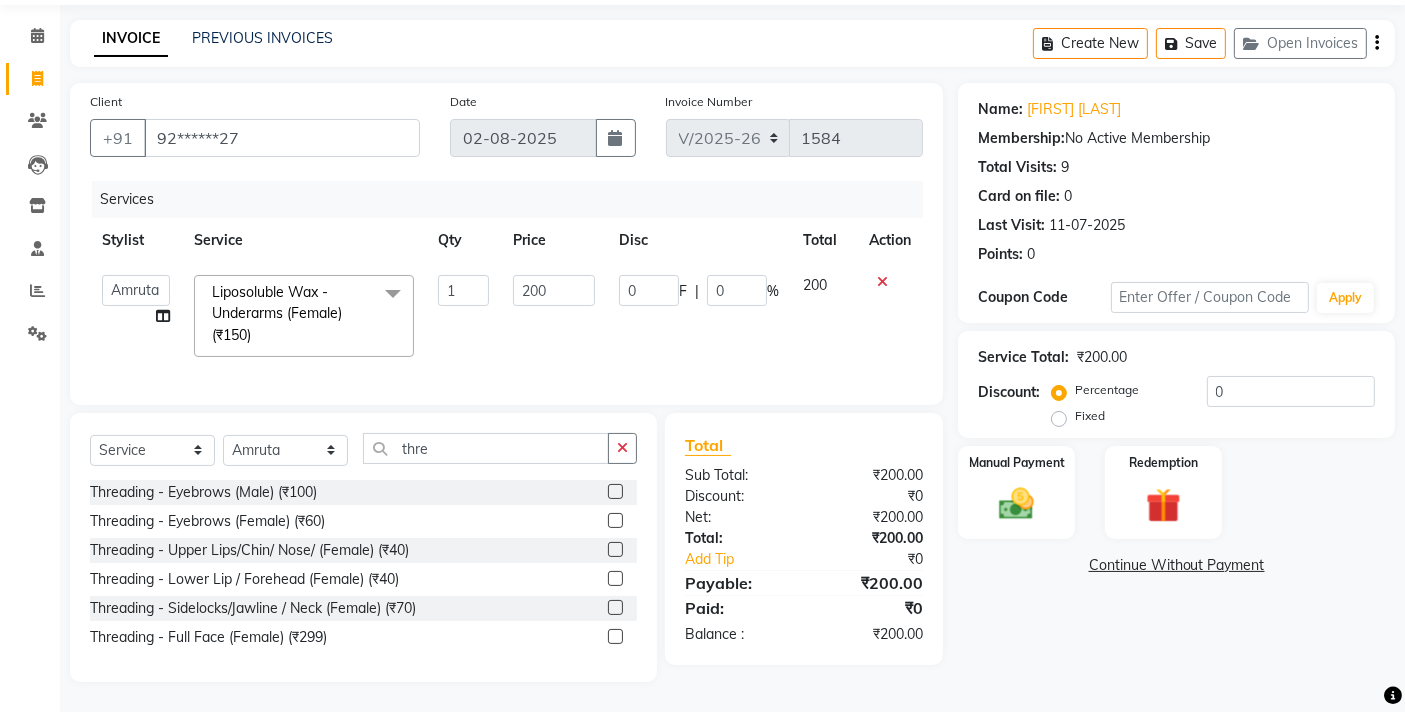 click 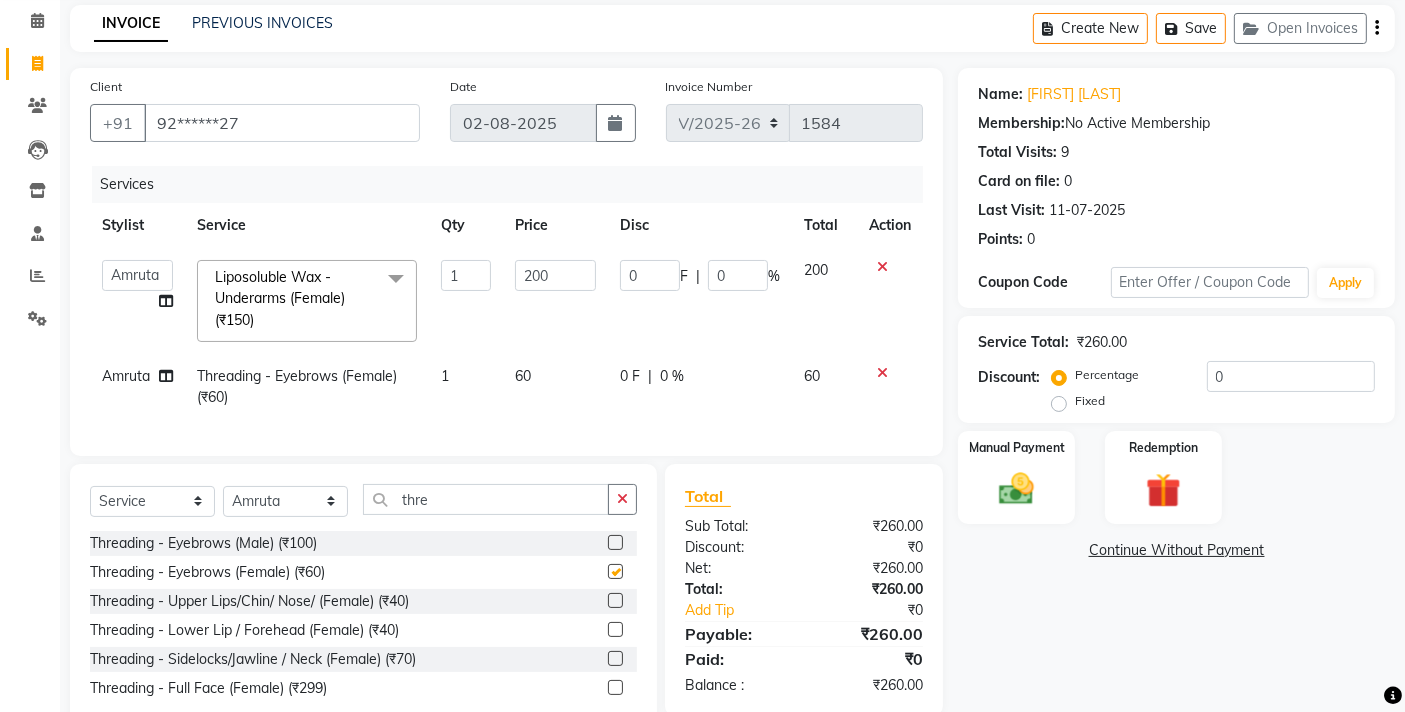 checkbox on "false" 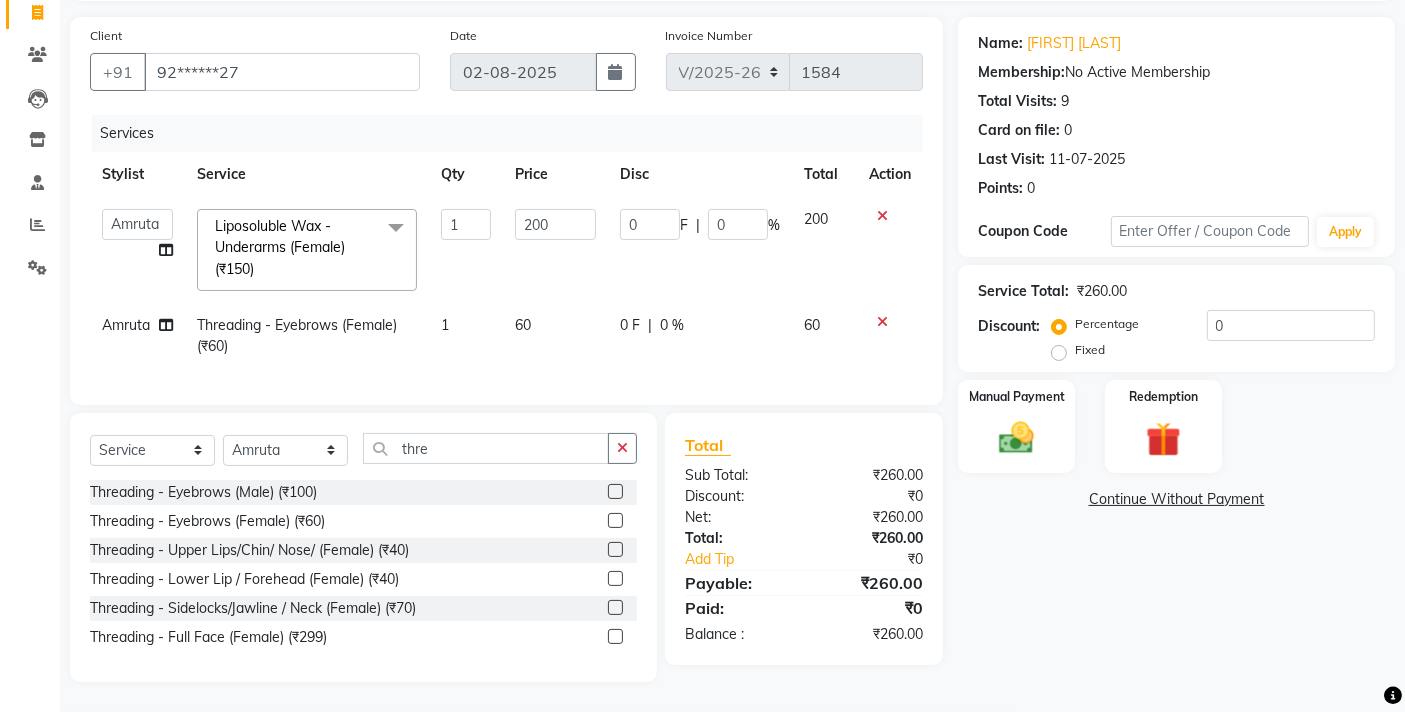 scroll, scrollTop: 148, scrollLeft: 0, axis: vertical 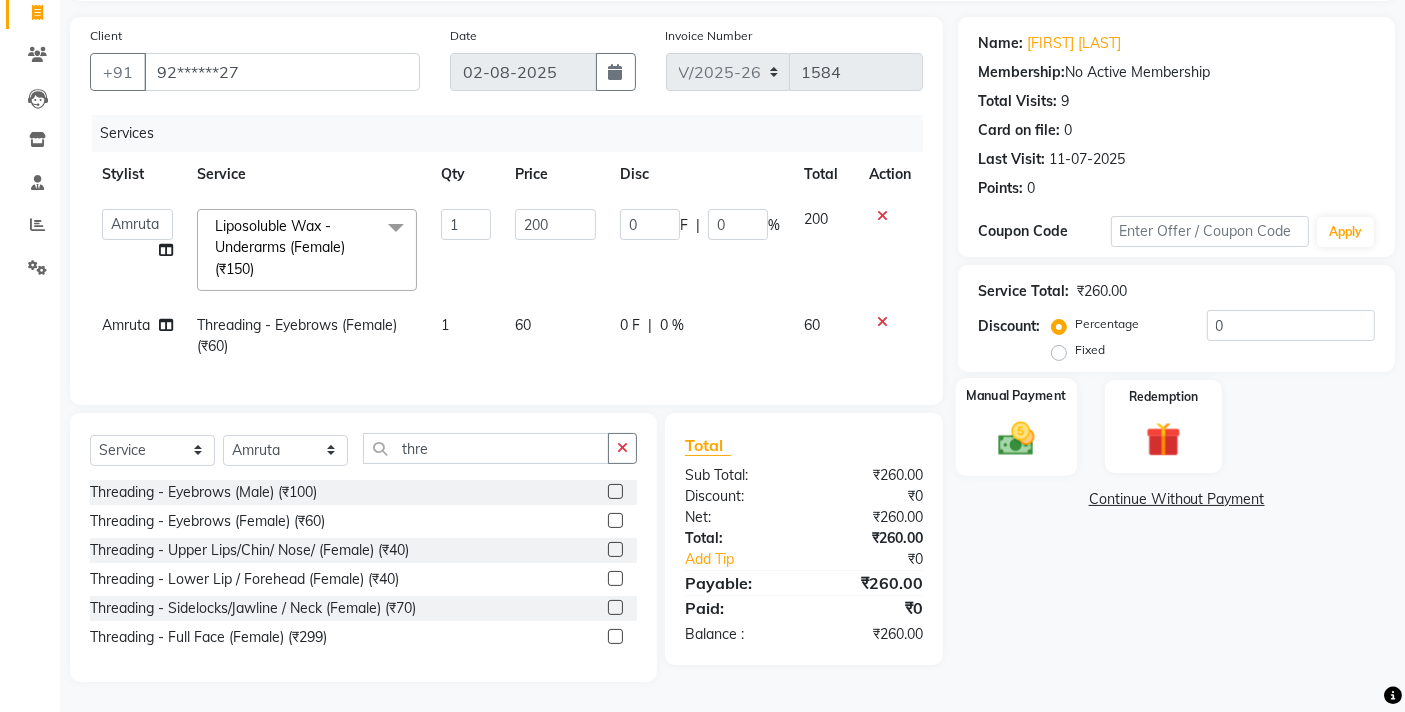 click on "Manual Payment" 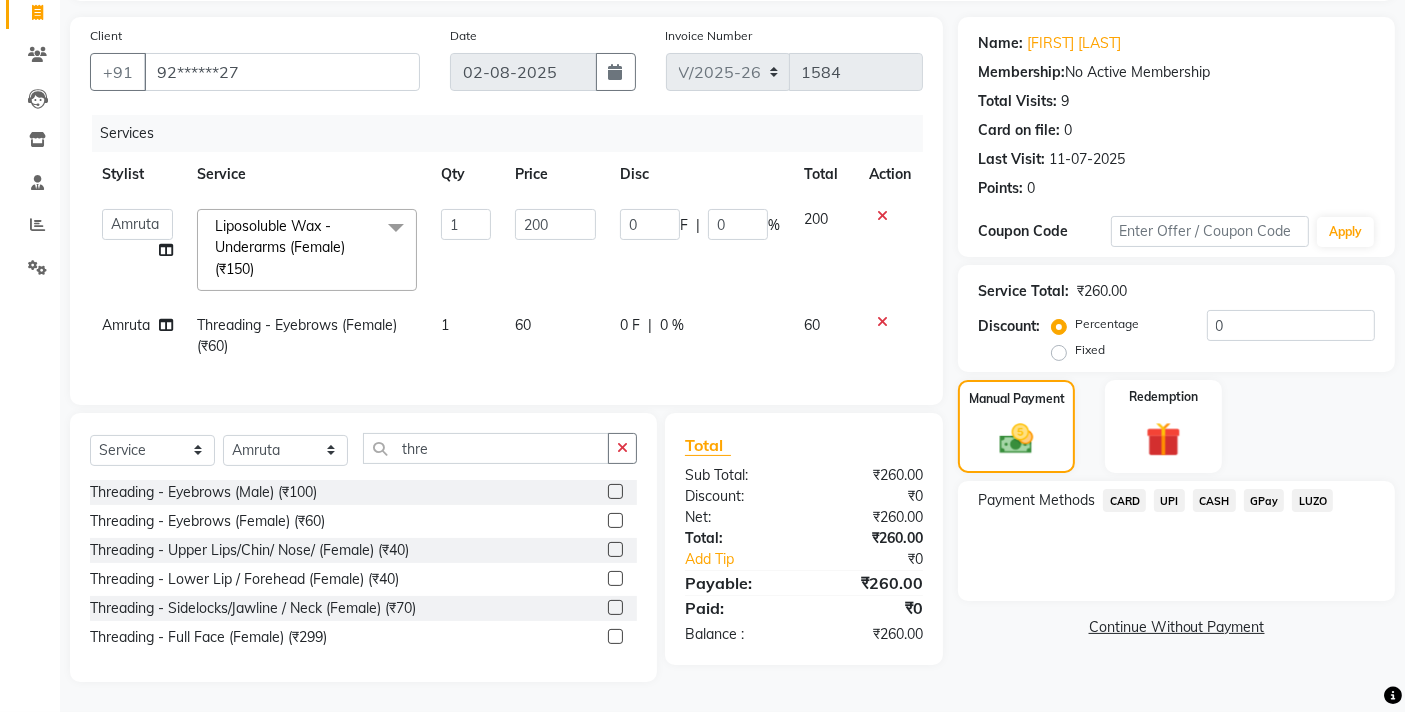 click on "UPI" 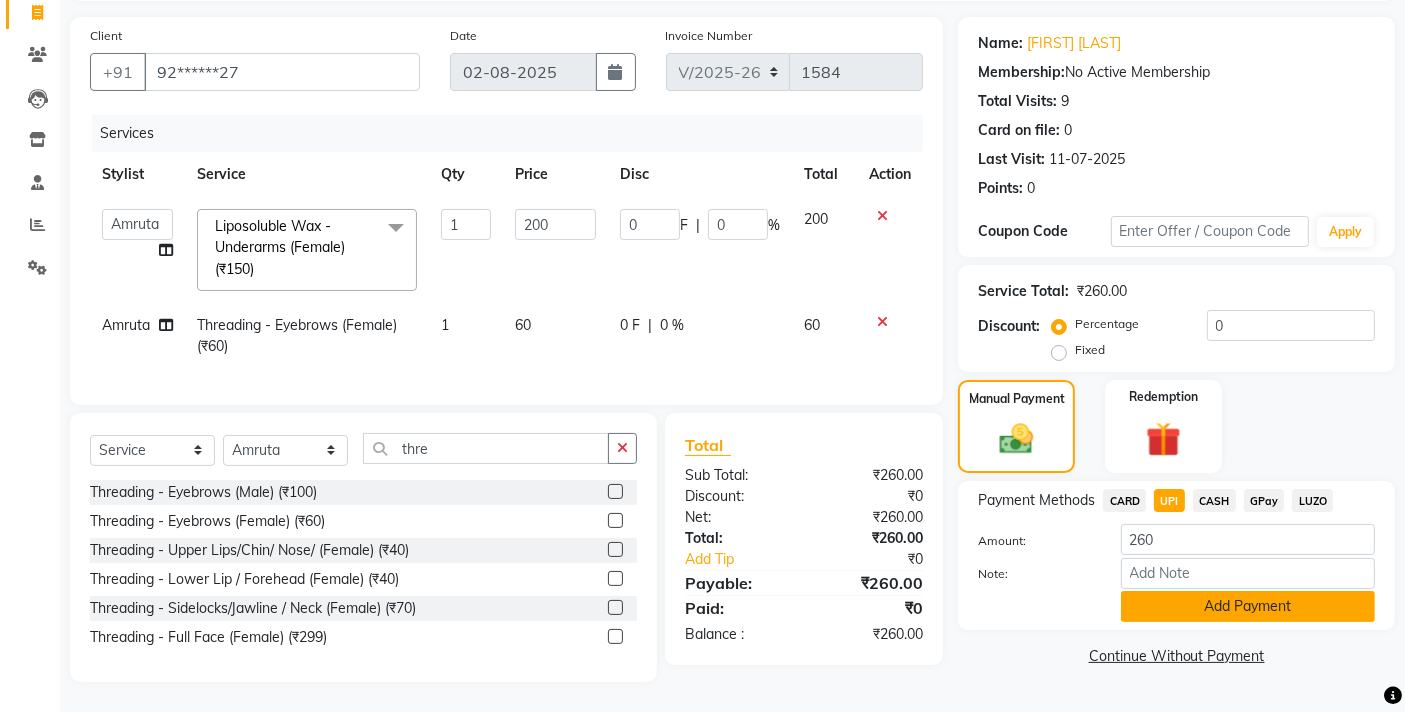 click on "Add Payment" 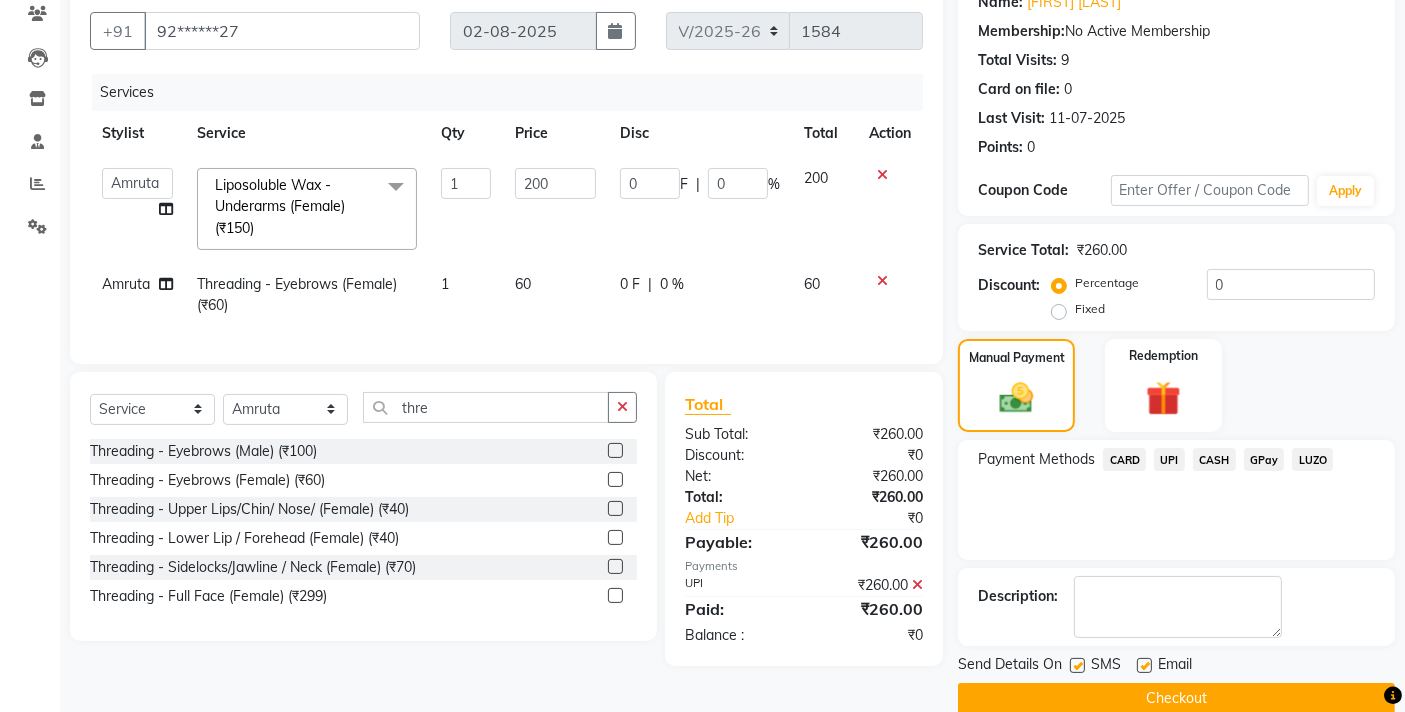 scroll, scrollTop: 204, scrollLeft: 0, axis: vertical 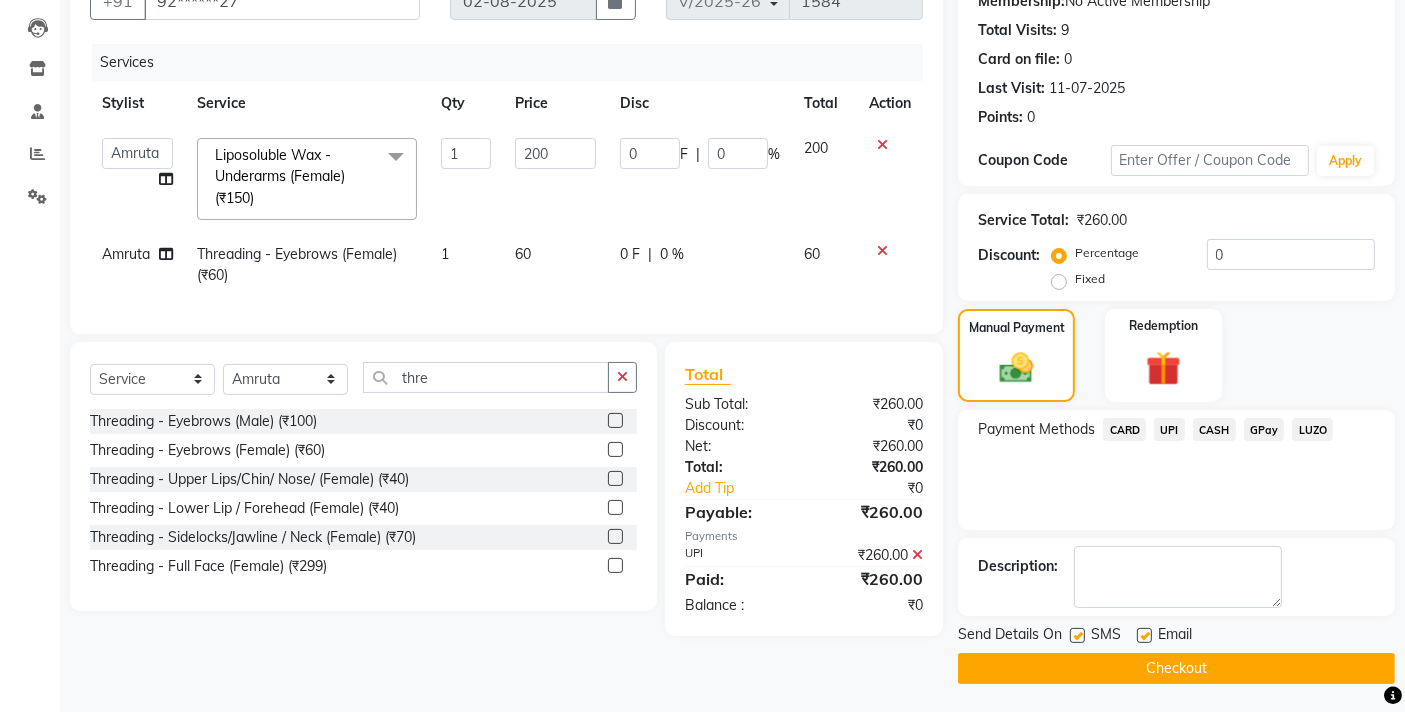 click on "Checkout" 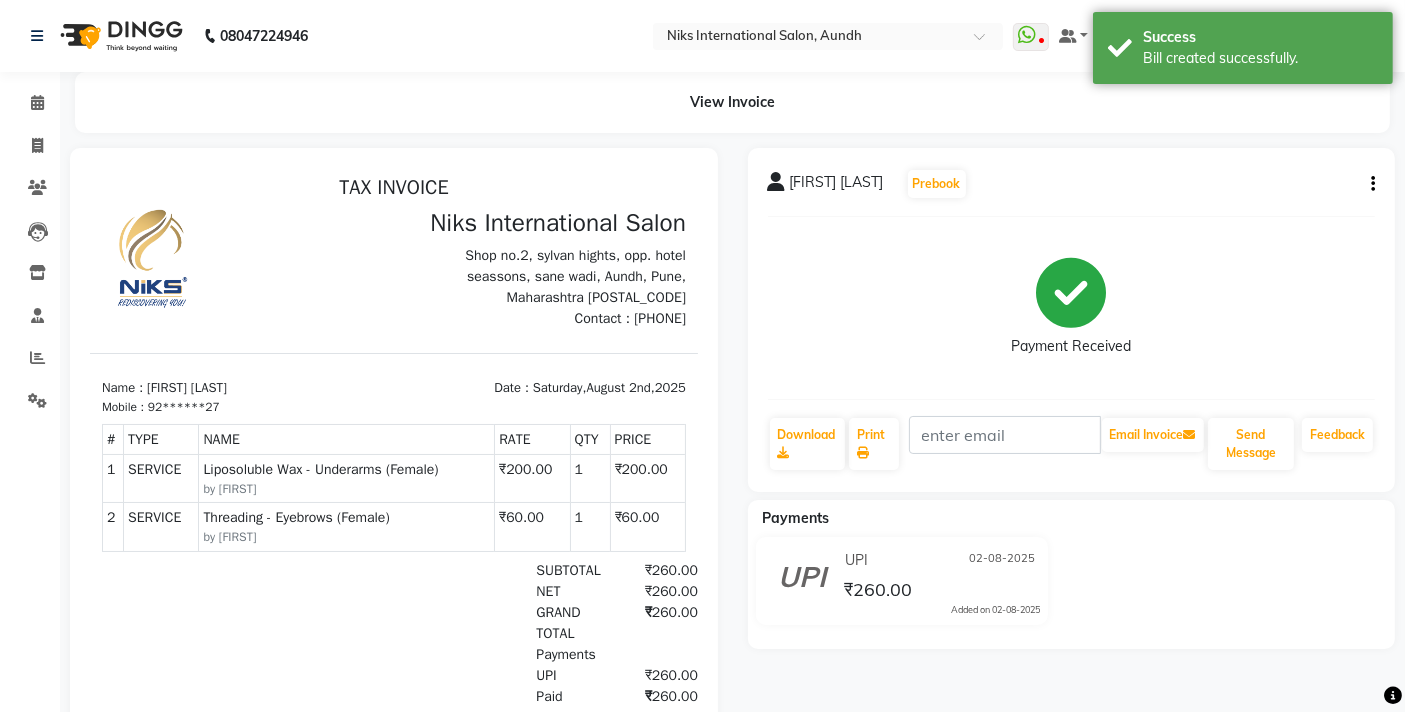 scroll, scrollTop: 0, scrollLeft: 0, axis: both 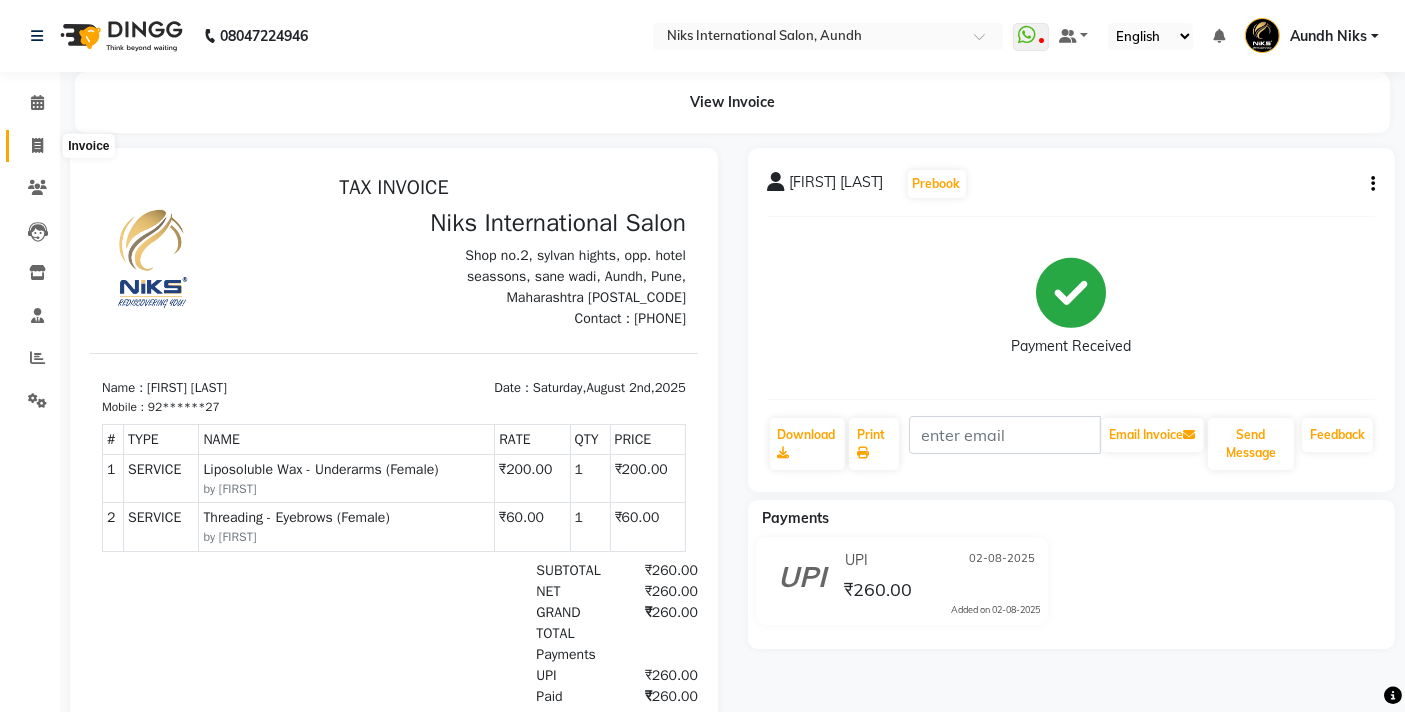 click 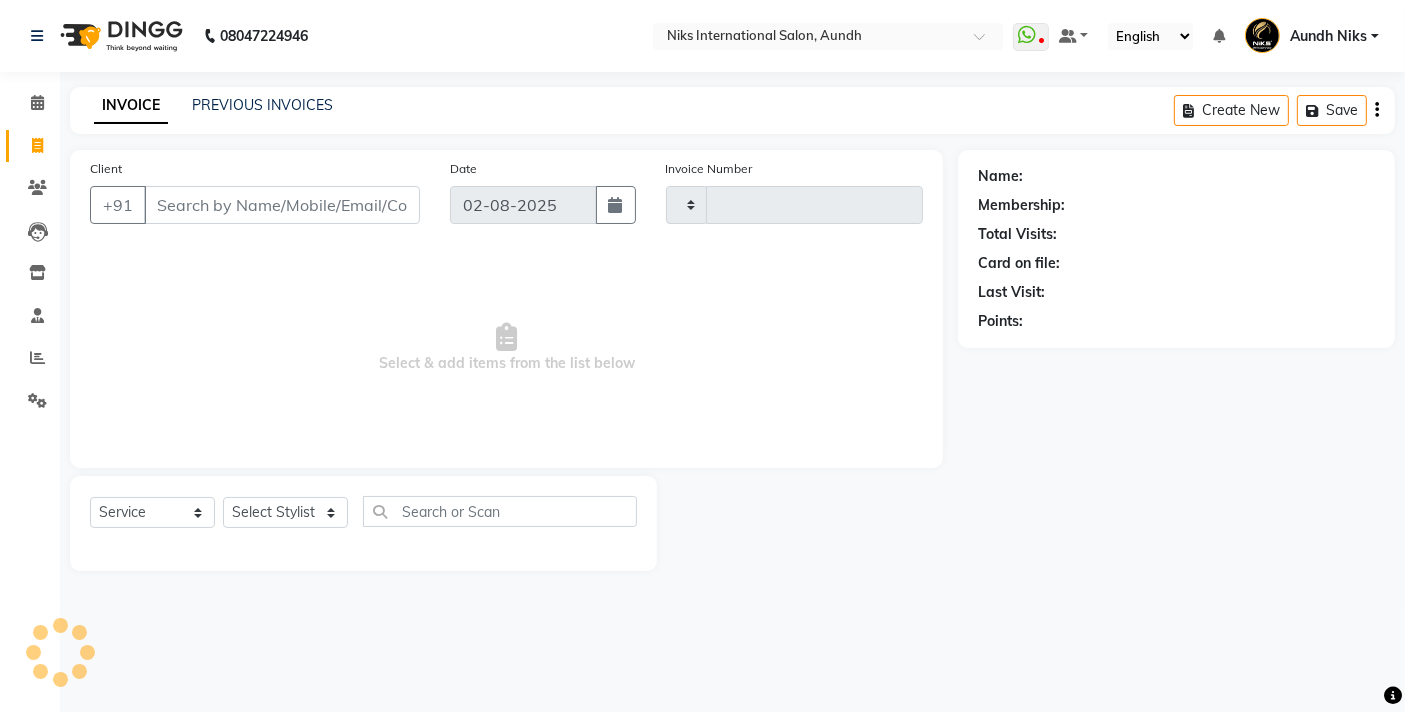 type on "1585" 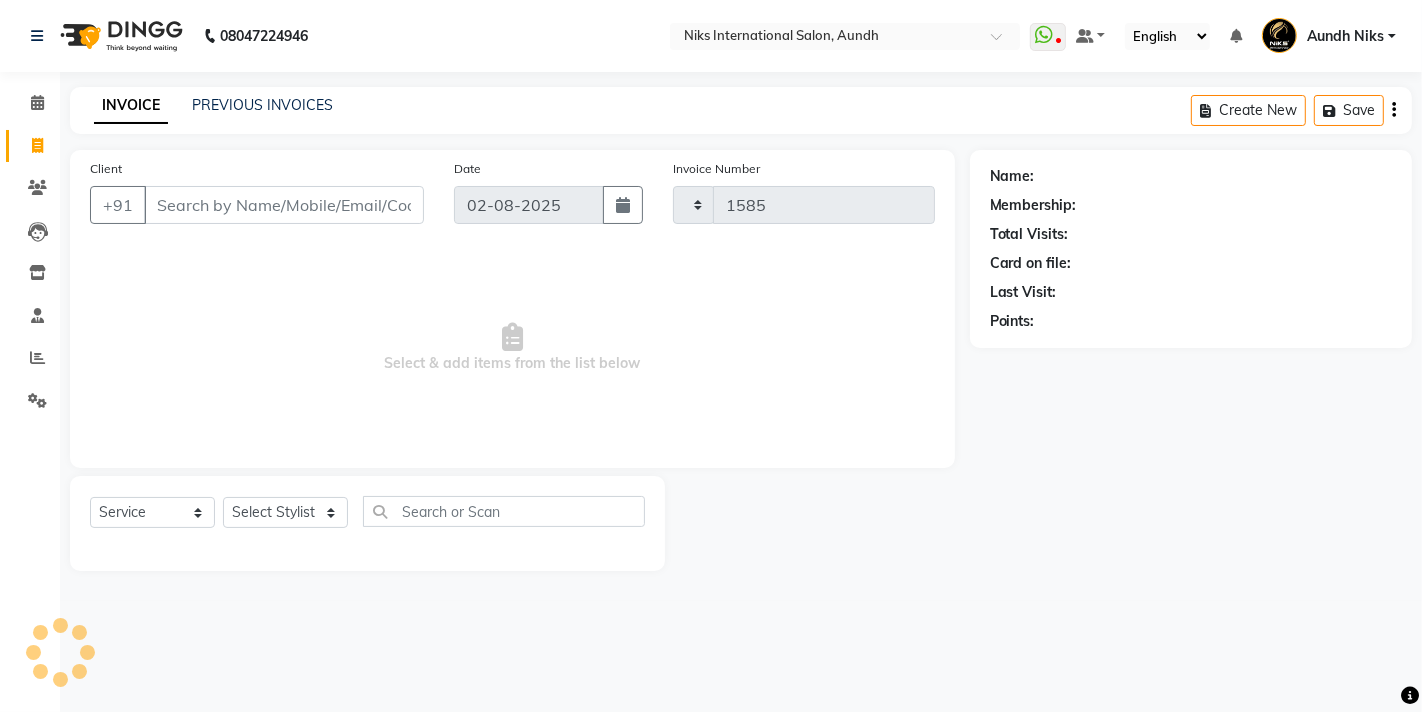 select on "6" 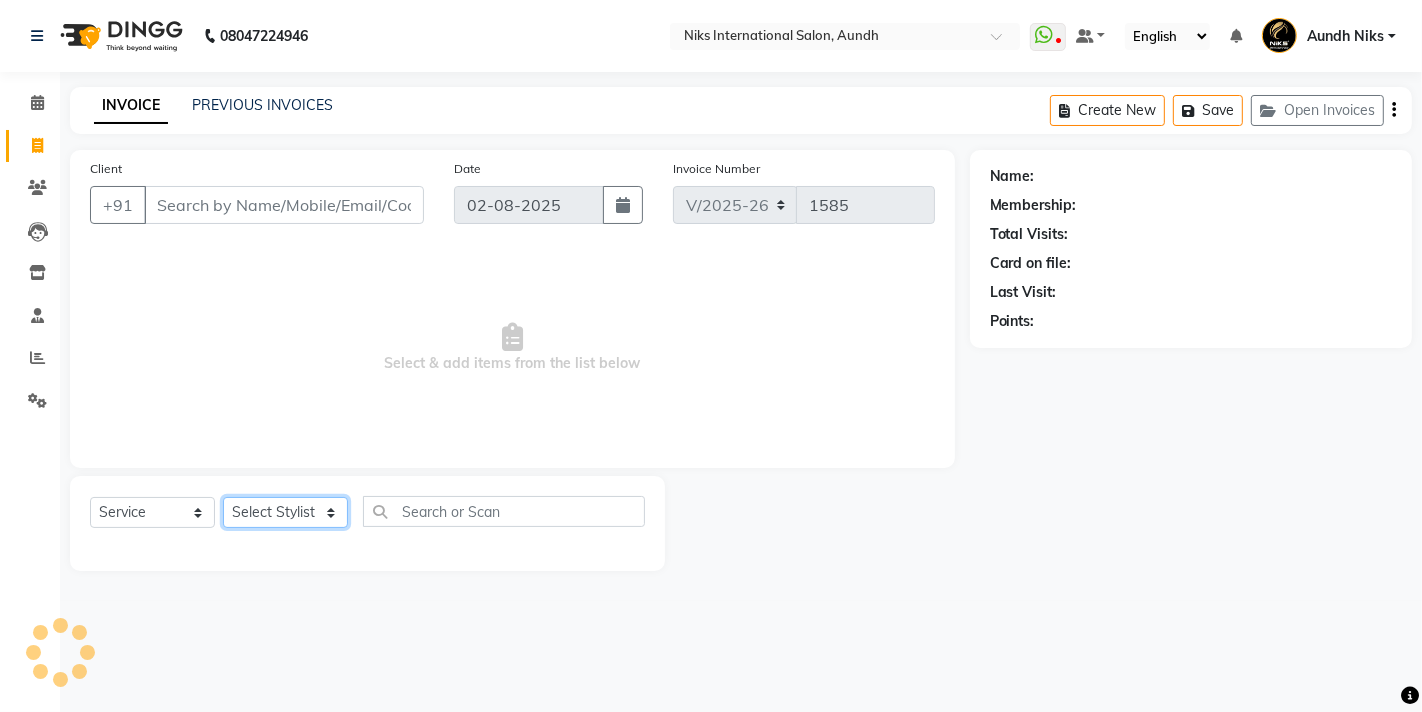 click on "Select Stylist" 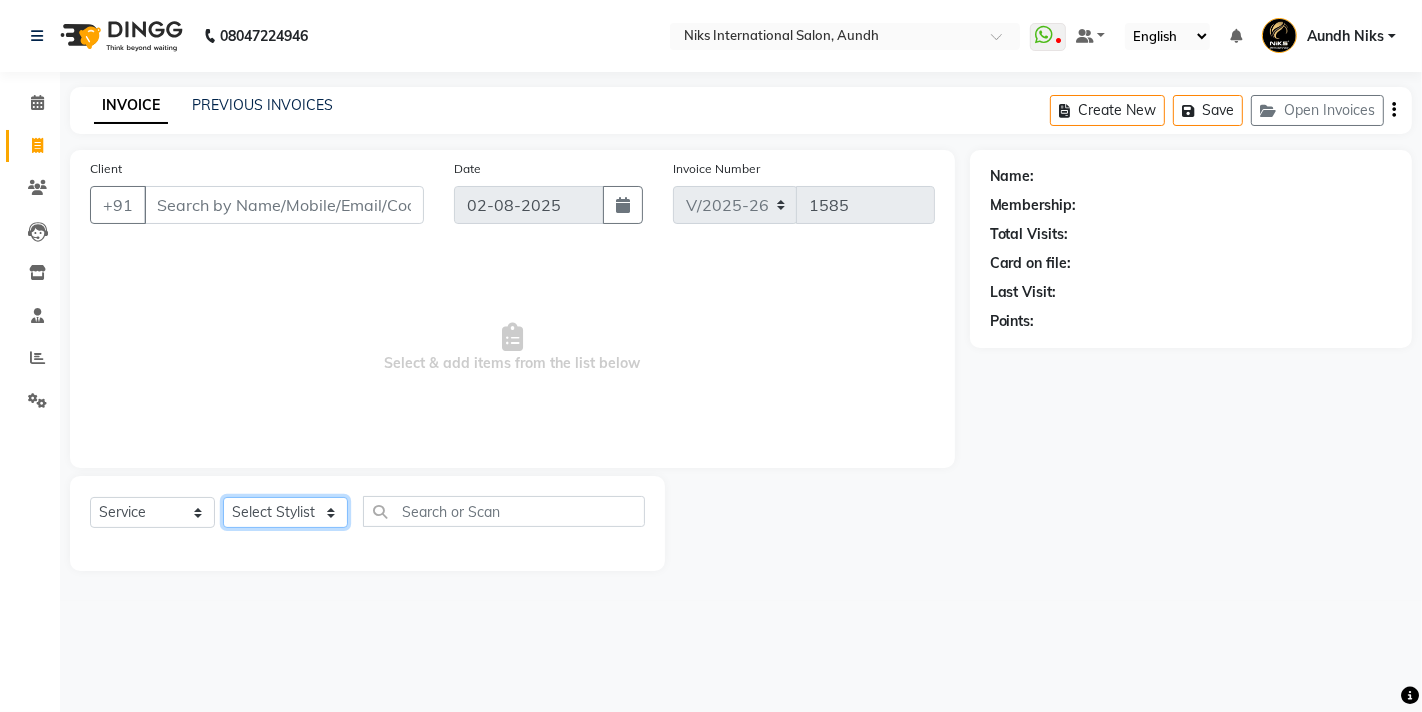 select on "87289" 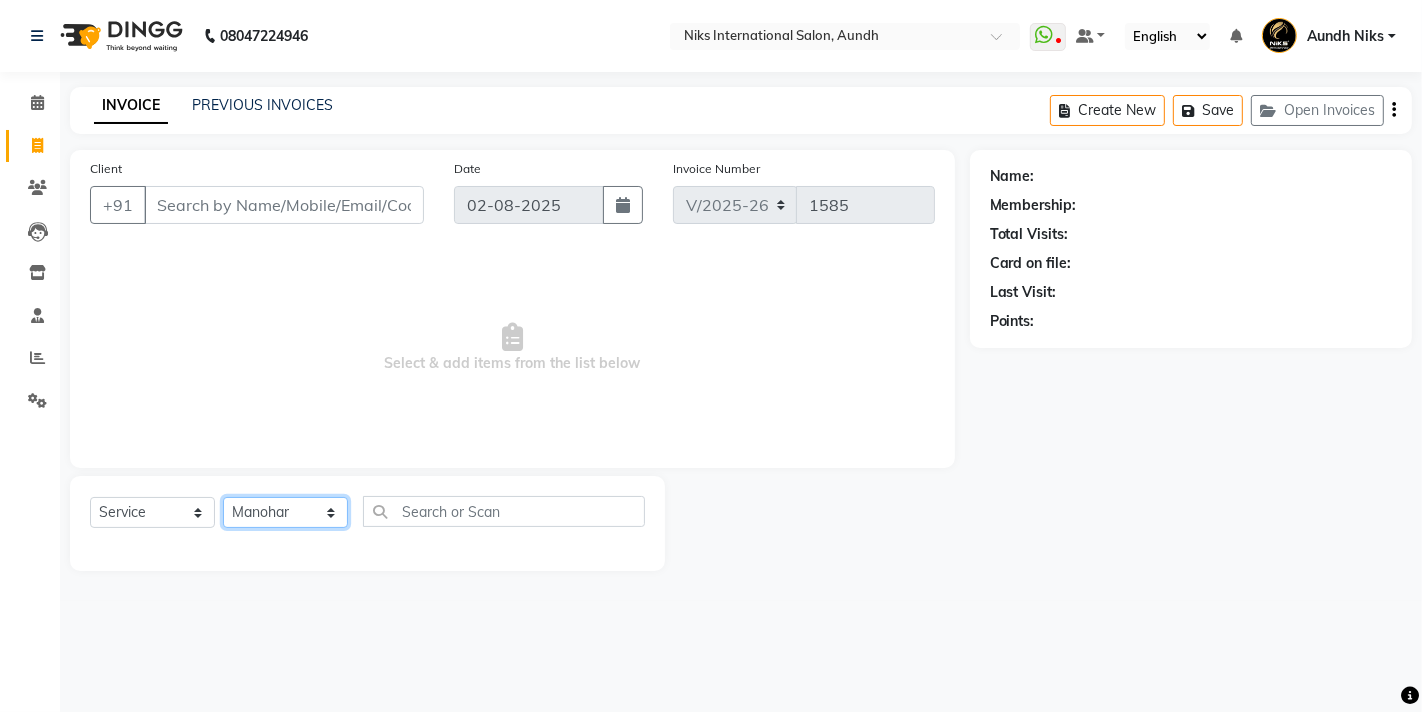 click on "Select Stylist [FIRST] [FIRST] [FIRST] [FIRST] [FIRST] [FIRST] [FIRST] [FIRST] [FIRST] [FIRST] [FIRST] [FIRST] [FIRST]" 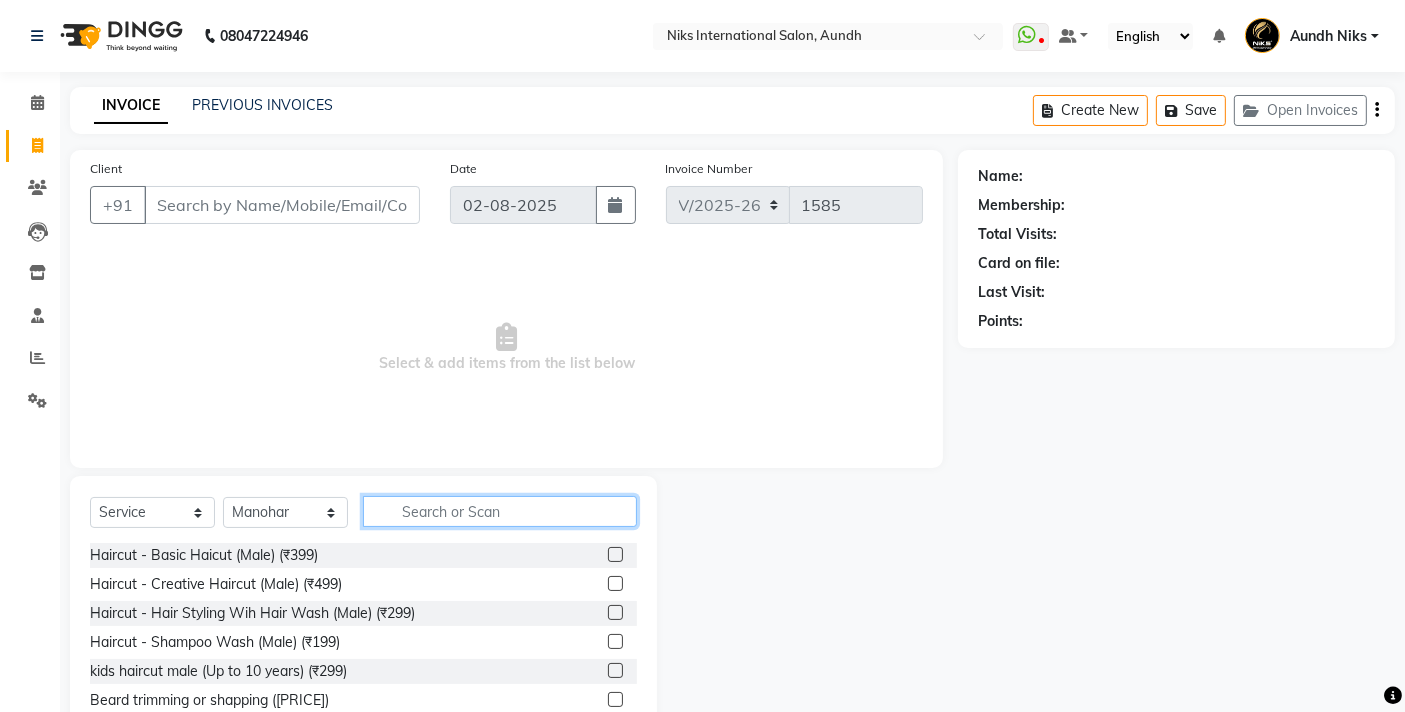 click 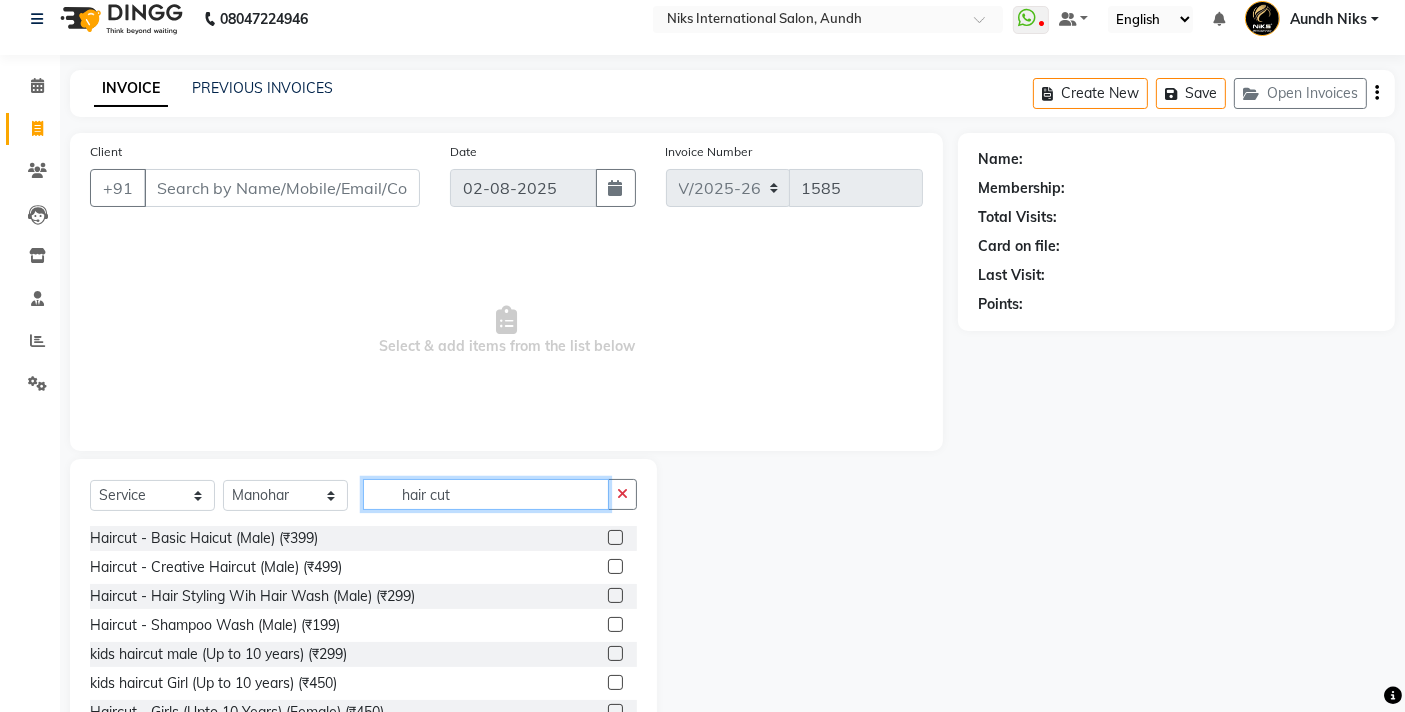 scroll, scrollTop: 22, scrollLeft: 0, axis: vertical 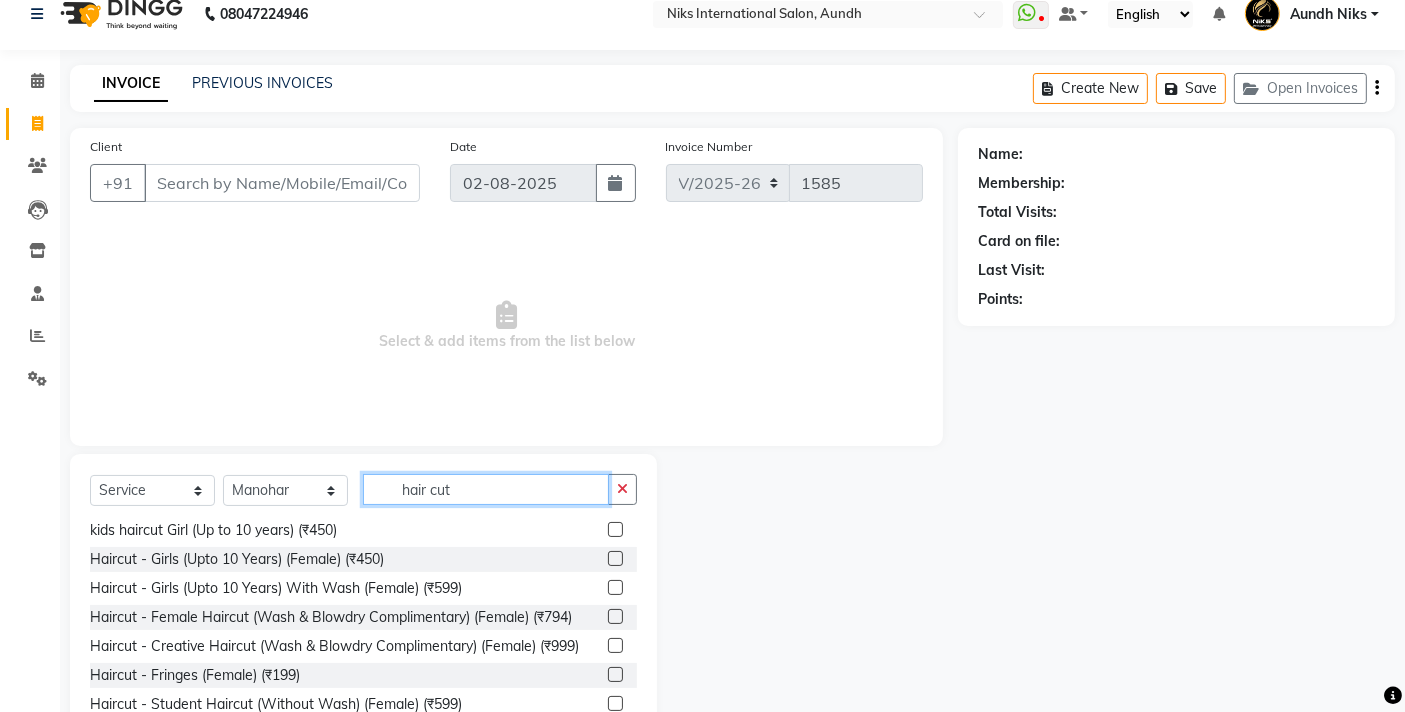 type on "hair cut" 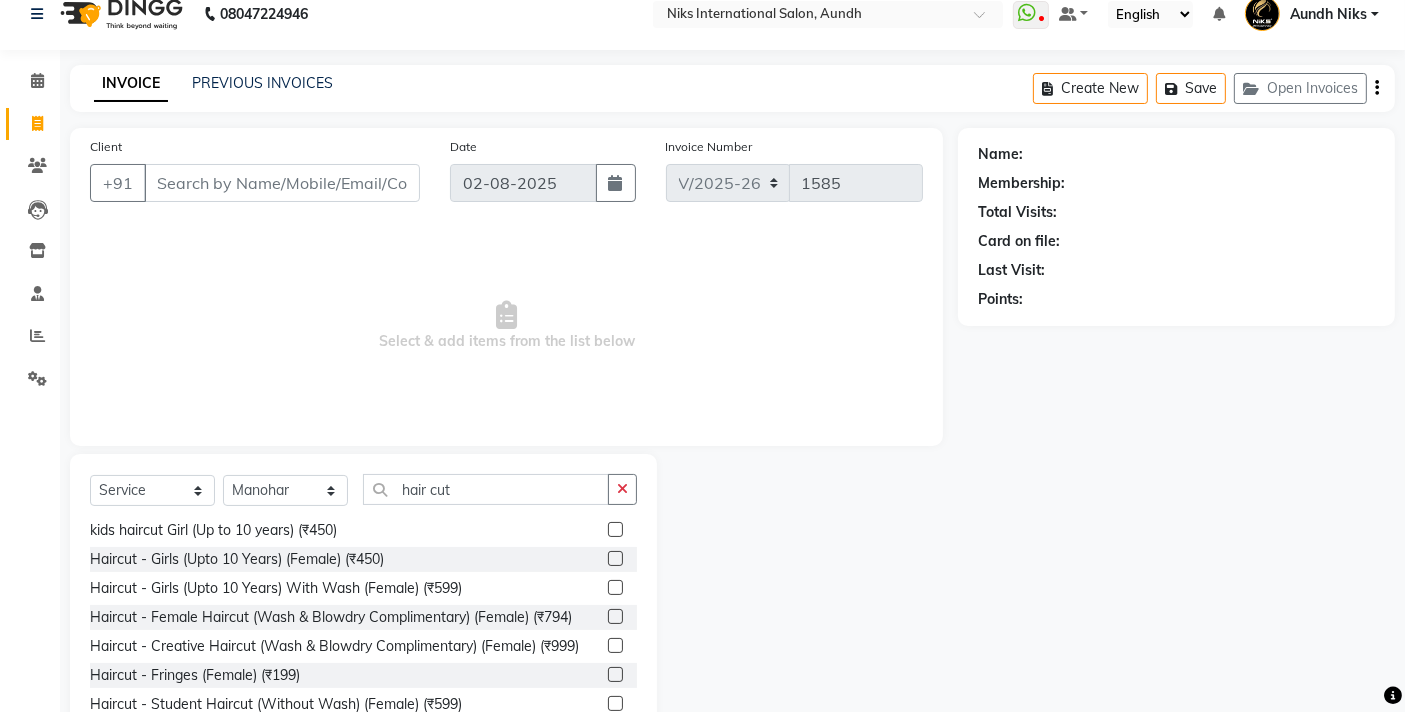 click 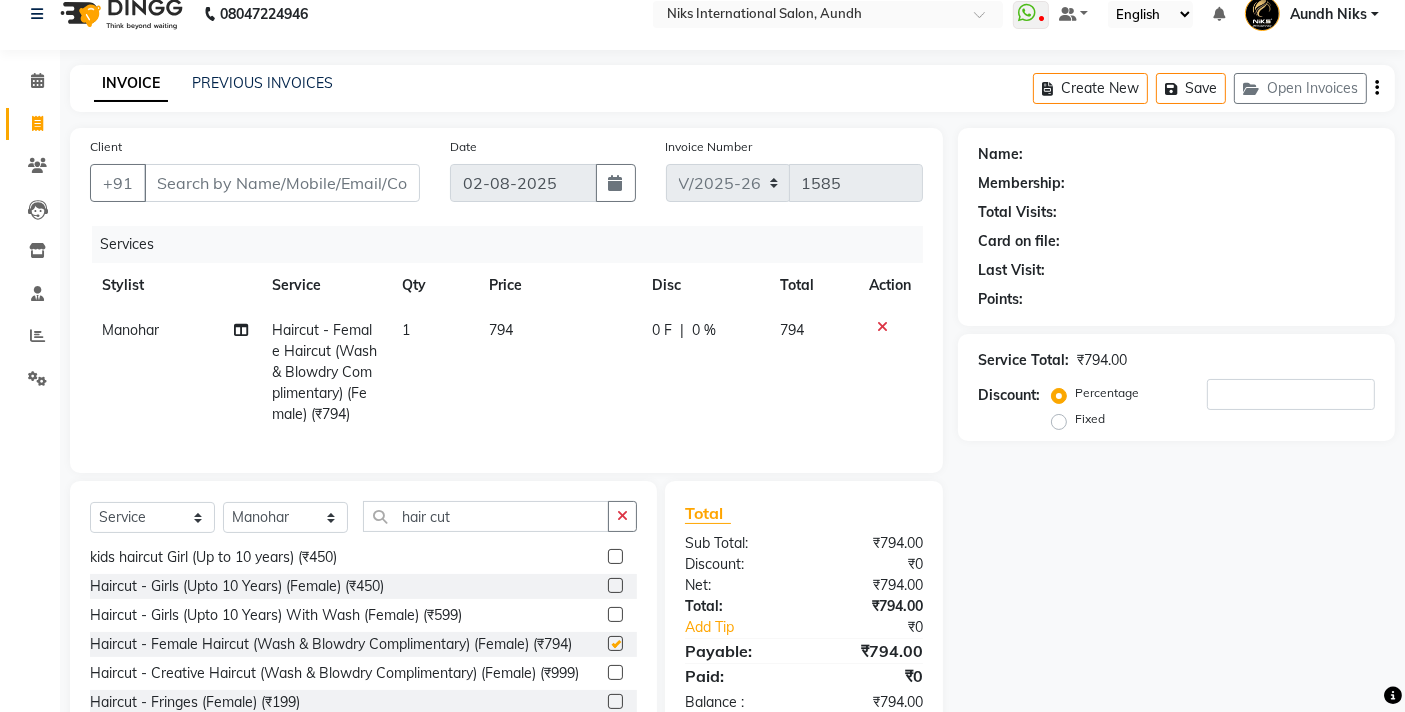 checkbox on "false" 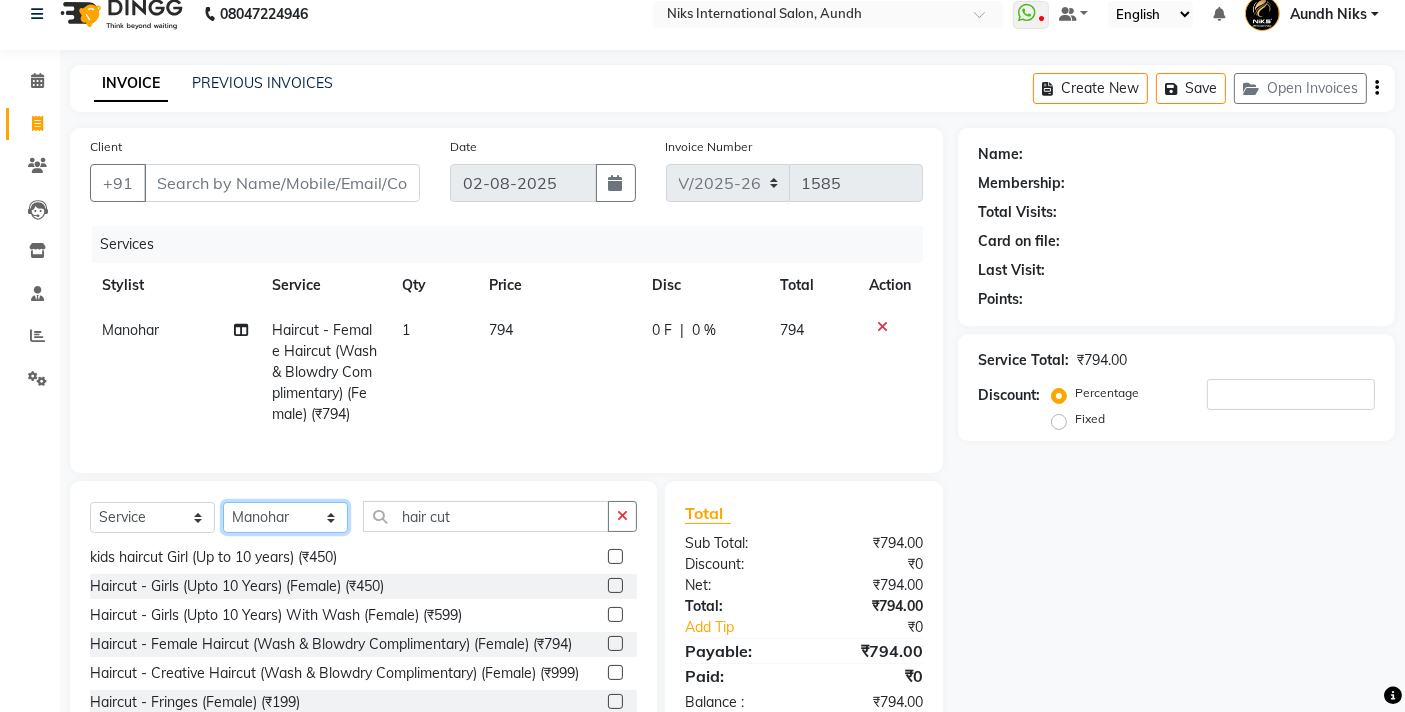 click on "Select Stylist [FIRST] [FIRST] [FIRST] [FIRST] [FIRST] [FIRST] [FIRST] [FIRST] [FIRST] [FIRST] [FIRST] [FIRST] [FIRST]" 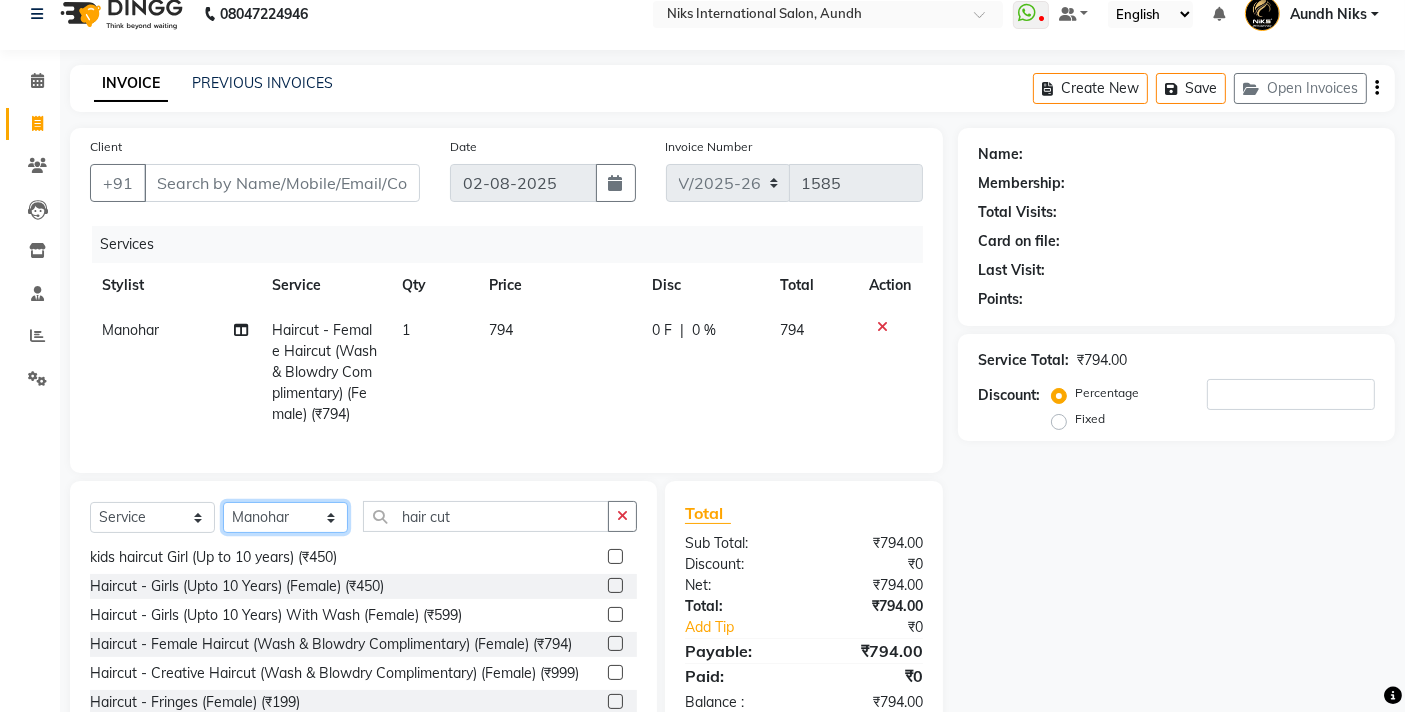select on "17526" 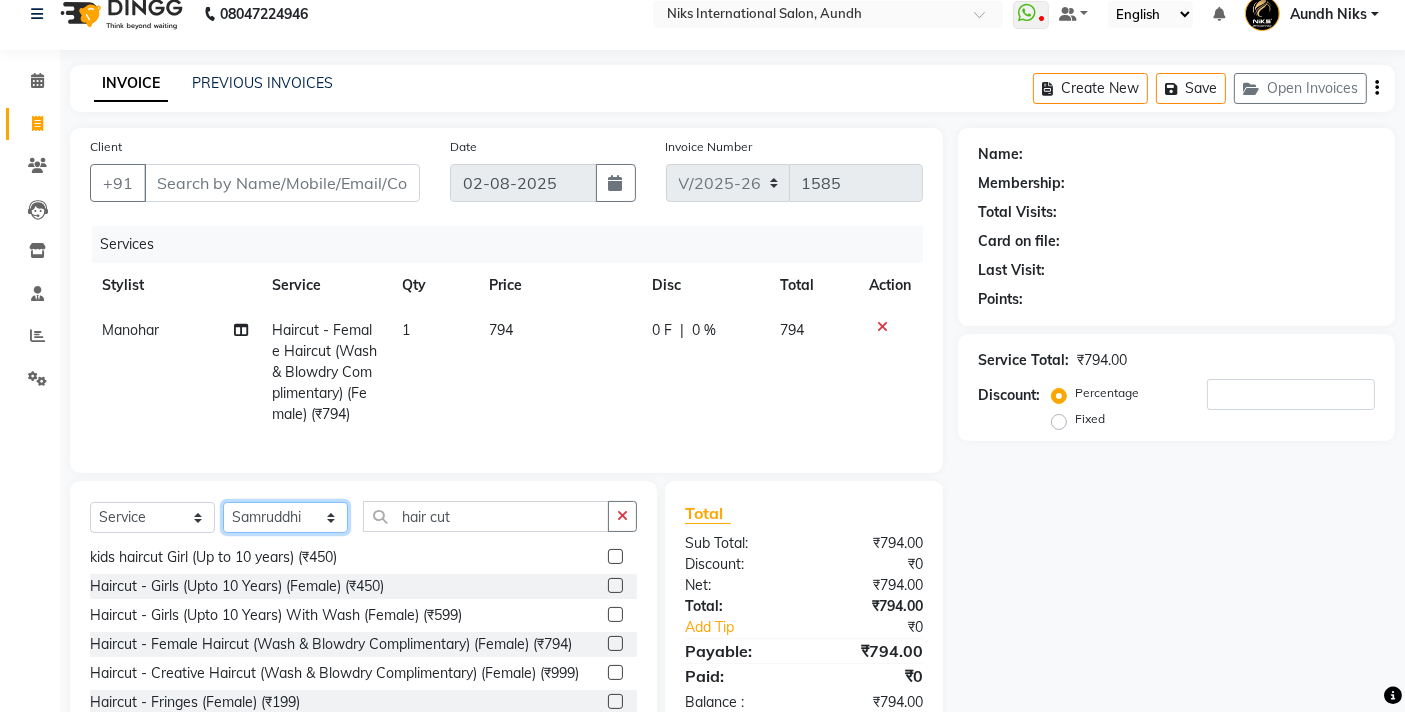 click on "Select Stylist [FIRST] [FIRST] [FIRST] [FIRST] [FIRST] [FIRST] [FIRST] [FIRST] [FIRST] [FIRST] [FIRST] [FIRST] [FIRST]" 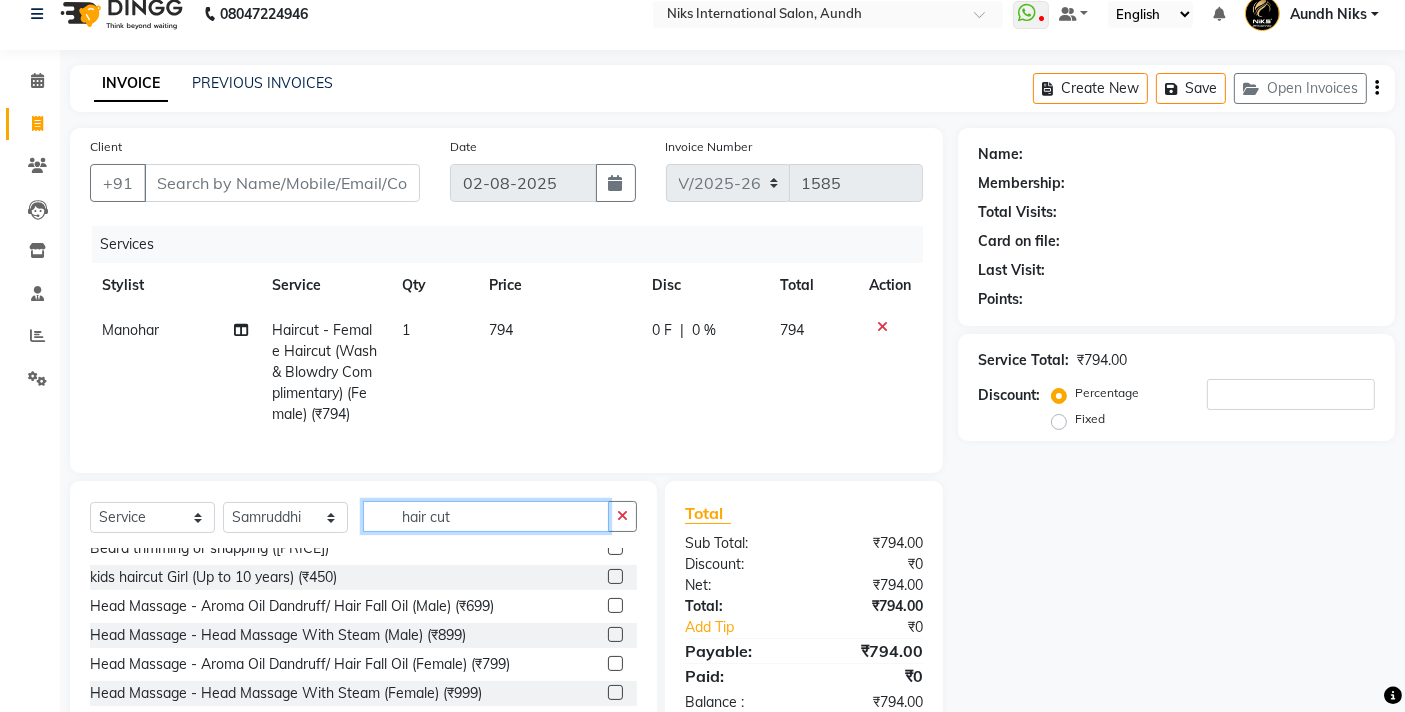 click on "hair cut" 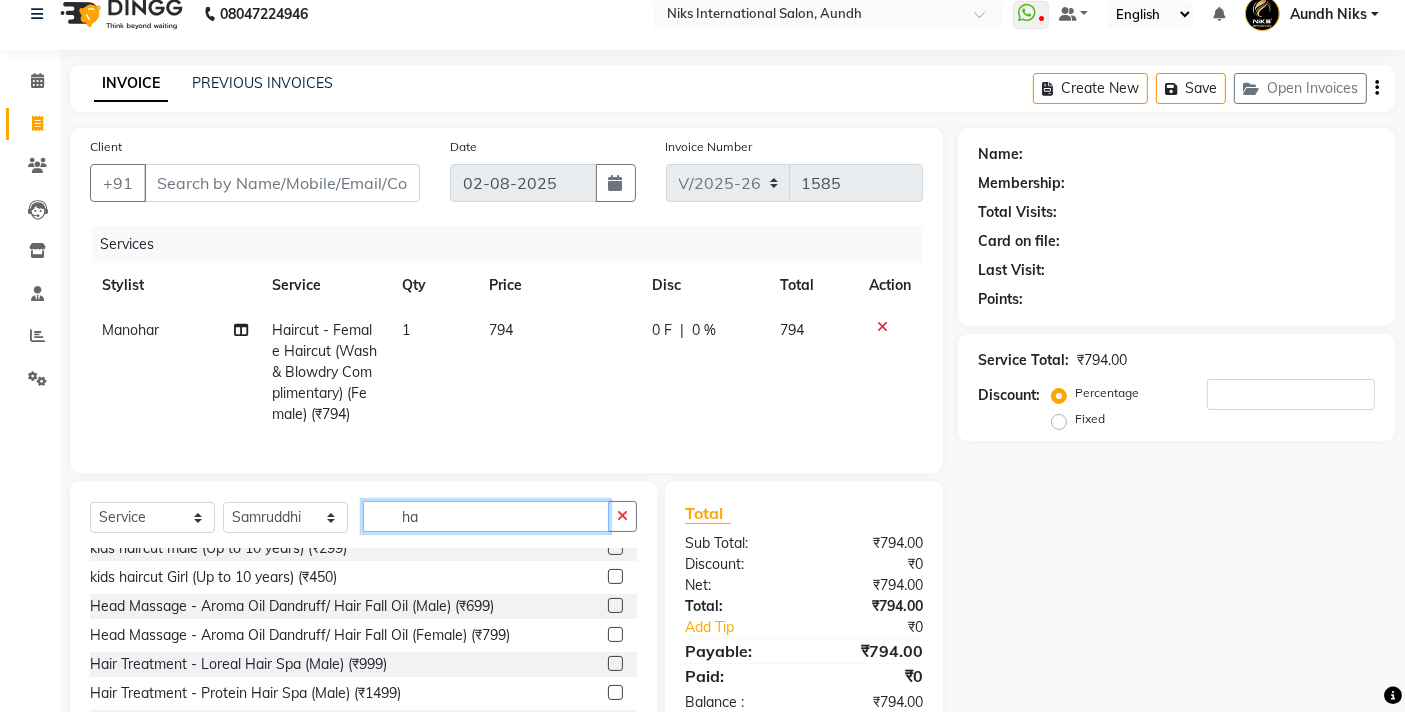 type on "h" 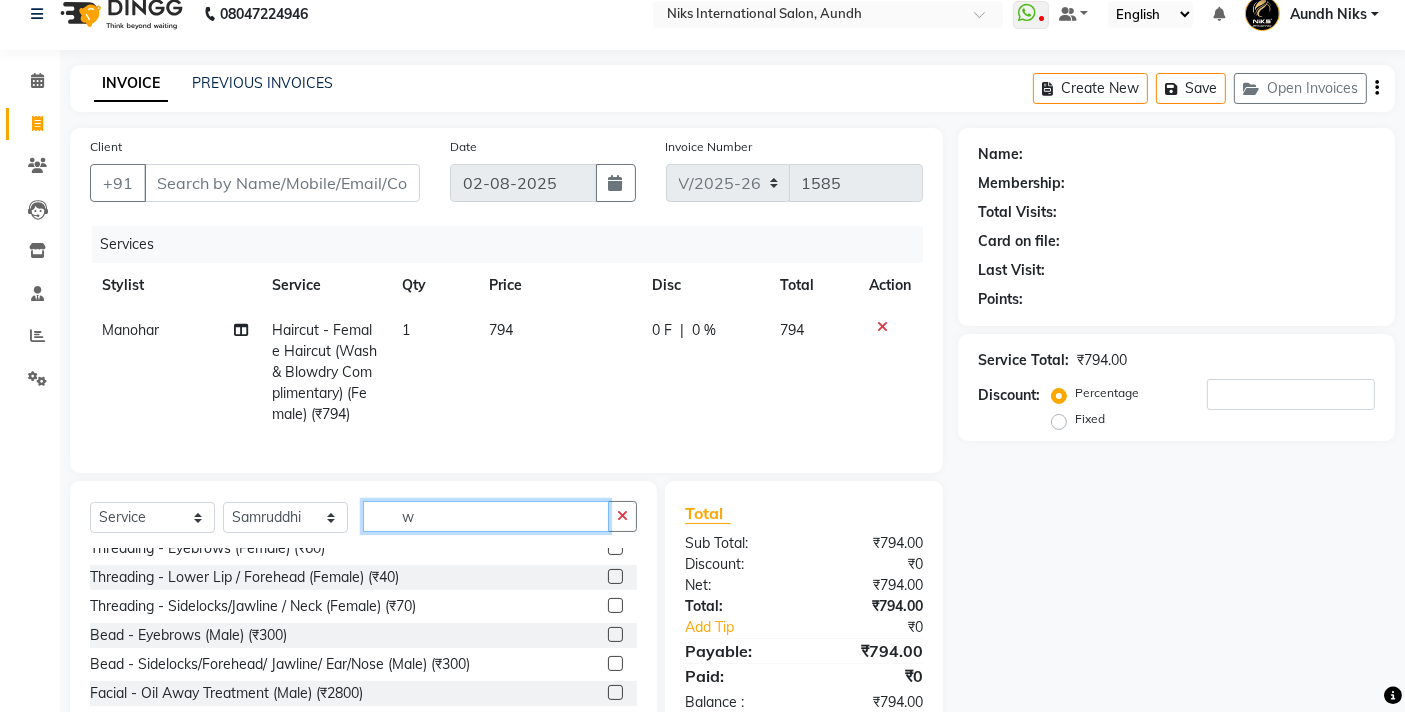 scroll, scrollTop: 0, scrollLeft: 0, axis: both 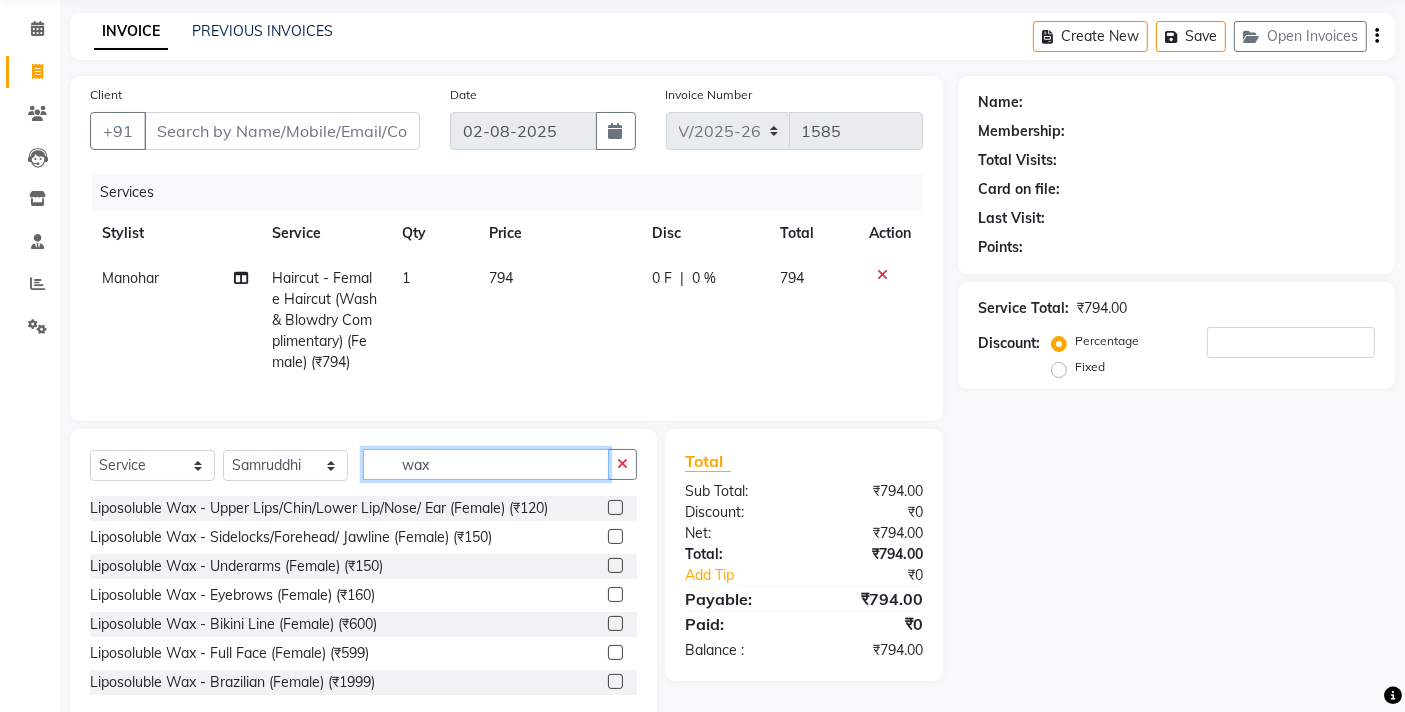 type on "wax" 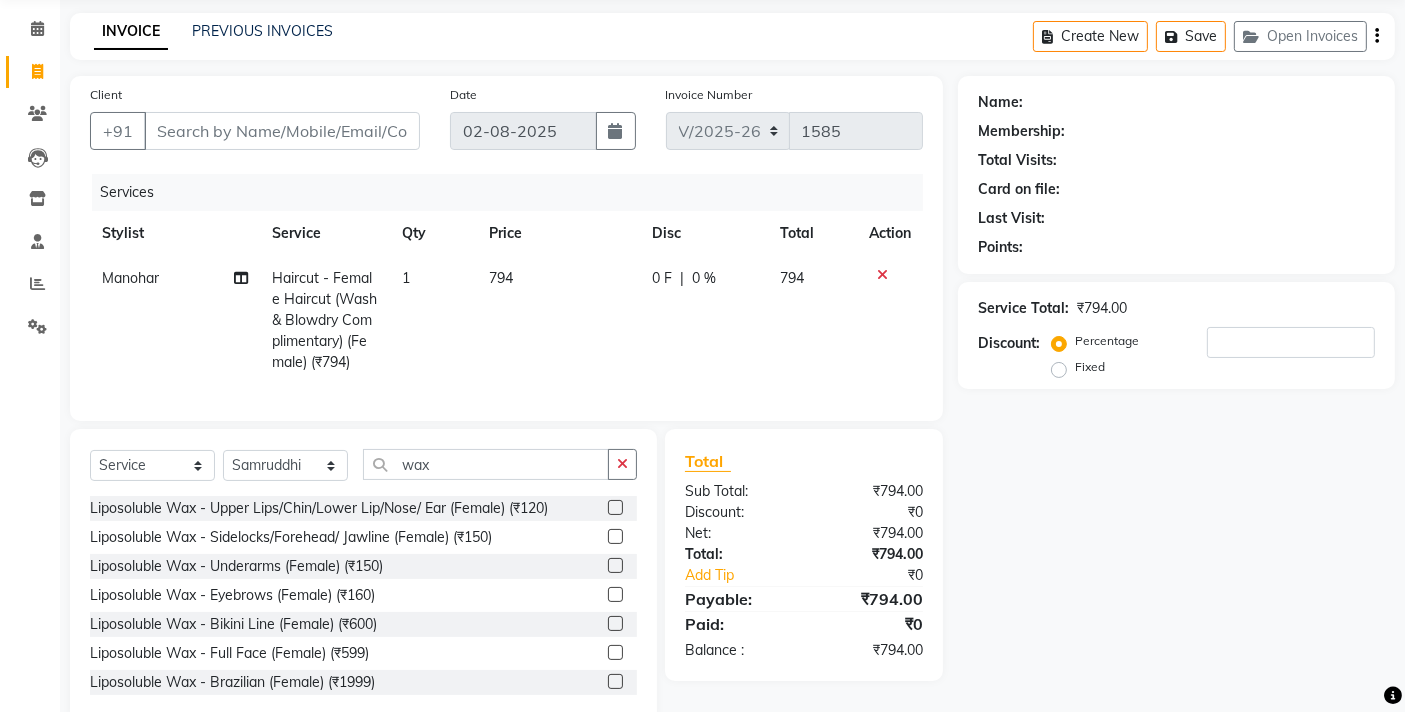 click 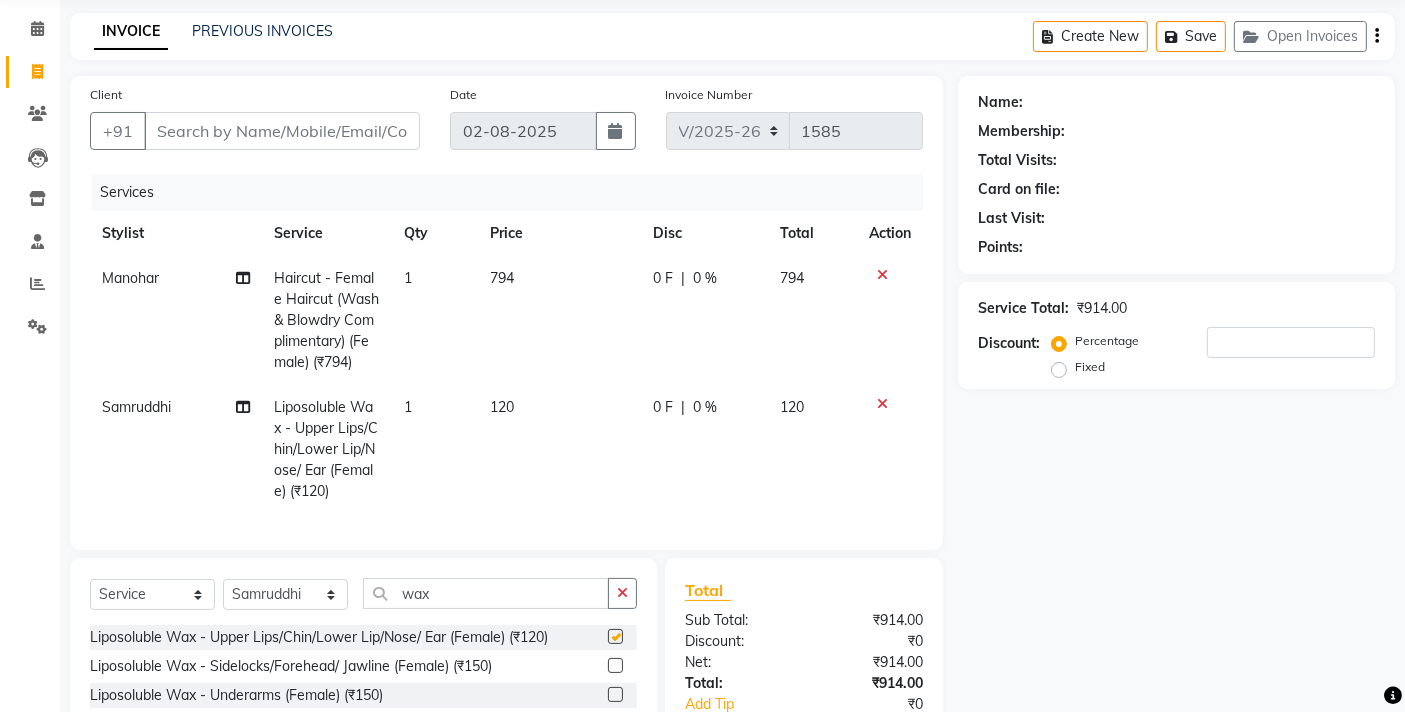 checkbox on "false" 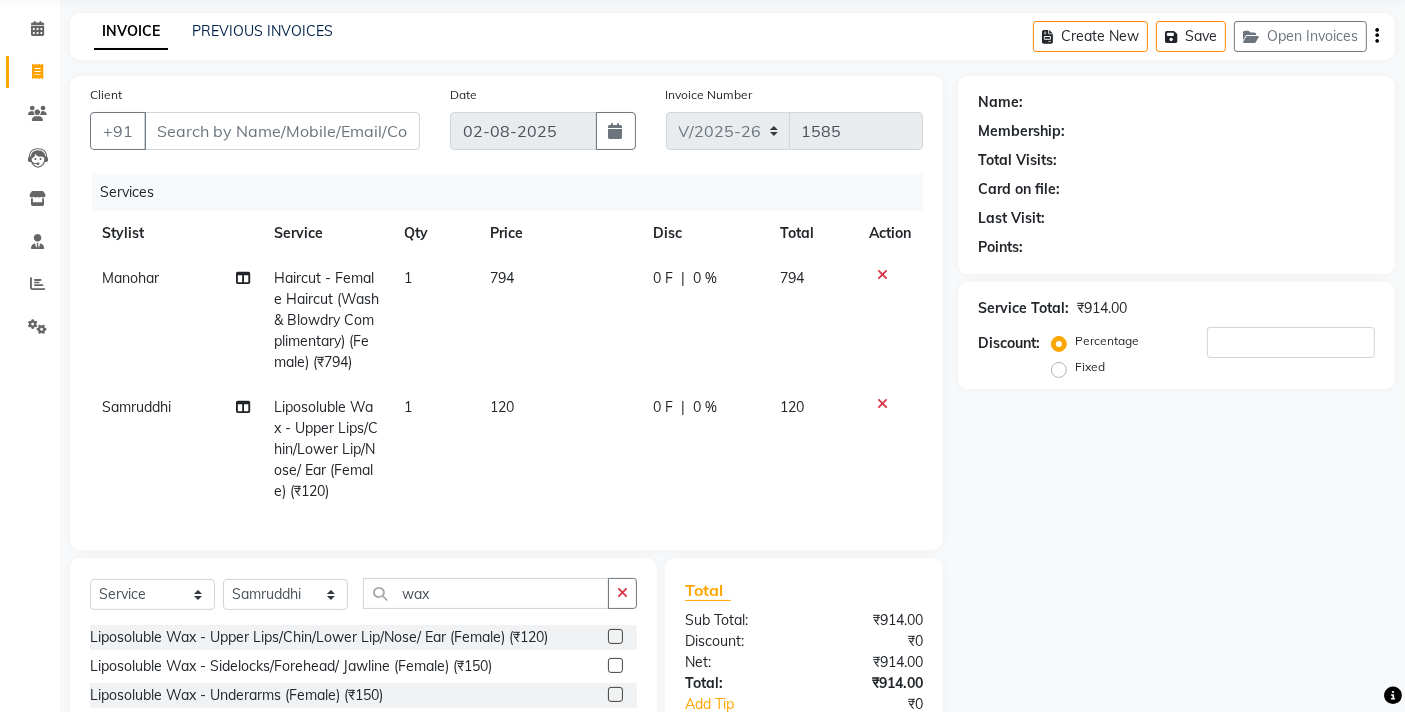 click on "120" 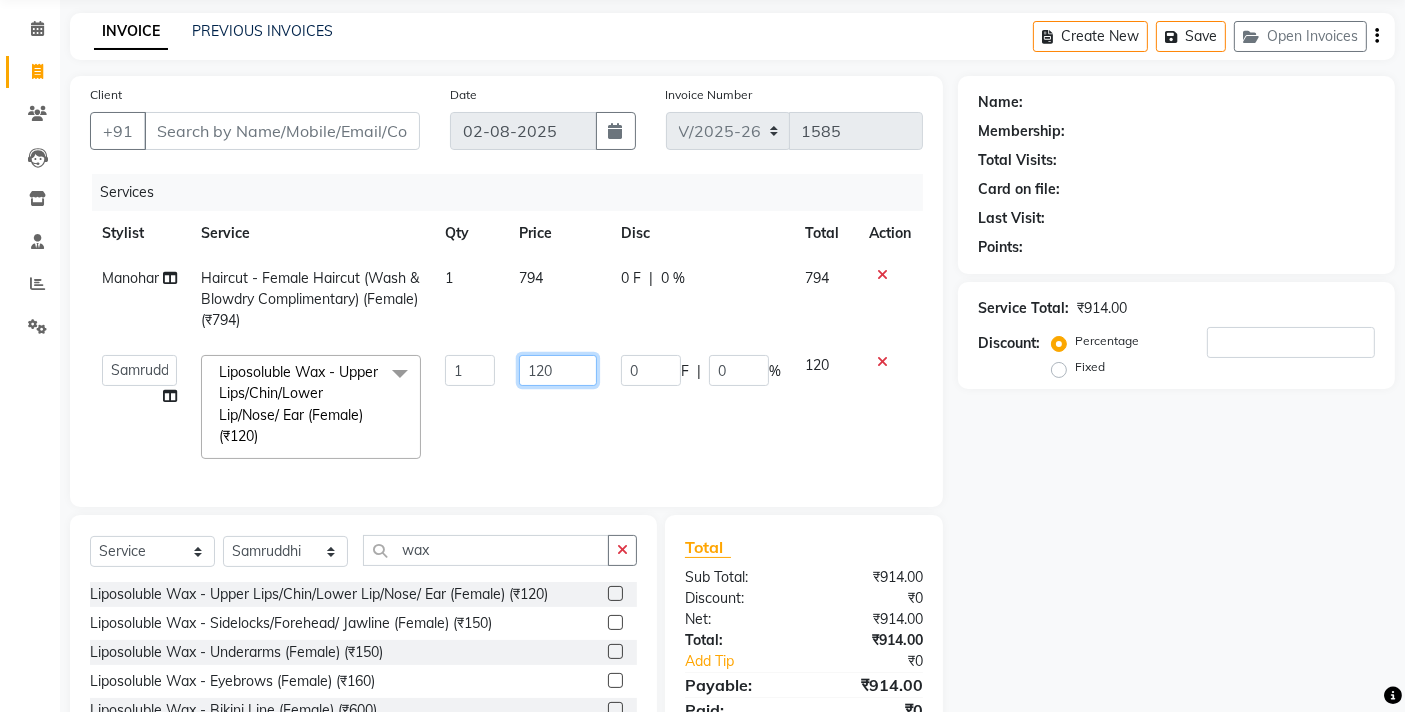 click on "120" 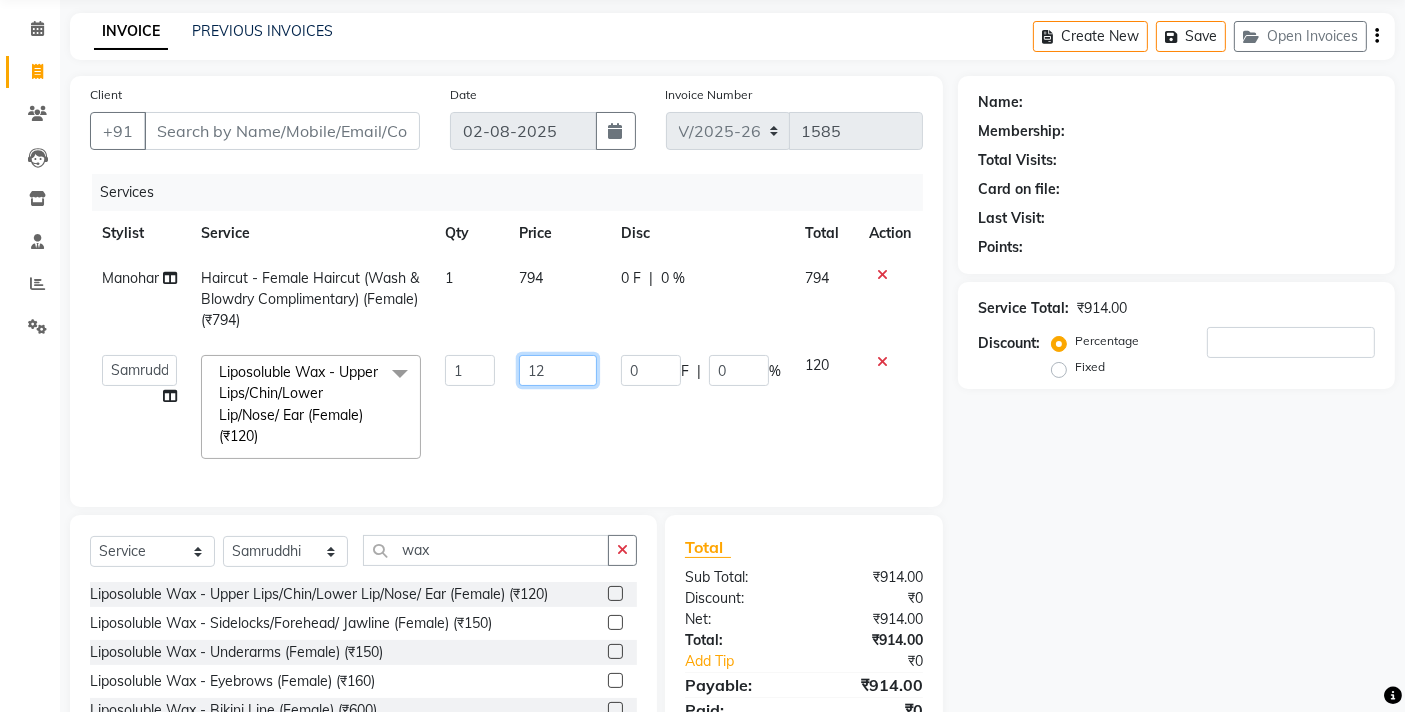 type on "1" 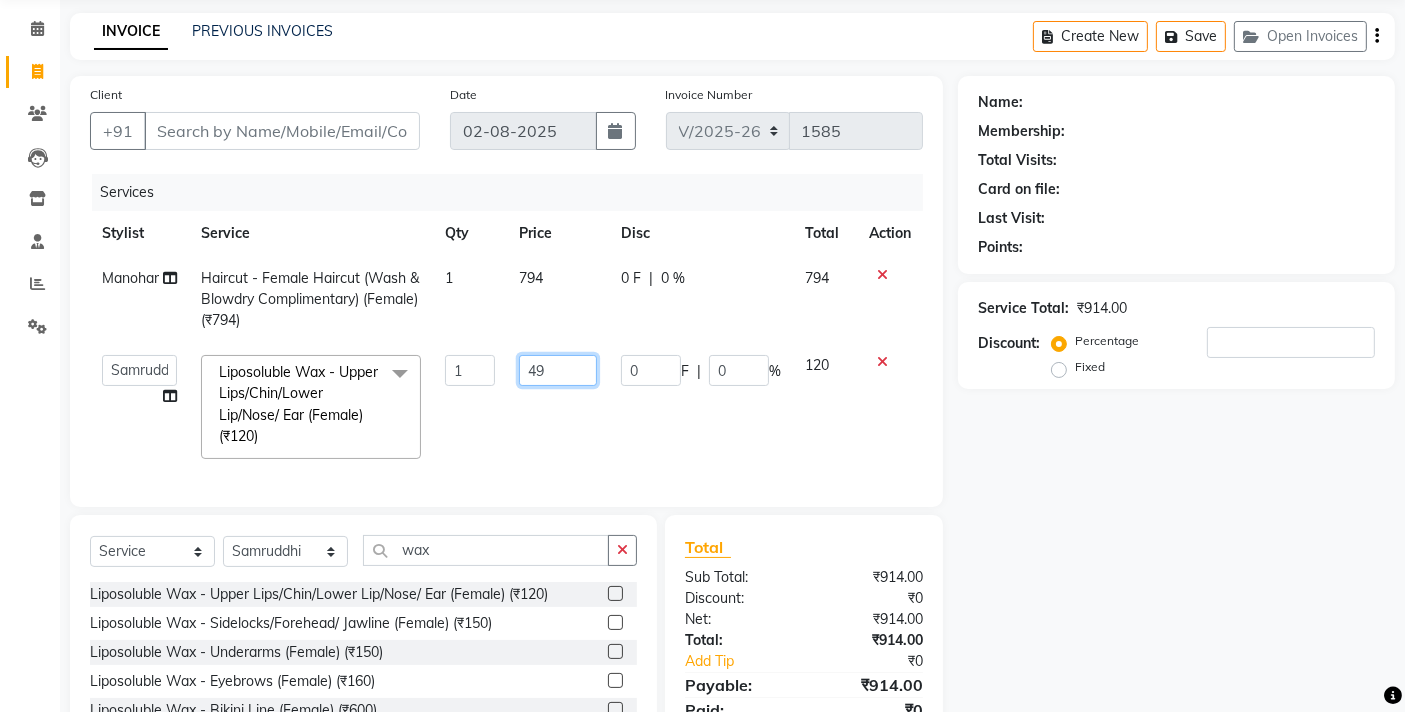 type on "490" 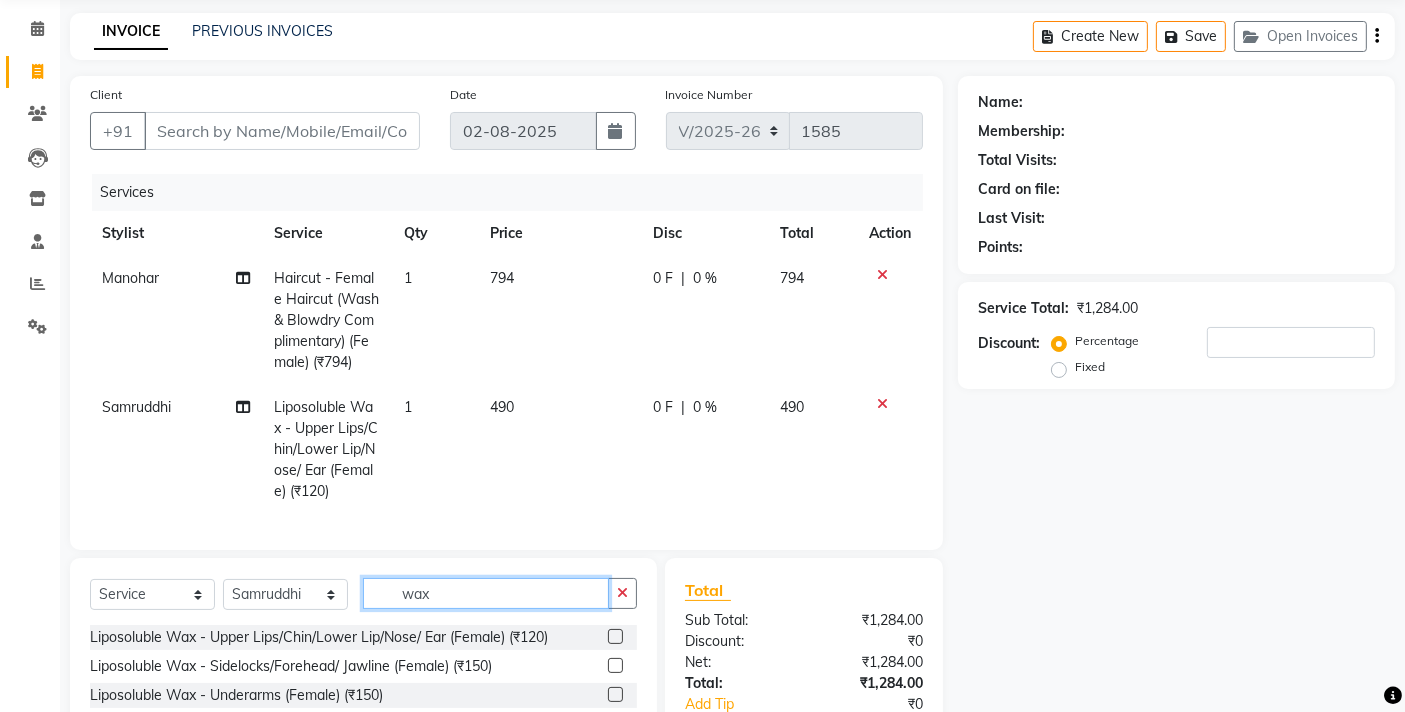 click on "Client +91 Date [DATE] Invoice Number V/2025 V/2025-26 1585 Services Stylist Service Qty Price Disc Total Action [FIRST] Haircut - Female Haircut (Wash & Blowdry Complimentary) (Female) ([PRICE]) 1 [PRICE] 0 F | 0 % [PRICE] [FIRST] Liposoluble Wax - Upper Lips/Chin/Lower Lip/Nose/ Ear (Female) ([PRICE]) 1 [PRICE] 0 F | 0 % [PRICE] Select Service Product Membership Package Voucher Prepaid Gift Card Select Stylist [FIRST] [FIRST] [FIRST] [FIRST] [FIRST] [FIRST] [FIRST] [FIRST] [FIRST] [FIRST] [FIRST] [FIRST] [FIRST] wax Liposoluble Wax - Upper Lips/Chin/Lower Lip/Nose/ Ear (Female) ([PRICE]) Liposoluble Wax - Sidelocks/Forehead/ Jawline (Female) ([PRICE]) Liposoluble Wax - Underarms (Female) ([PRICE]) Liposoluble Wax - Eyebrows (Female) ([PRICE]) Liposoluble Wax - Bikini Line (Female) ([PRICE]) Liposoluble Wax - Full Face (Female) ([PRICE]) Liposoluble Wax - Brazilian (Female) ([PRICE]) Liposoluble Wax - Full Arms (Female) ([PRICE]) Liposoluble Wax - Full Legs (Female) ([PRICE]) Waxing Combo F.Leg,F.Arm,U.Arm ([PRICE]) :" 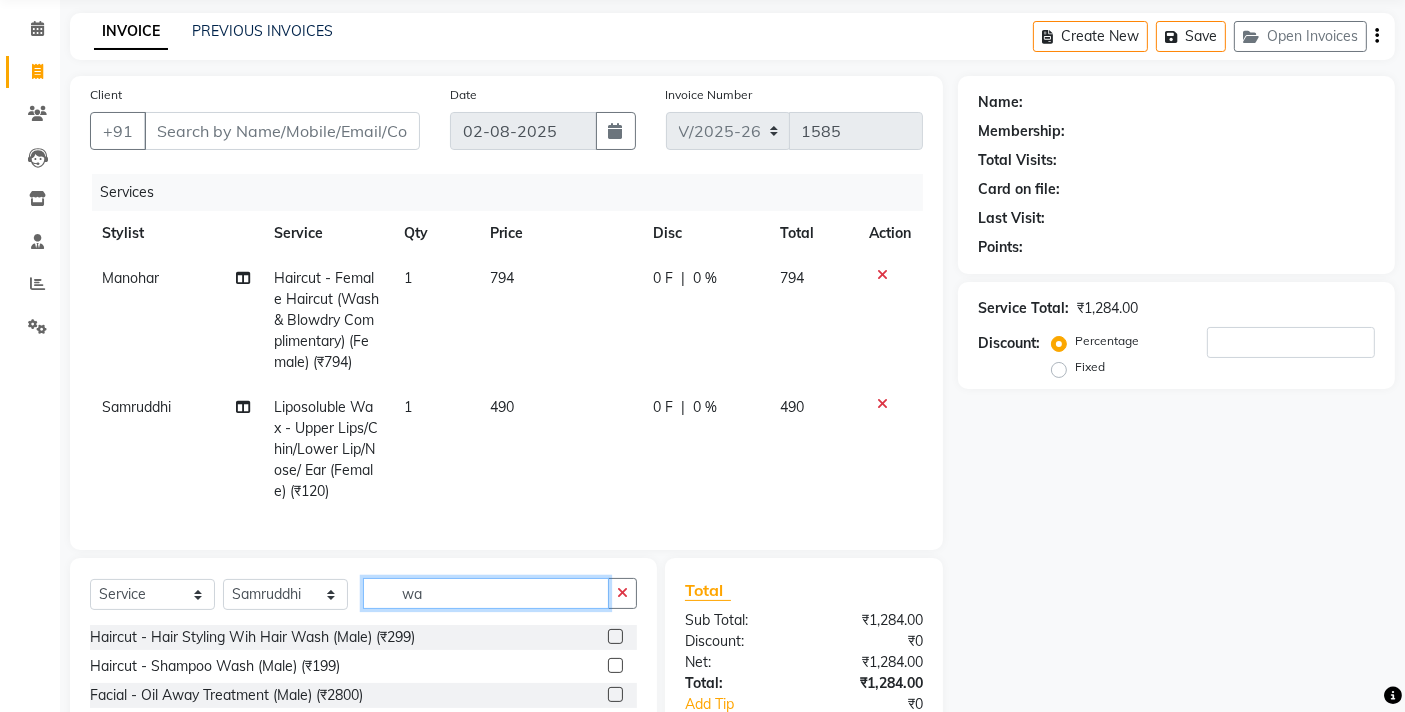 type on "w" 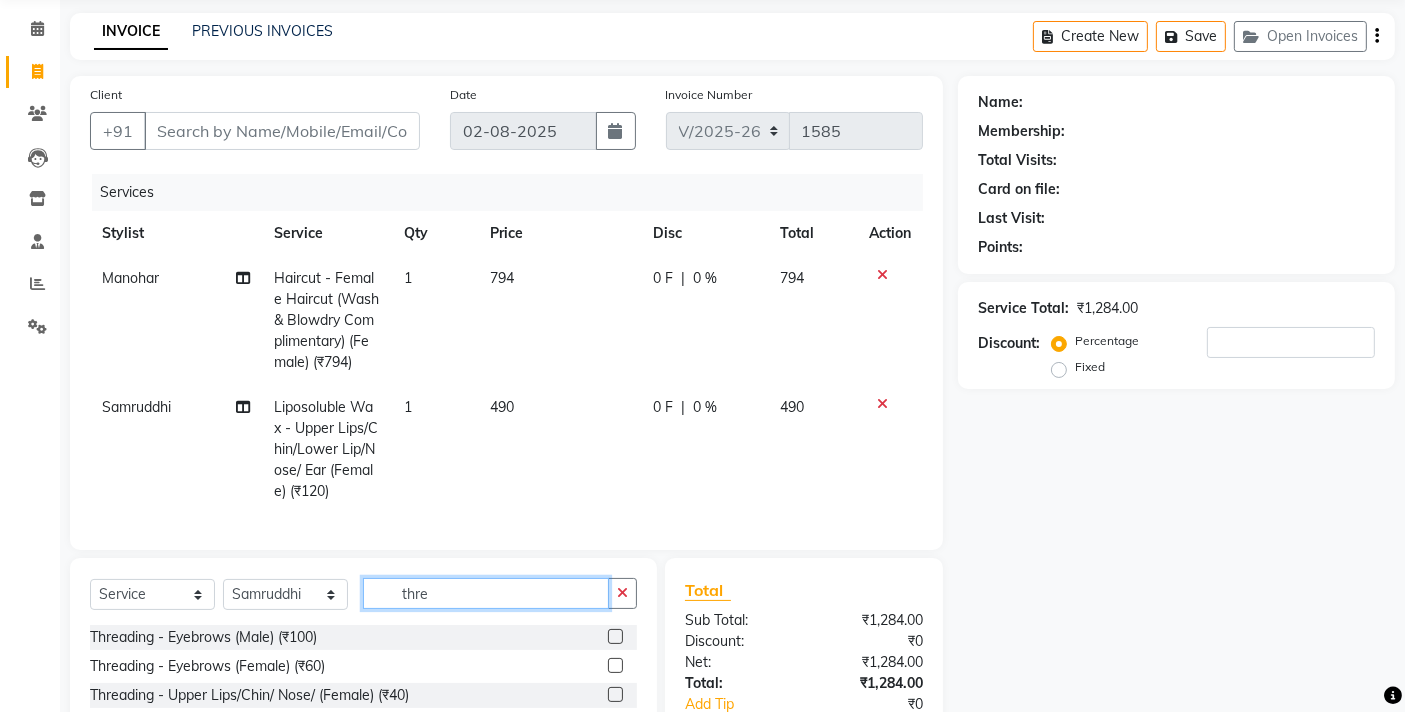 type on "thre" 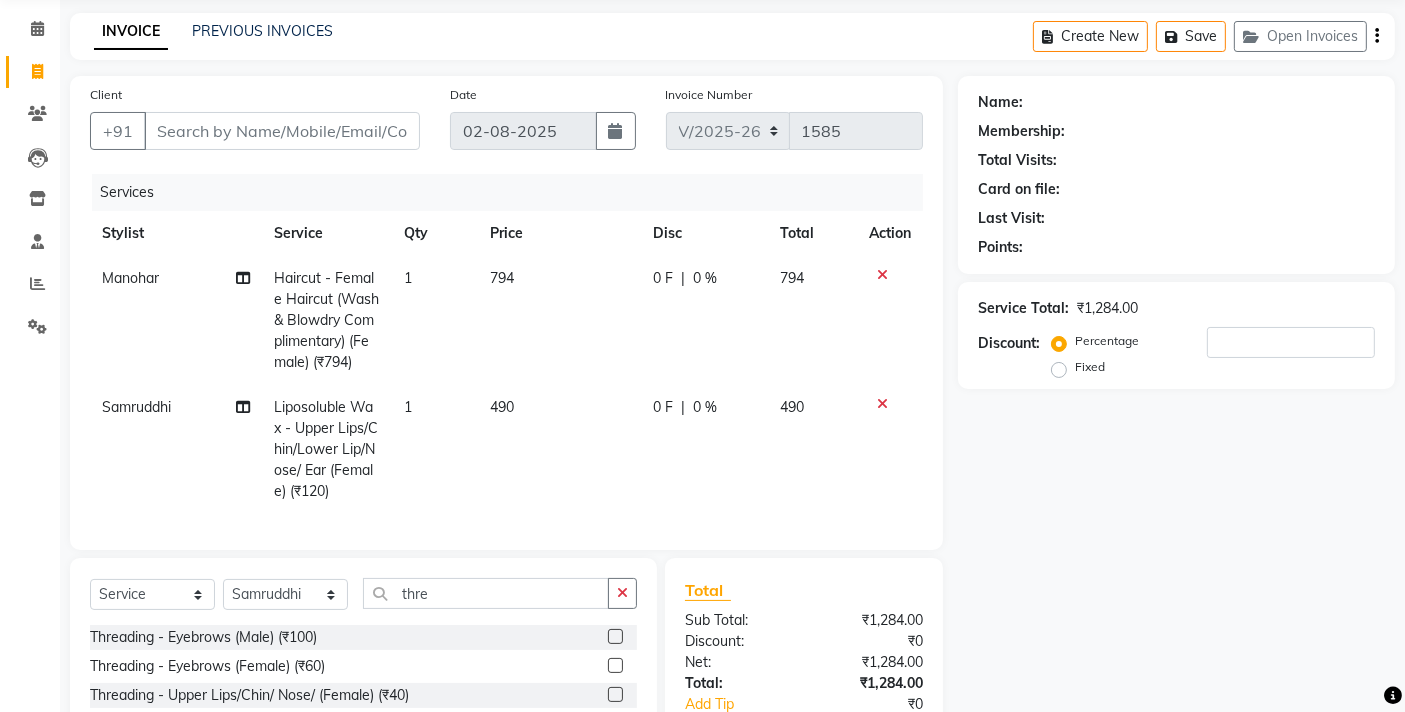 click 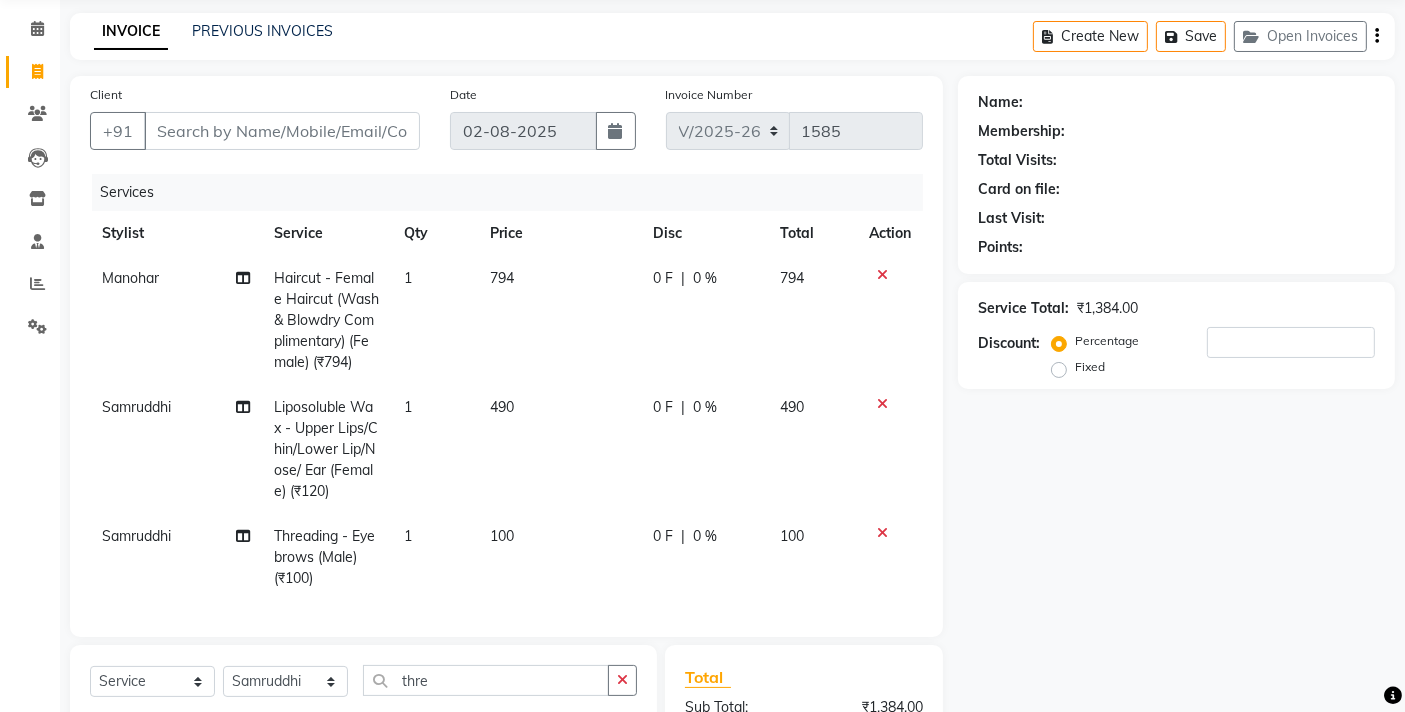 checkbox on "false" 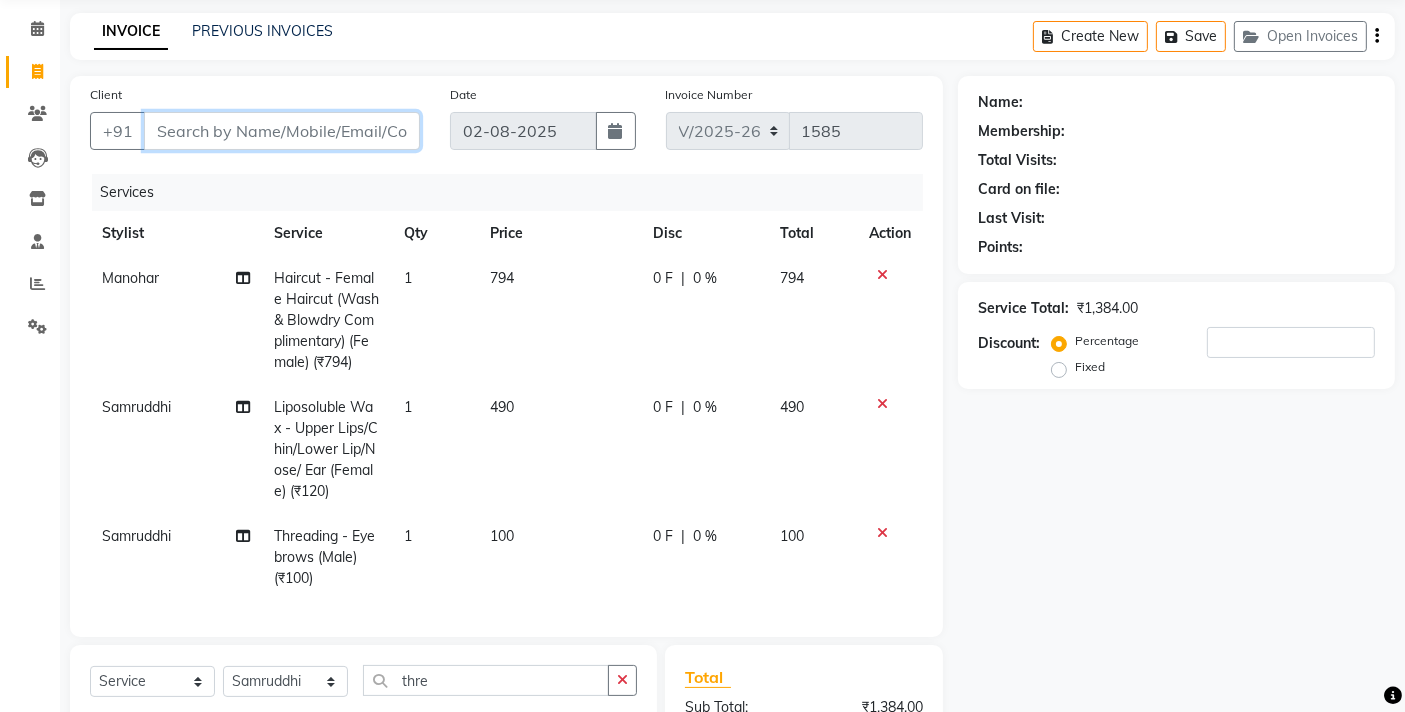 click on "Client" at bounding box center (282, 131) 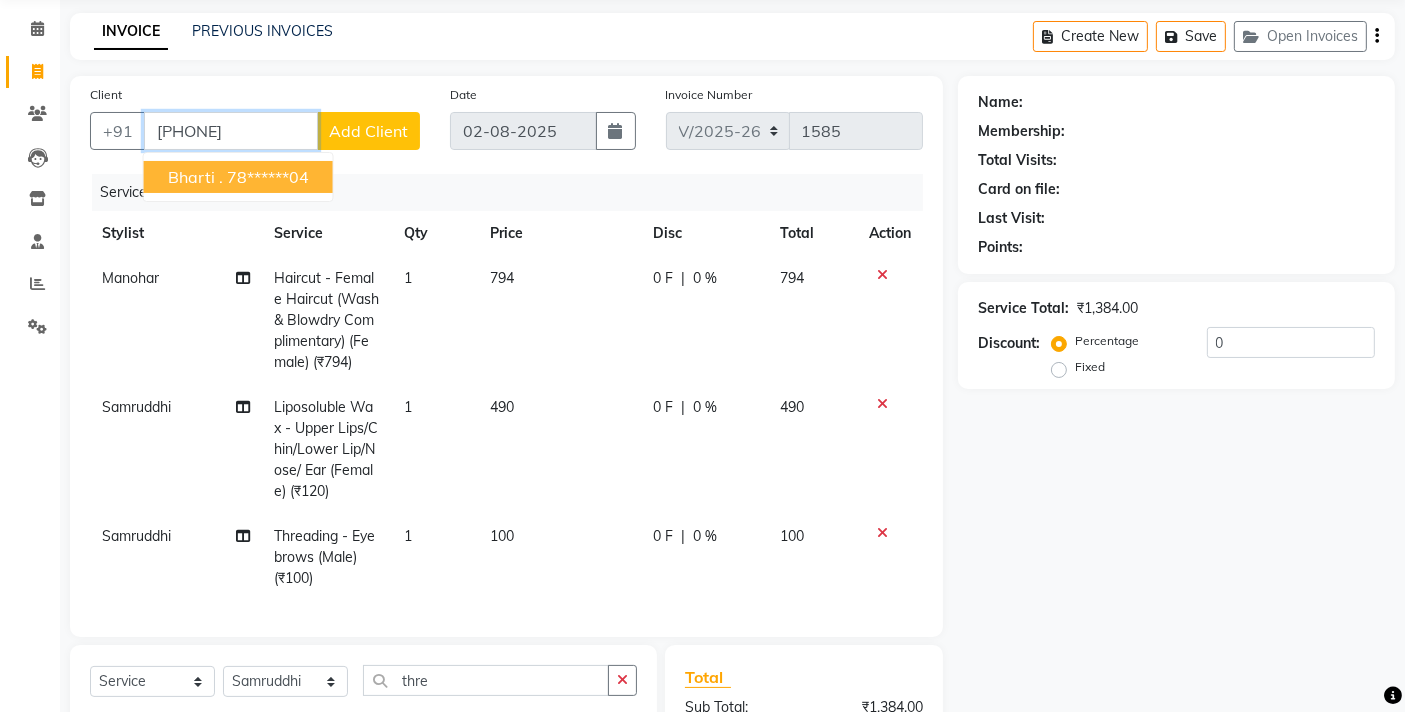 click on "Bharti ." at bounding box center [195, 177] 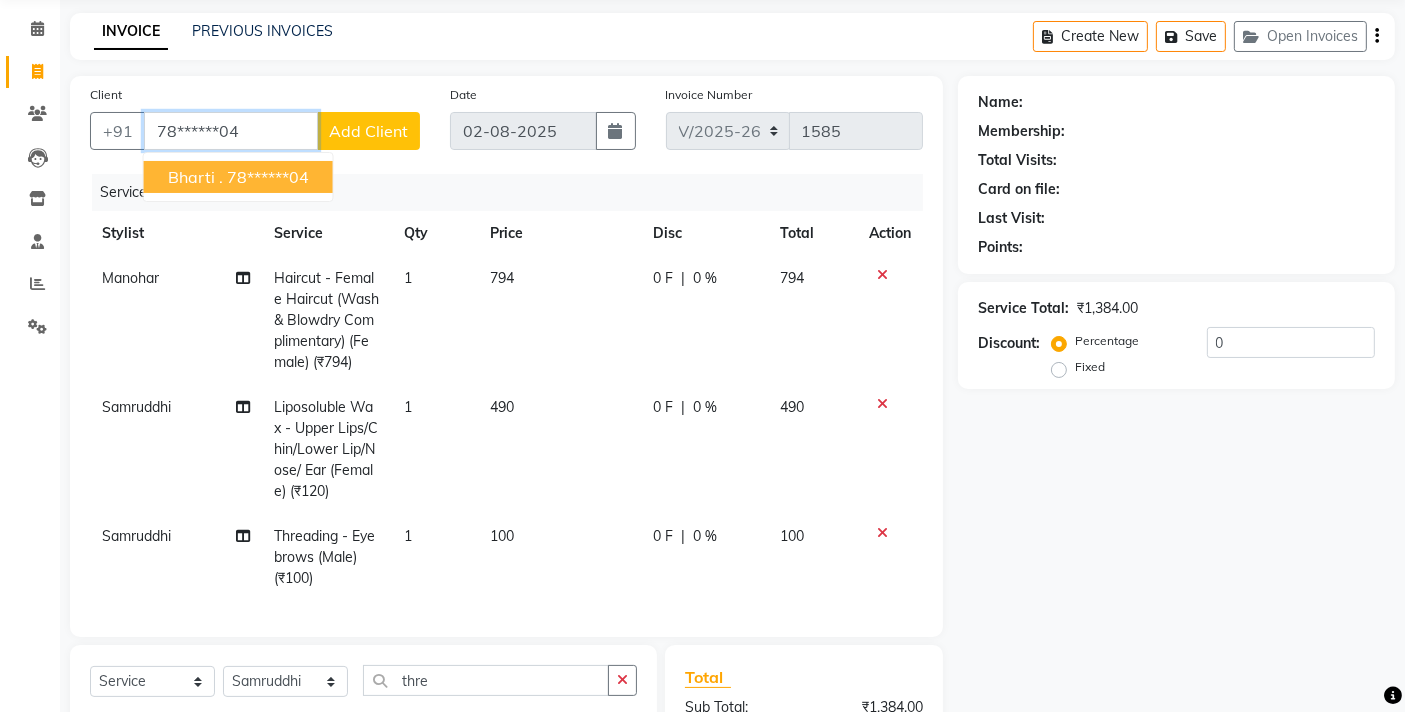 type on "78******04" 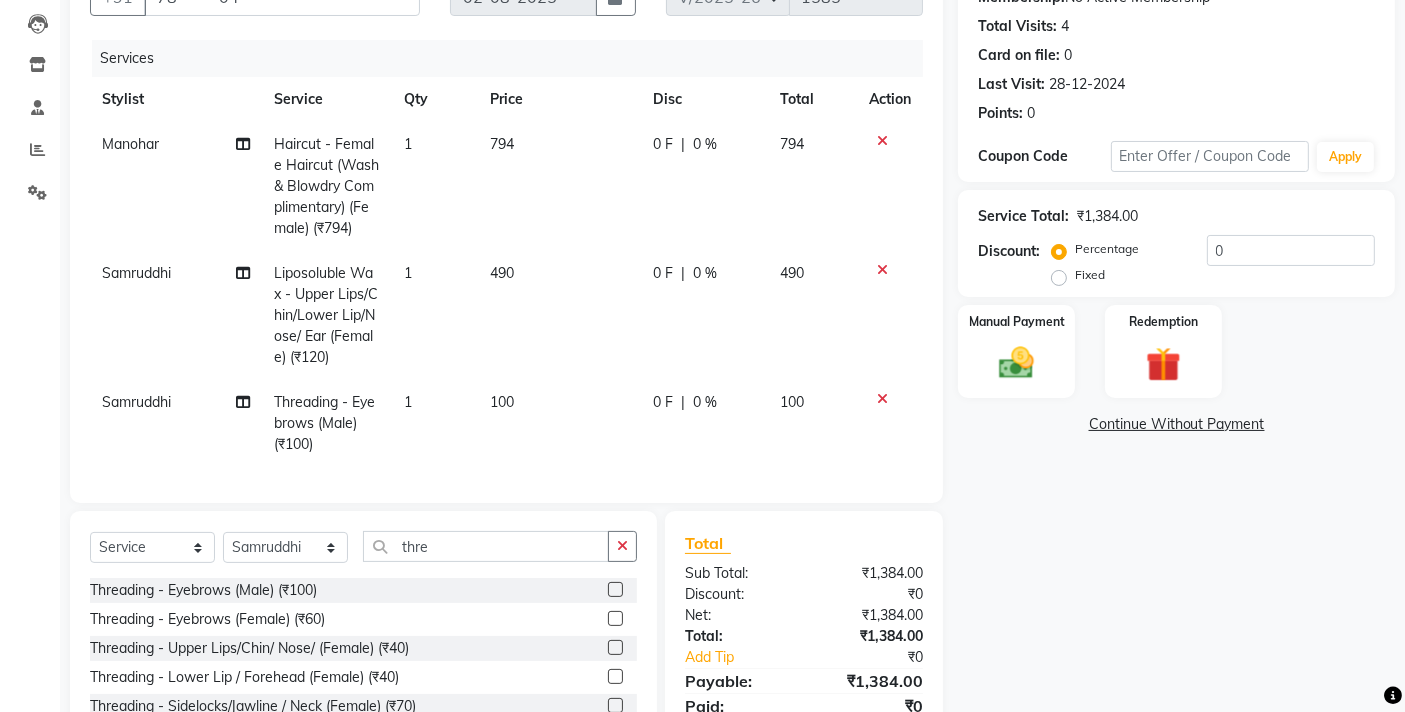 scroll, scrollTop: 322, scrollLeft: 0, axis: vertical 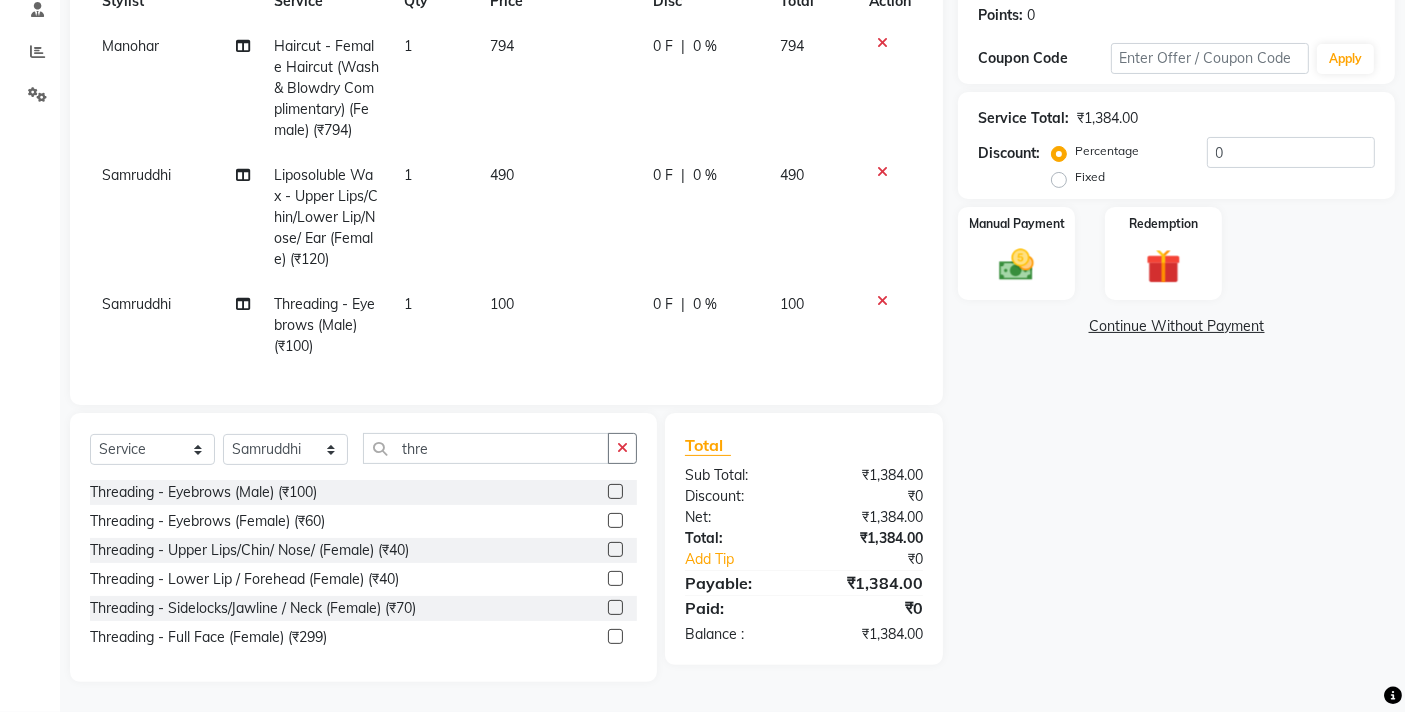 click on "100" 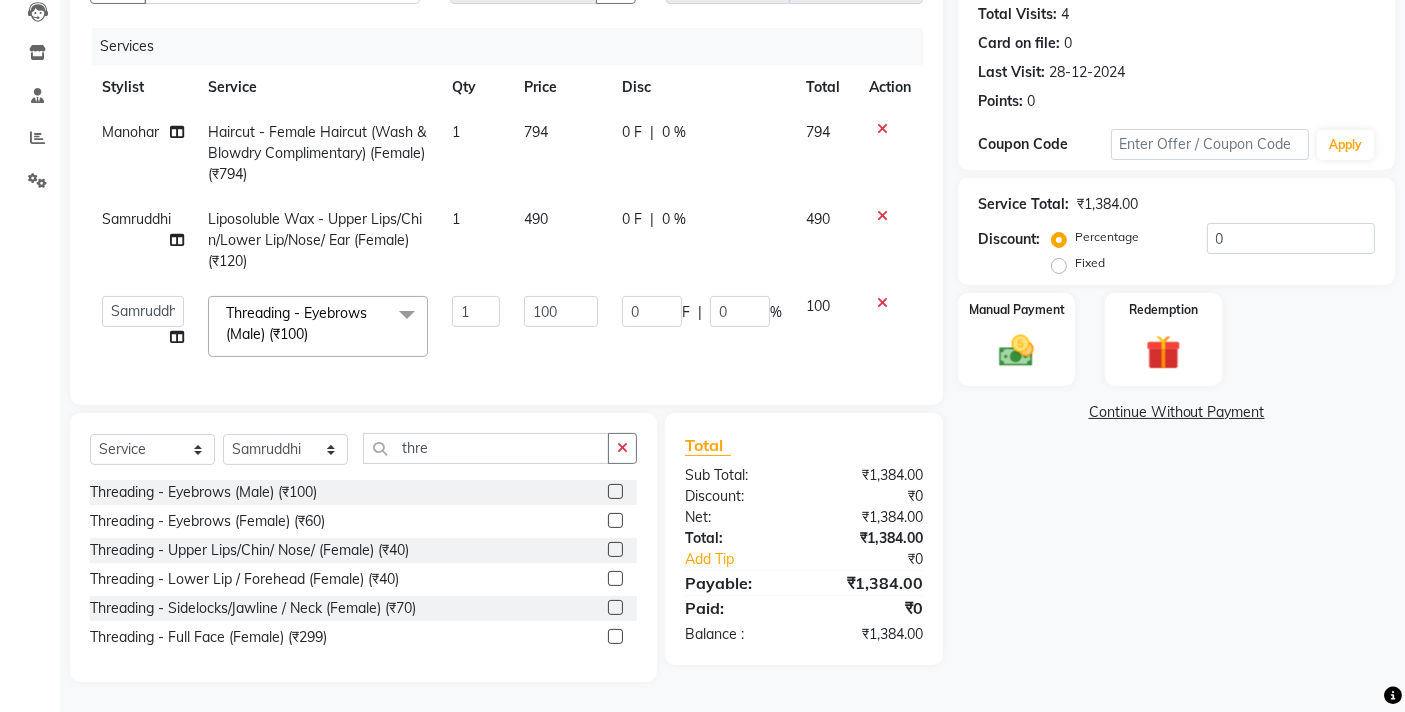 scroll, scrollTop: 235, scrollLeft: 0, axis: vertical 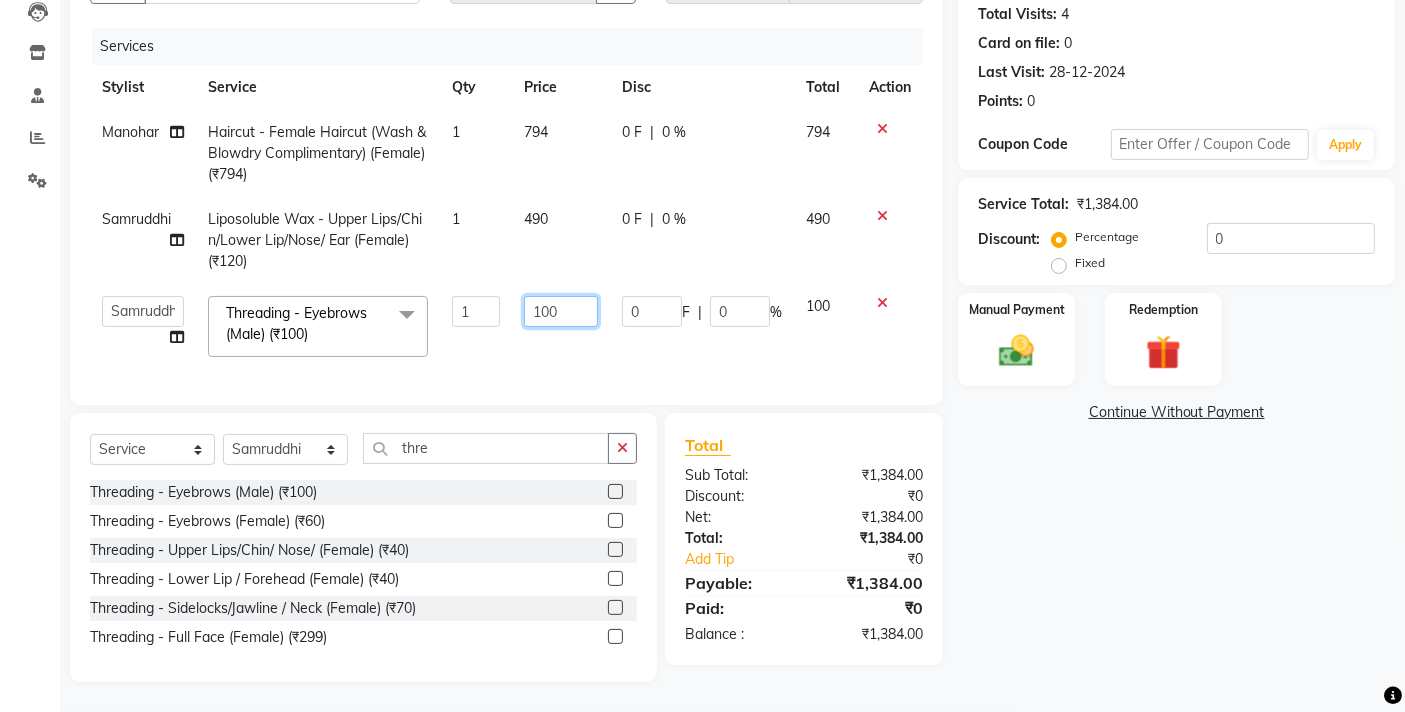 click on "100" 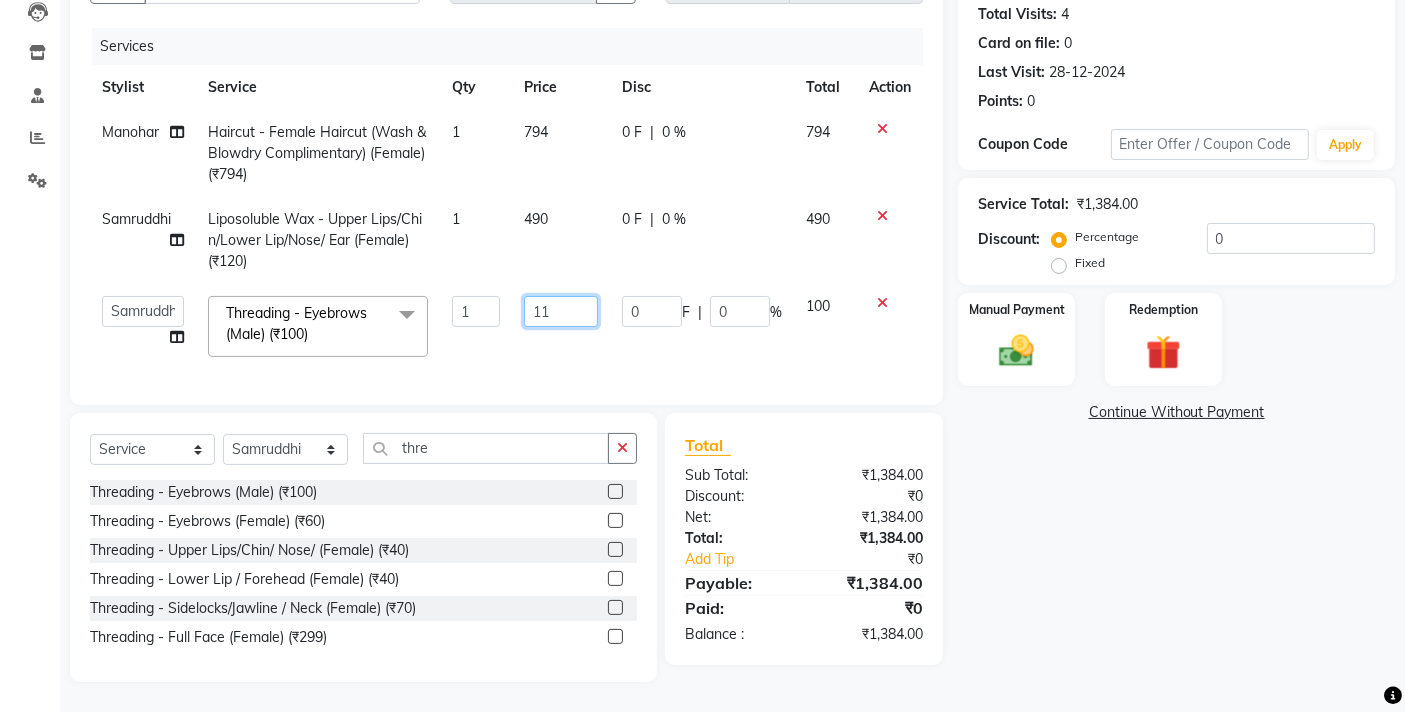 type on "116" 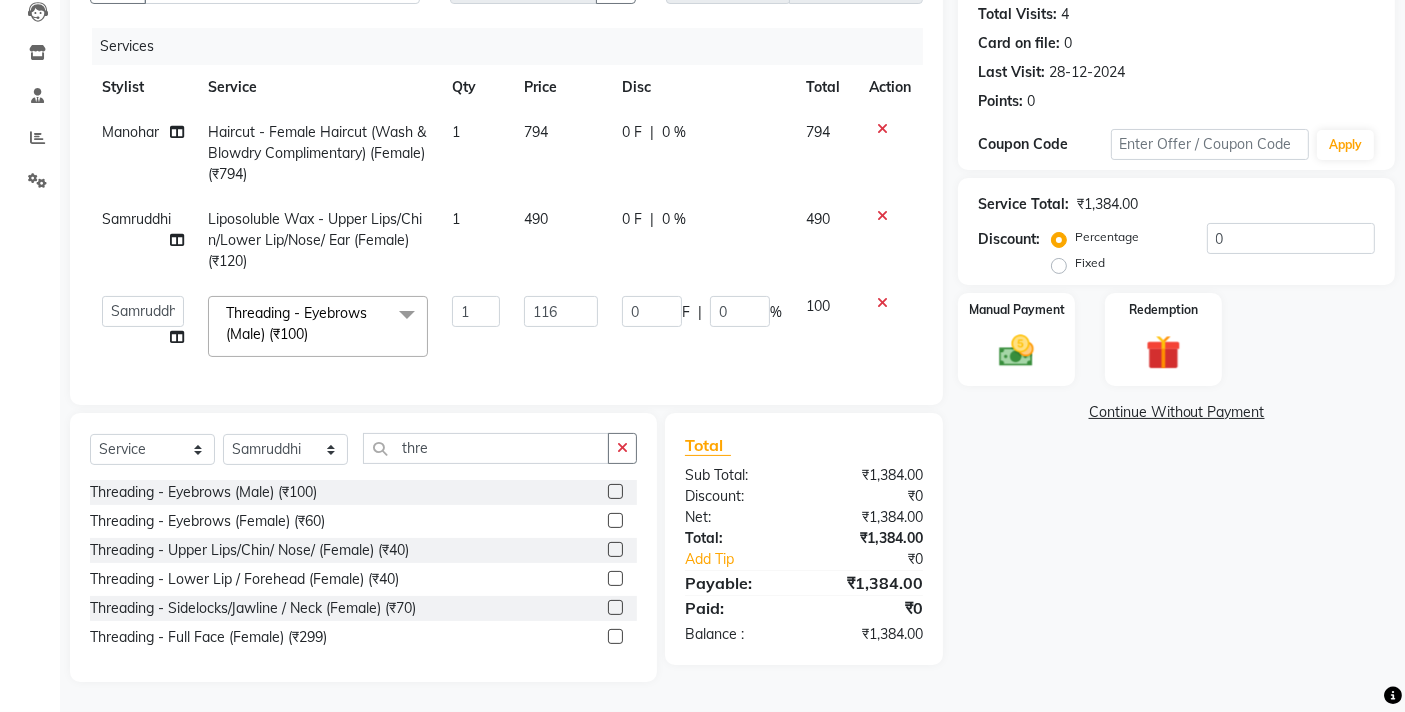 click on "Name: [FIRST] . Membership: No Active Membership Total Visits: 4 Card on file: 0 Last Visit: [DATE] Points: 0 Coupon Code Apply Service Total: [PRICE] Discount: Percentage Fixed 0 Manual Payment Redemption Continue Without Payment" 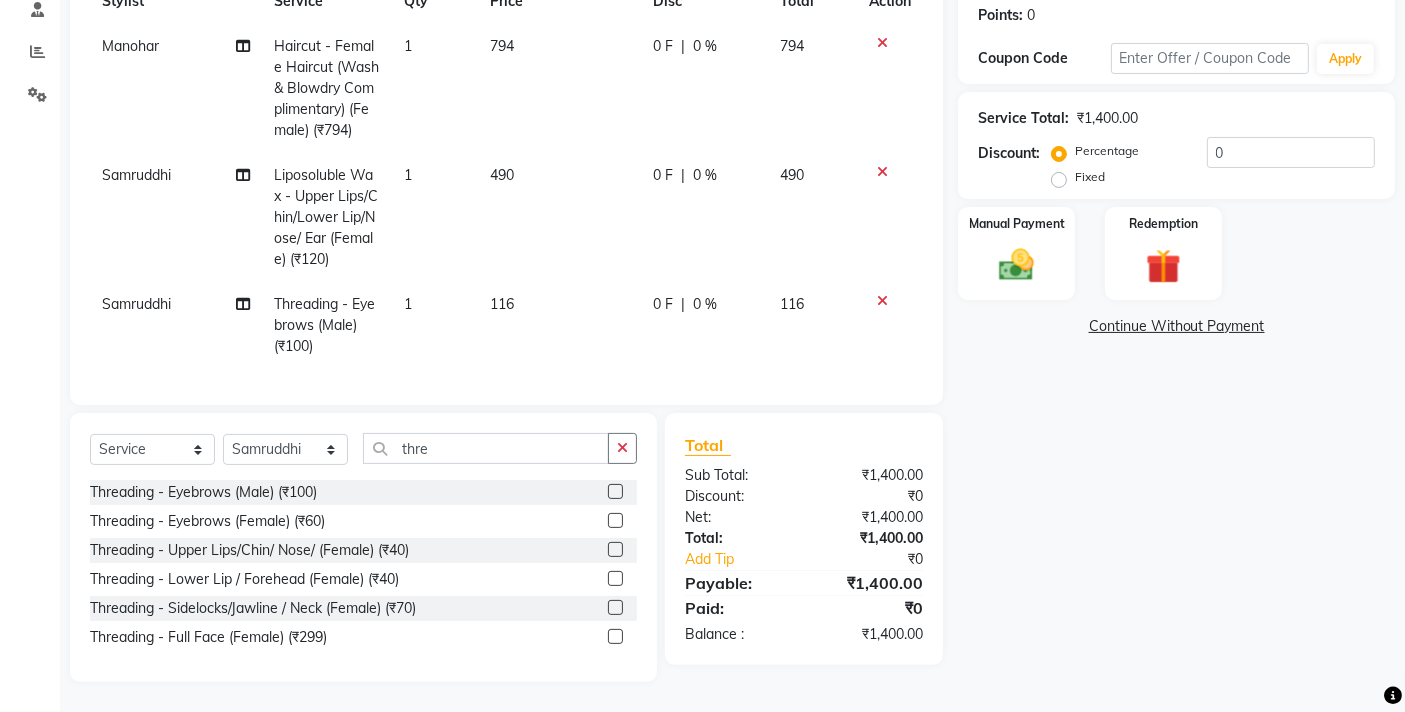 scroll, scrollTop: 322, scrollLeft: 0, axis: vertical 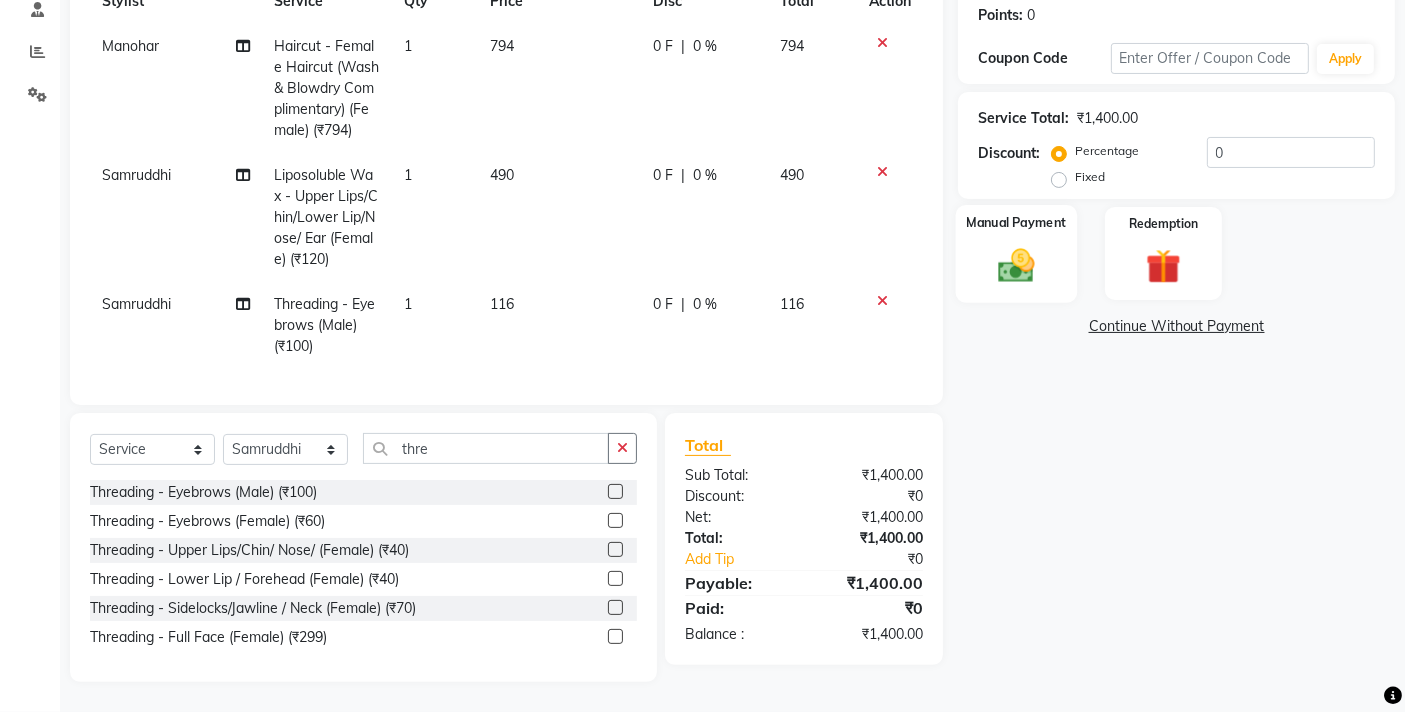 click 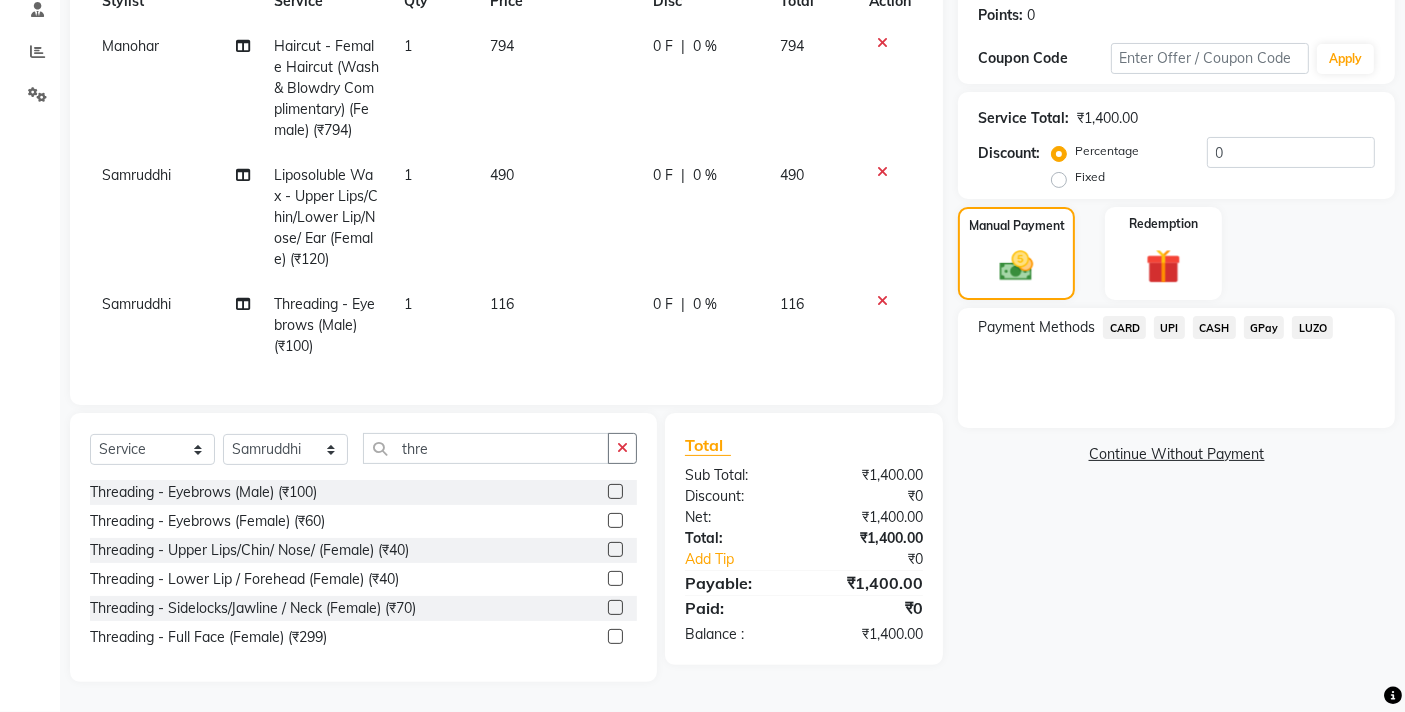 click on "CASH" 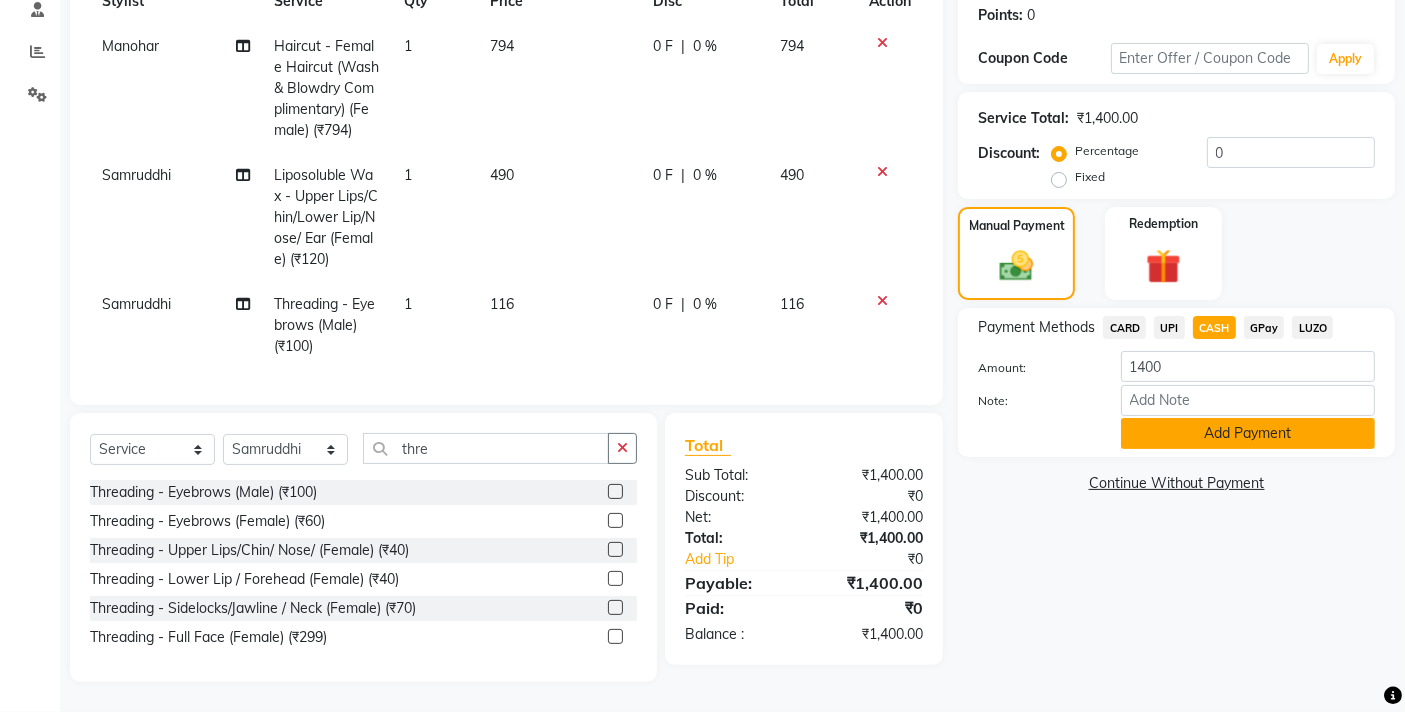 click on "Add Payment" 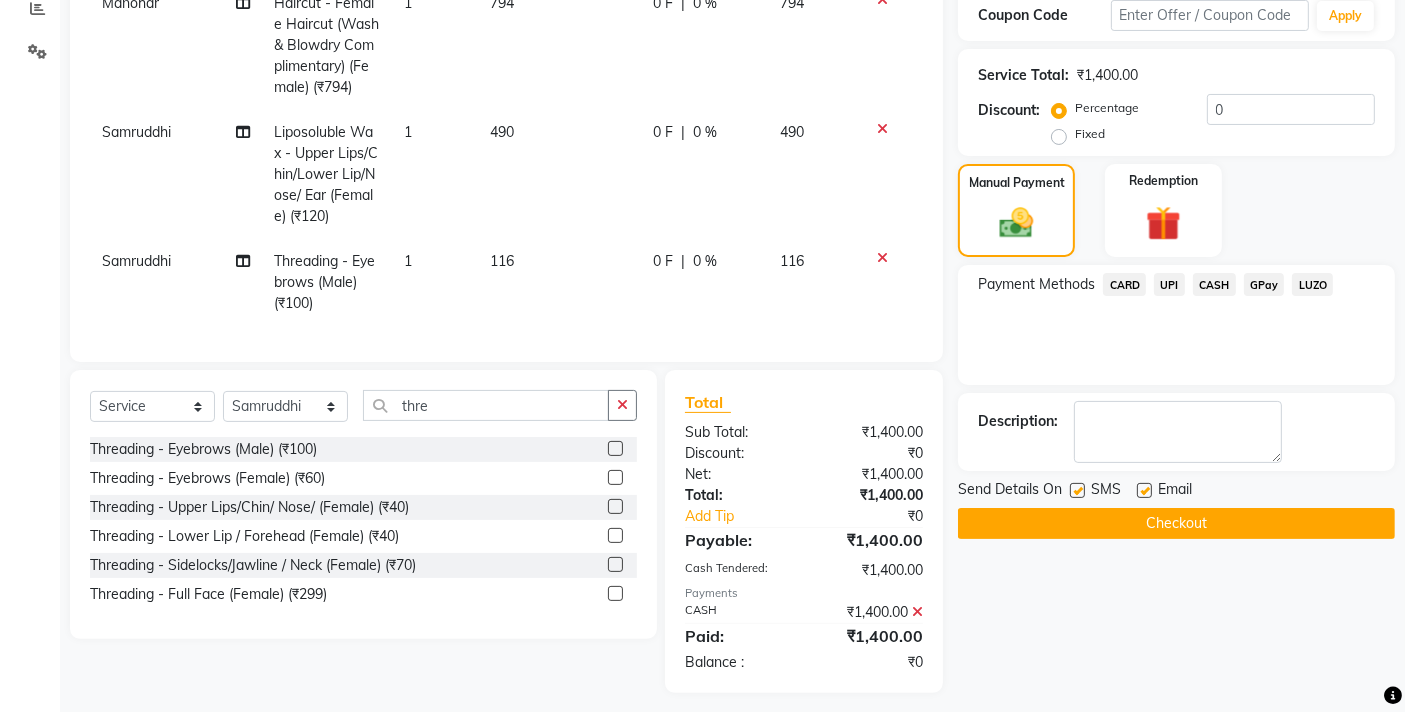 scroll, scrollTop: 375, scrollLeft: 0, axis: vertical 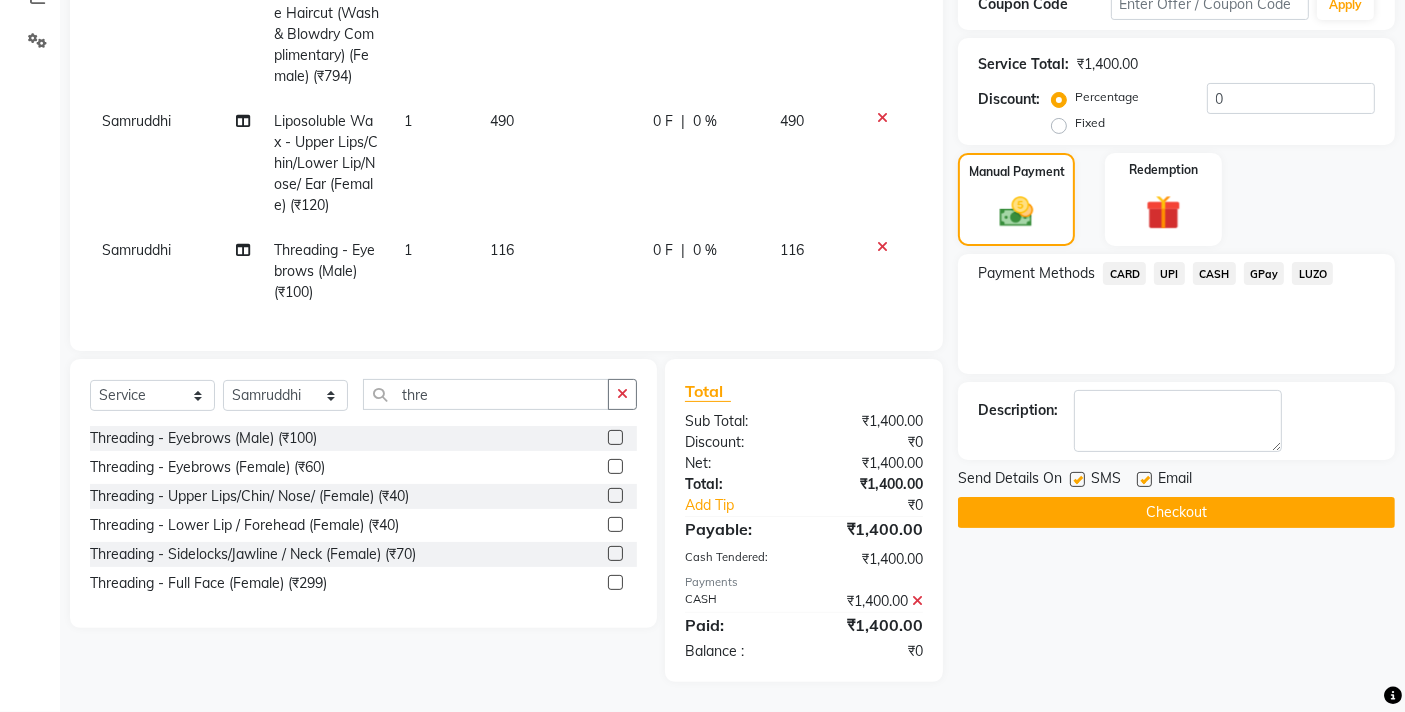 click on "Checkout" 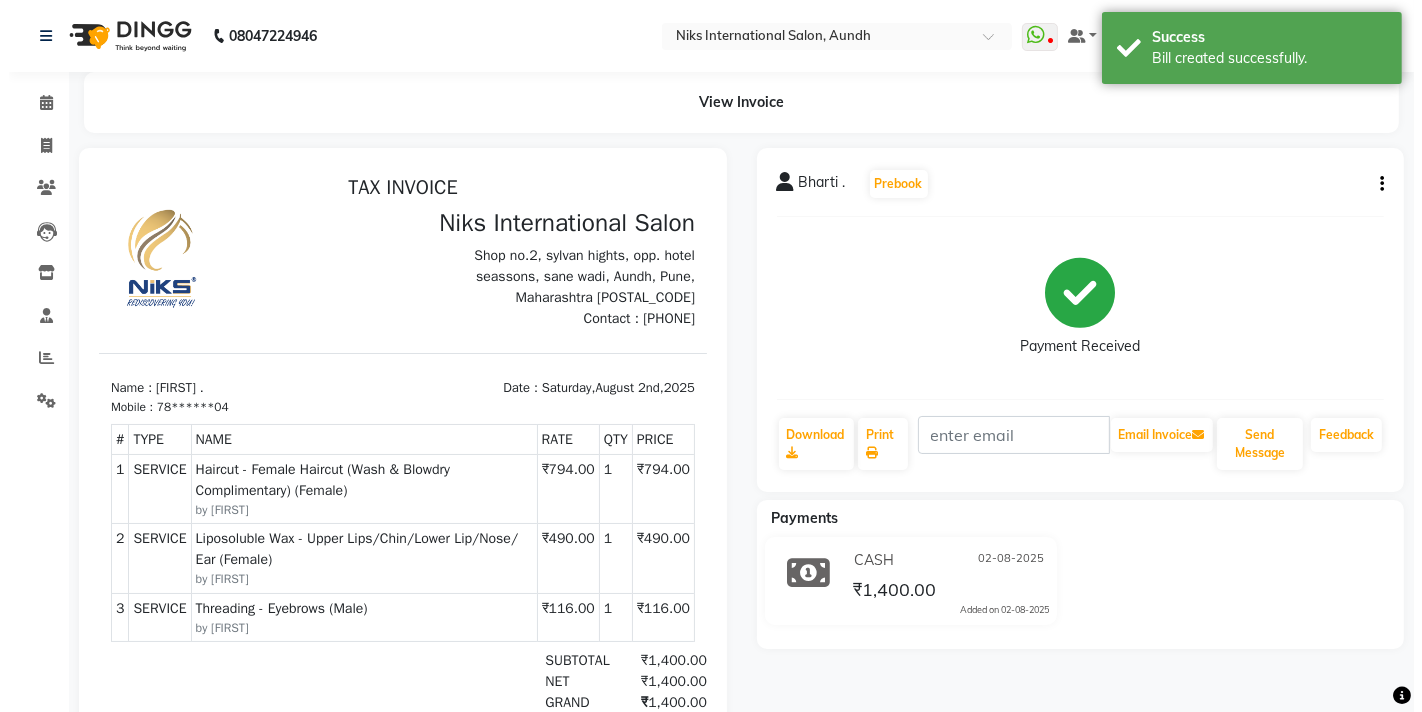 scroll, scrollTop: 0, scrollLeft: 0, axis: both 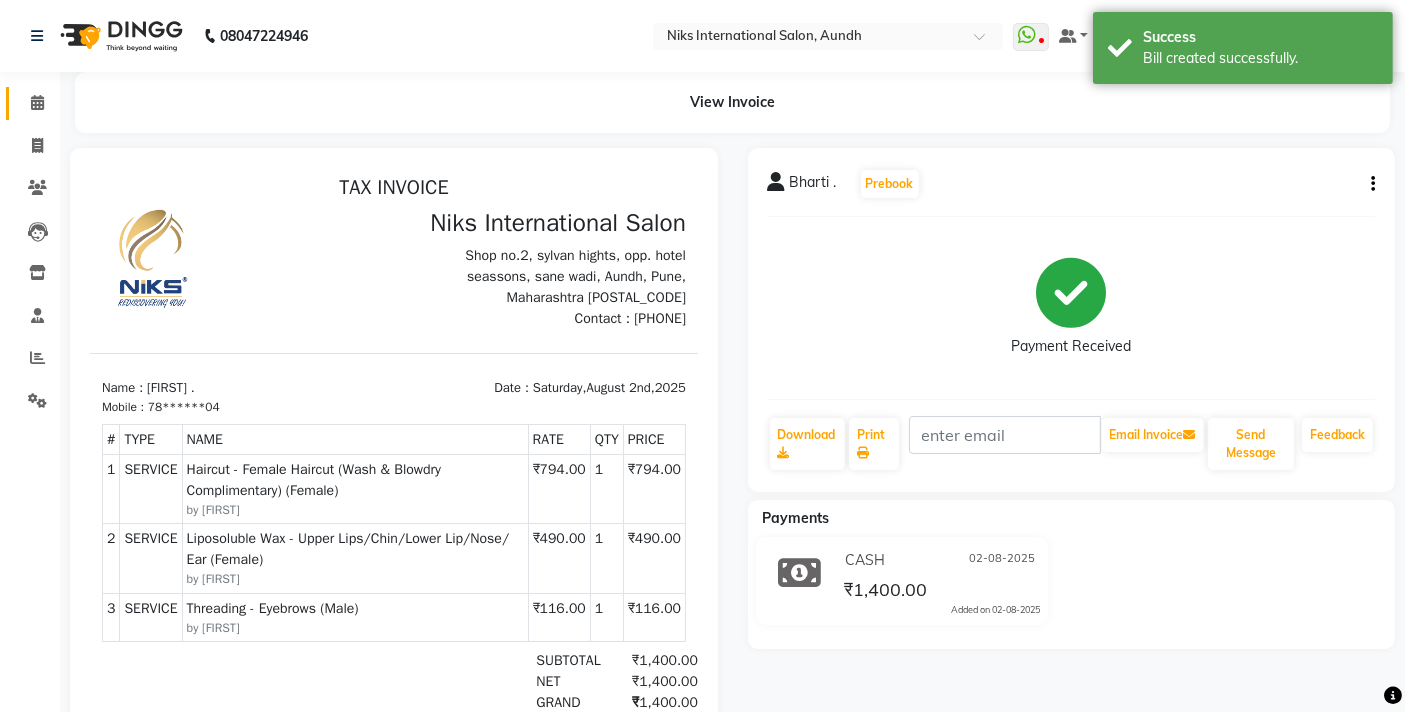 click 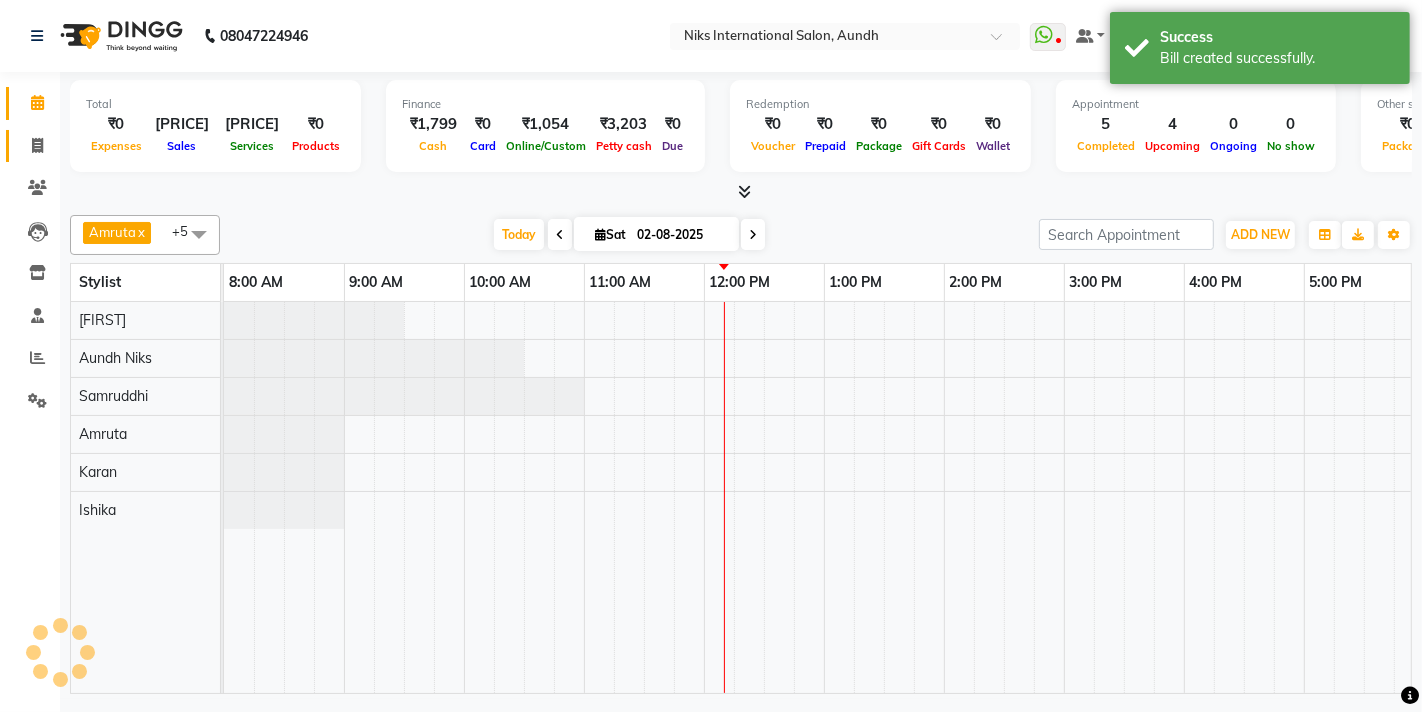 scroll, scrollTop: 0, scrollLeft: 0, axis: both 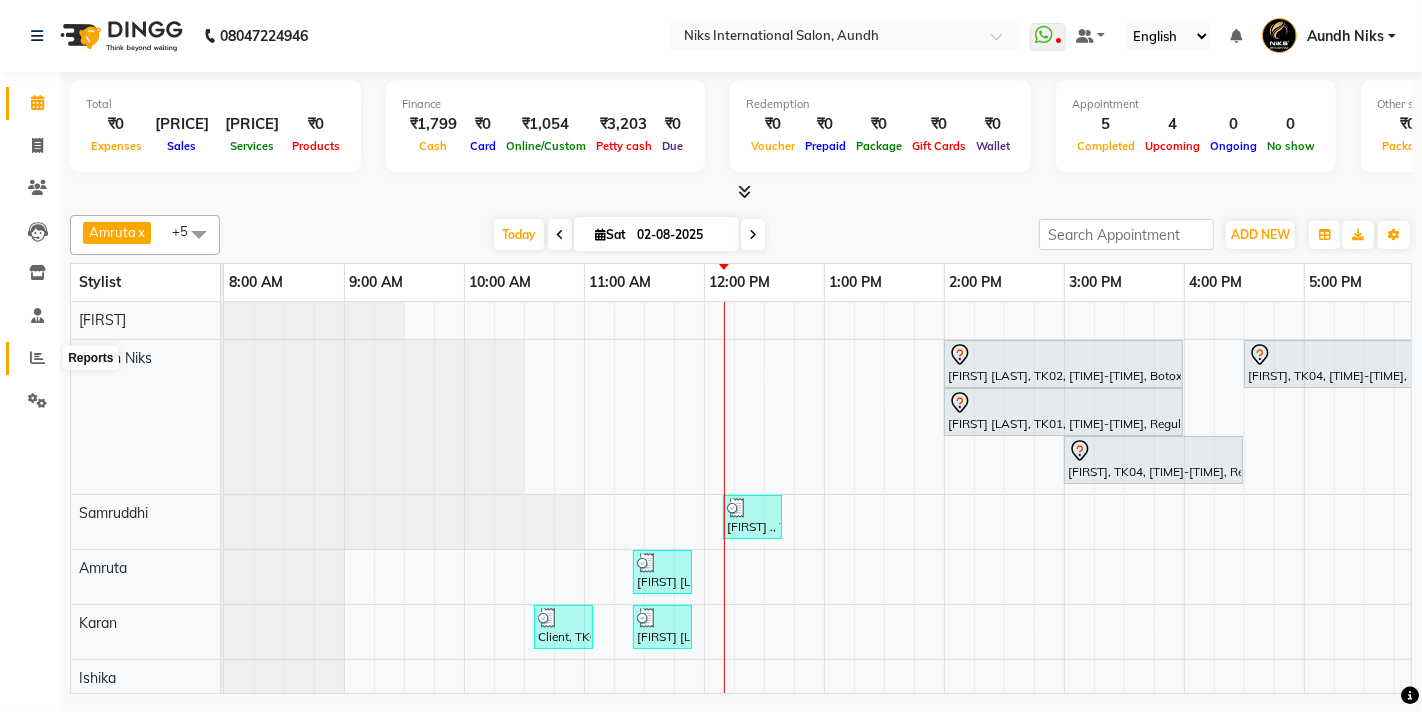 click 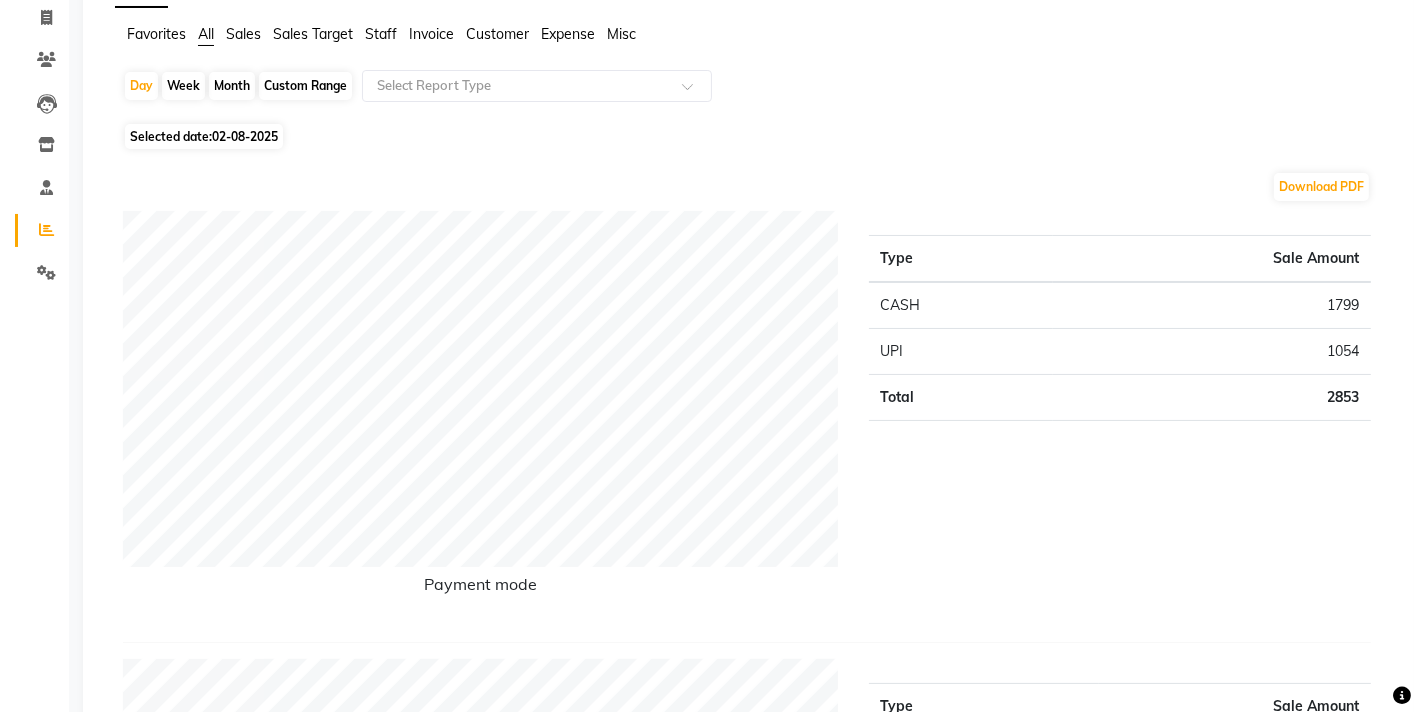 scroll, scrollTop: 0, scrollLeft: 0, axis: both 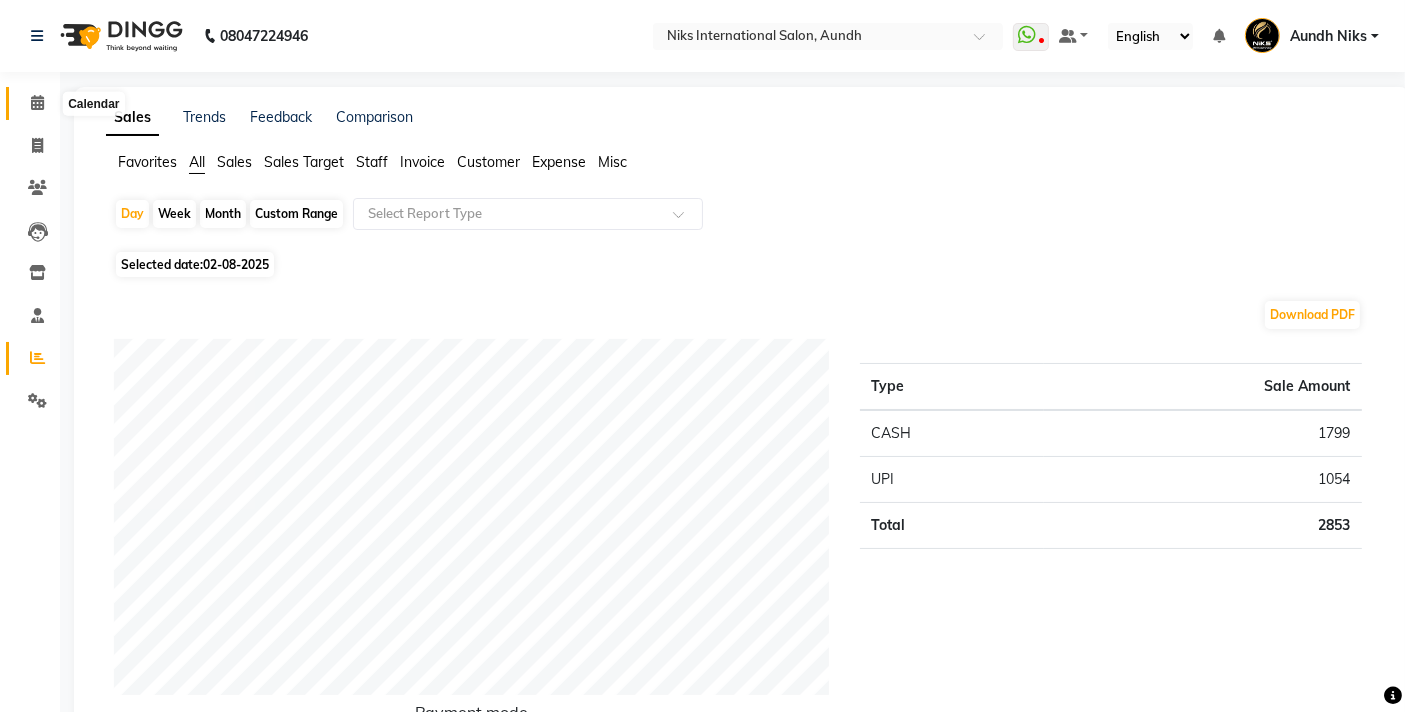 click 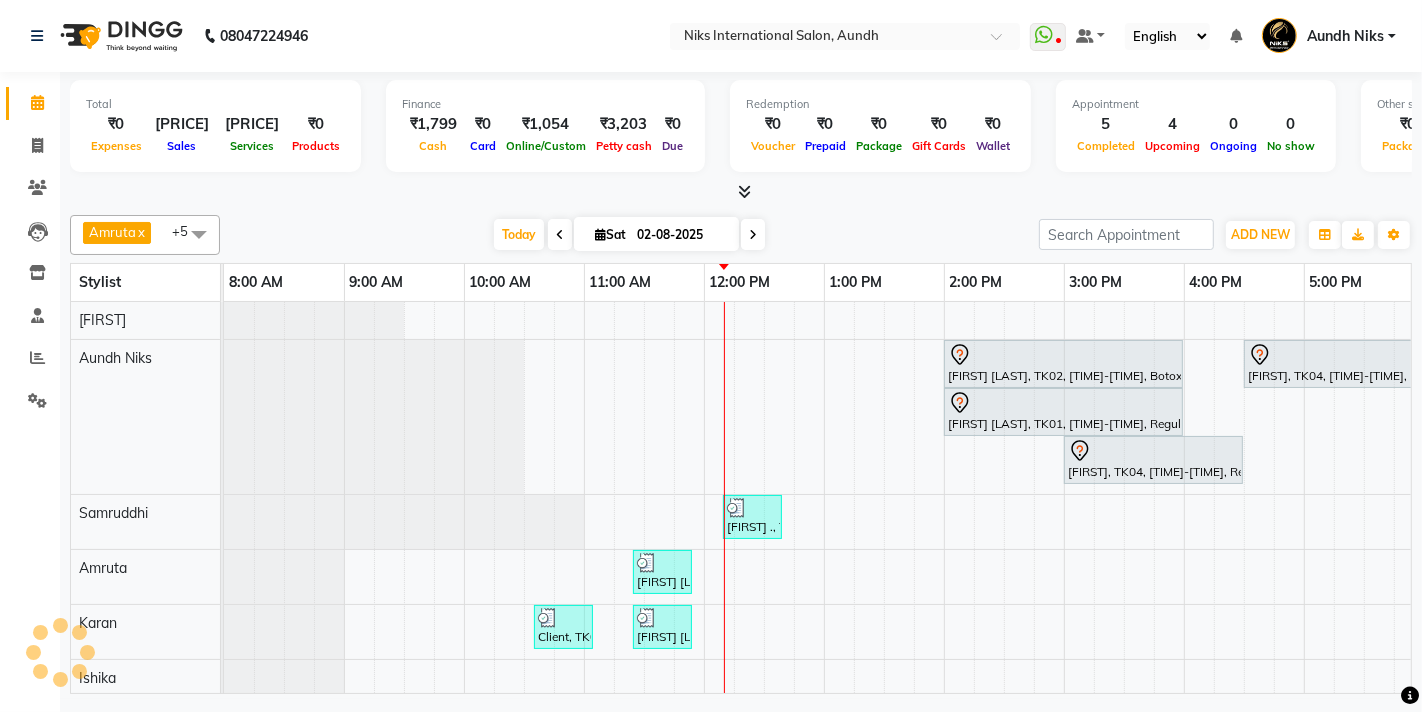 scroll, scrollTop: 0, scrollLeft: 0, axis: both 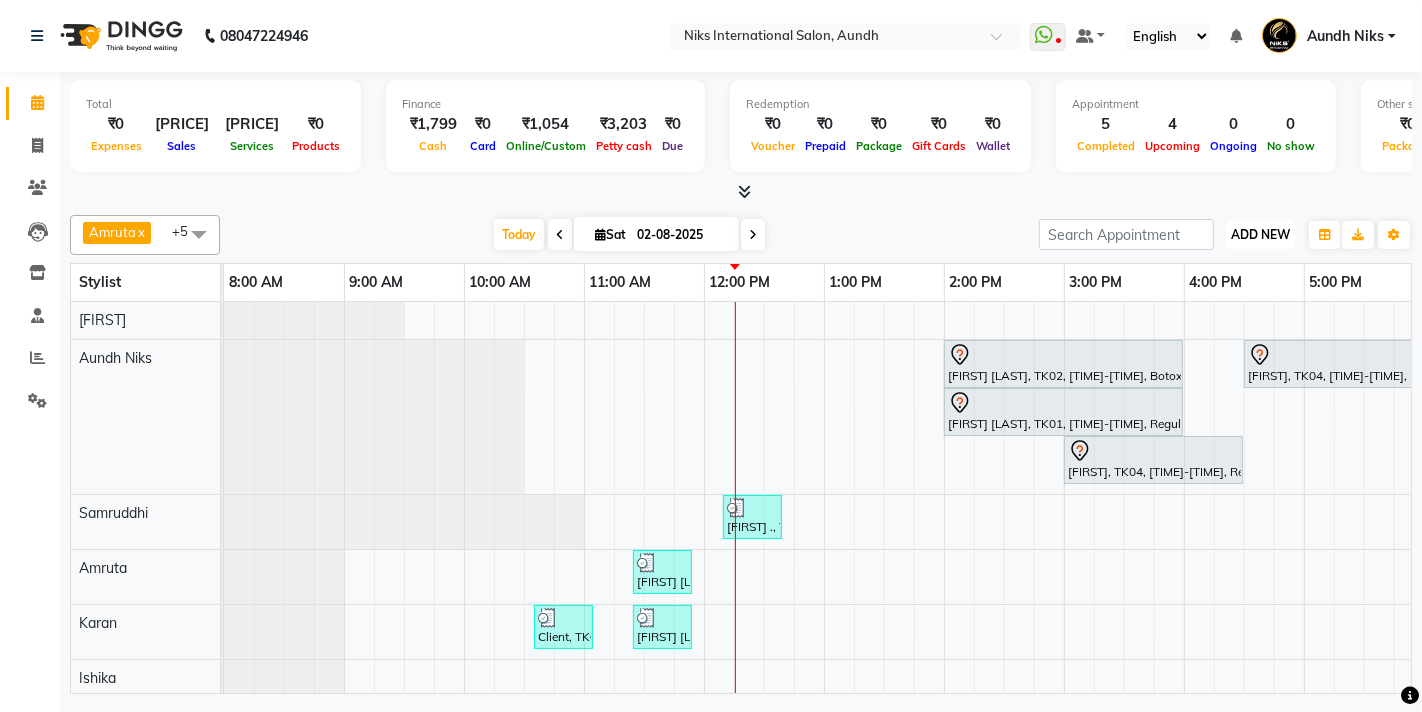 click on "ADD NEW" at bounding box center [1260, 234] 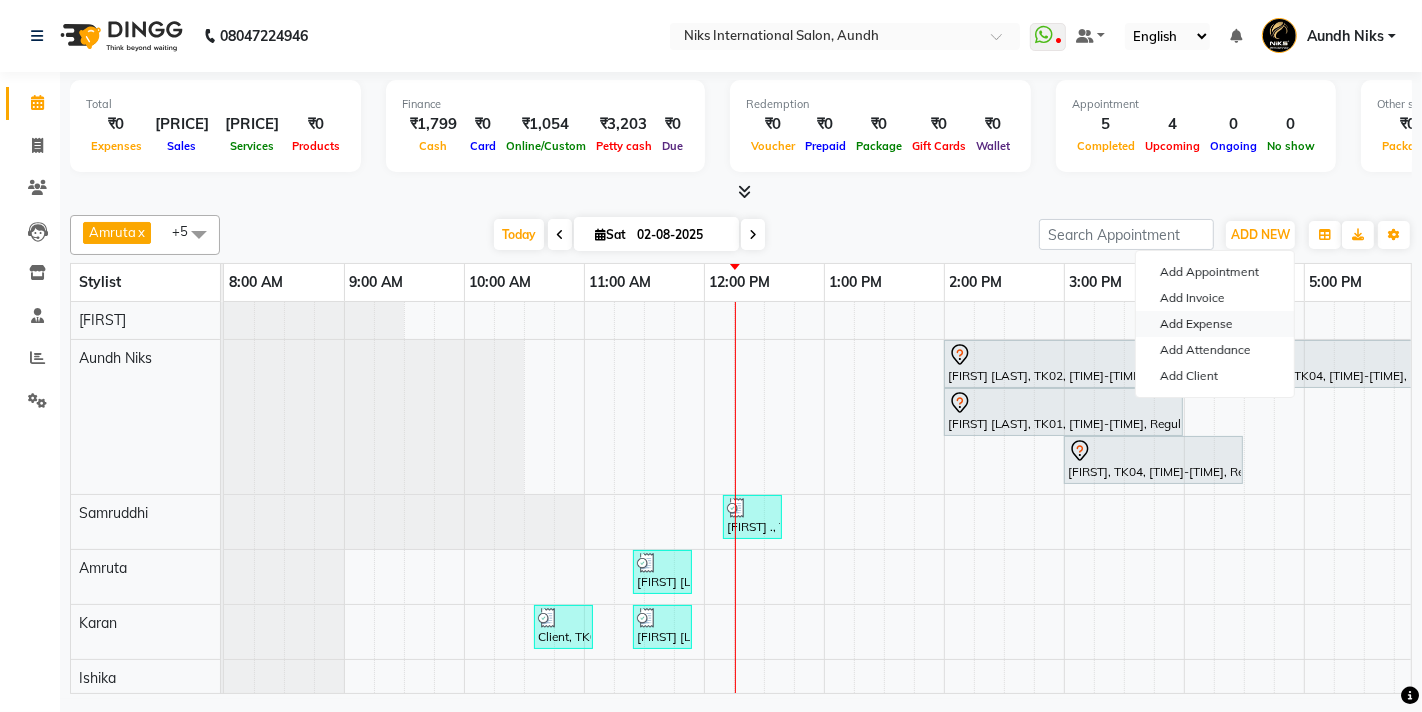 click on "Add Expense" at bounding box center (1215, 324) 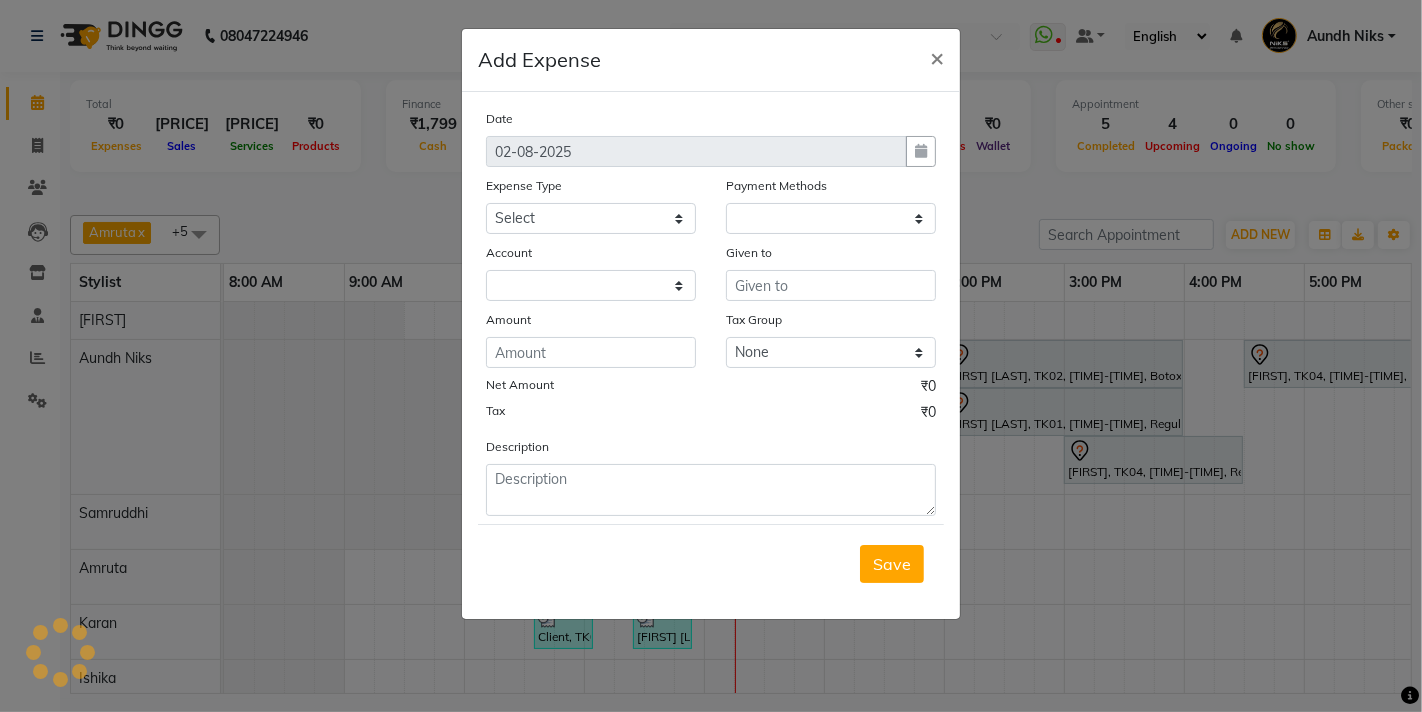 select on "1" 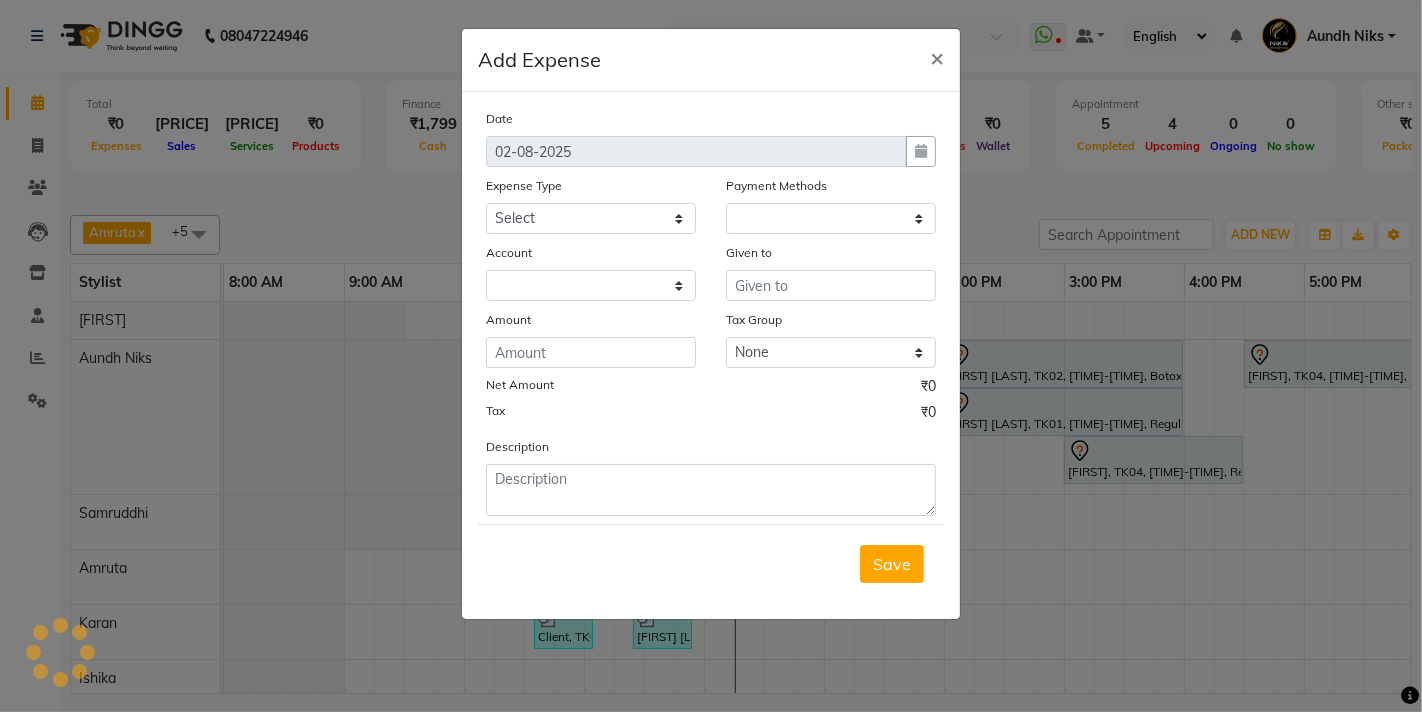 select on "2290" 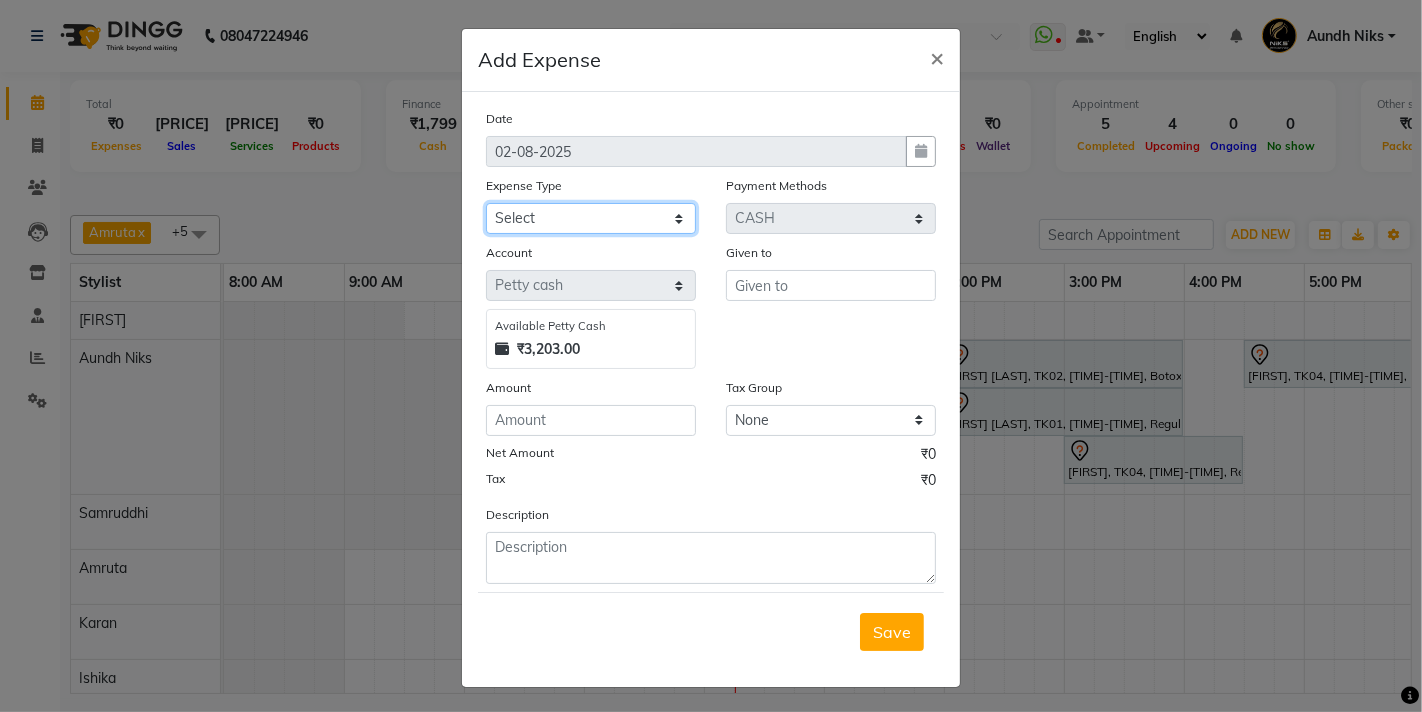 click on "Select Cash transfer to hub Client Snacks Donation Equipment Maintenance Miscellaneous Other Pantry Product Salary Staff Refreshment Tea & Refreshment Travalling" 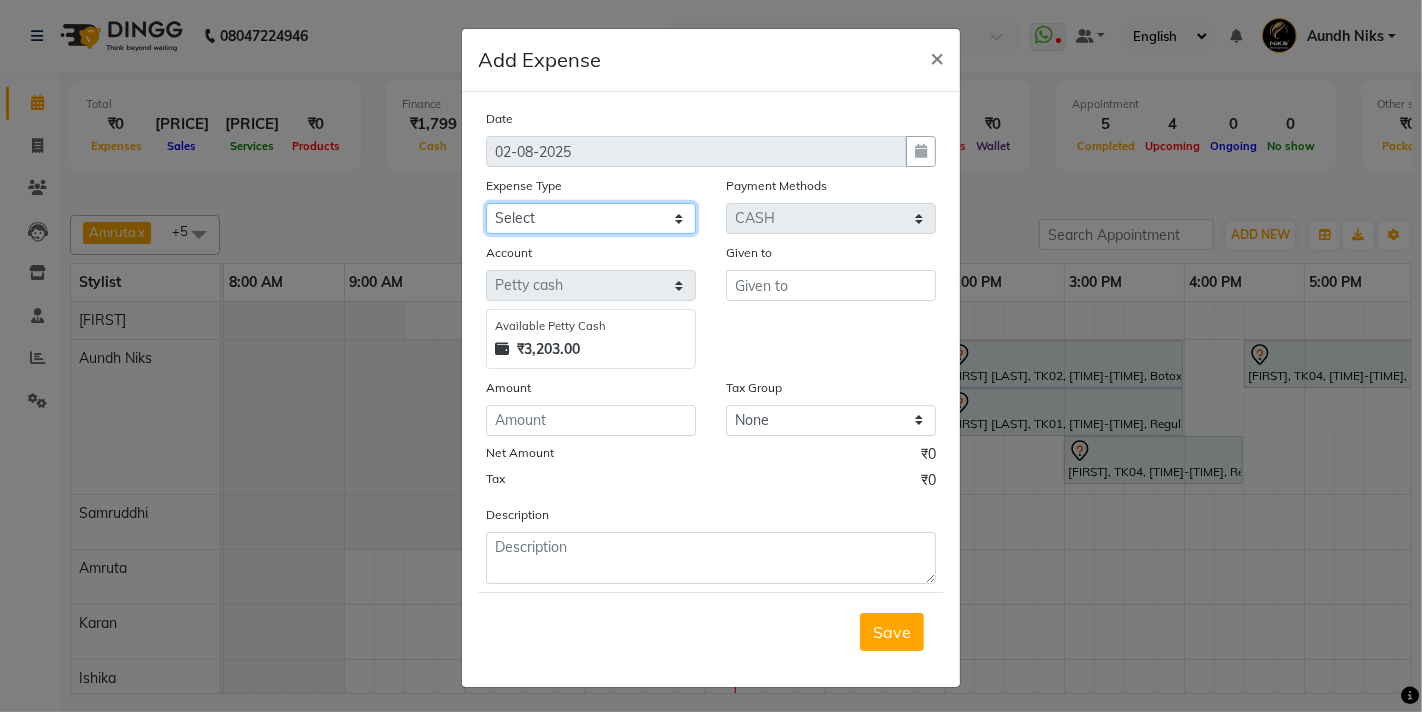 select on "954" 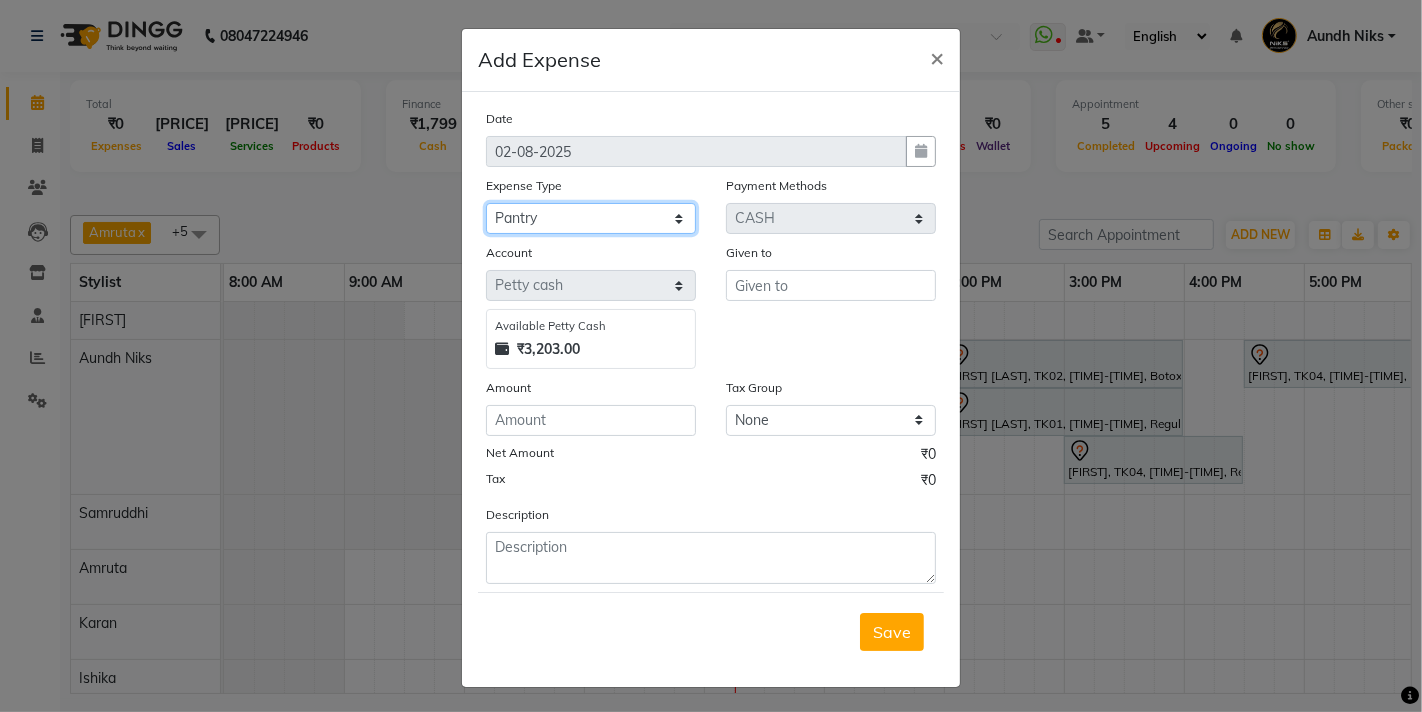 click on "Select Cash transfer to hub Client Snacks Donation Equipment Maintenance Miscellaneous Other Pantry Product Salary Staff Refreshment Tea & Refreshment Travalling" 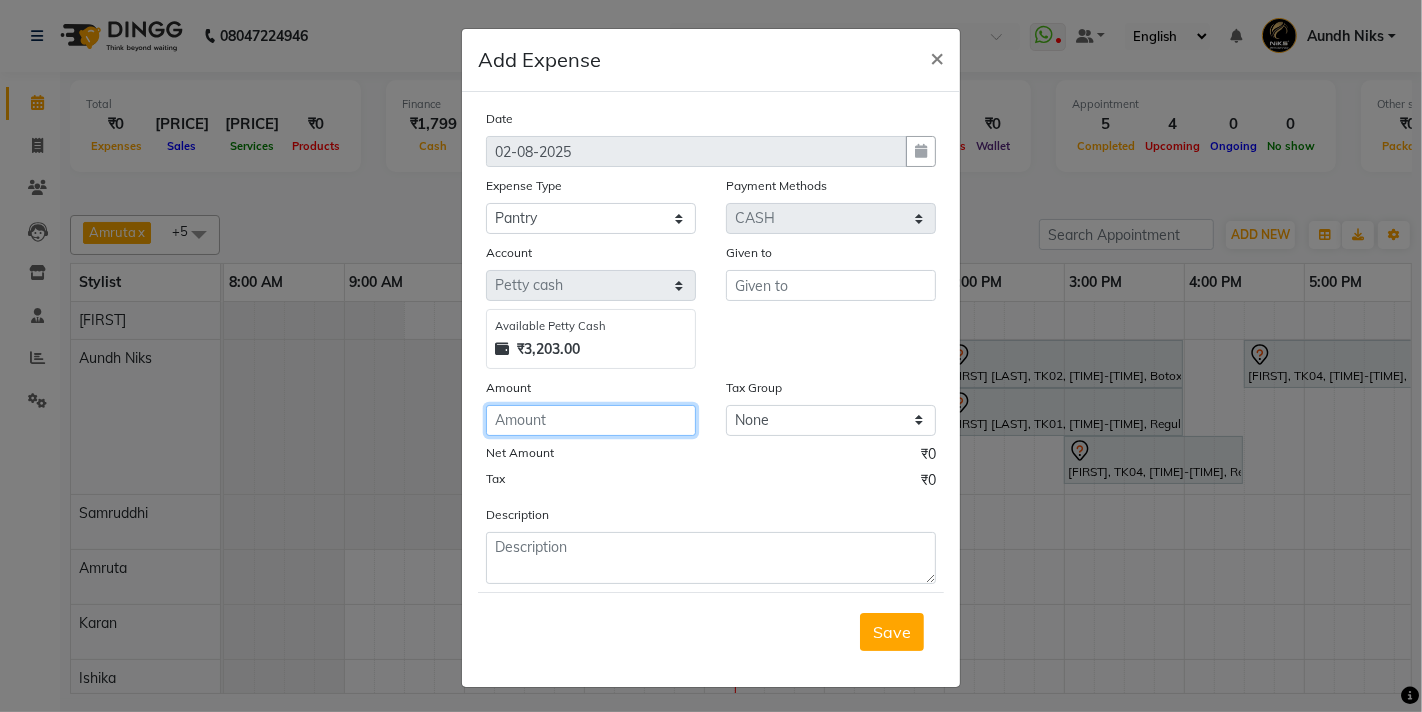 click 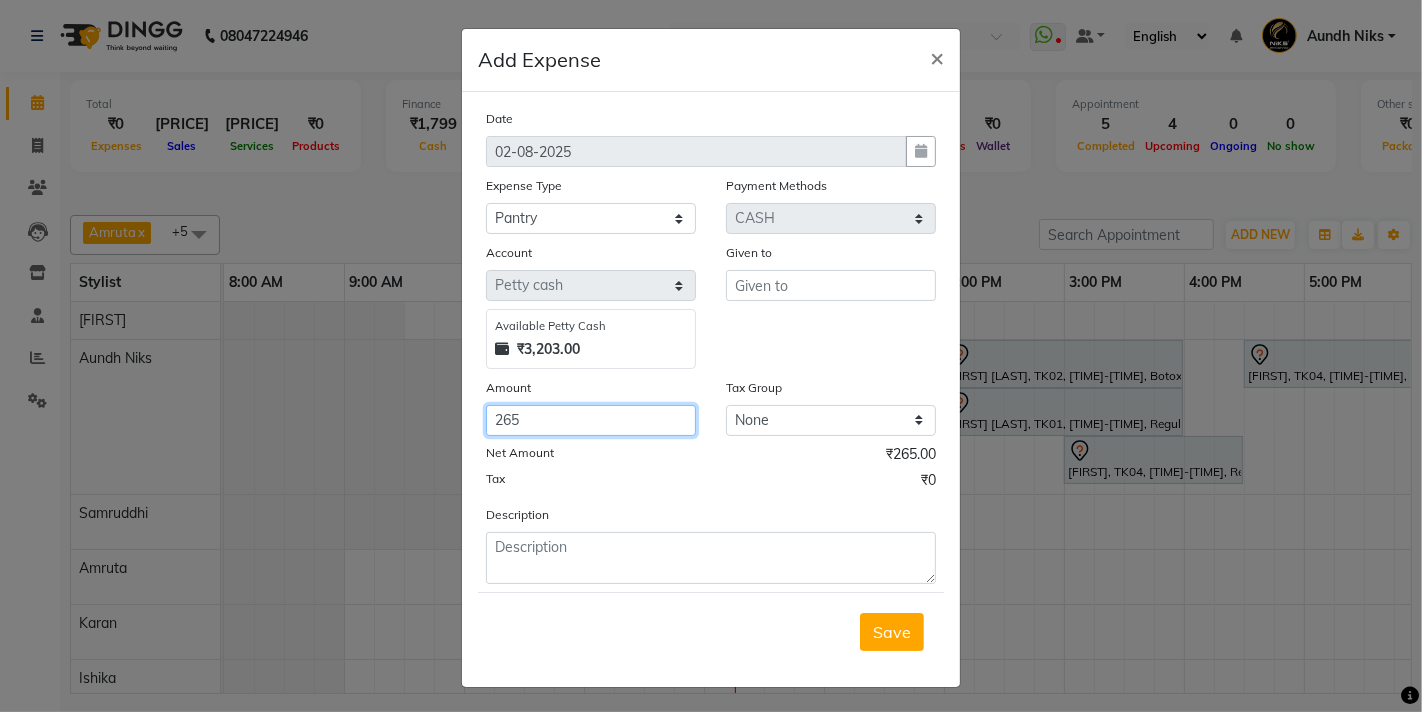 type on "265" 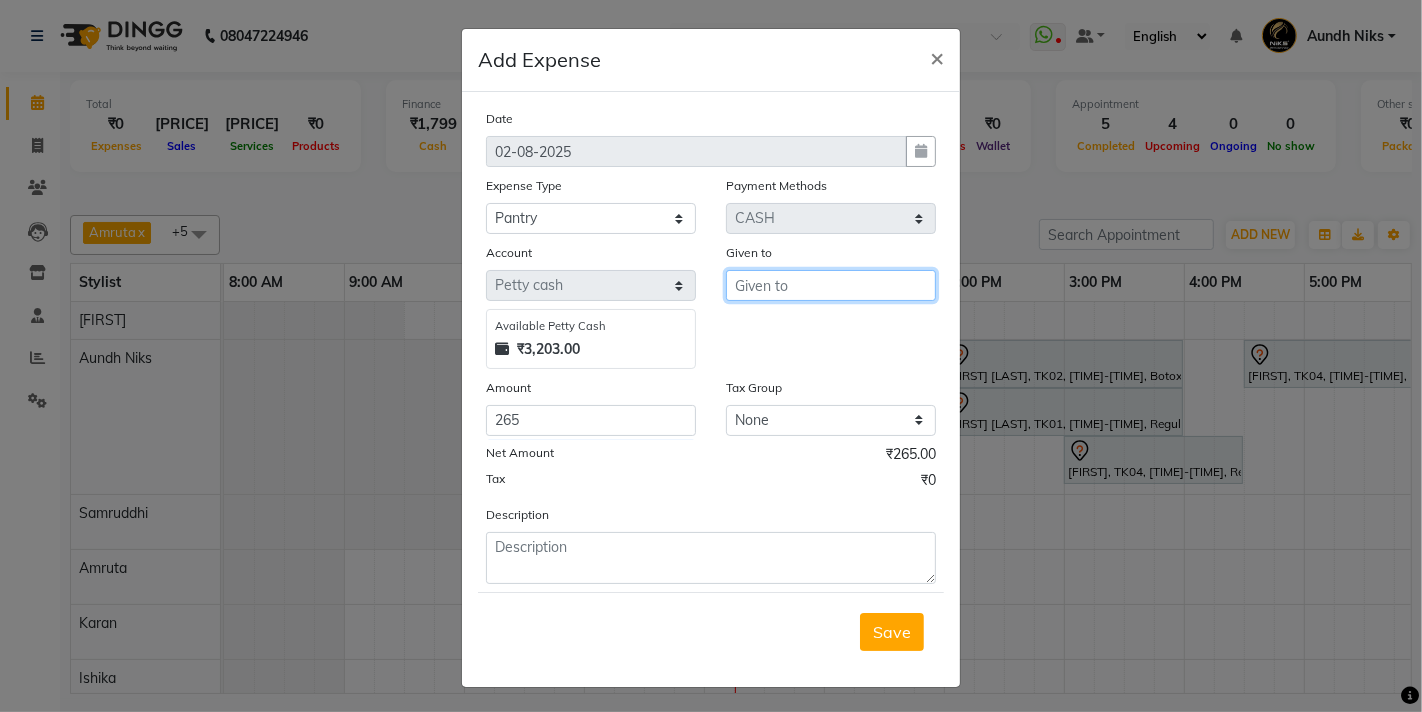 click at bounding box center (831, 285) 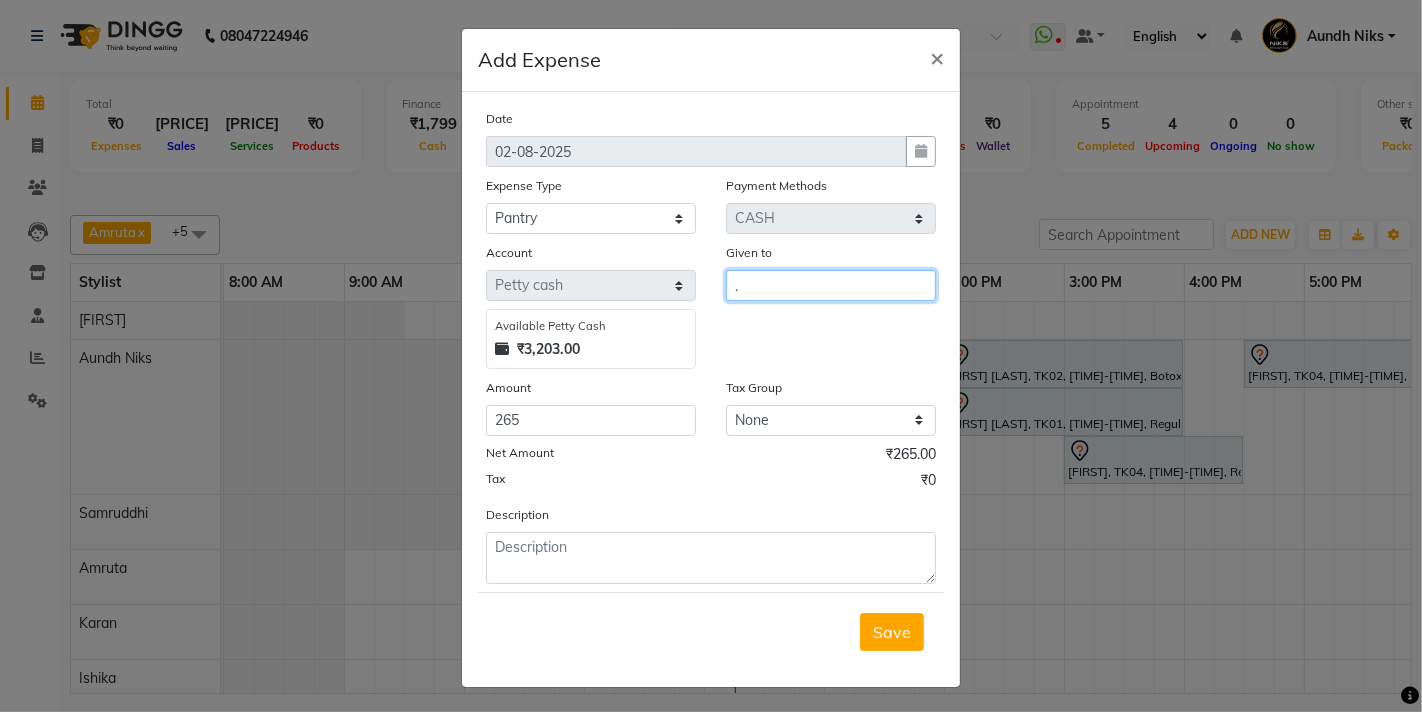 type on "." 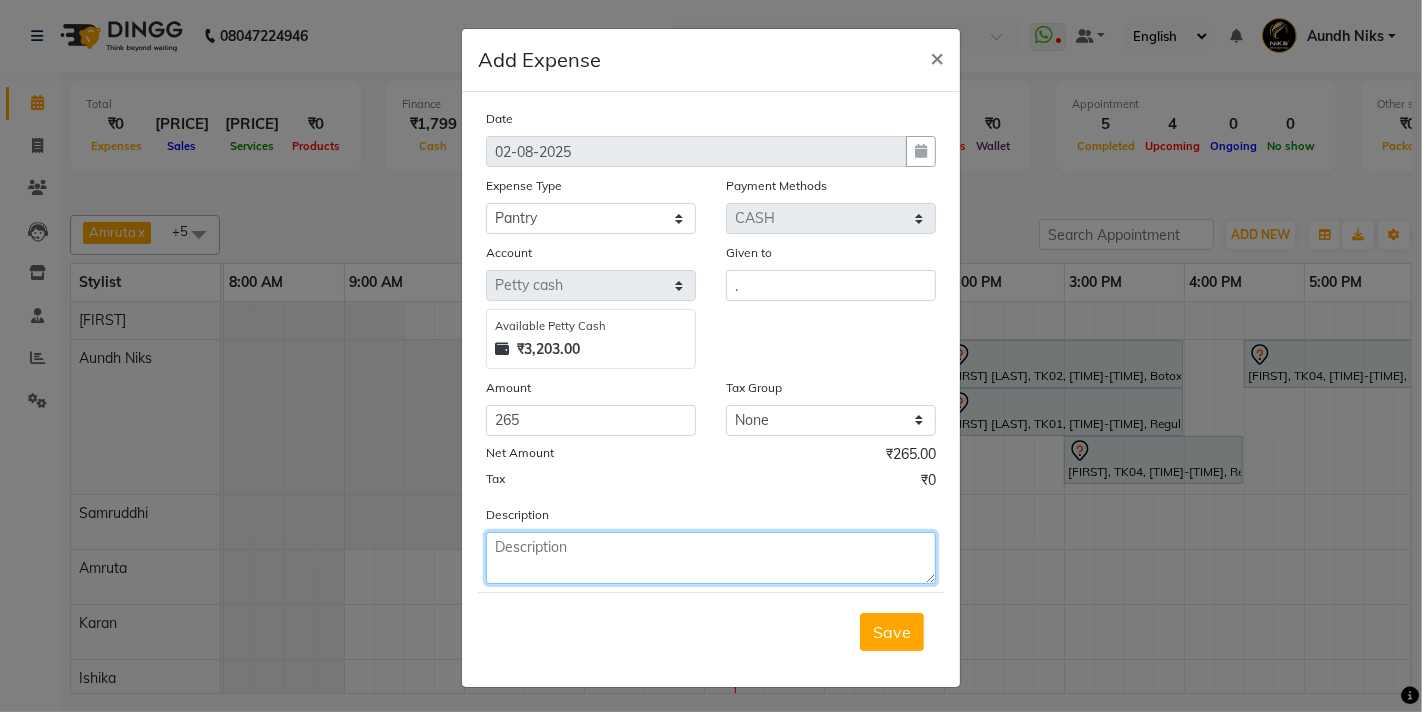click 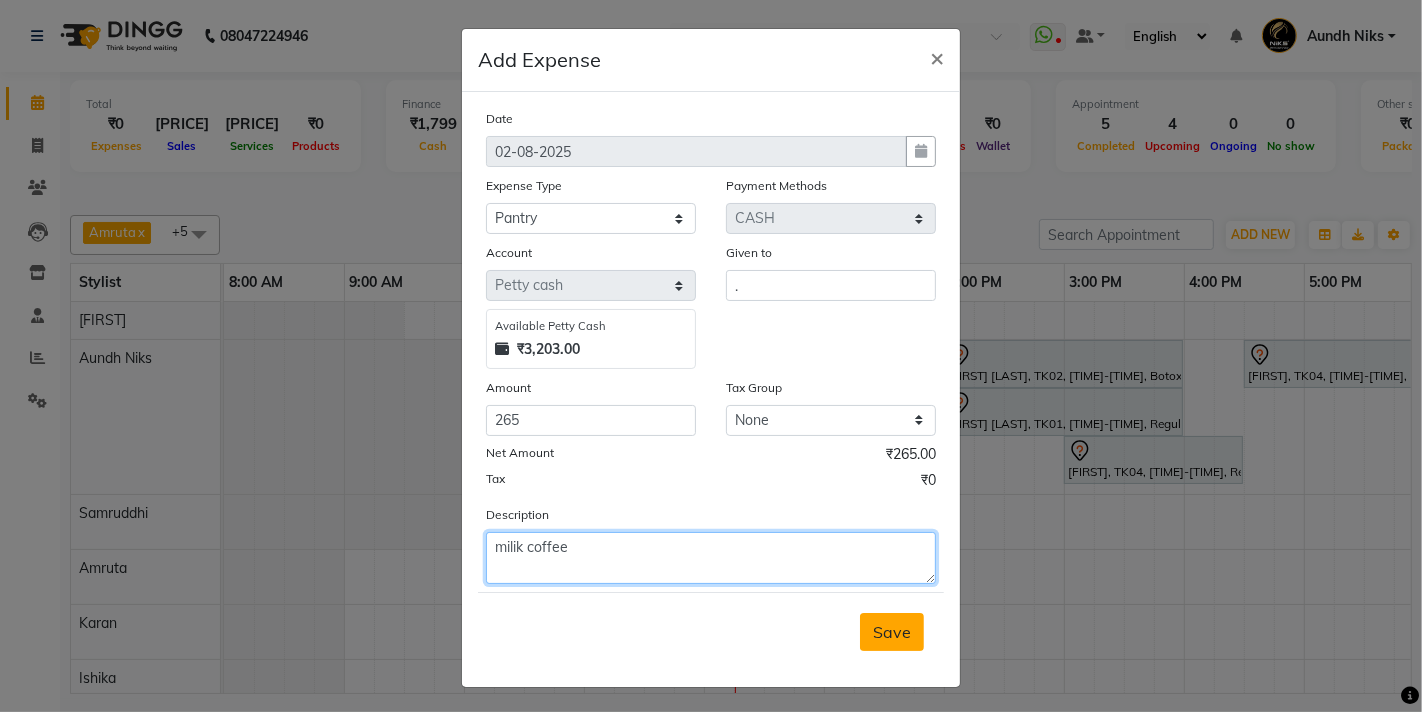type on "milik coffee" 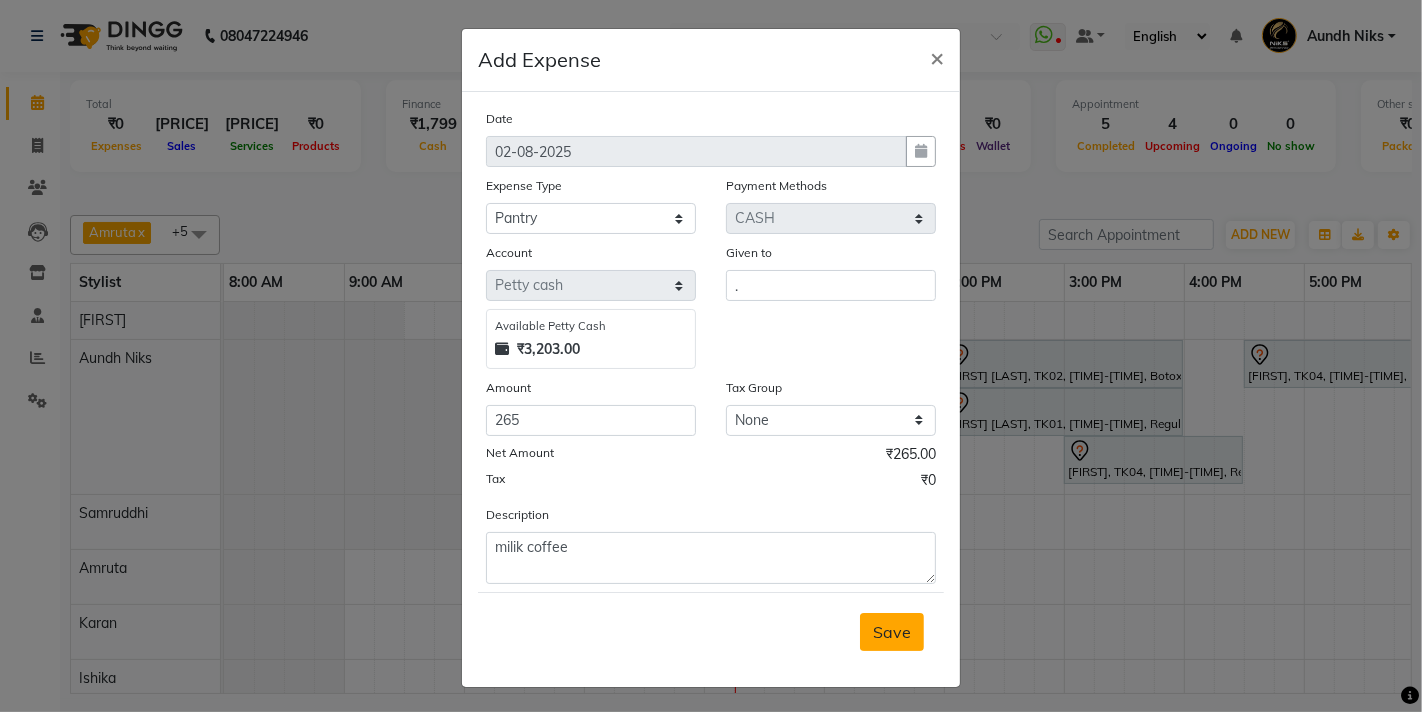 click on "Save" at bounding box center [892, 632] 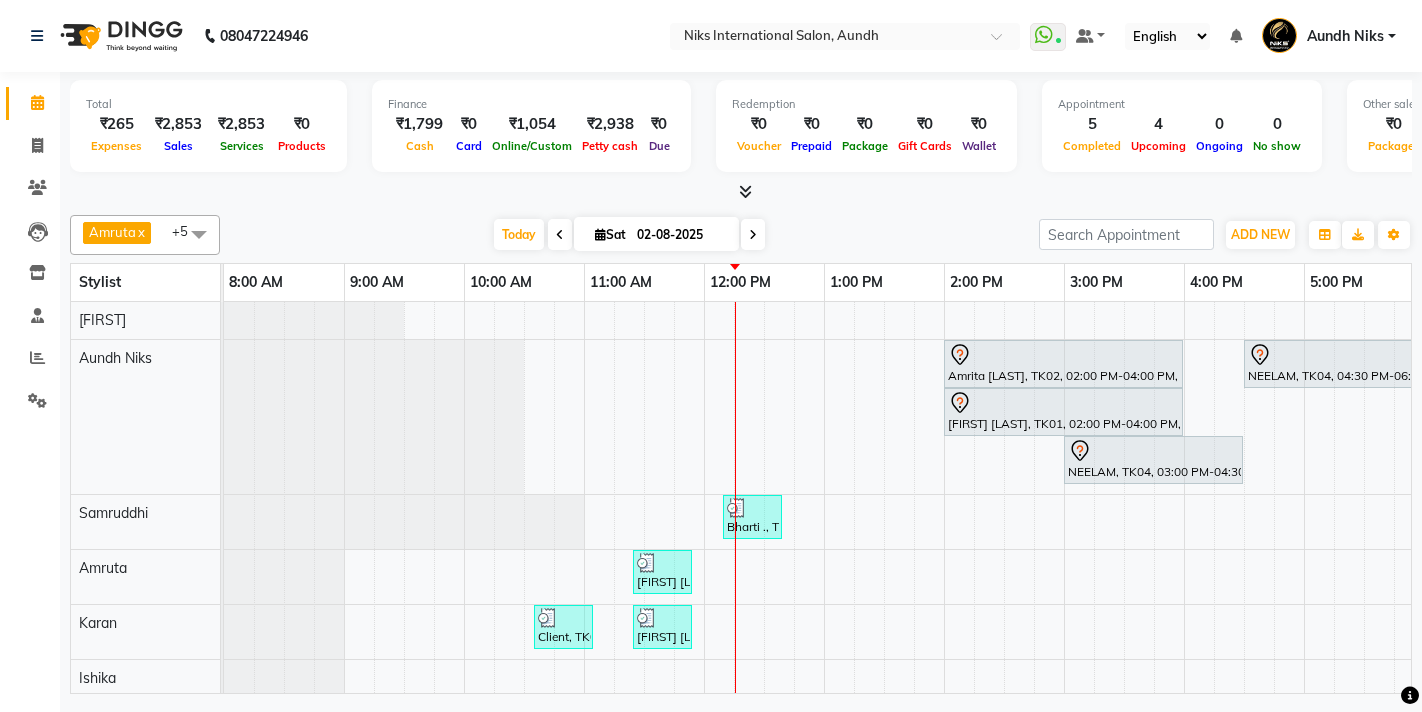 scroll, scrollTop: 0, scrollLeft: 0, axis: both 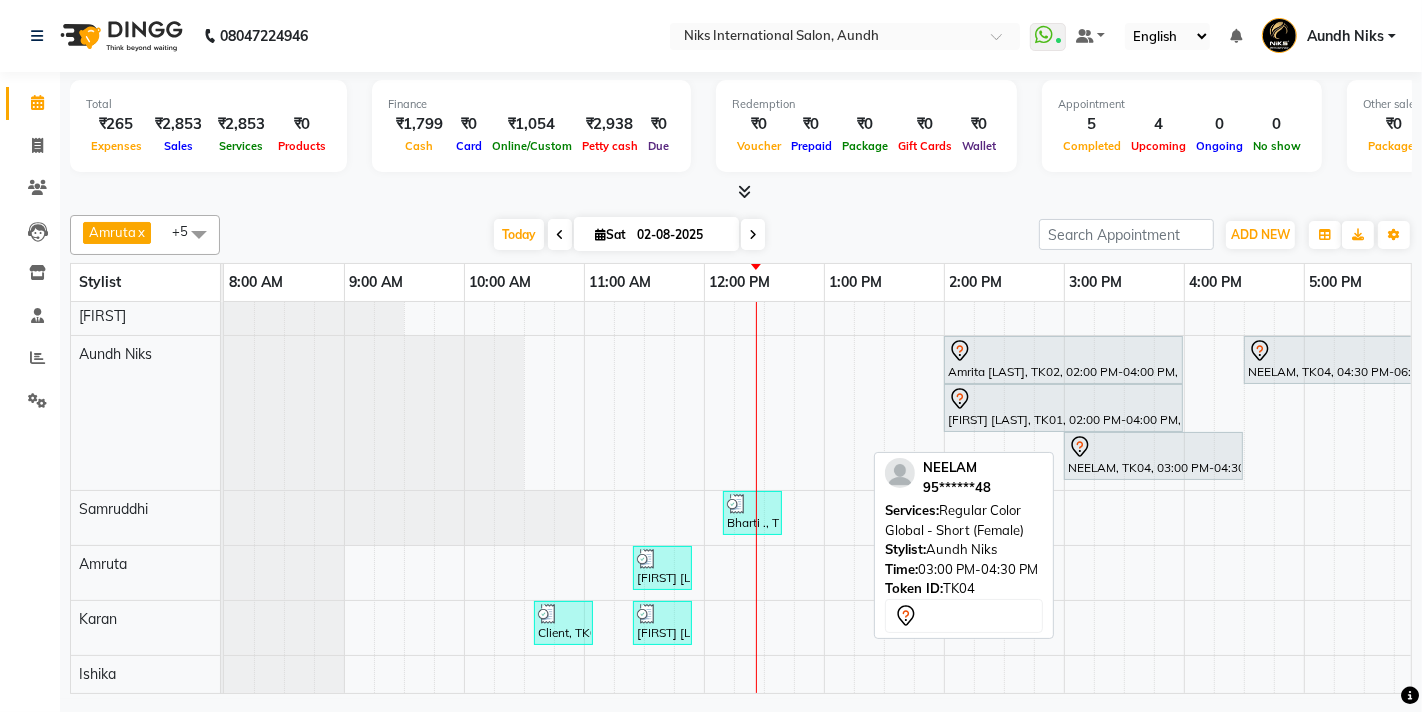 click on "[FIRST], TK04, [TIME]-[TIME], Regular Color Global - Short (Female)" at bounding box center [1153, 456] 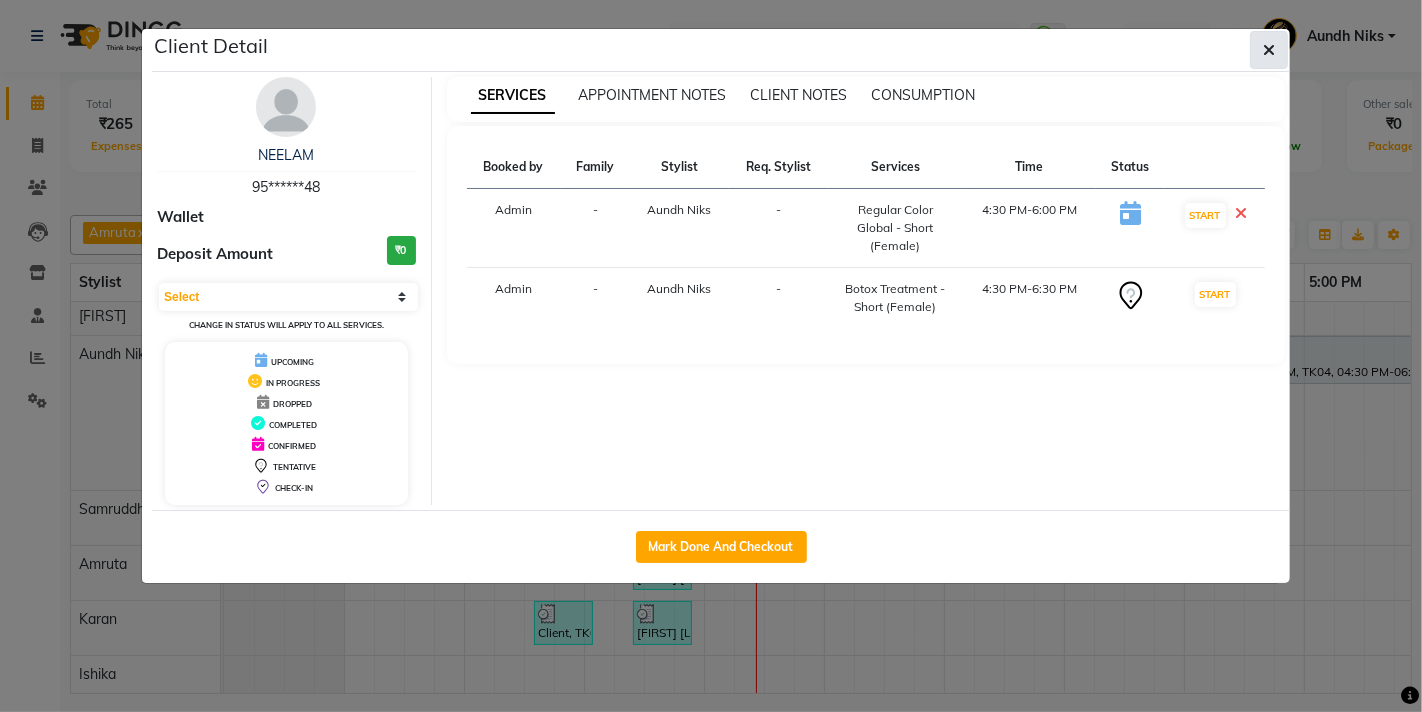 click 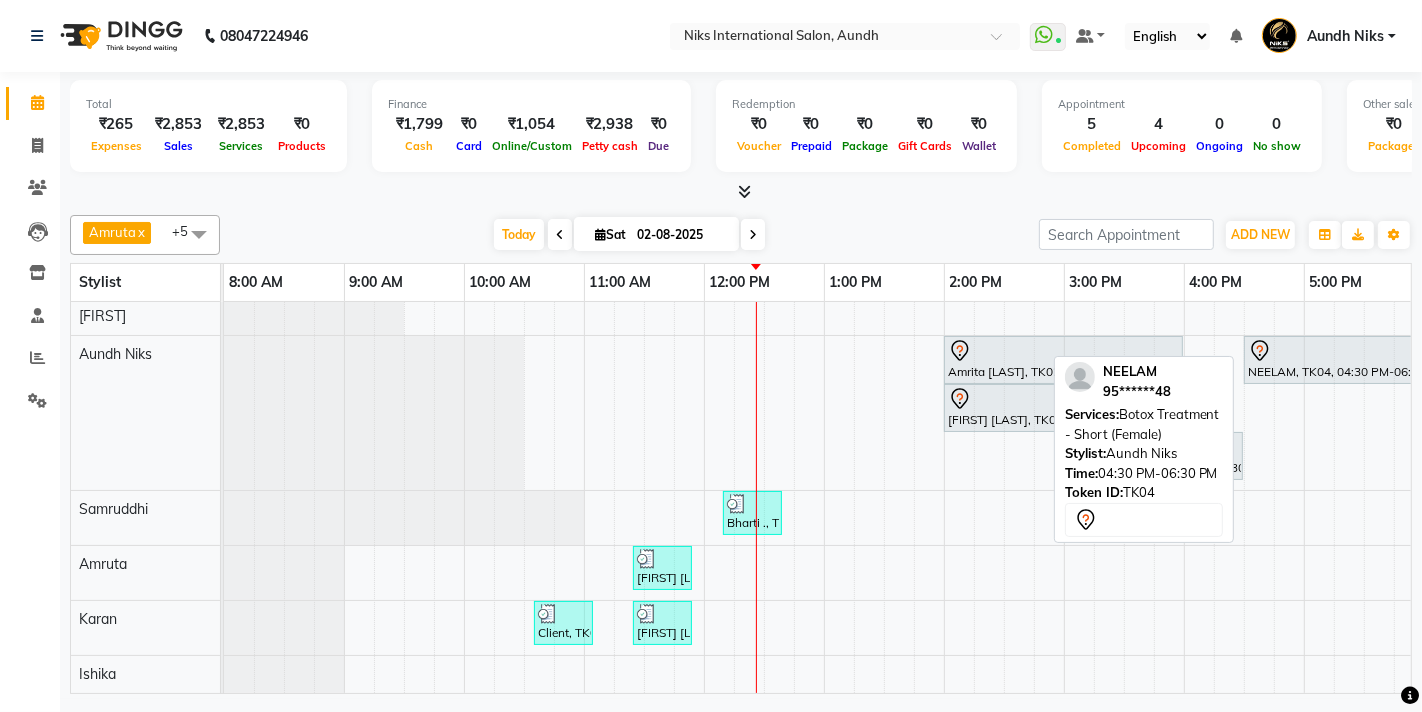 click at bounding box center (1363, 351) 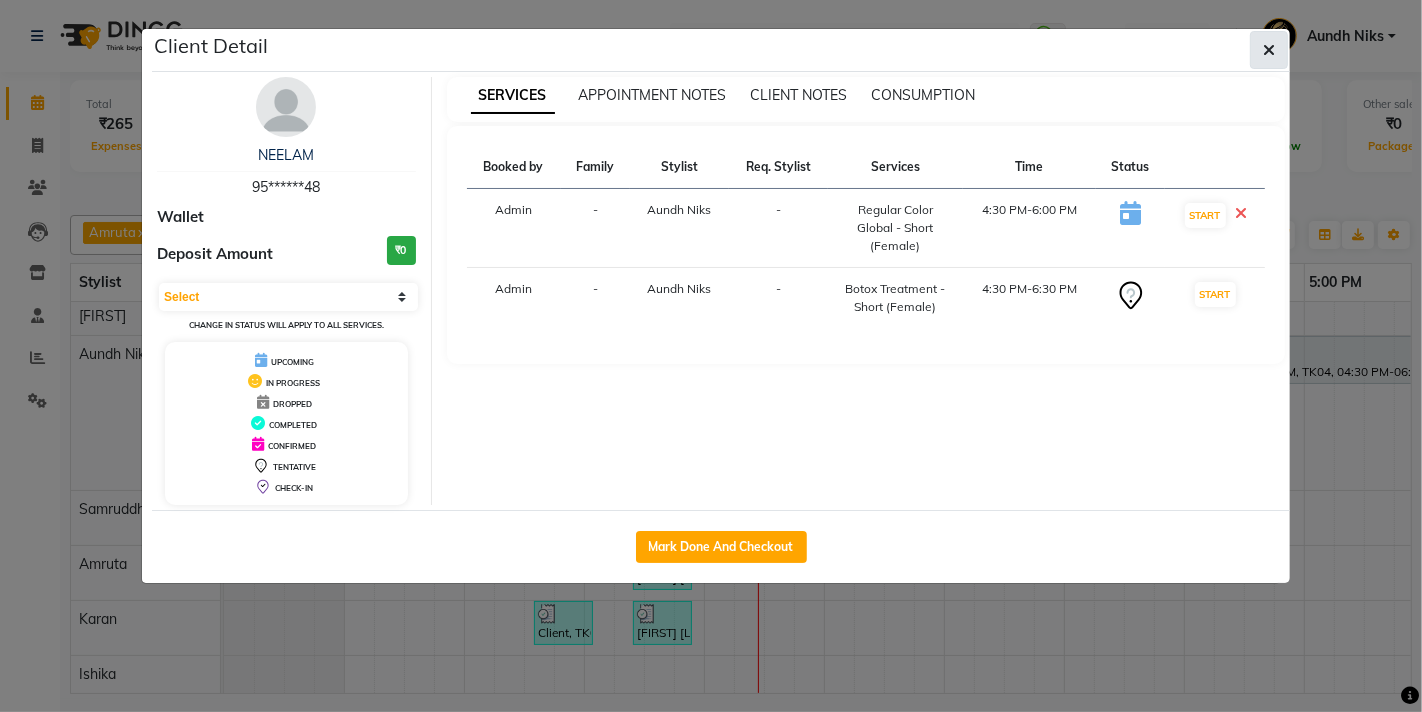 click 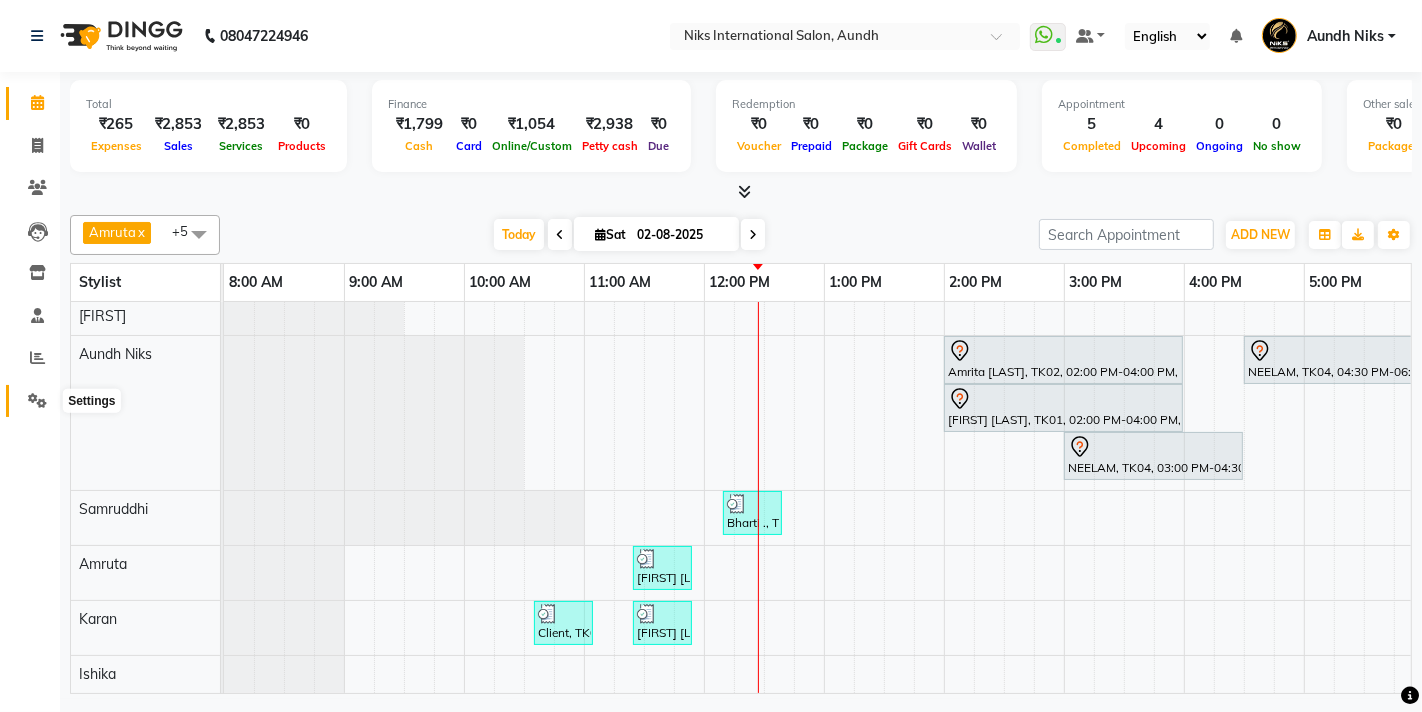 click 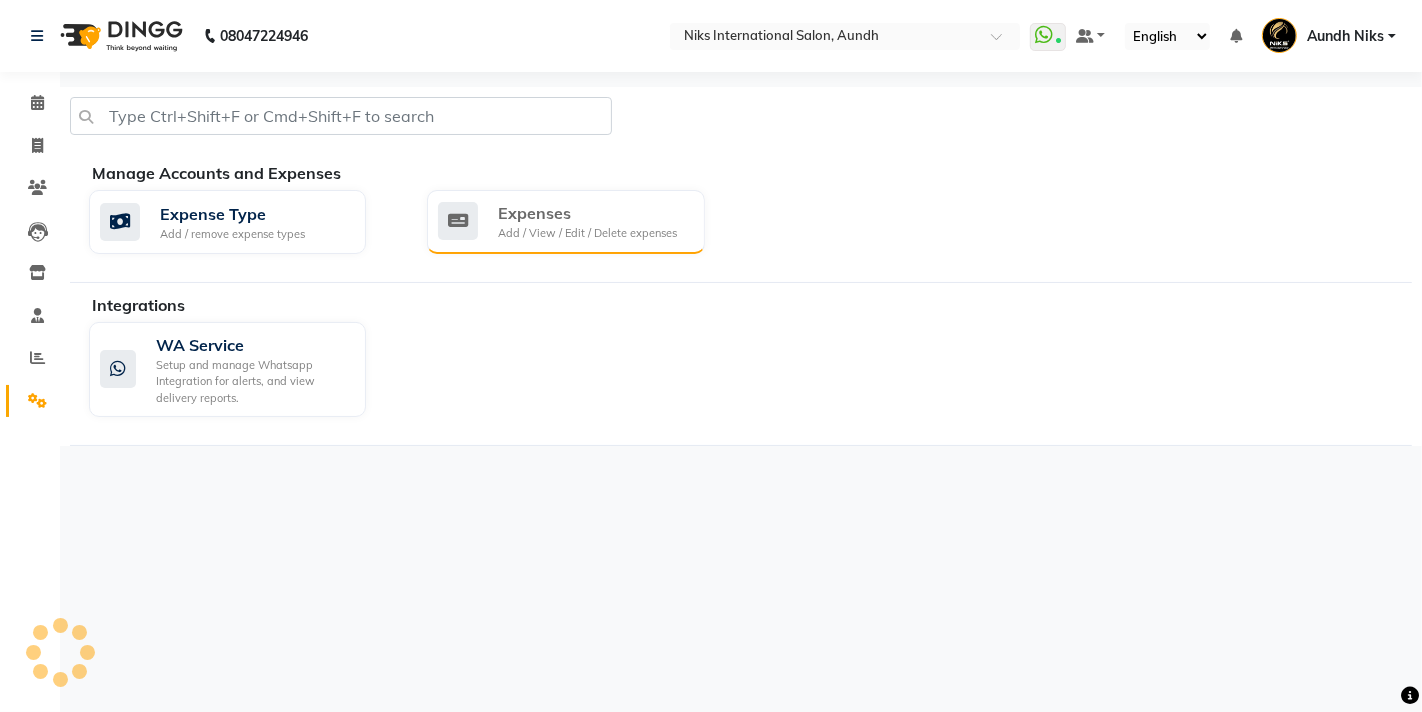 click on "Add / View / Edit / Delete expenses" 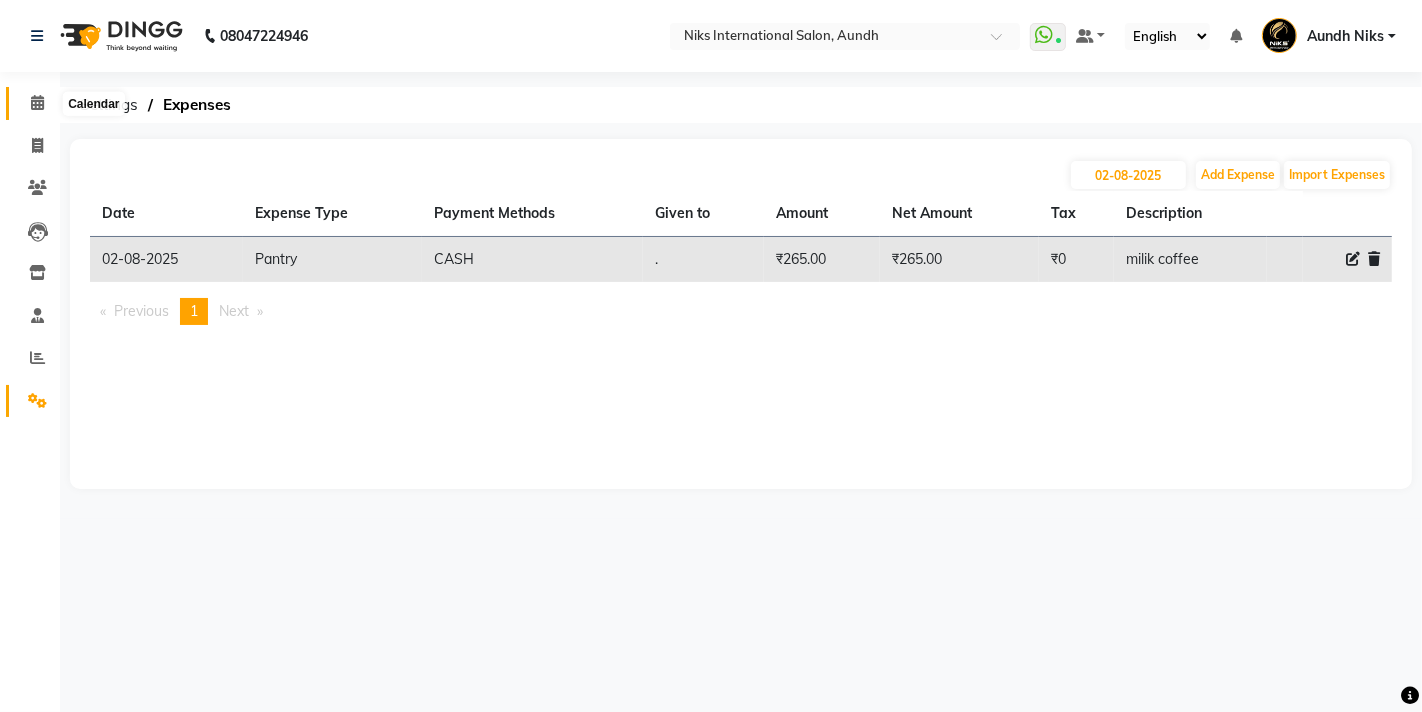 click 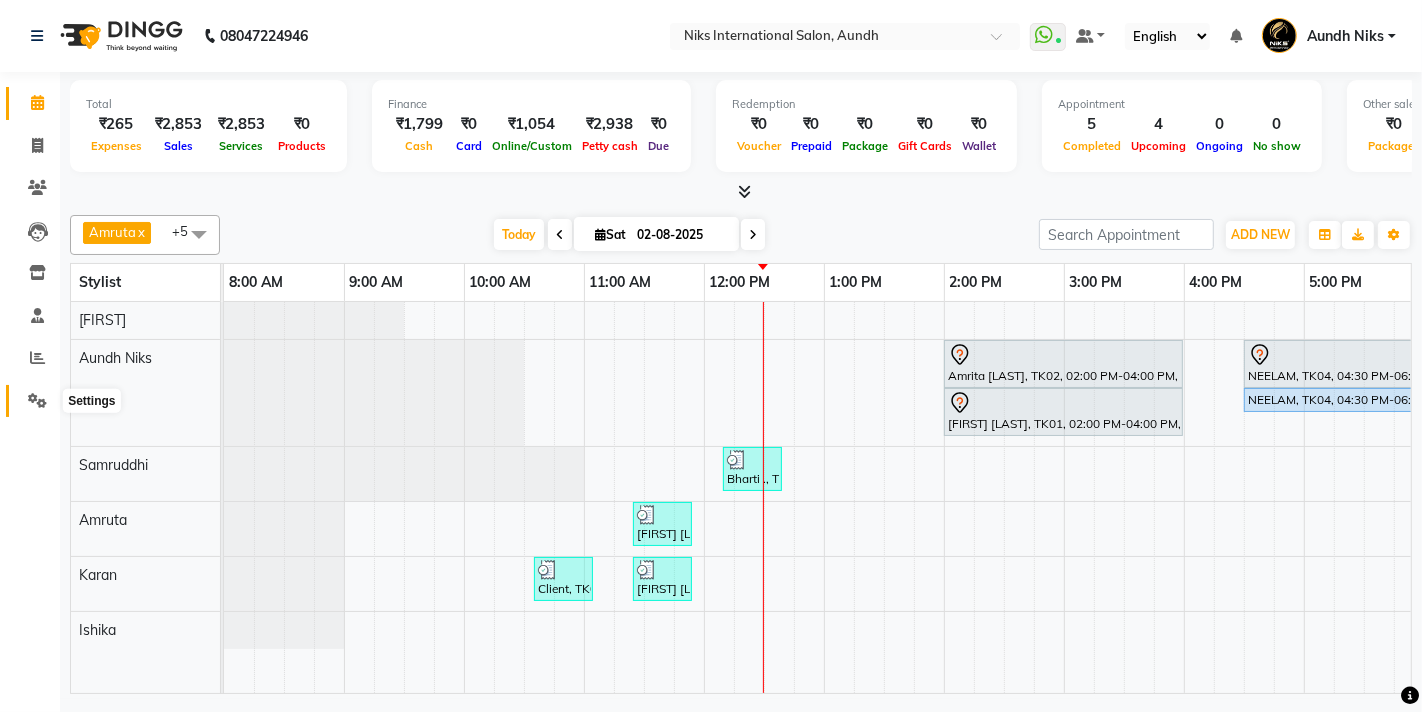click 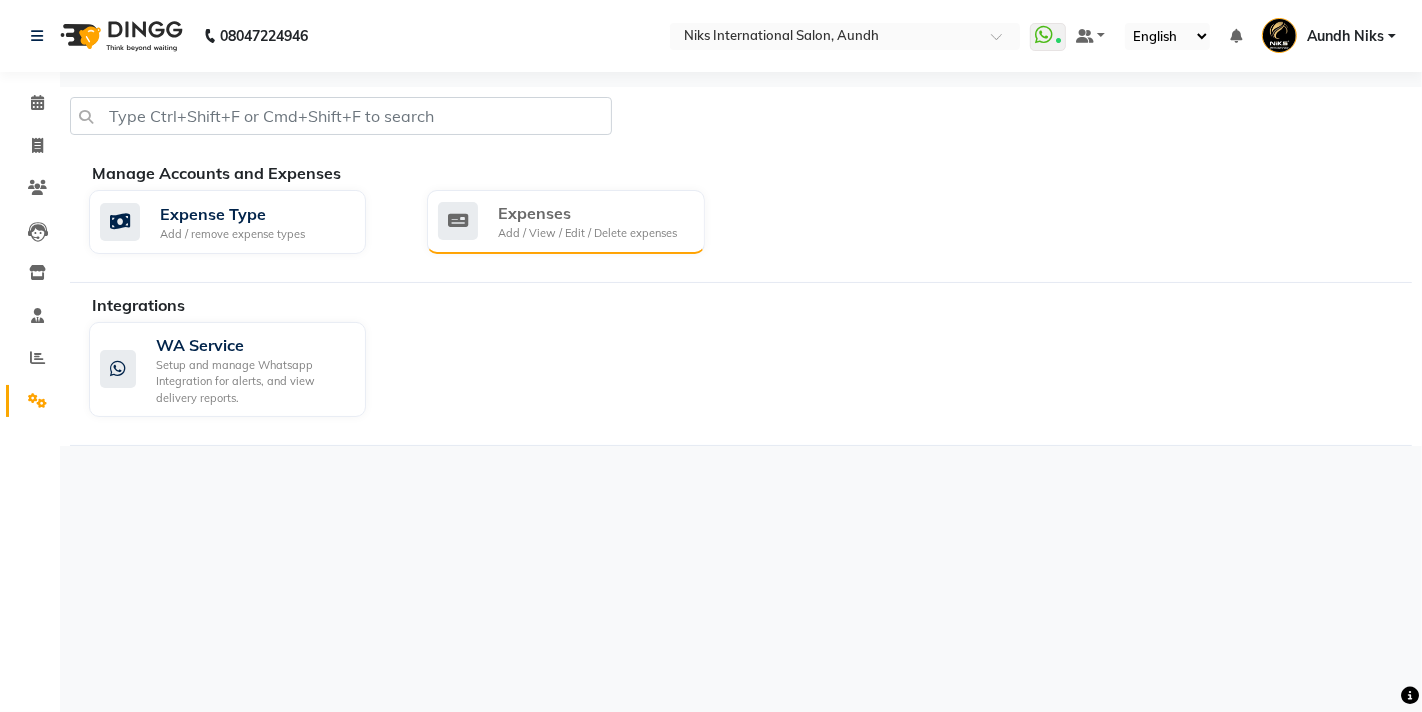 click on "Add / View / Edit / Delete expenses" 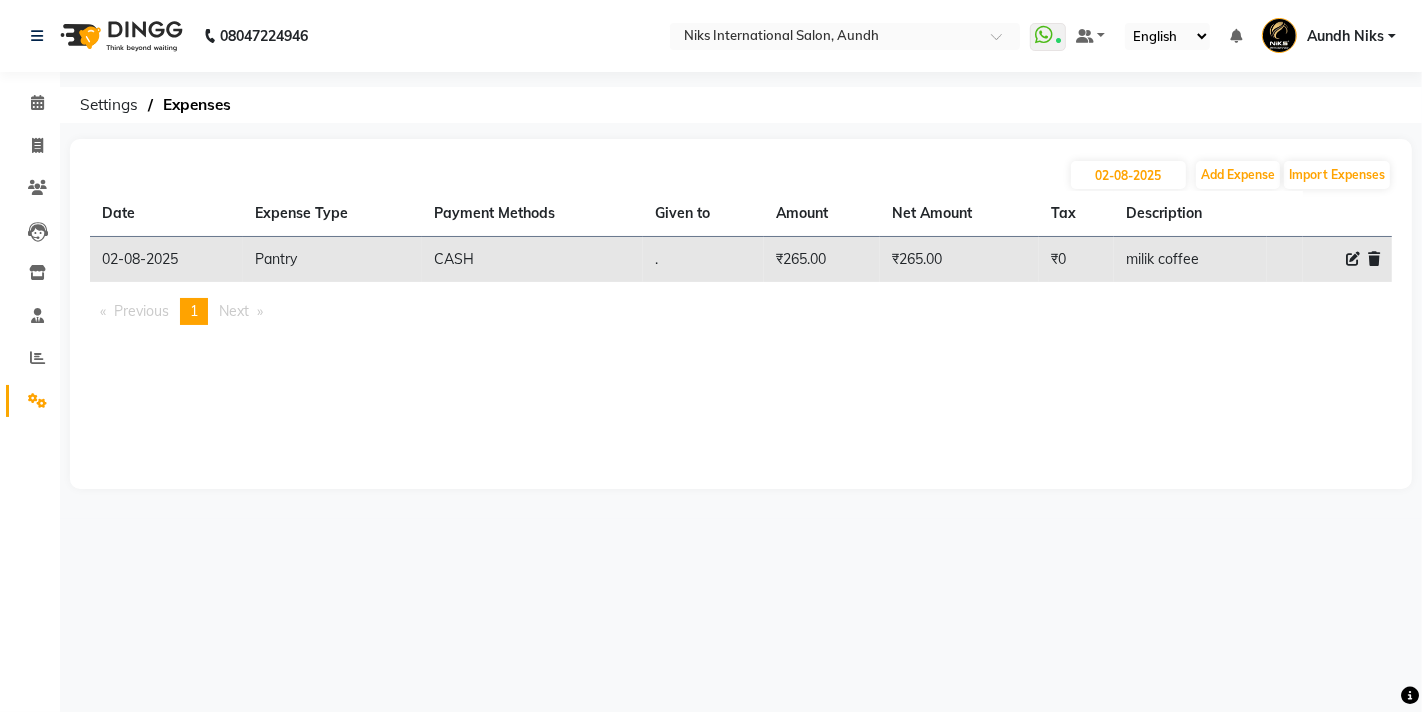 click 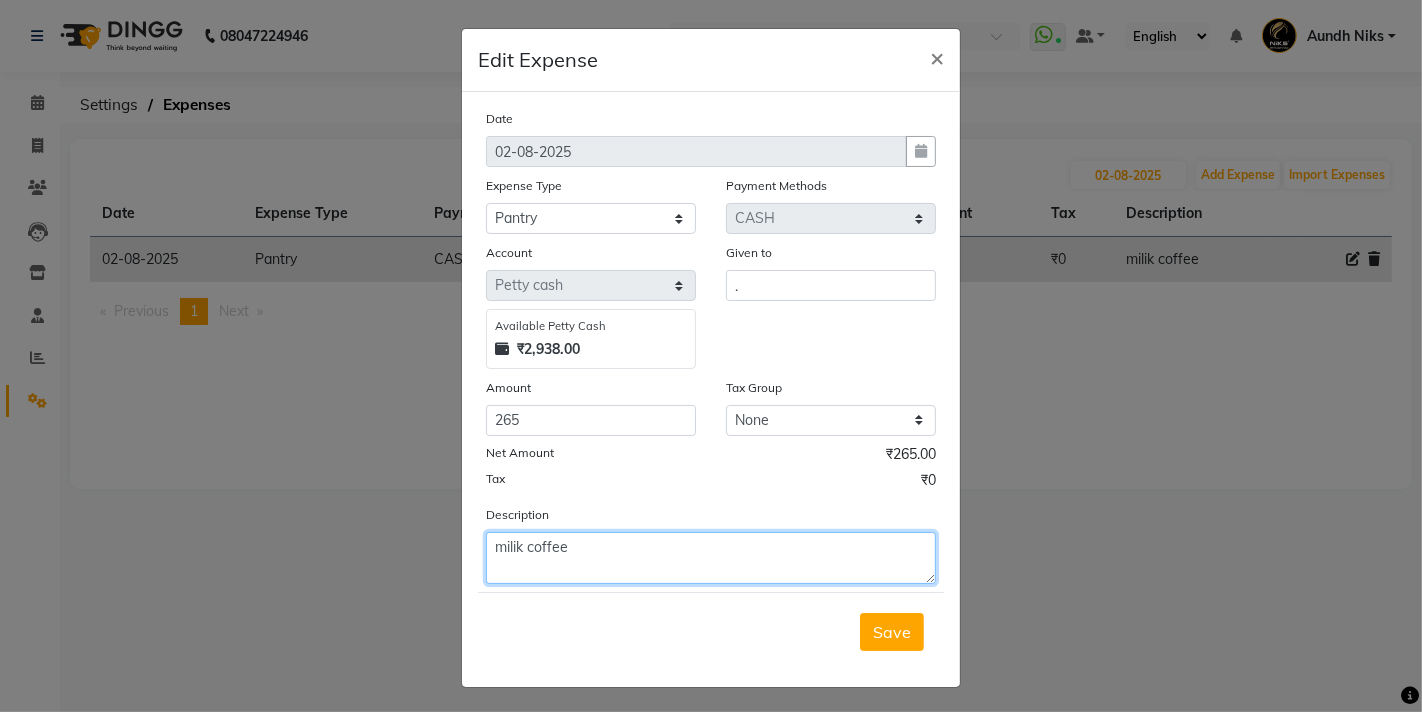 click on "milik coffee" 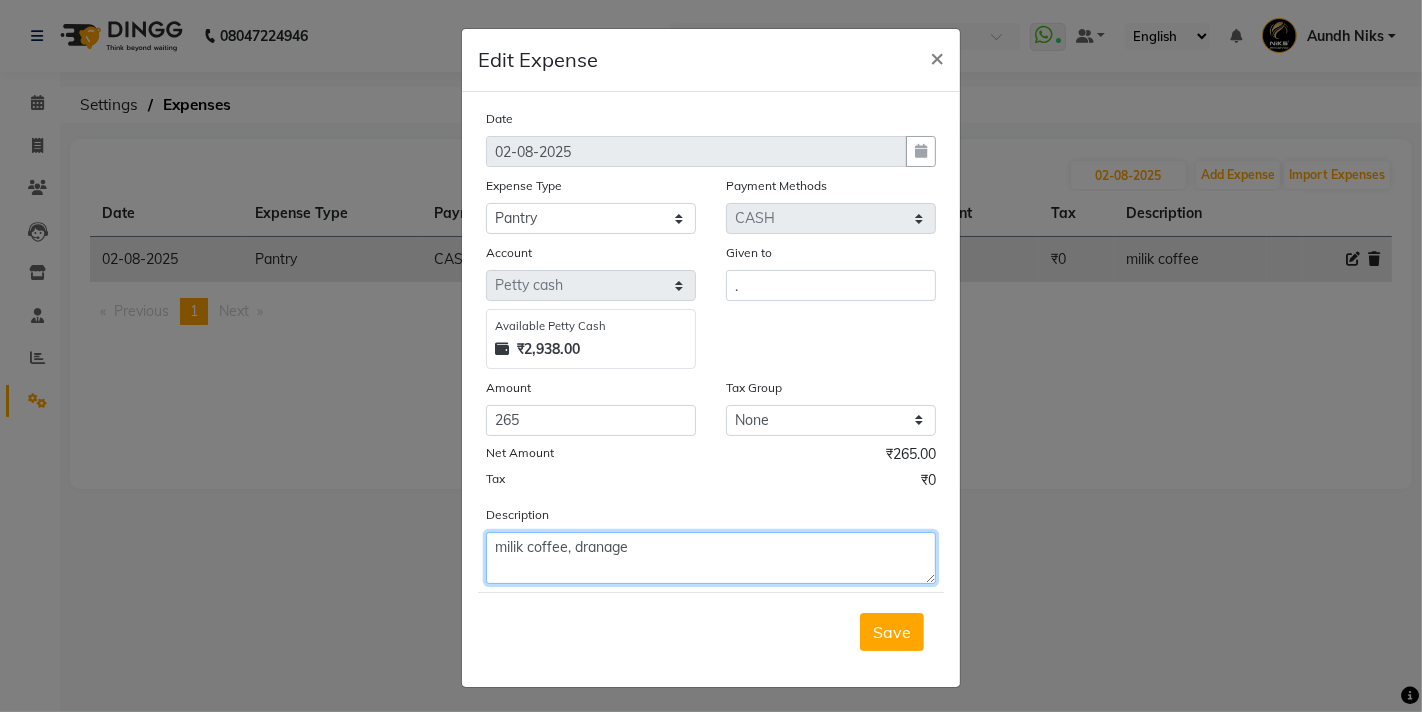 click on "milik coffee, dranage" 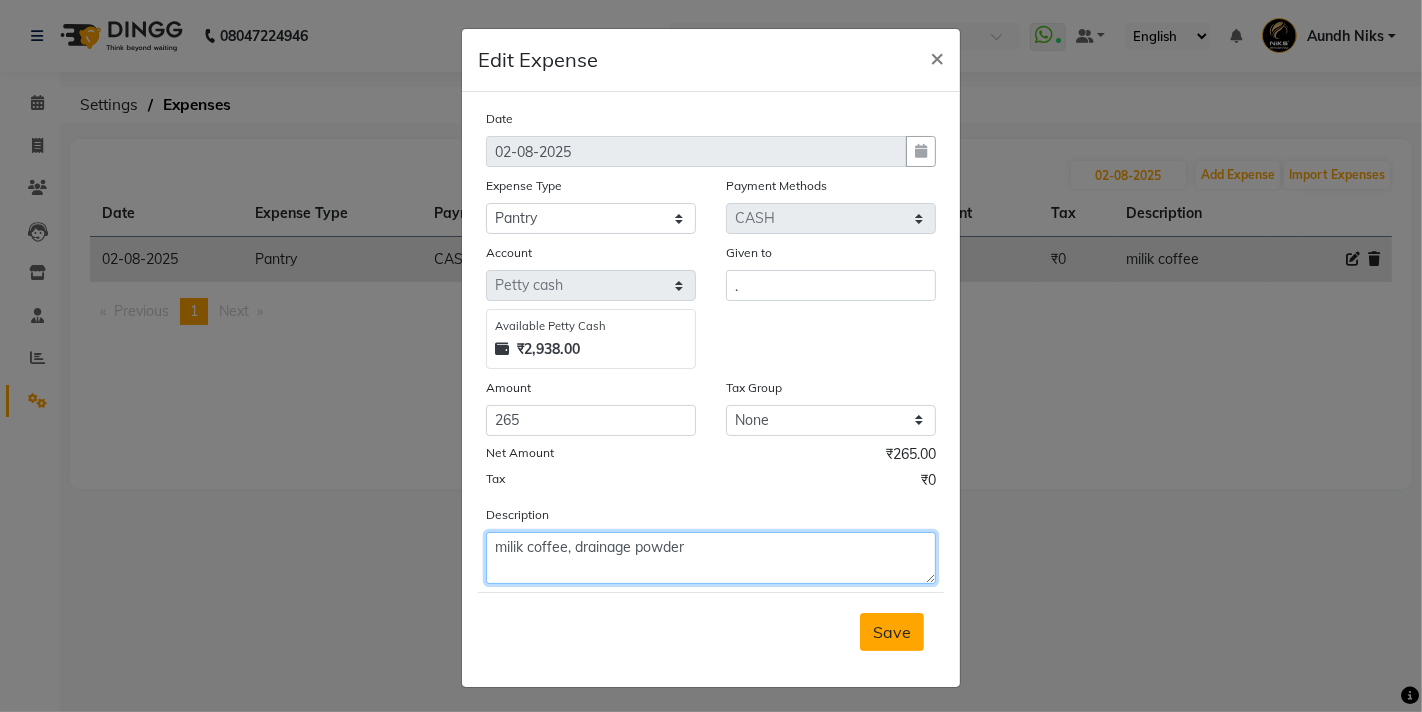 type on "milik coffee, drainage powder" 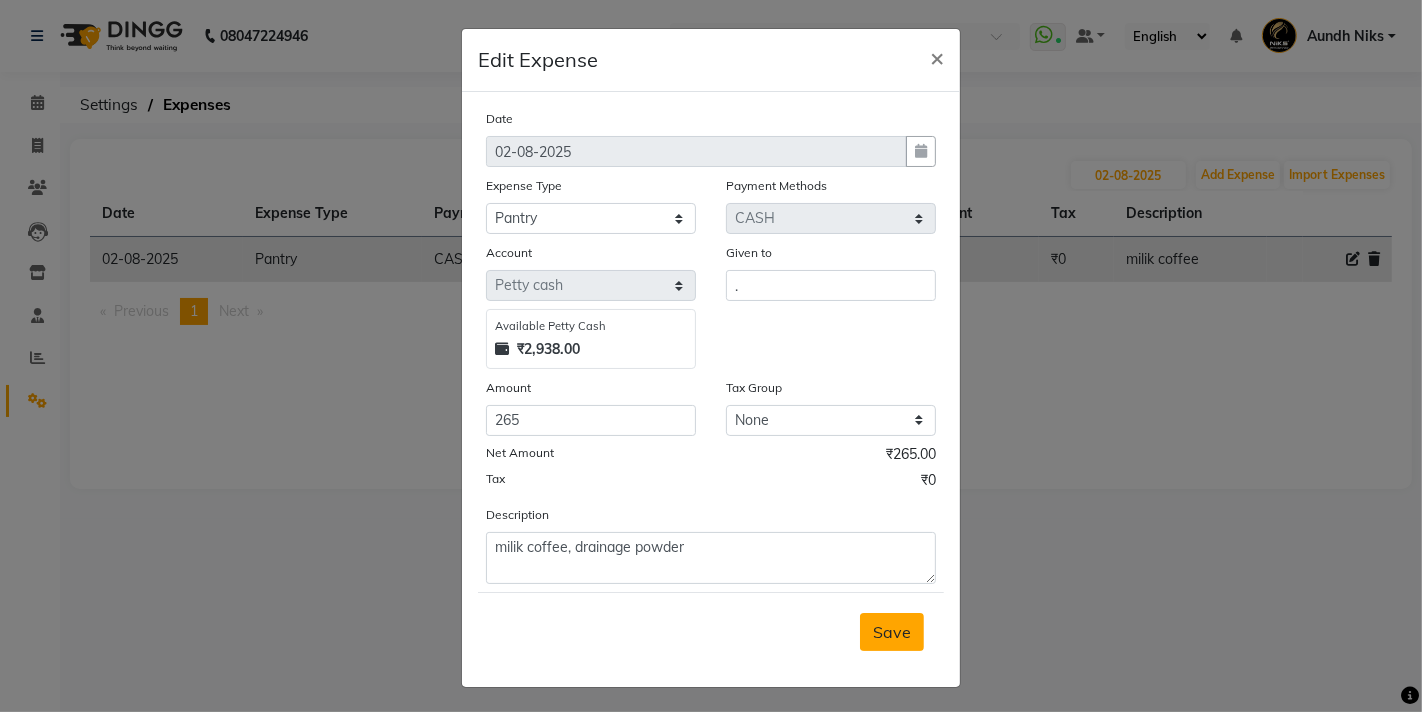 click on "Save" at bounding box center [892, 632] 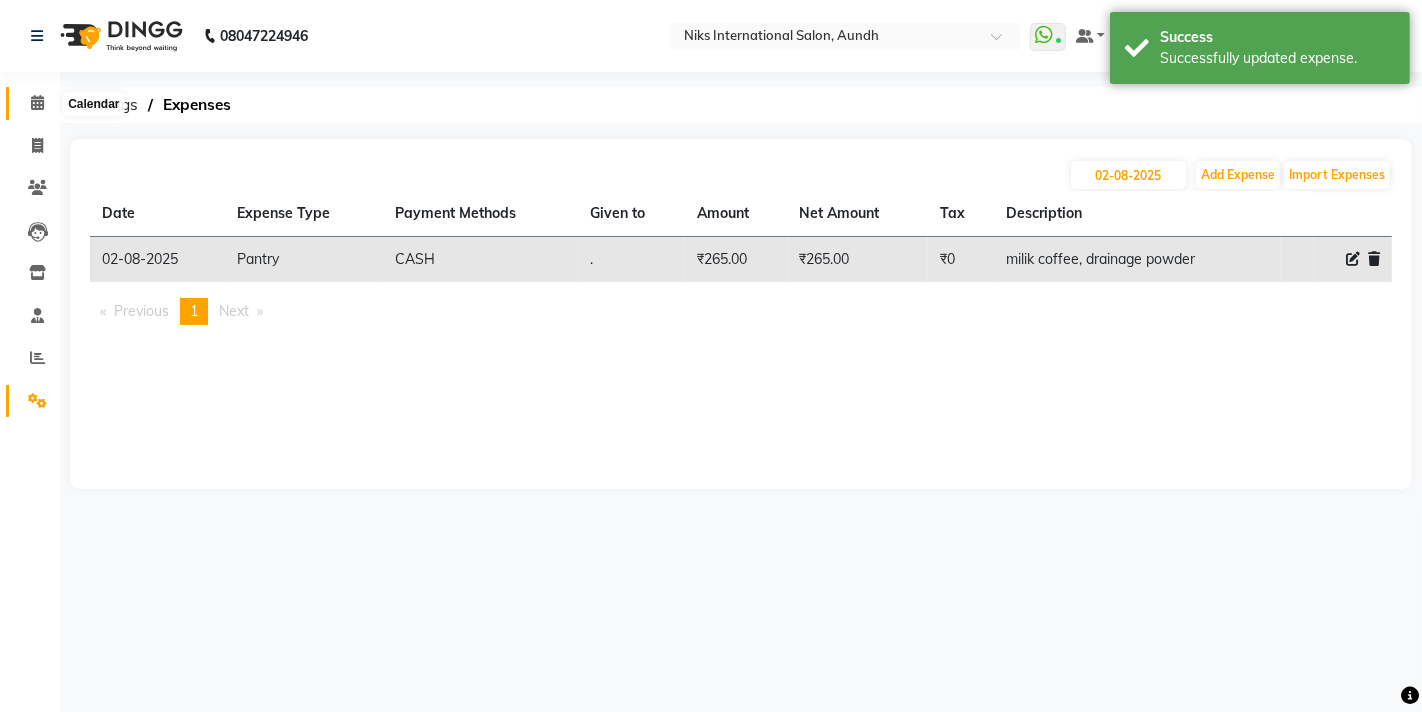 click 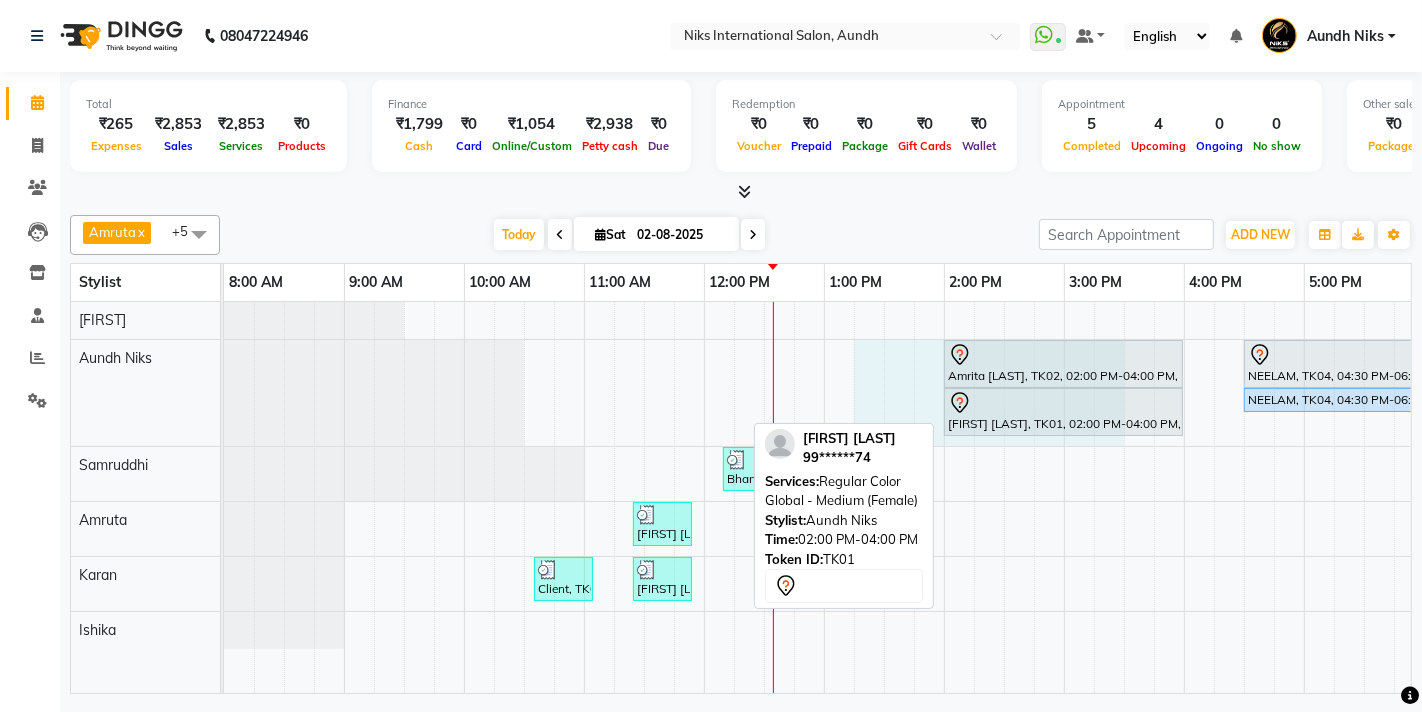 drag, startPoint x: 863, startPoint y: 407, endPoint x: 1113, endPoint y: 398, distance: 250.16194 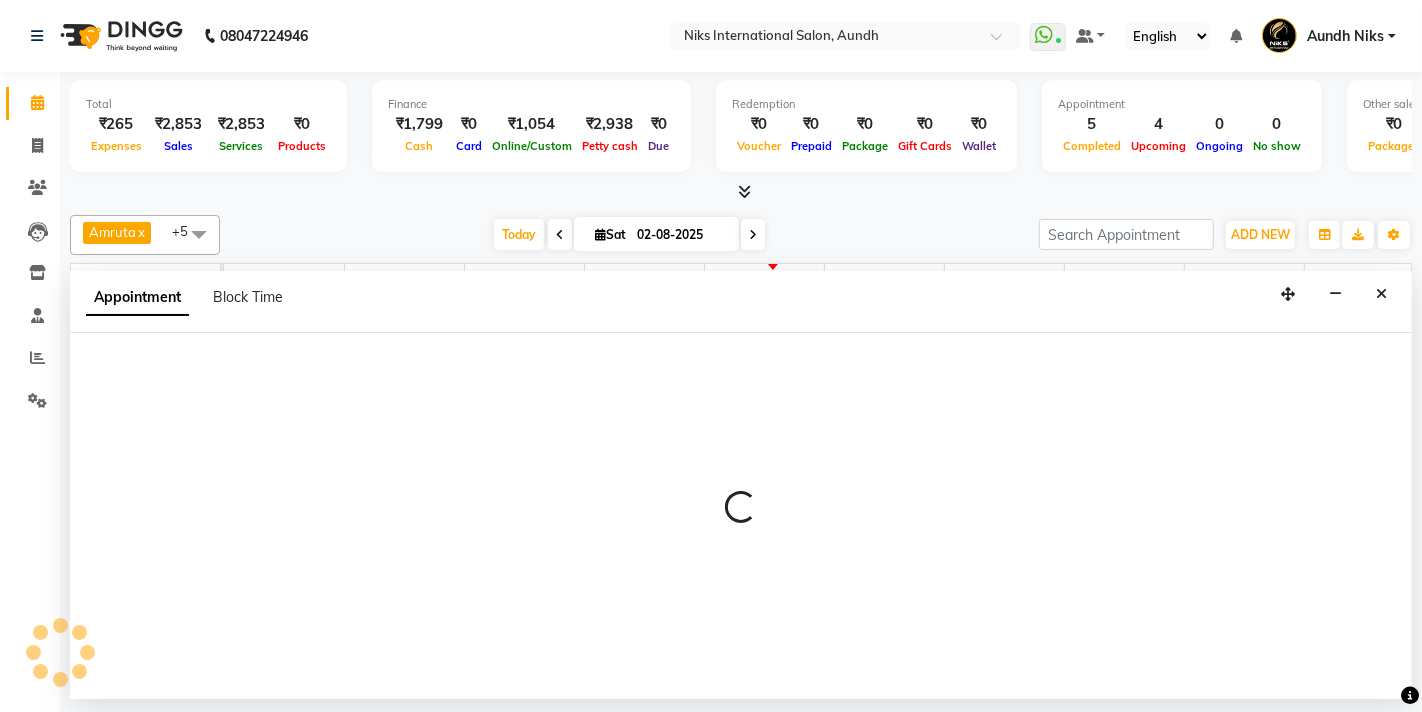 select on "803" 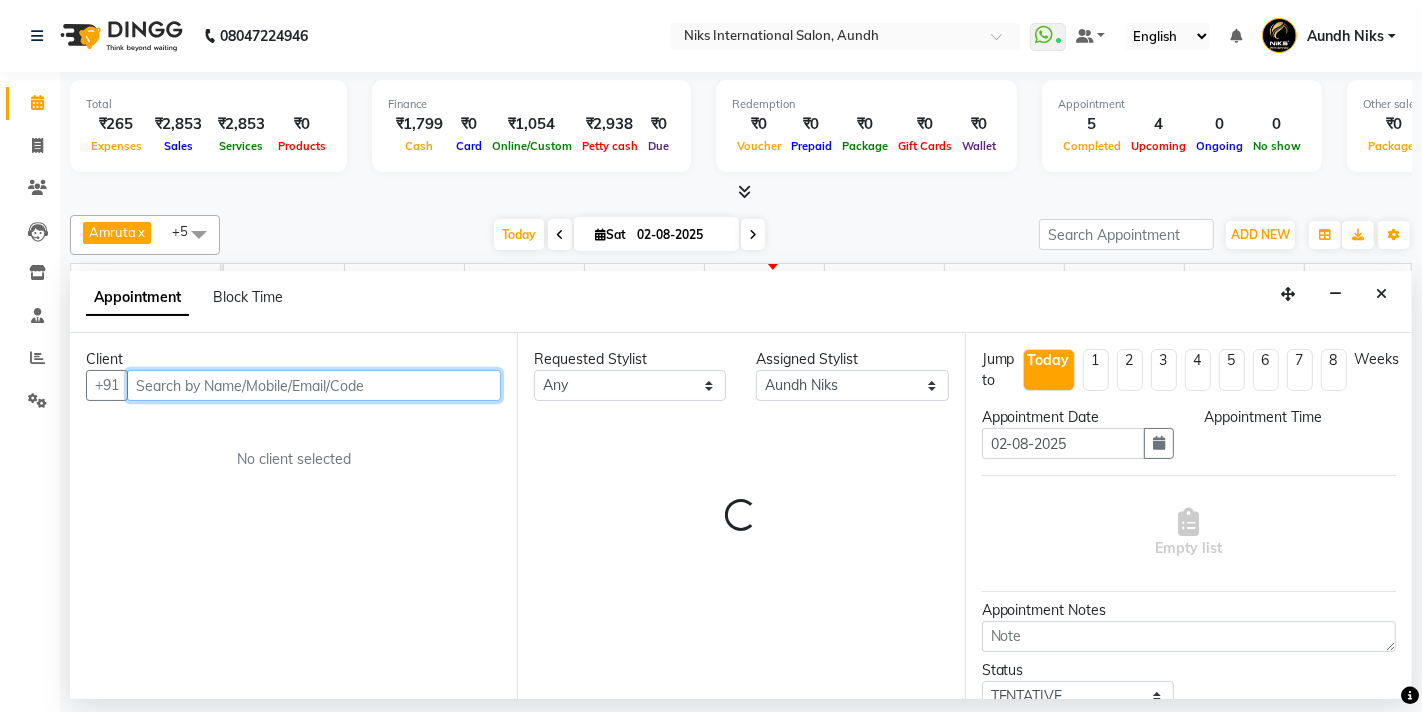 select on "795" 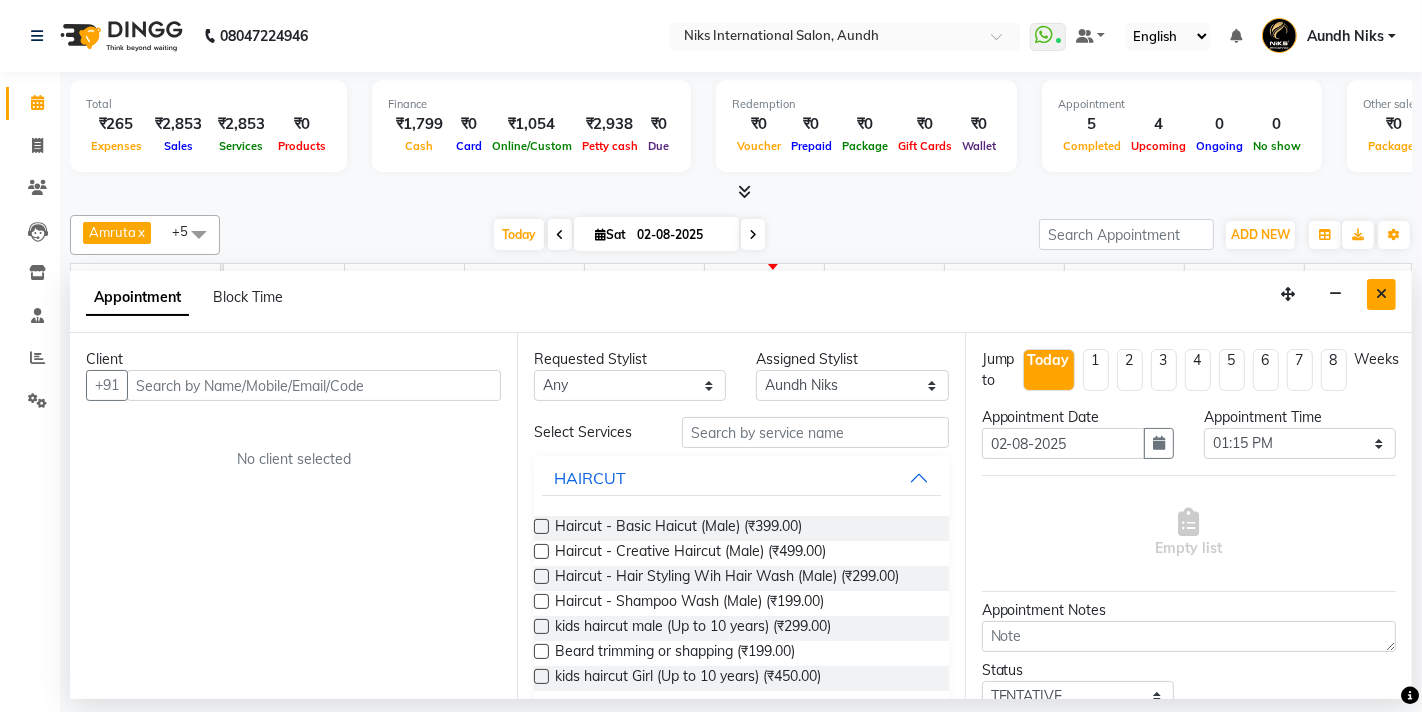click at bounding box center (1381, 294) 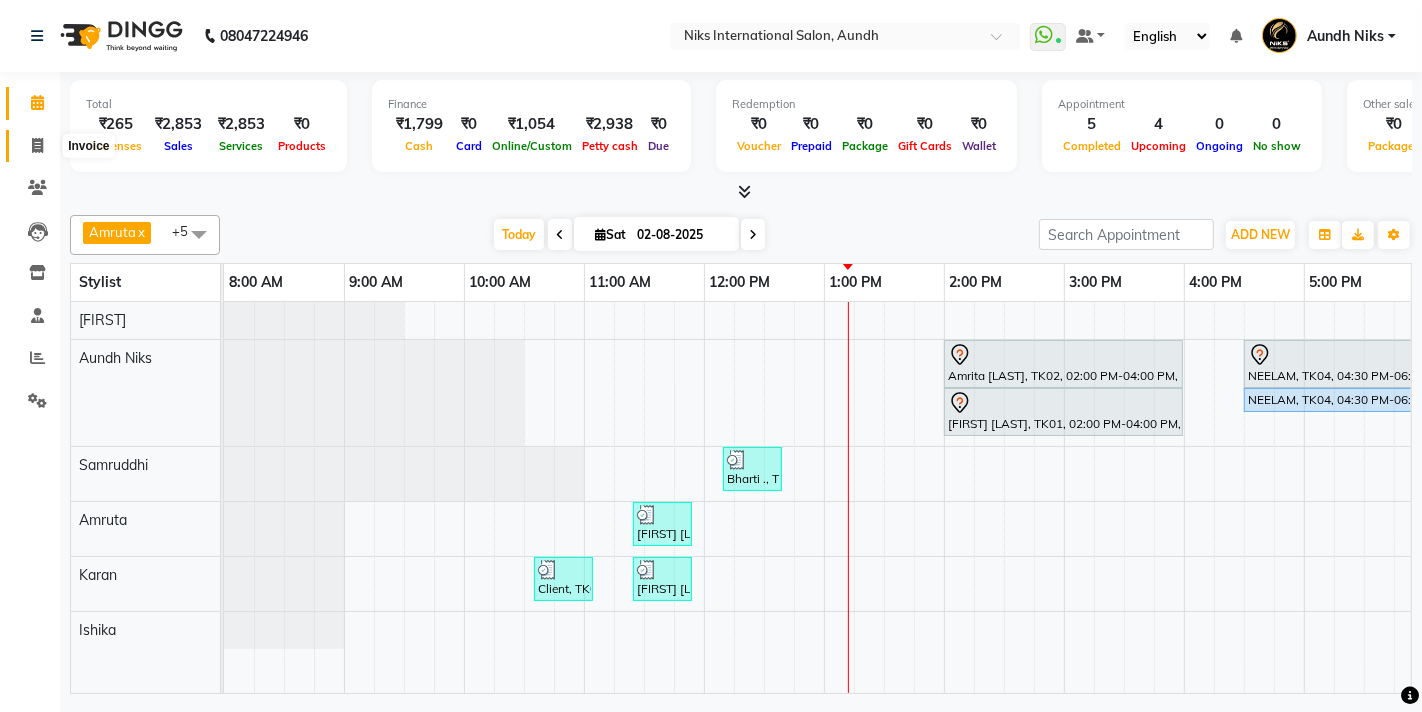 click 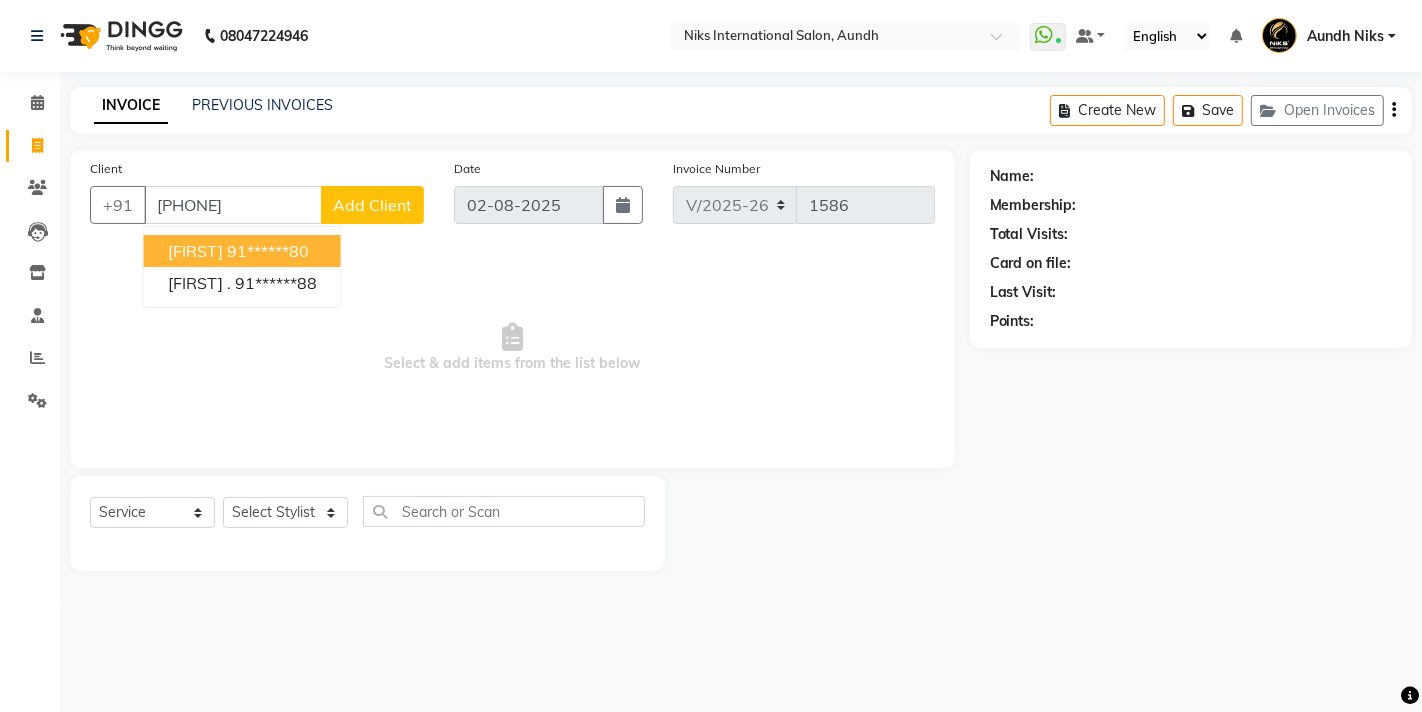 click on "JIMMY" at bounding box center (195, 251) 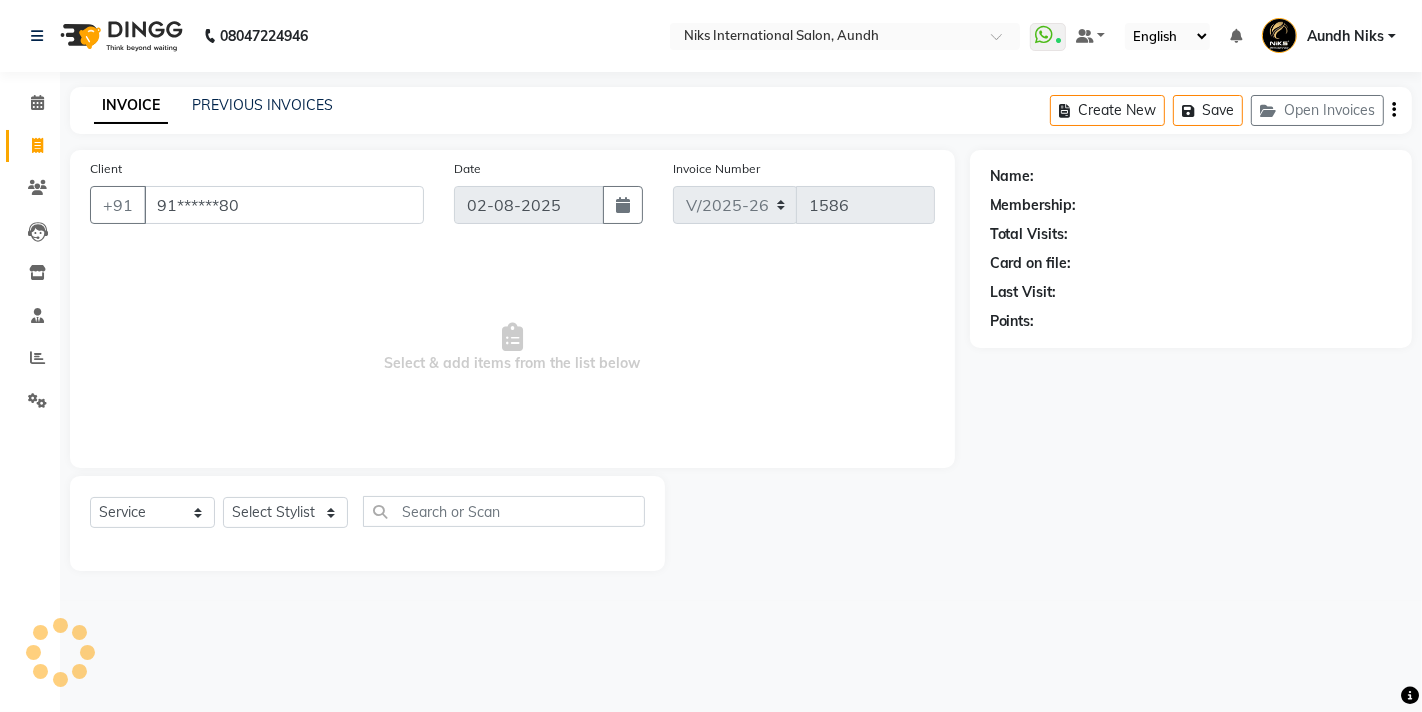type on "91******80" 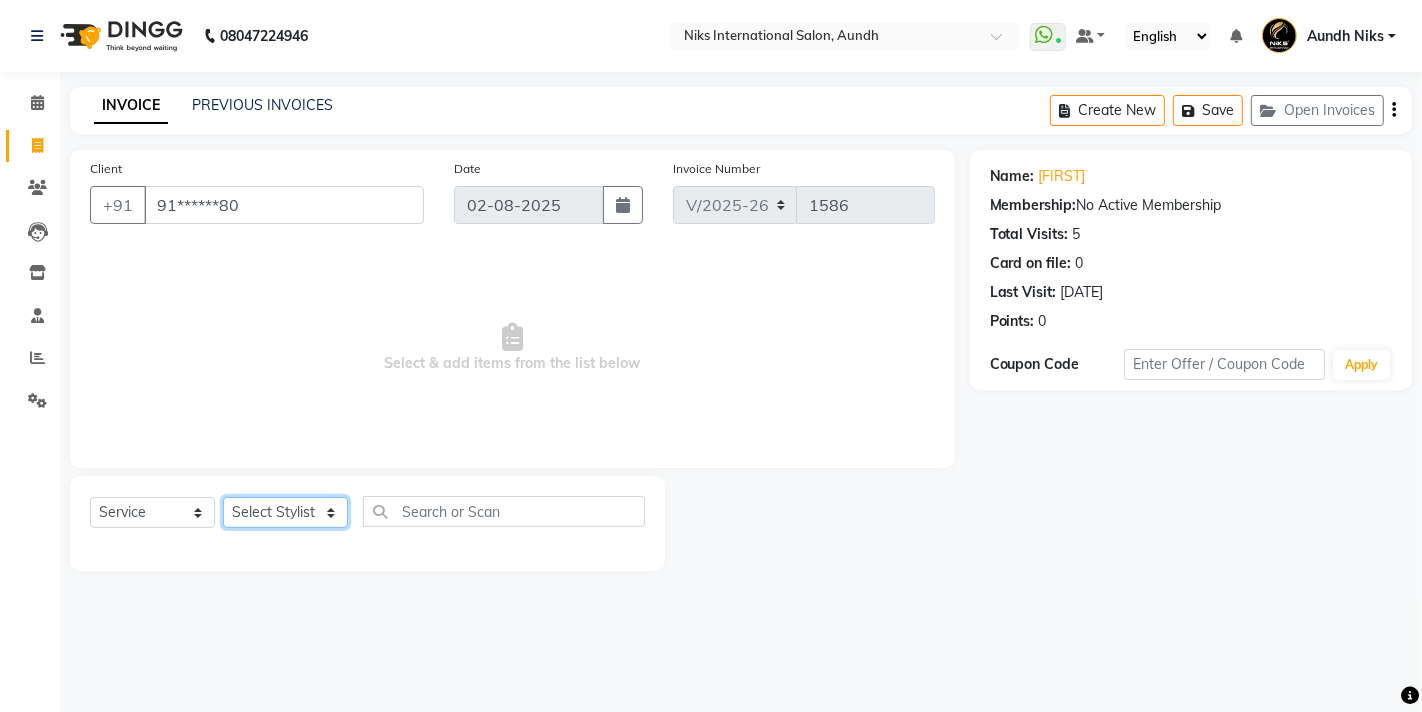 click on "Select Stylist [FIRST] [FIRST] [FIRST] [FIRST] [FIRST] [FIRST] [FIRST] [FIRST] [FIRST] [FIRST] [FIRST] [FIRST] [FIRST]" 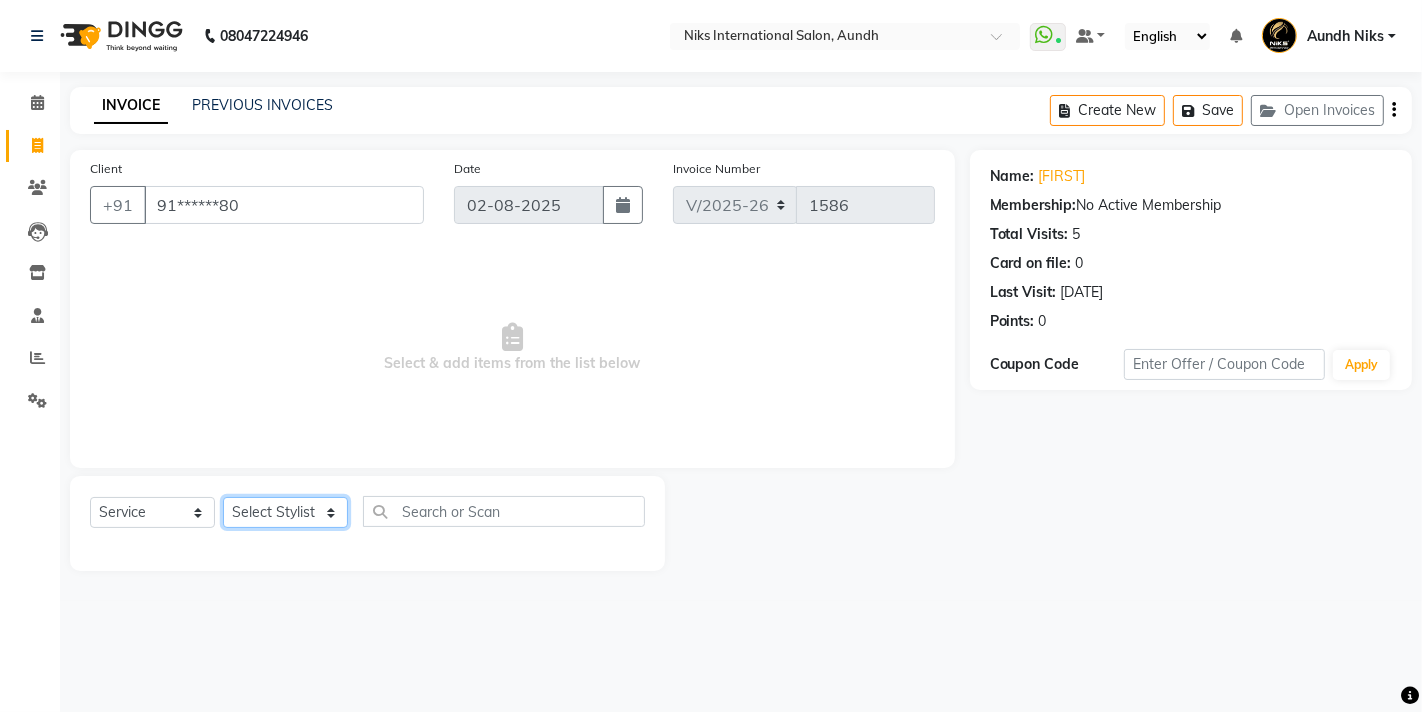 select on "22944" 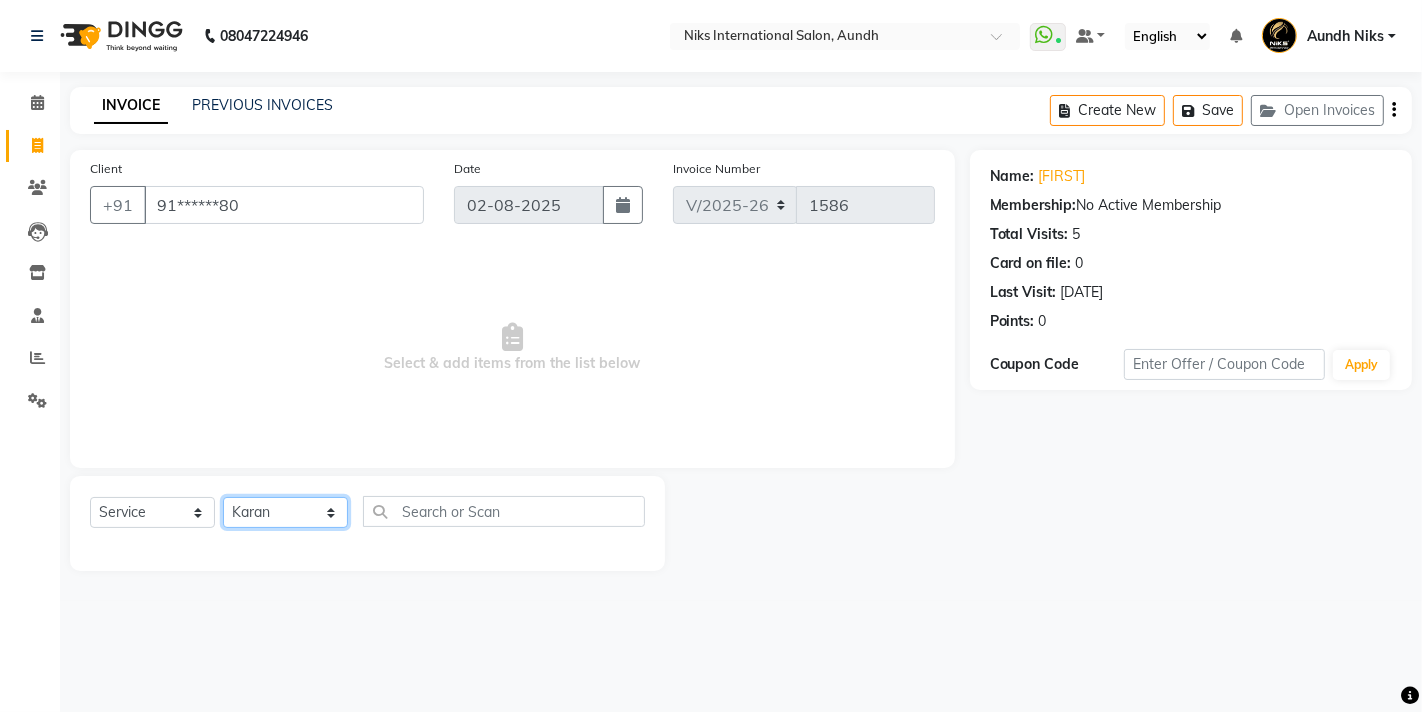 click on "Select Stylist [FIRST] [FIRST] [FIRST] [FIRST] [FIRST] [FIRST] [FIRST] [FIRST] [FIRST] [FIRST] [FIRST] [FIRST] [FIRST]" 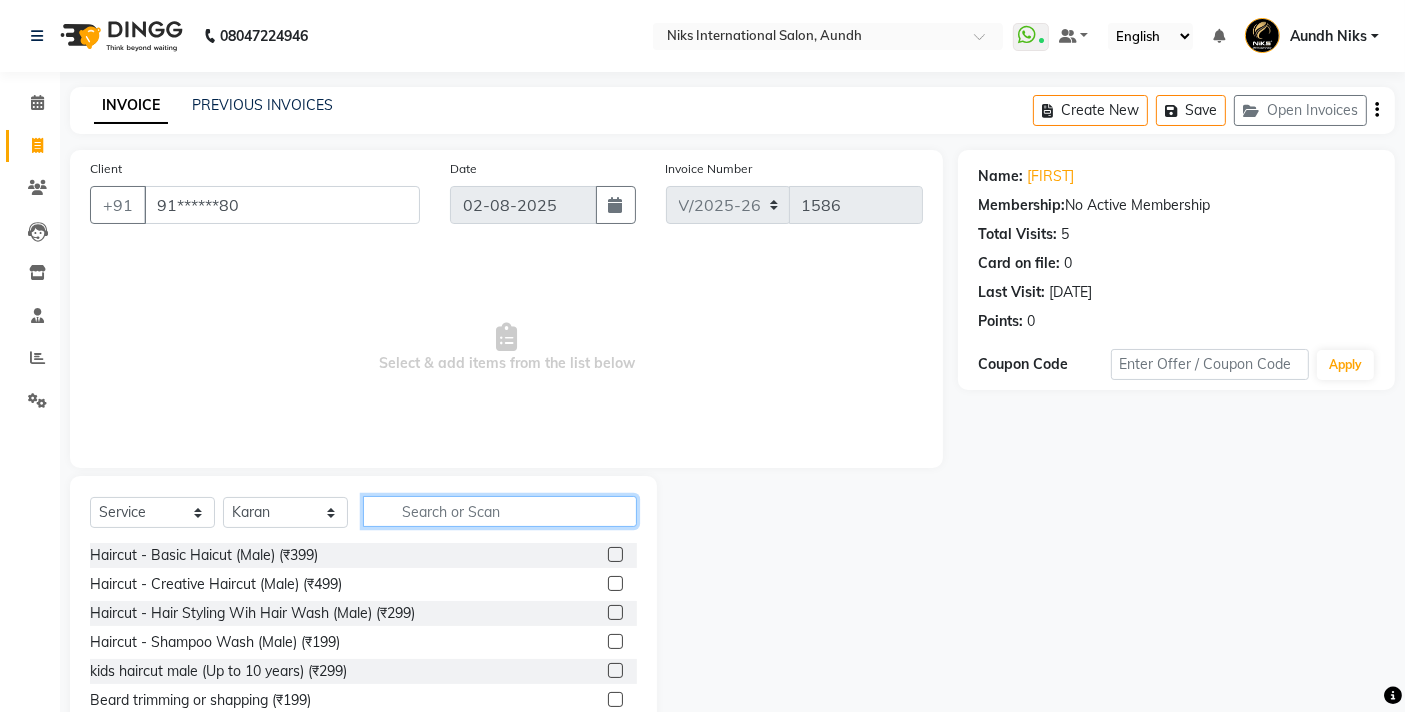 click 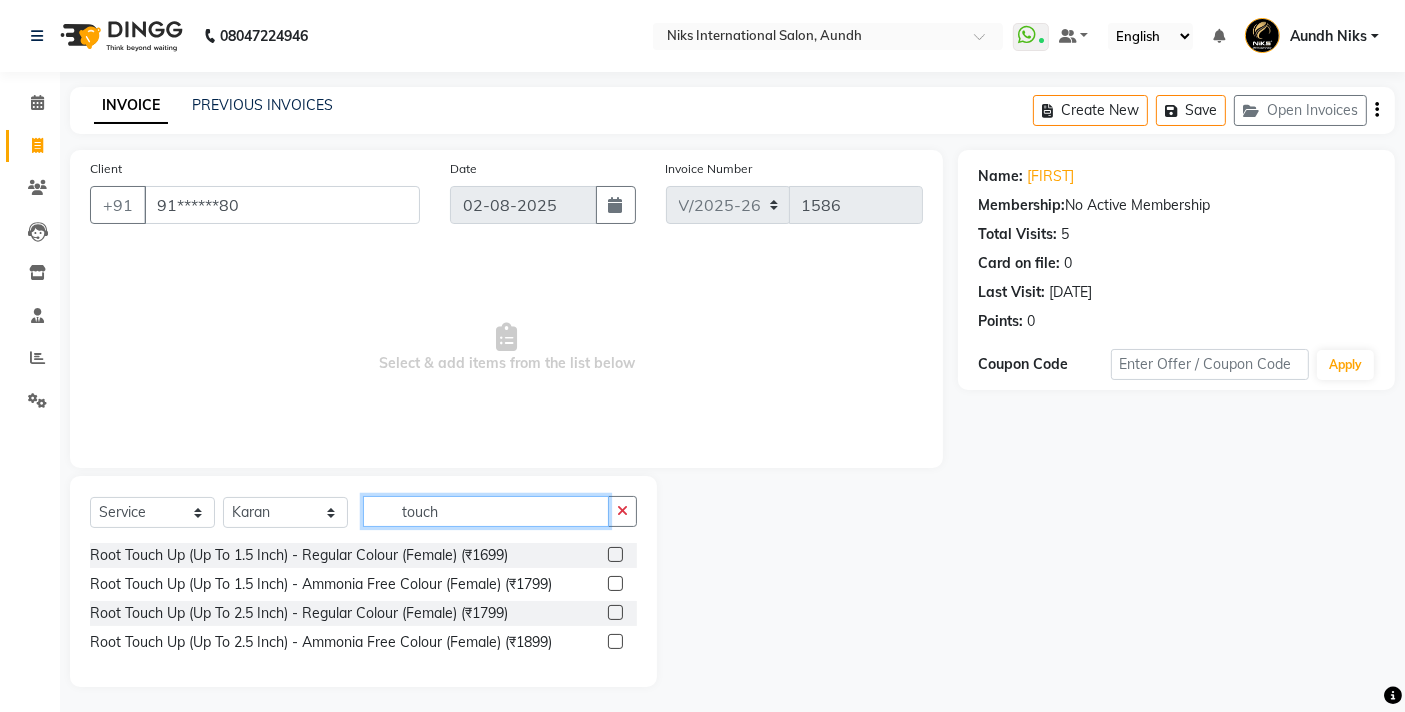 type on "touch" 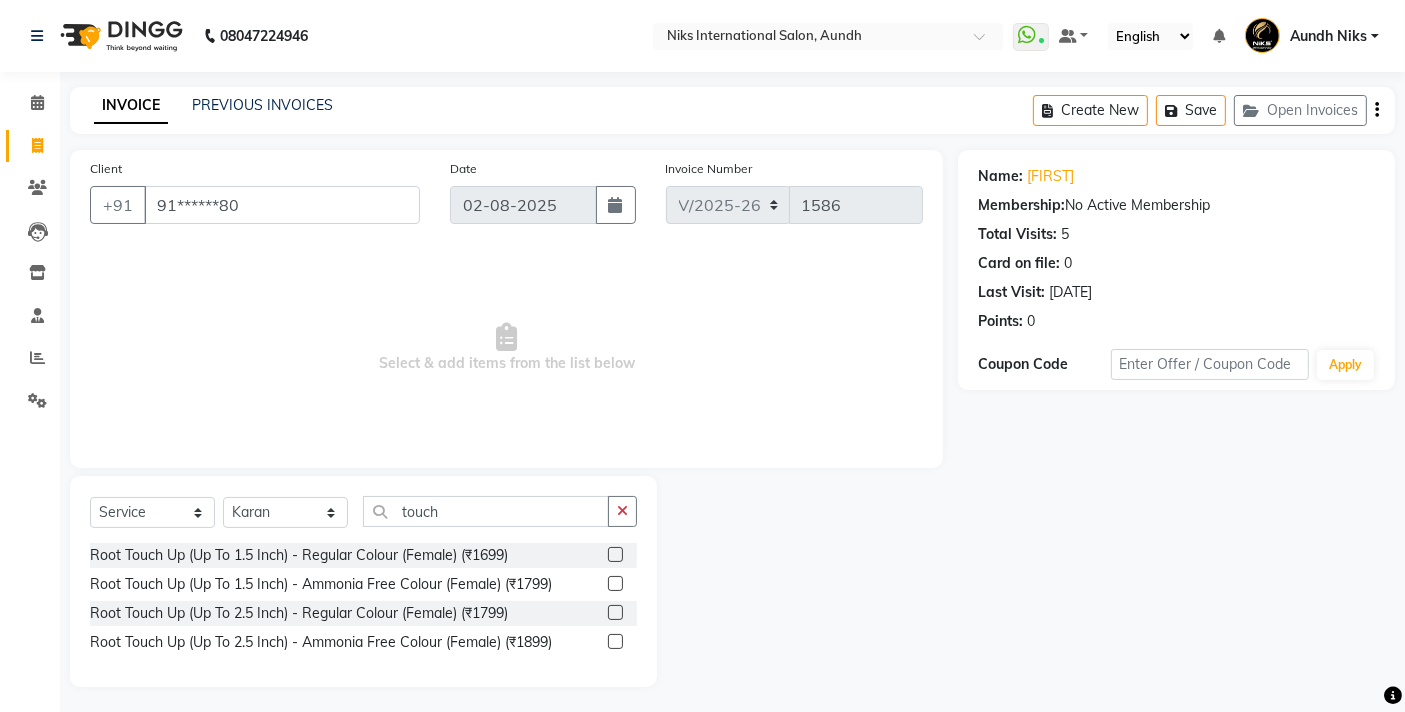 click 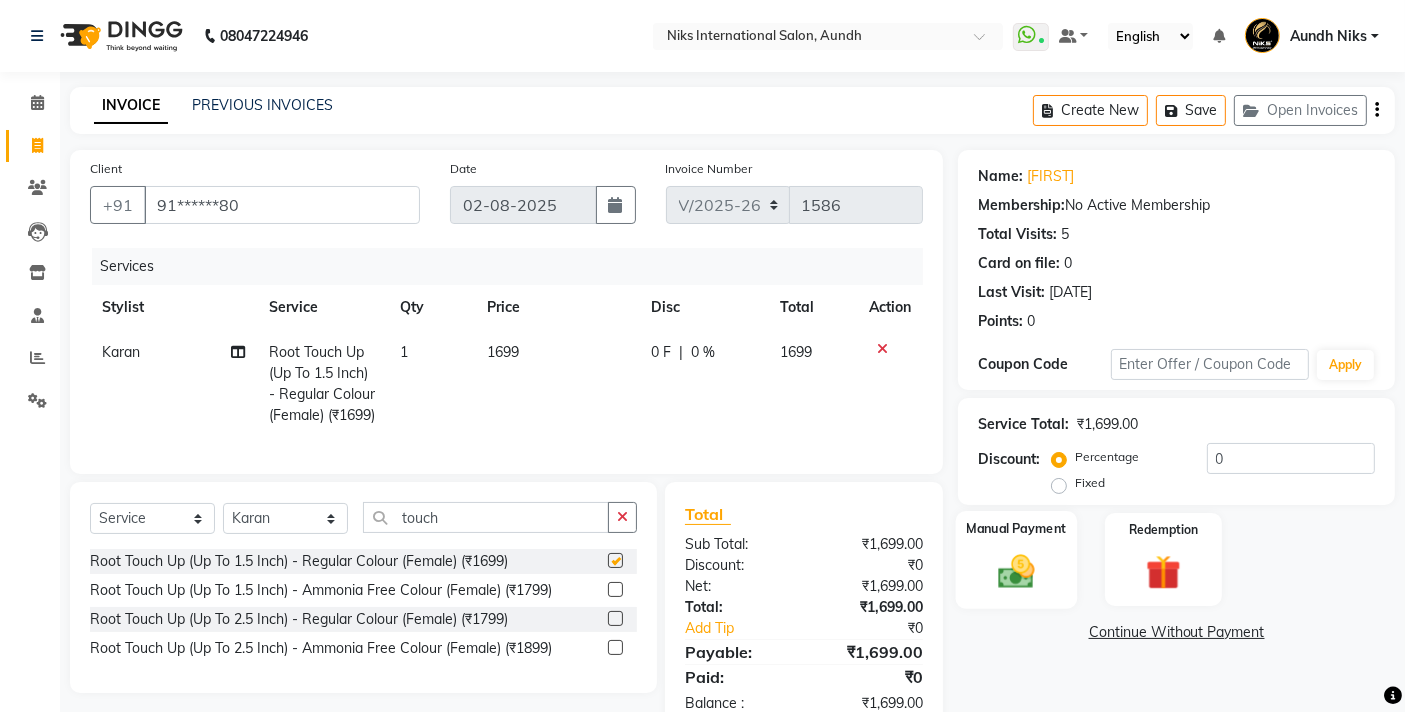 checkbox on "false" 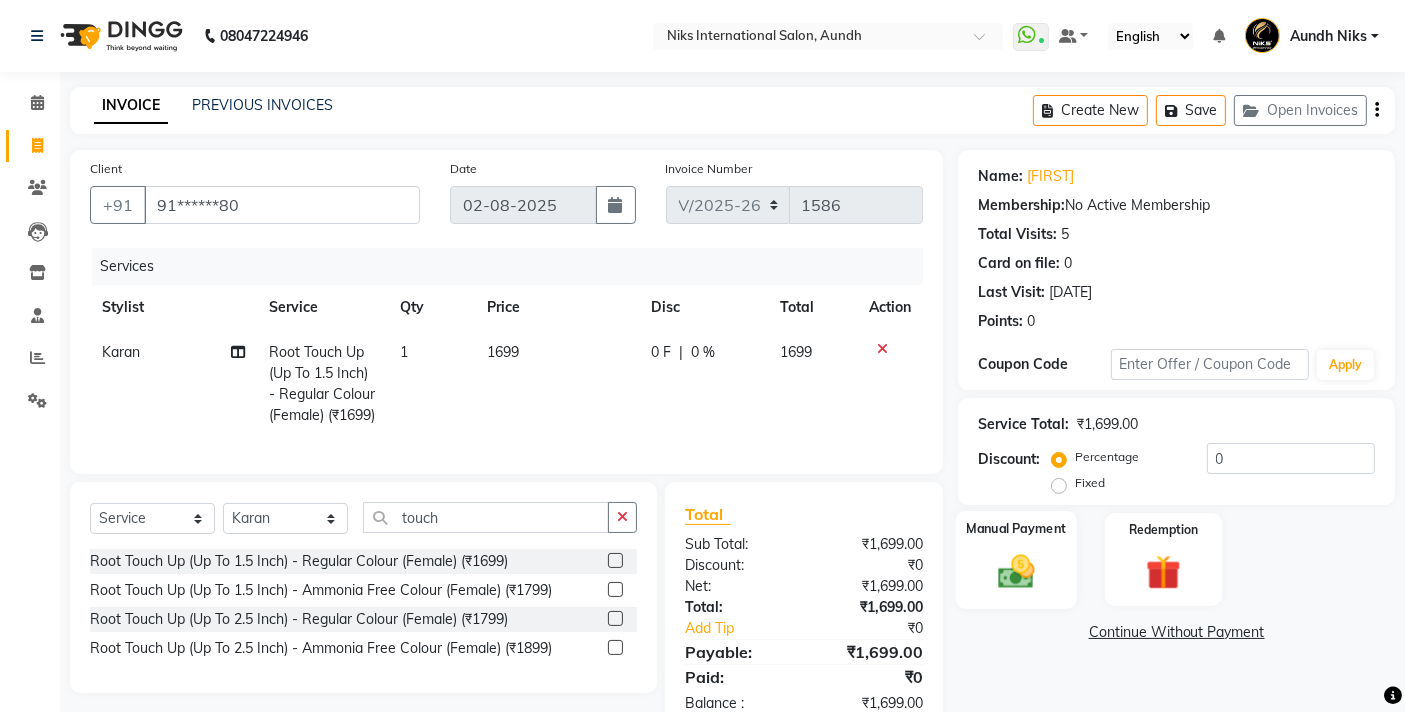 click 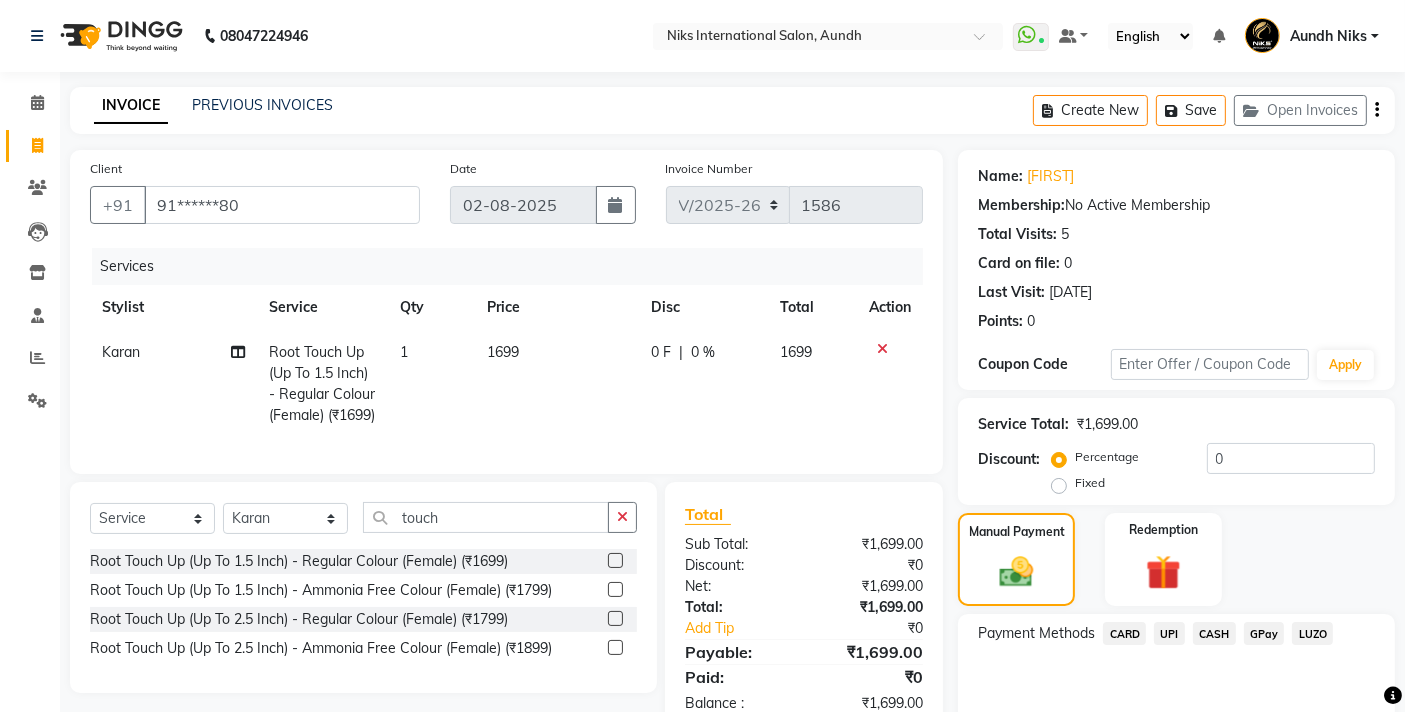 click on "UPI" 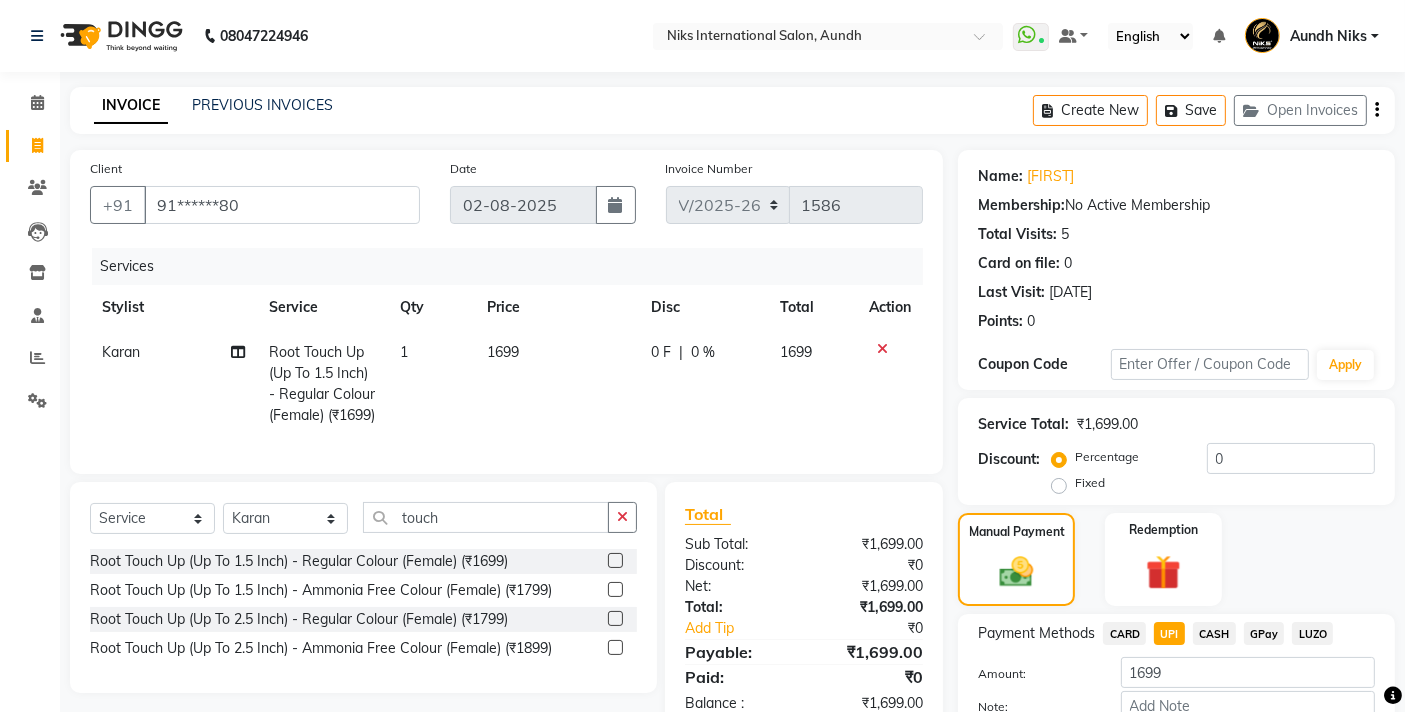 scroll, scrollTop: 120, scrollLeft: 0, axis: vertical 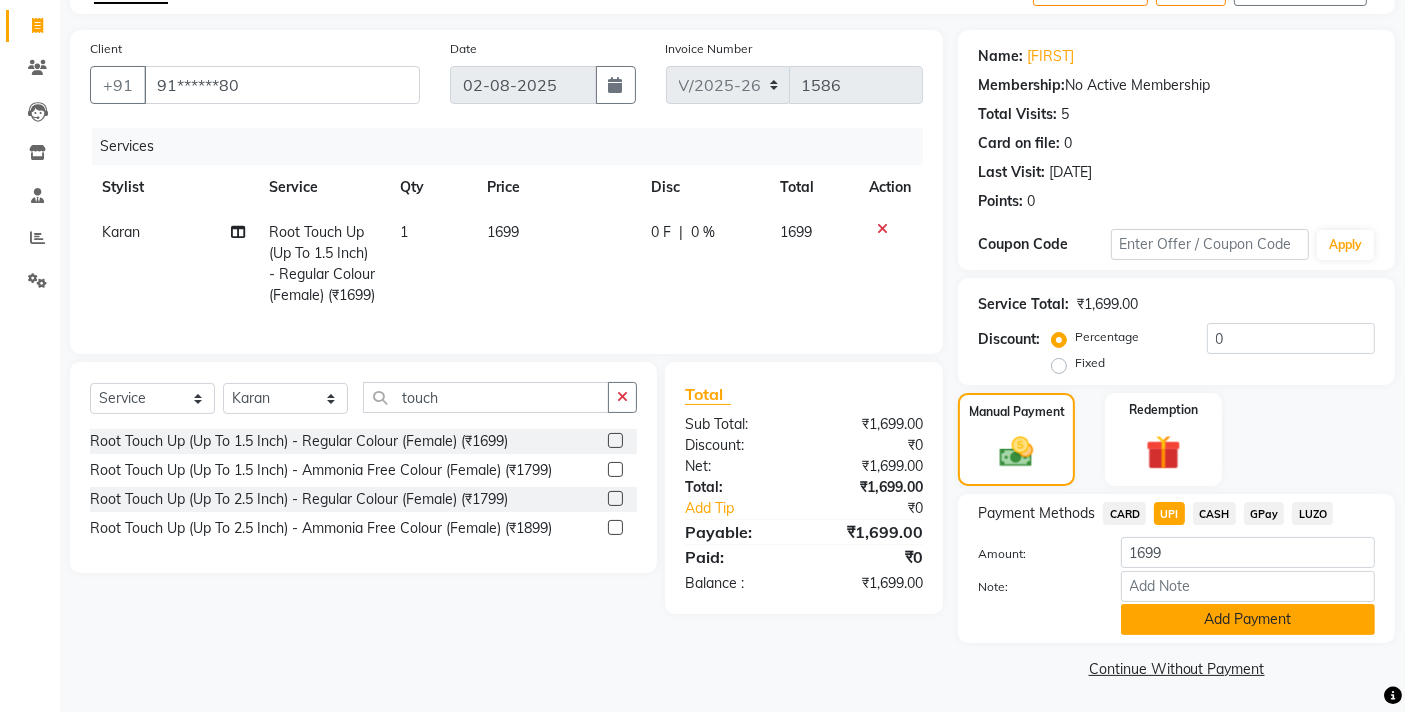 click on "Add Payment" 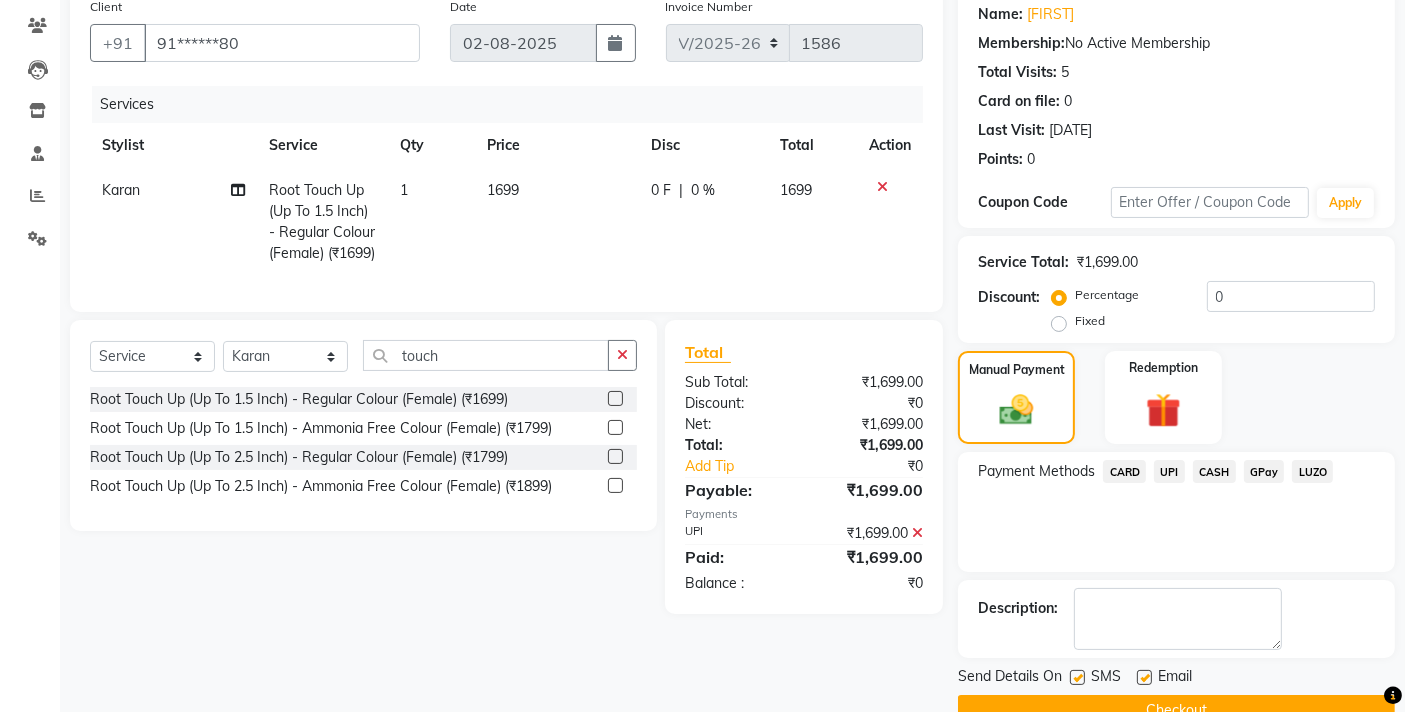 scroll, scrollTop: 204, scrollLeft: 0, axis: vertical 